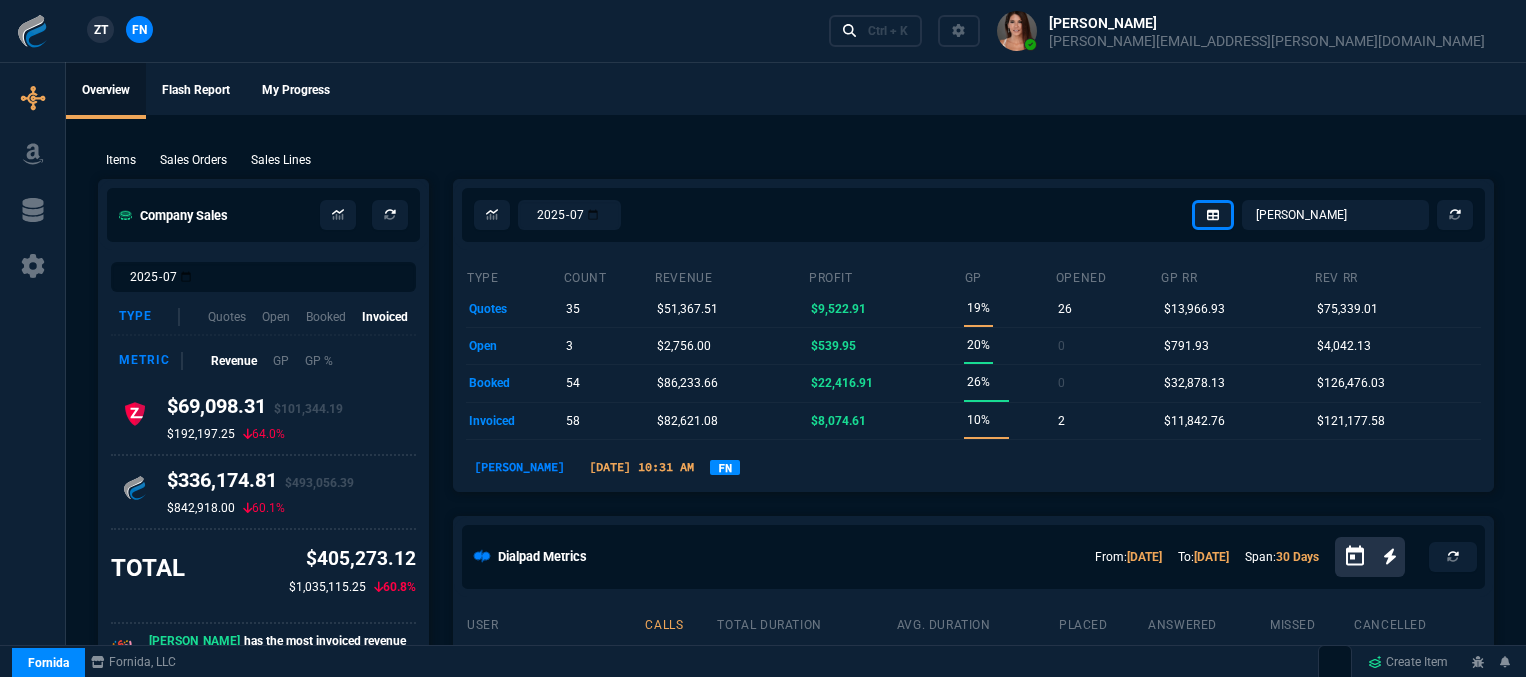 select on "12: [PERSON_NAME]" 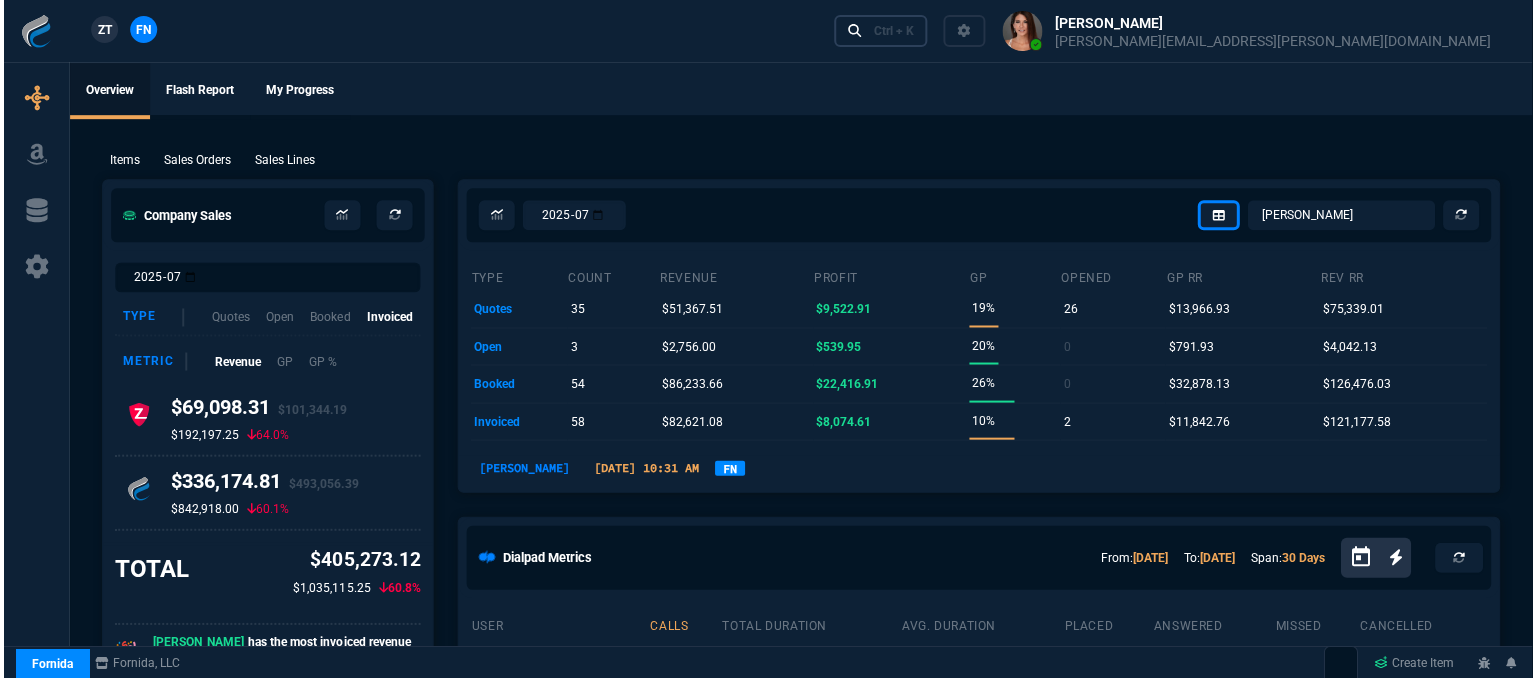 scroll, scrollTop: 0, scrollLeft: 0, axis: both 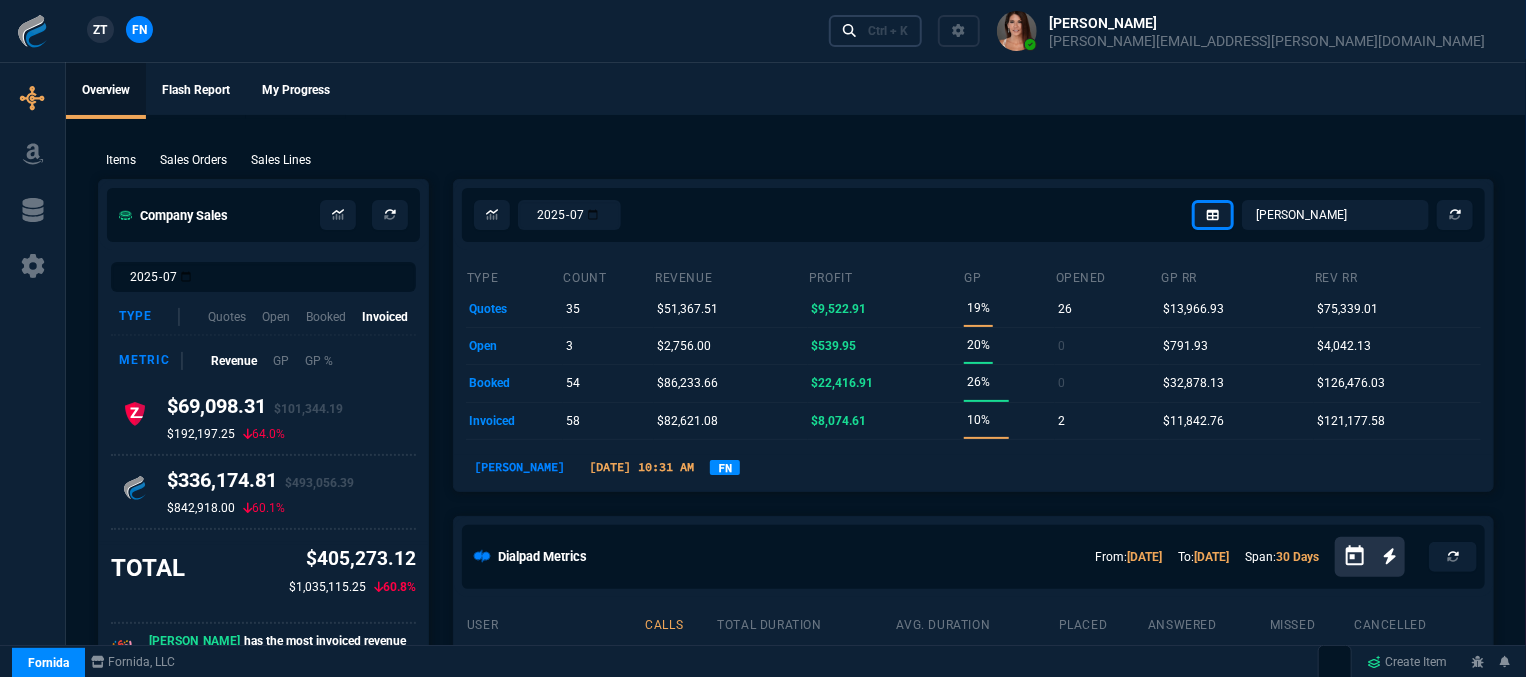 click on "Ctrl + K" at bounding box center [888, 31] 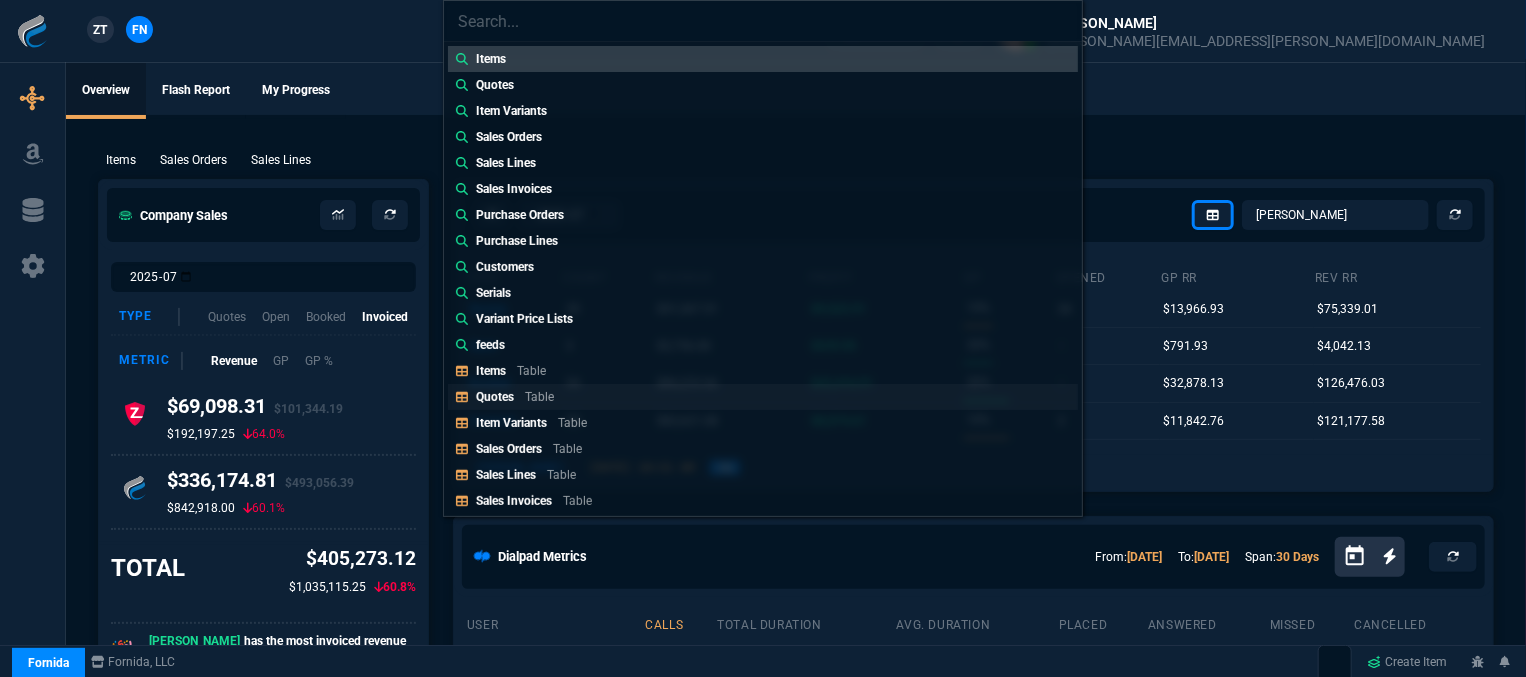 click on "Quotes
Table" at bounding box center [519, 397] 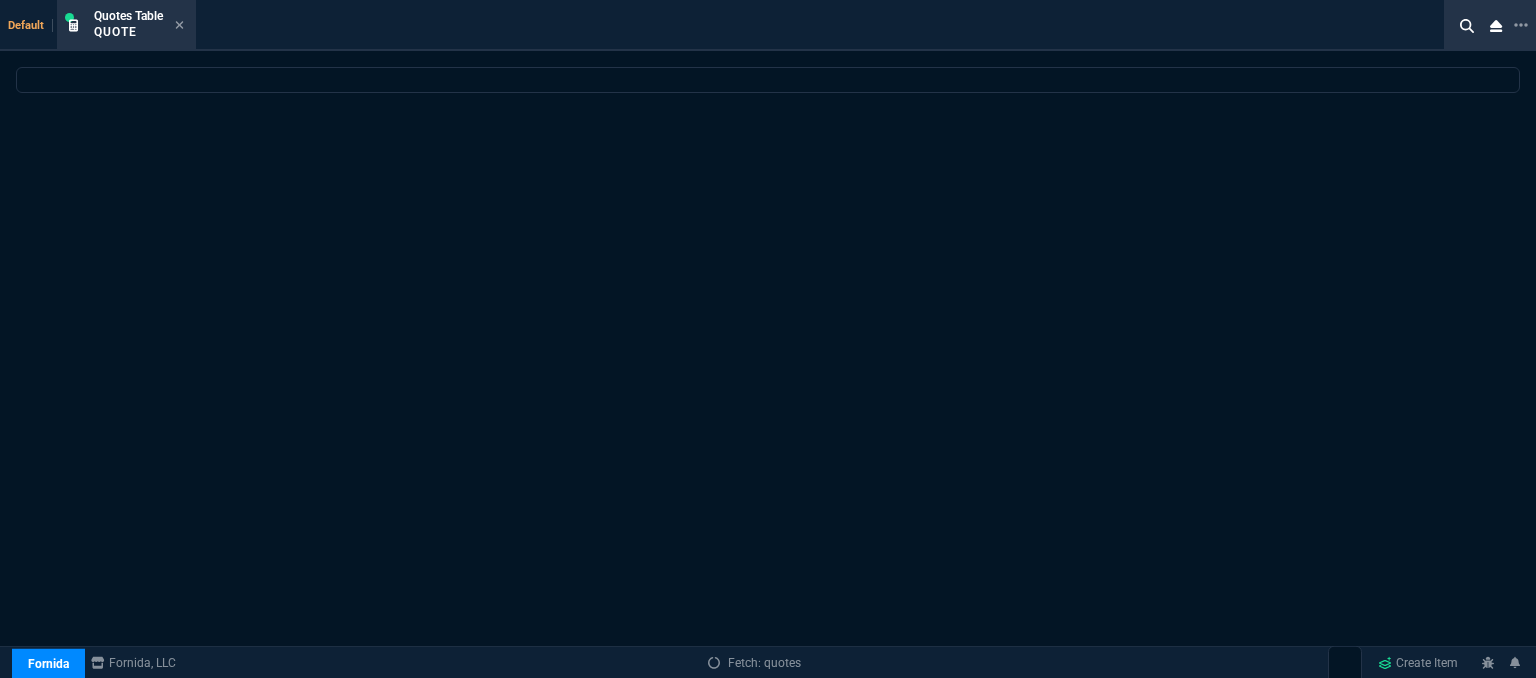 select 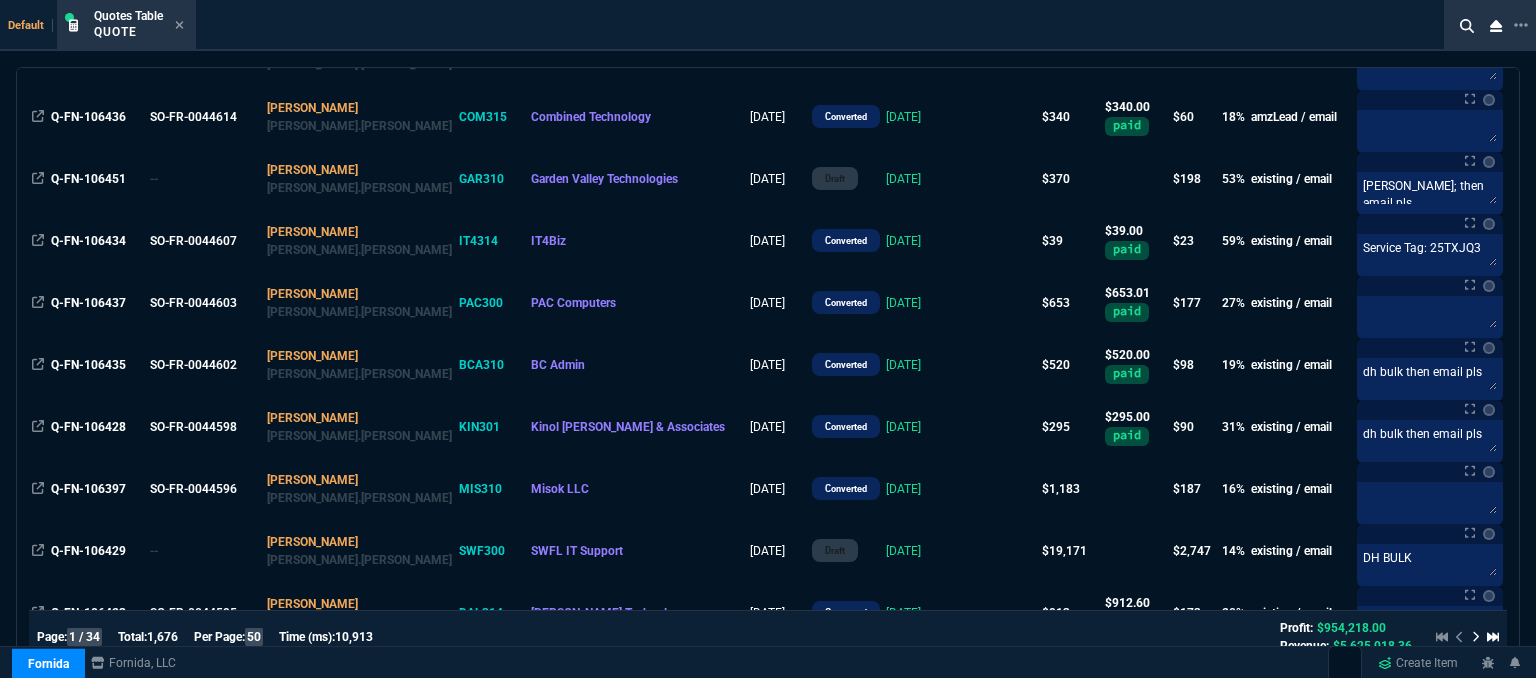 scroll, scrollTop: 1000, scrollLeft: 0, axis: vertical 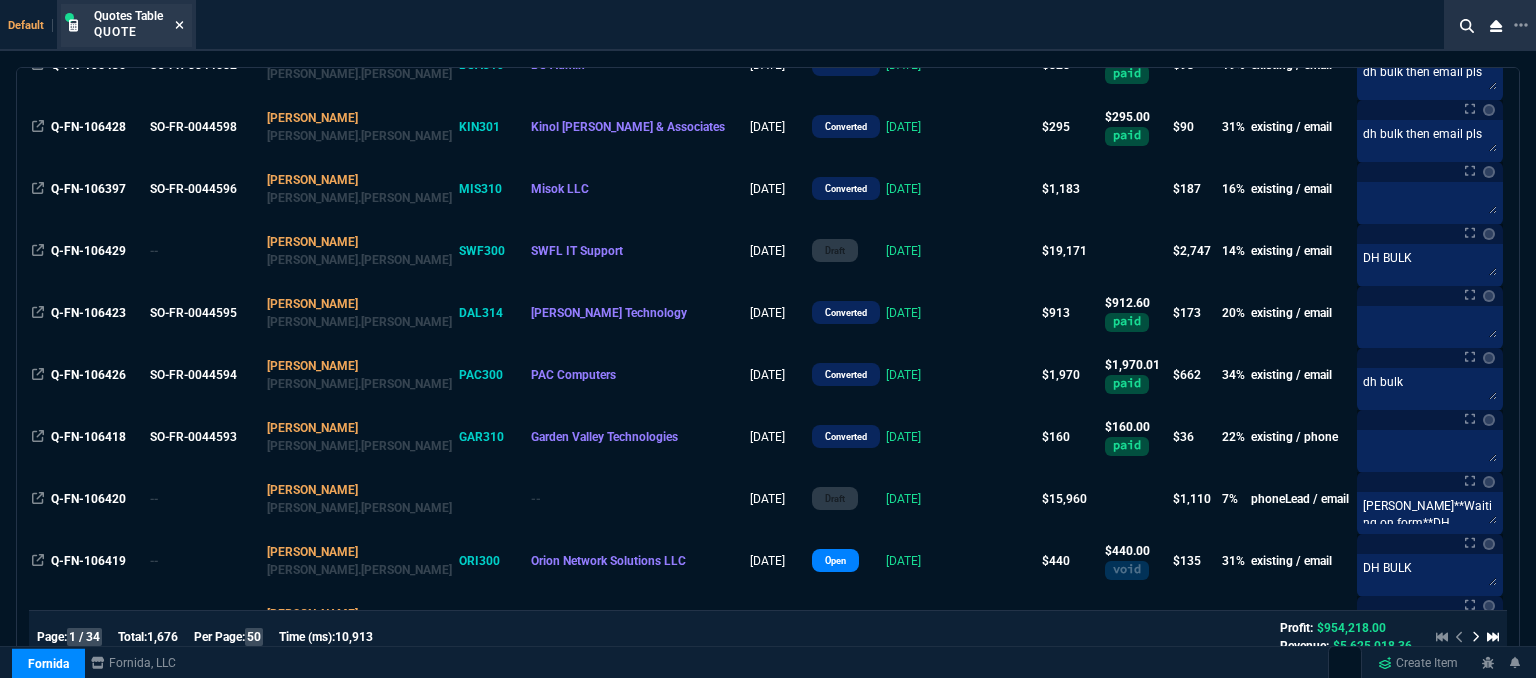click 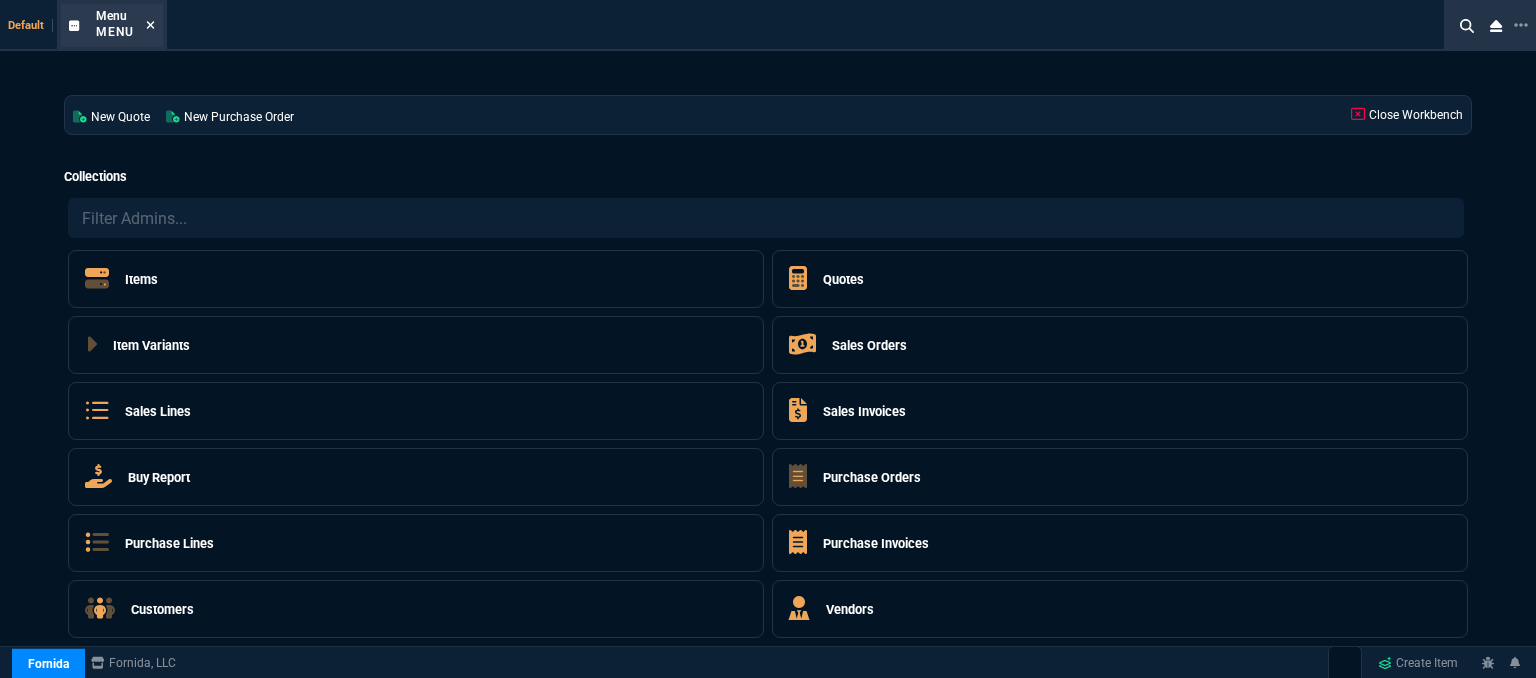 click 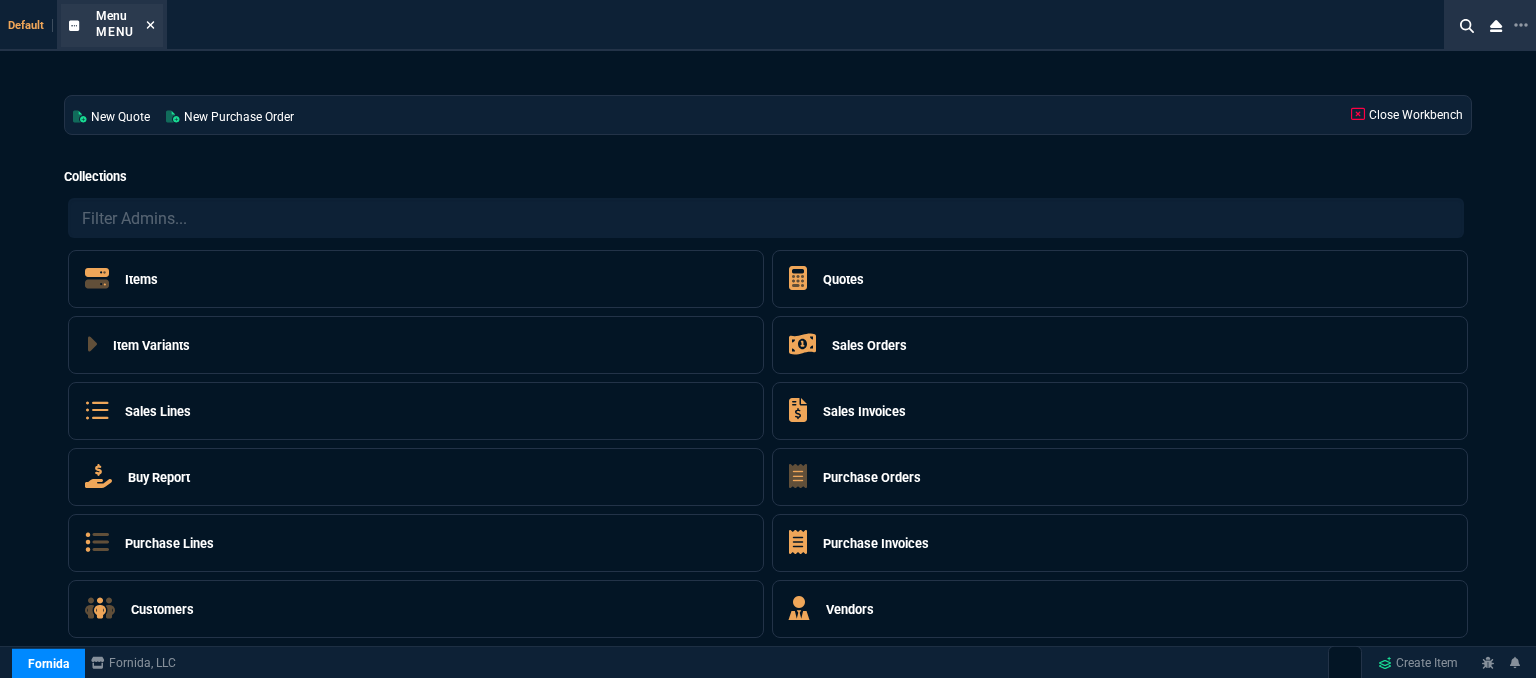 click 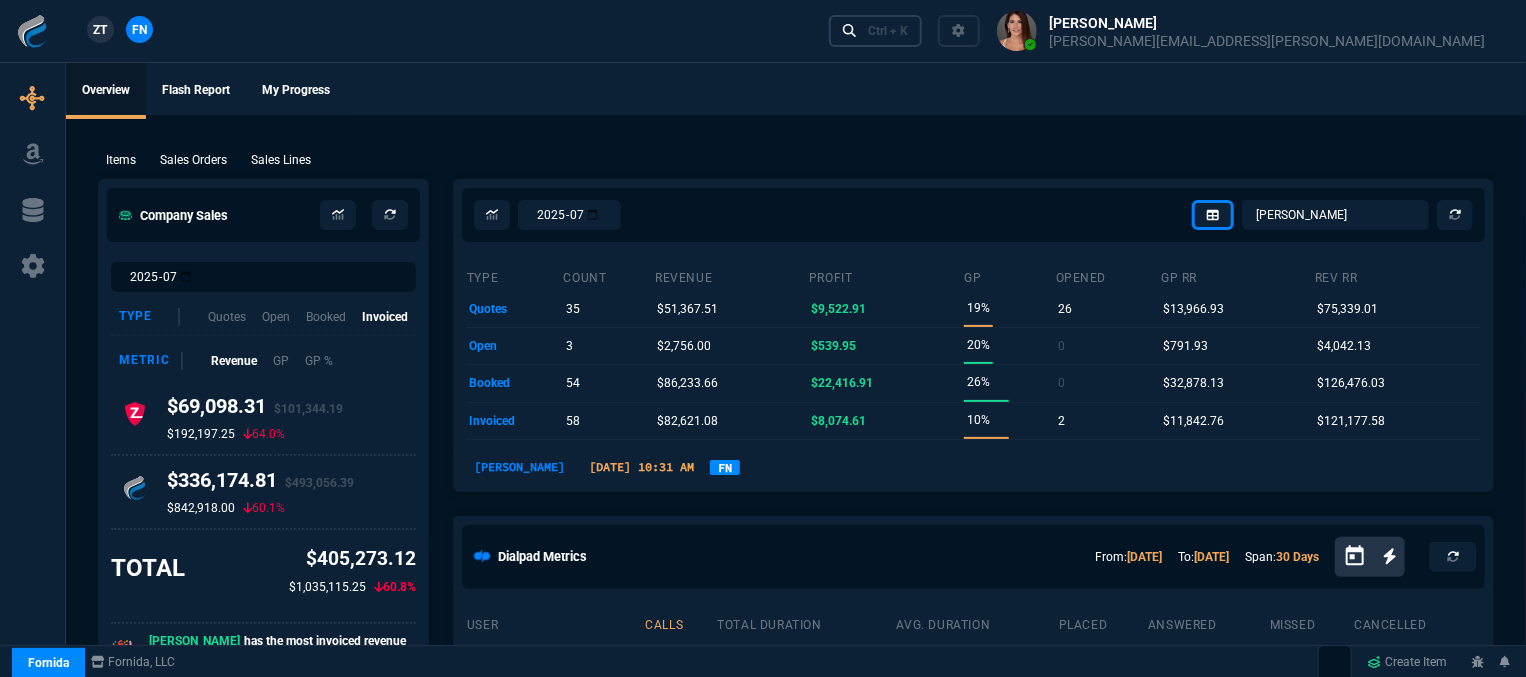 click on "Ctrl + K" at bounding box center [876, 30] 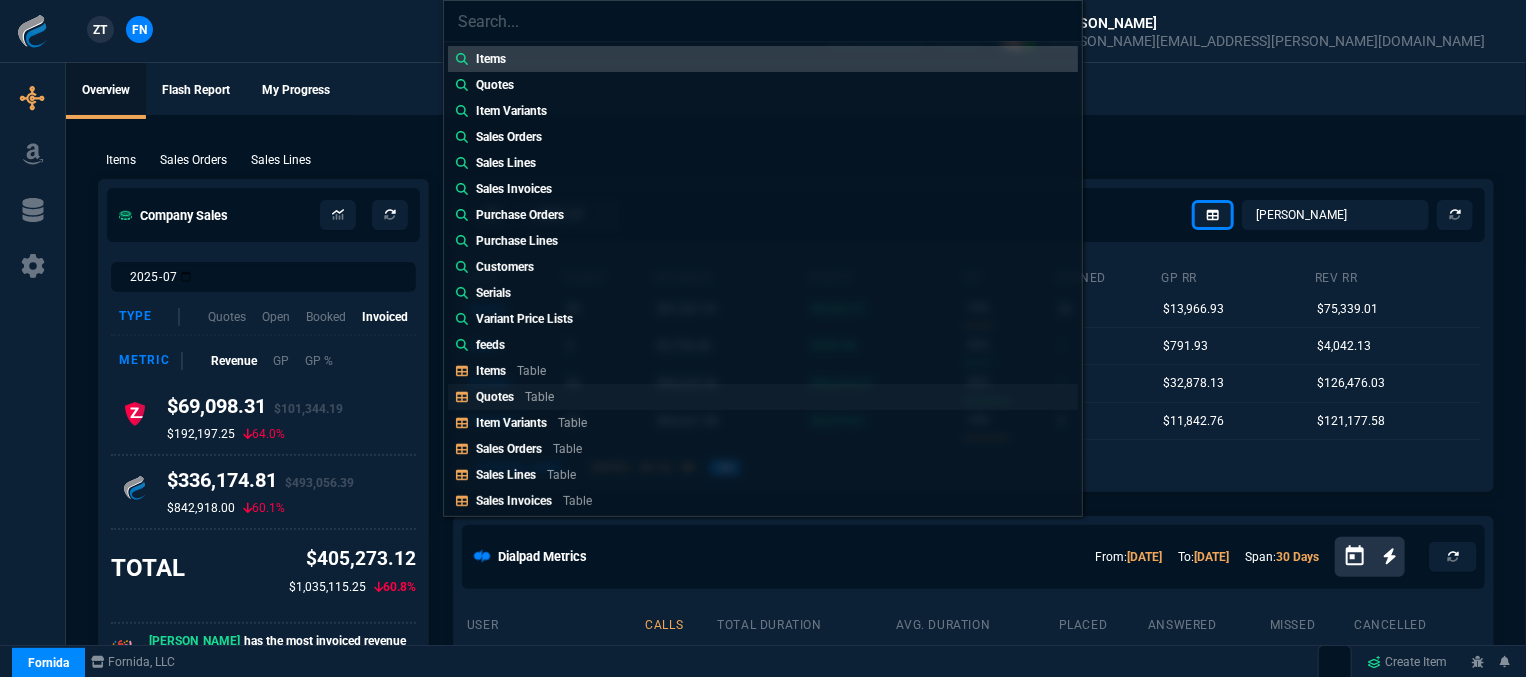 click on "Quotes" at bounding box center (495, 397) 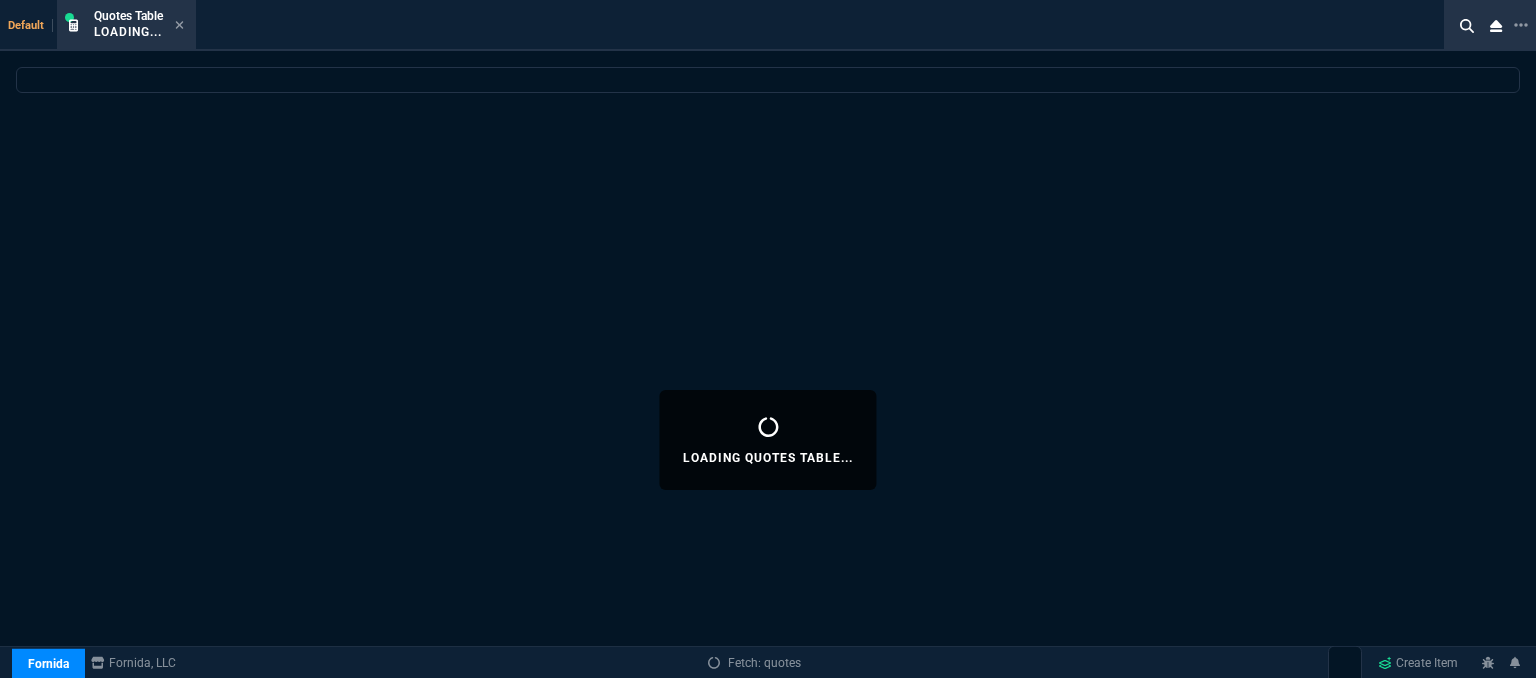 select 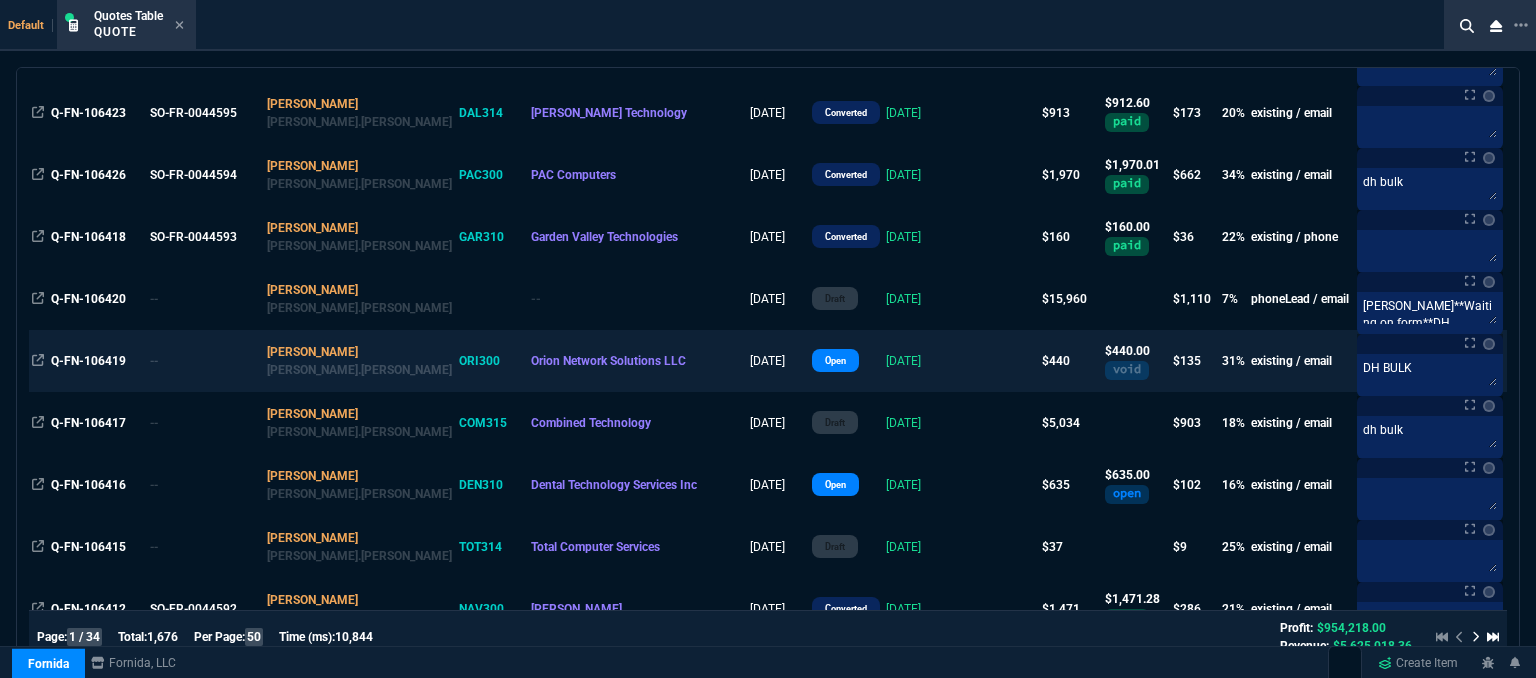 scroll, scrollTop: 1800, scrollLeft: 0, axis: vertical 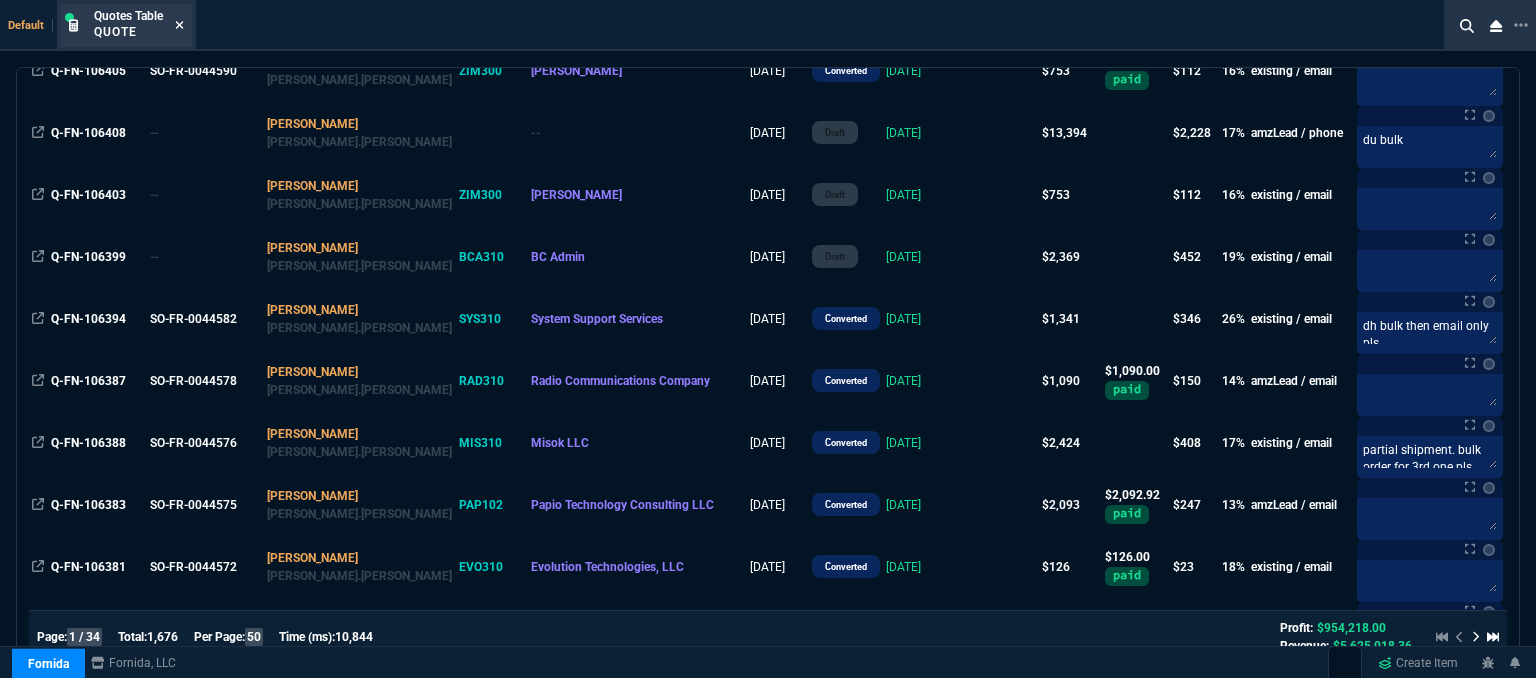 click 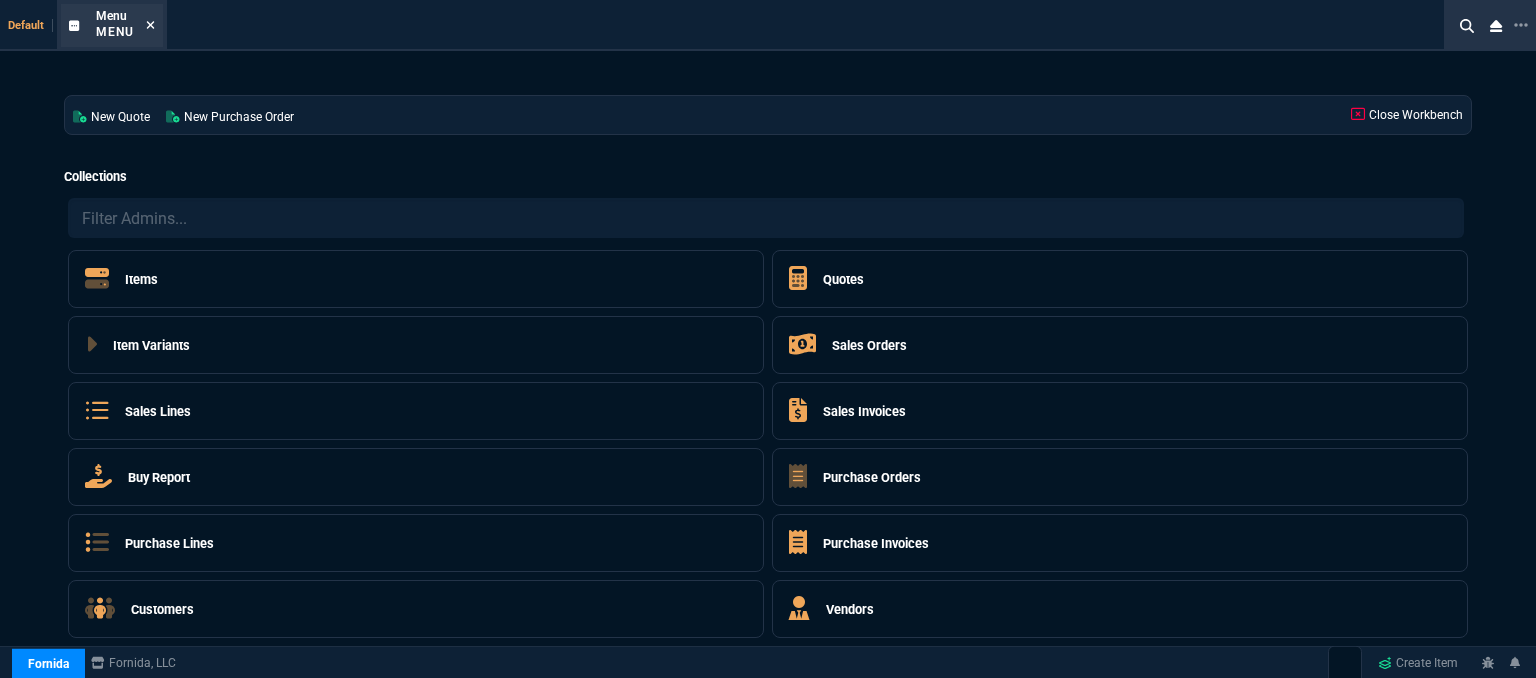 click 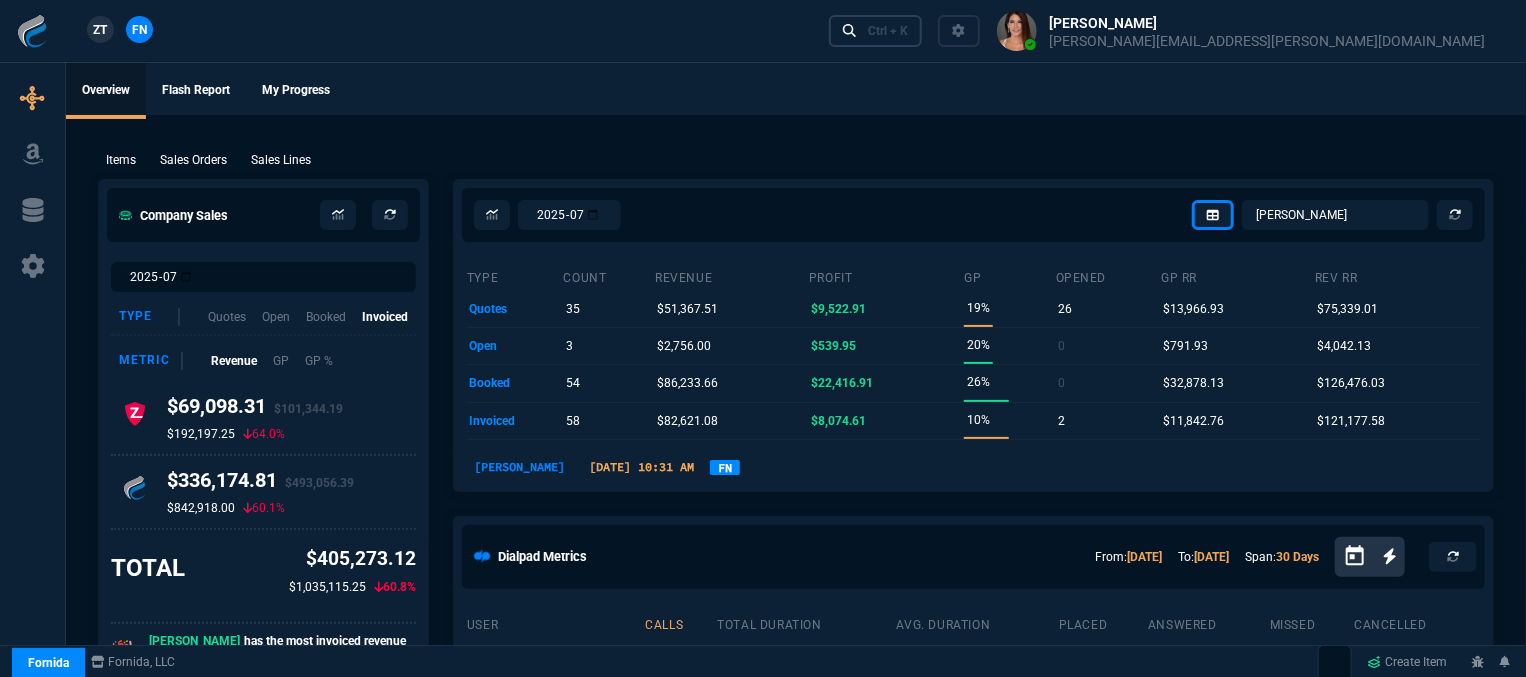click on "Ctrl + K" at bounding box center (888, 31) 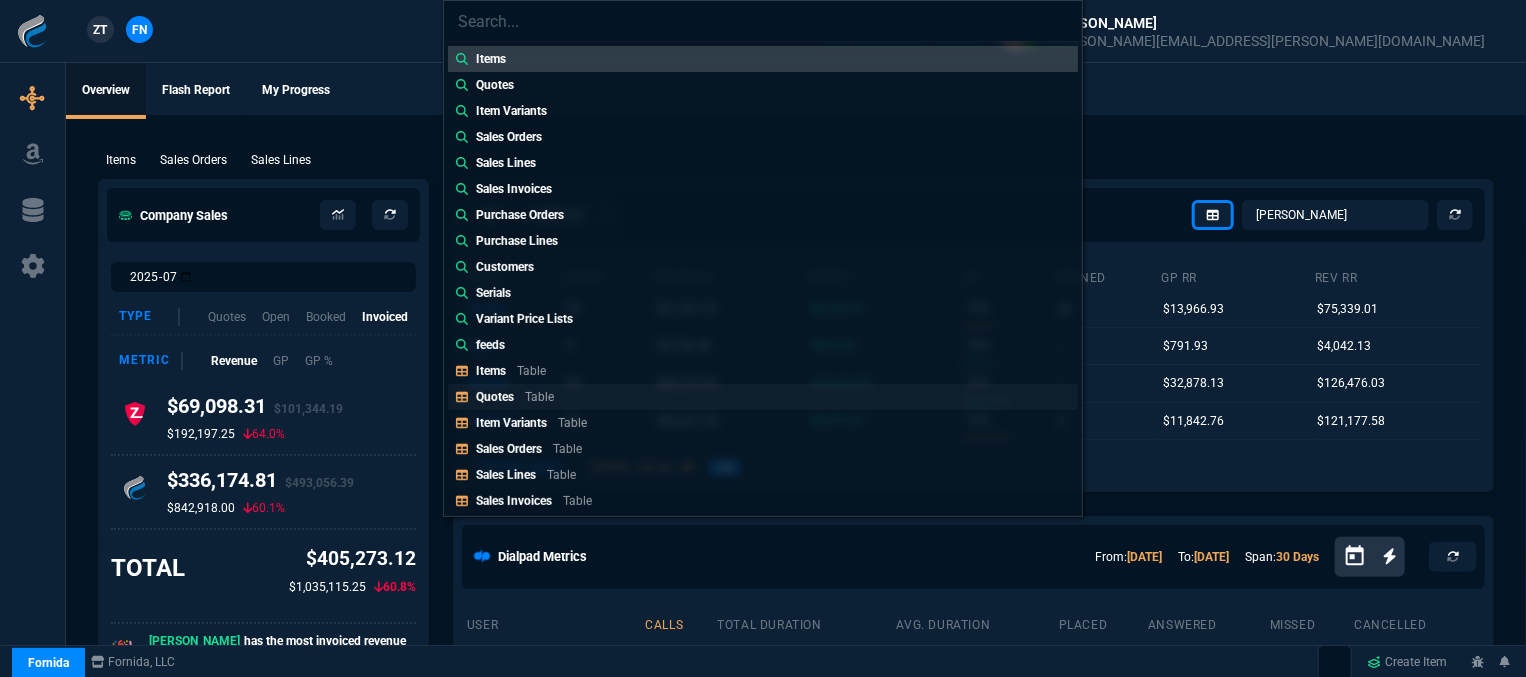 click on "Quotes
Table" at bounding box center [763, 397] 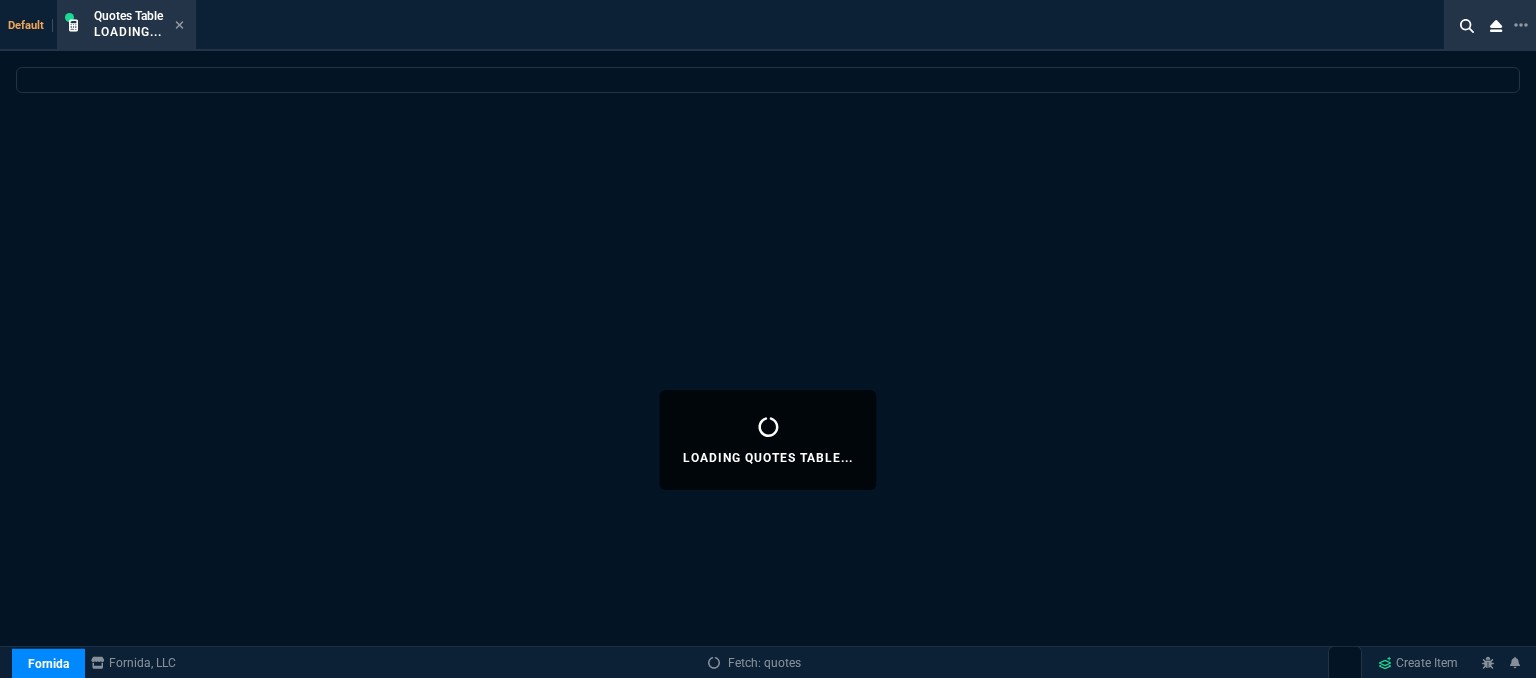select 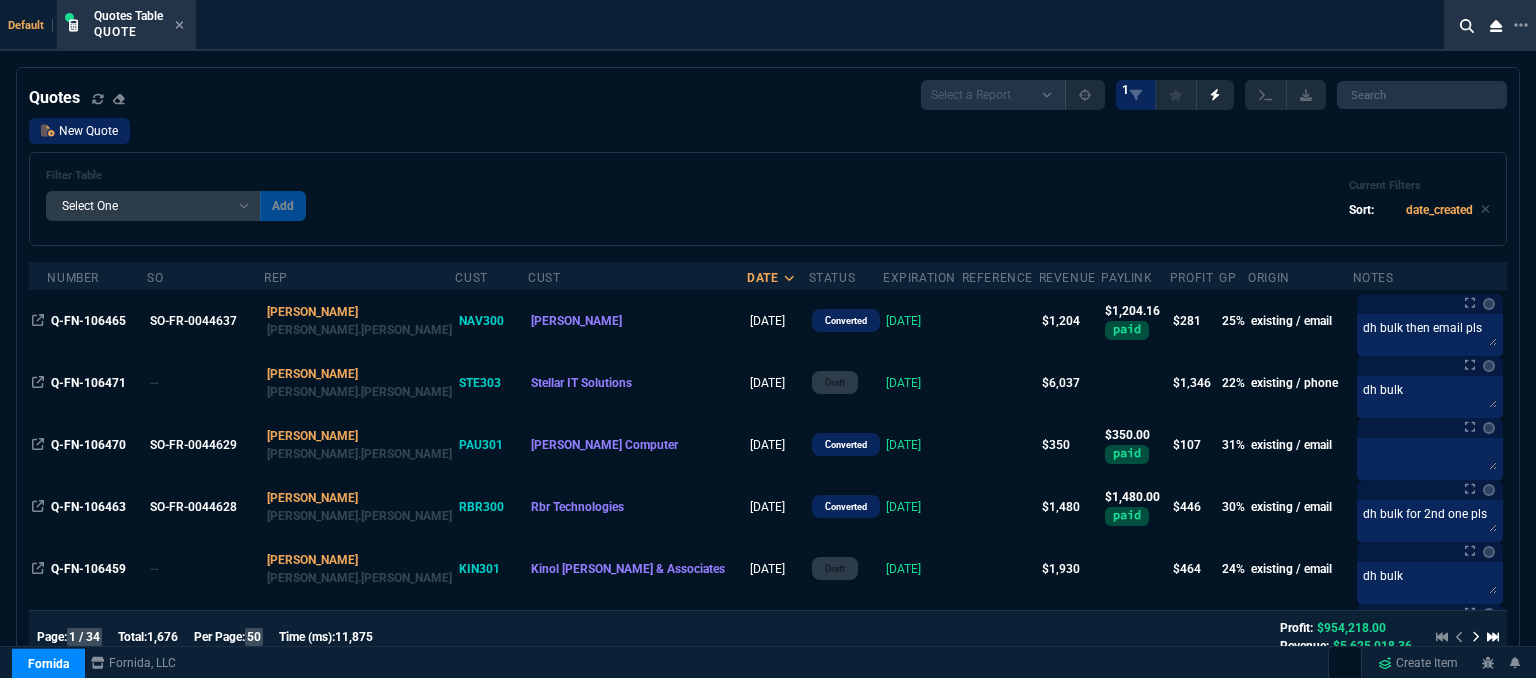 click on "New Quote" at bounding box center [79, 131] 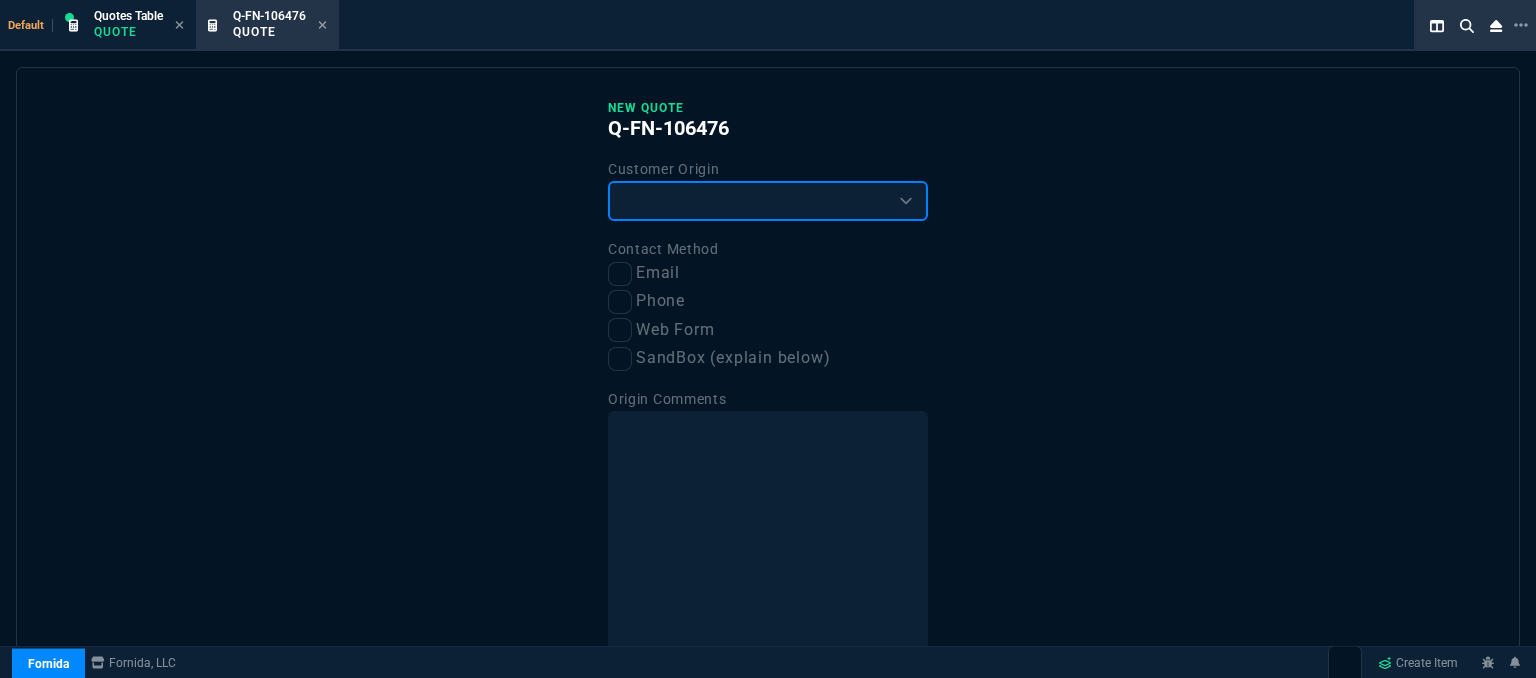 click on "Existing Customer Amazon Lead (first order) Website Lead (first order) Called (first order) Referral (first order) SandBox (explain below)" at bounding box center [768, 201] 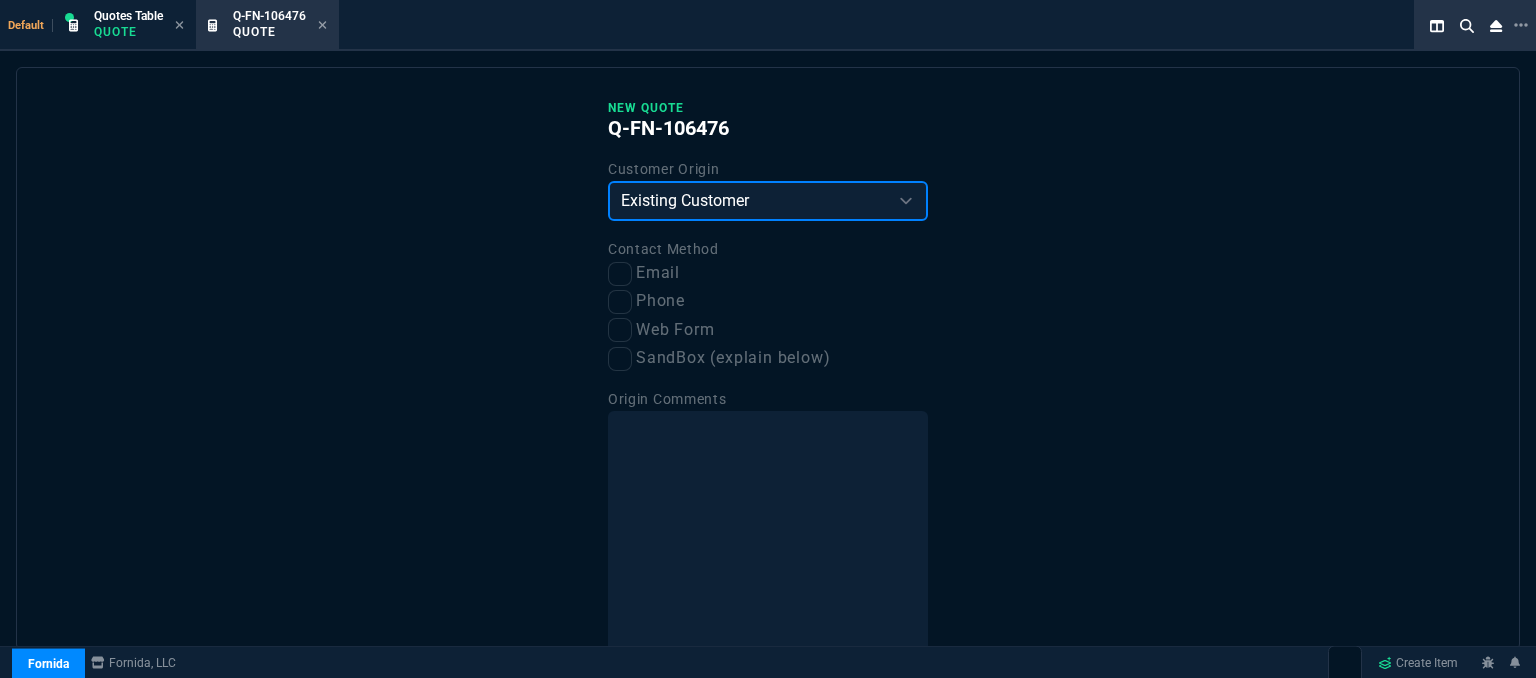 click on "Existing Customer Amazon Lead (first order) Website Lead (first order) Called (first order) Referral (first order) SandBox (explain below)" at bounding box center [768, 201] 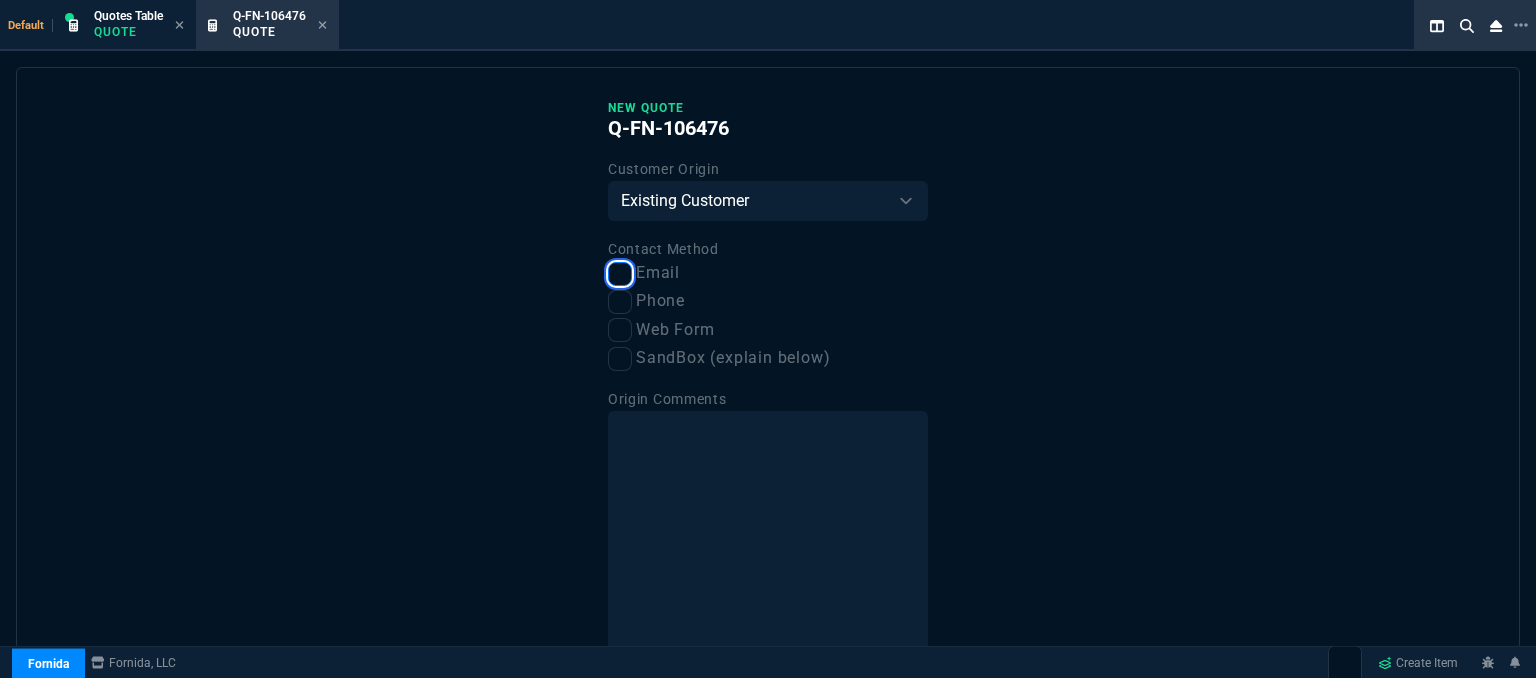 click on "Email" at bounding box center (620, 274) 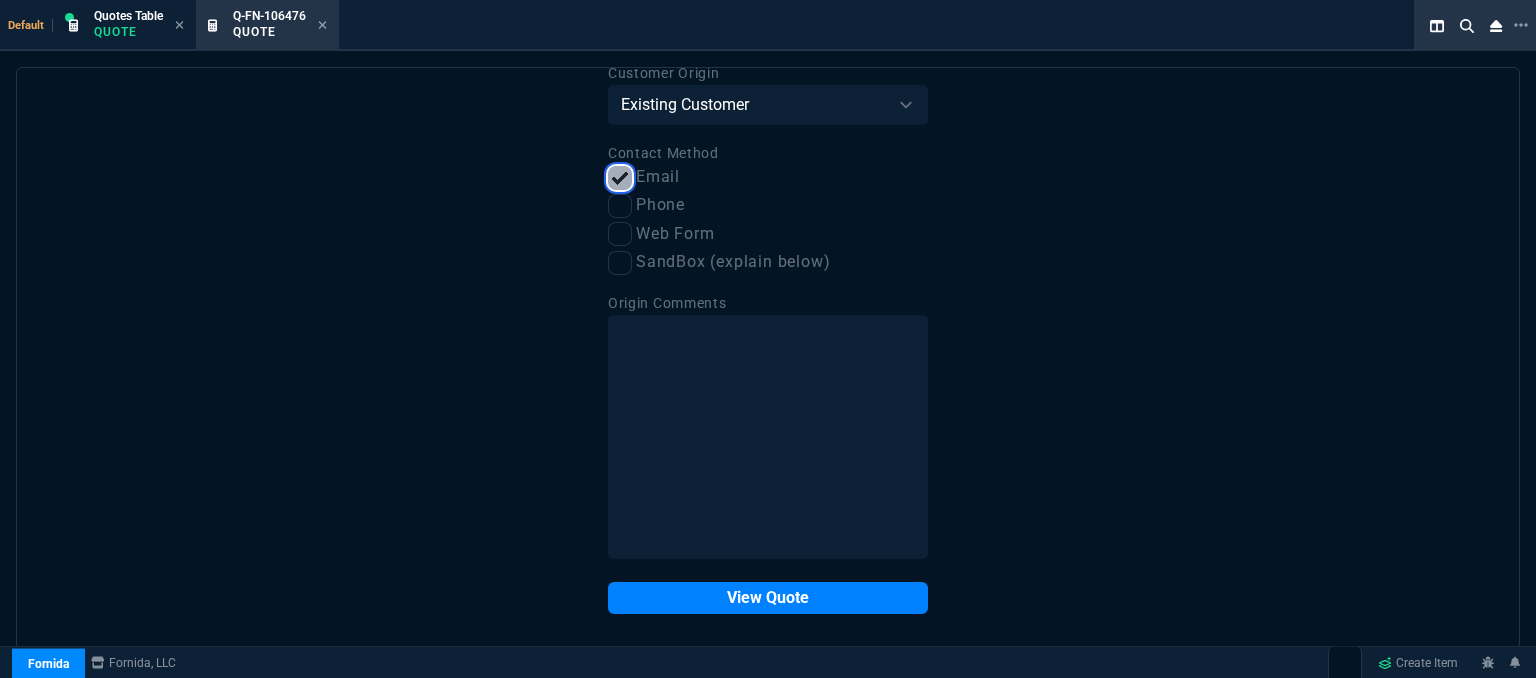 scroll, scrollTop: 101, scrollLeft: 0, axis: vertical 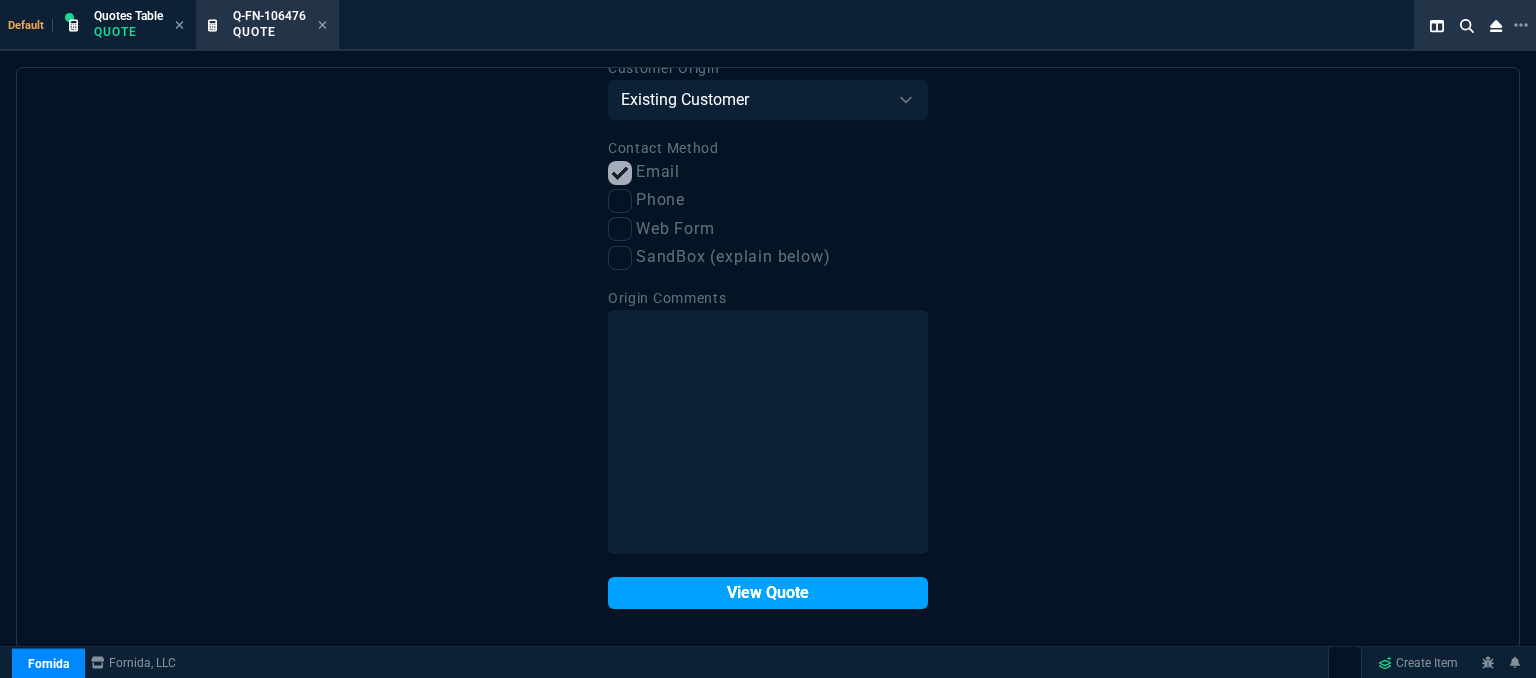 click on "View Quote" at bounding box center [768, 593] 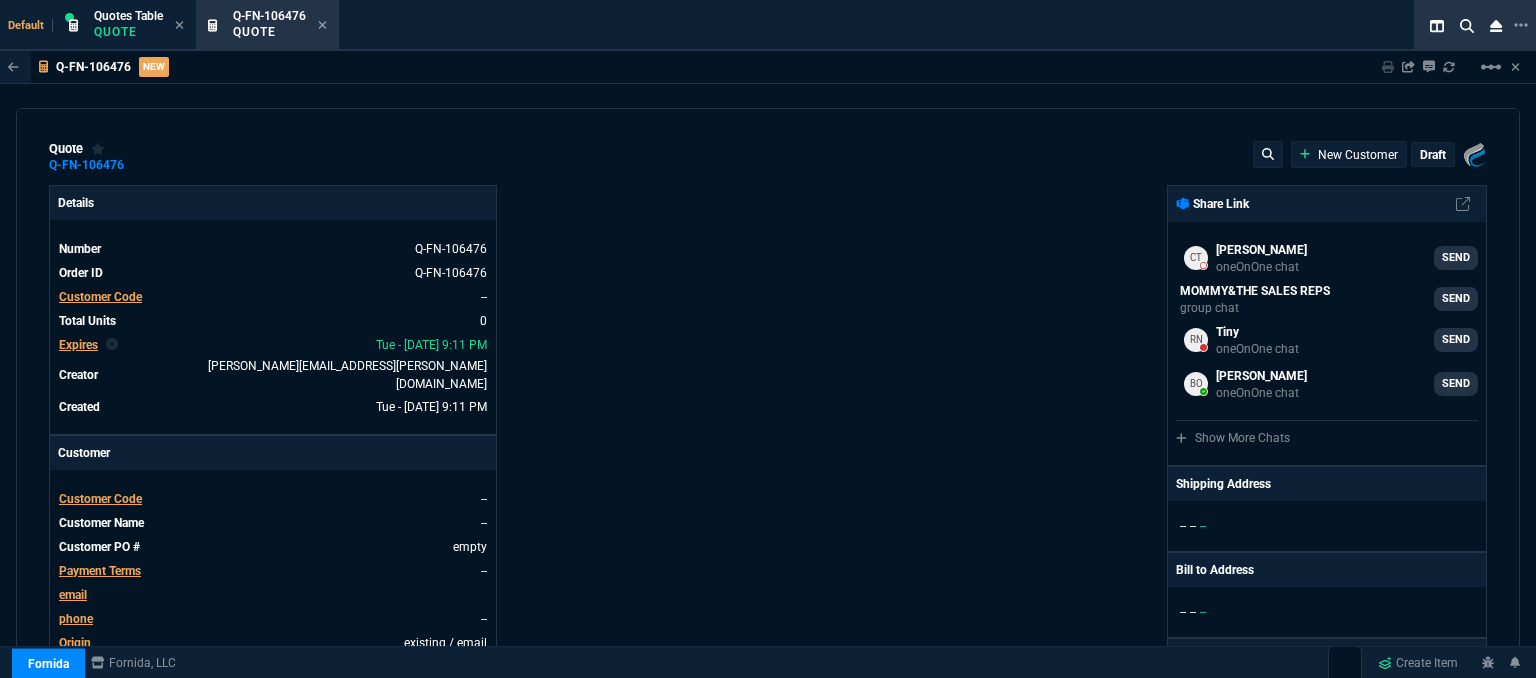 click on "Customer Code" at bounding box center [100, 499] 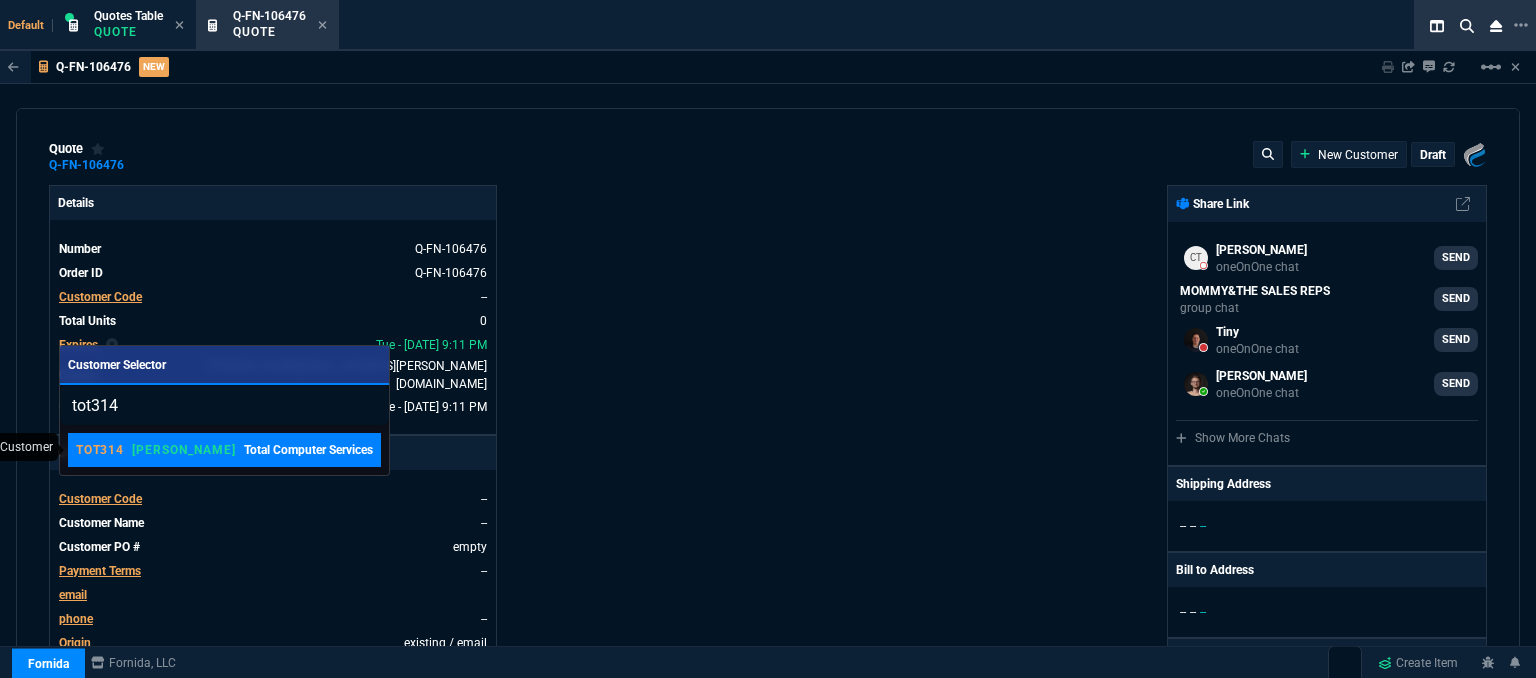 type on "tot314" 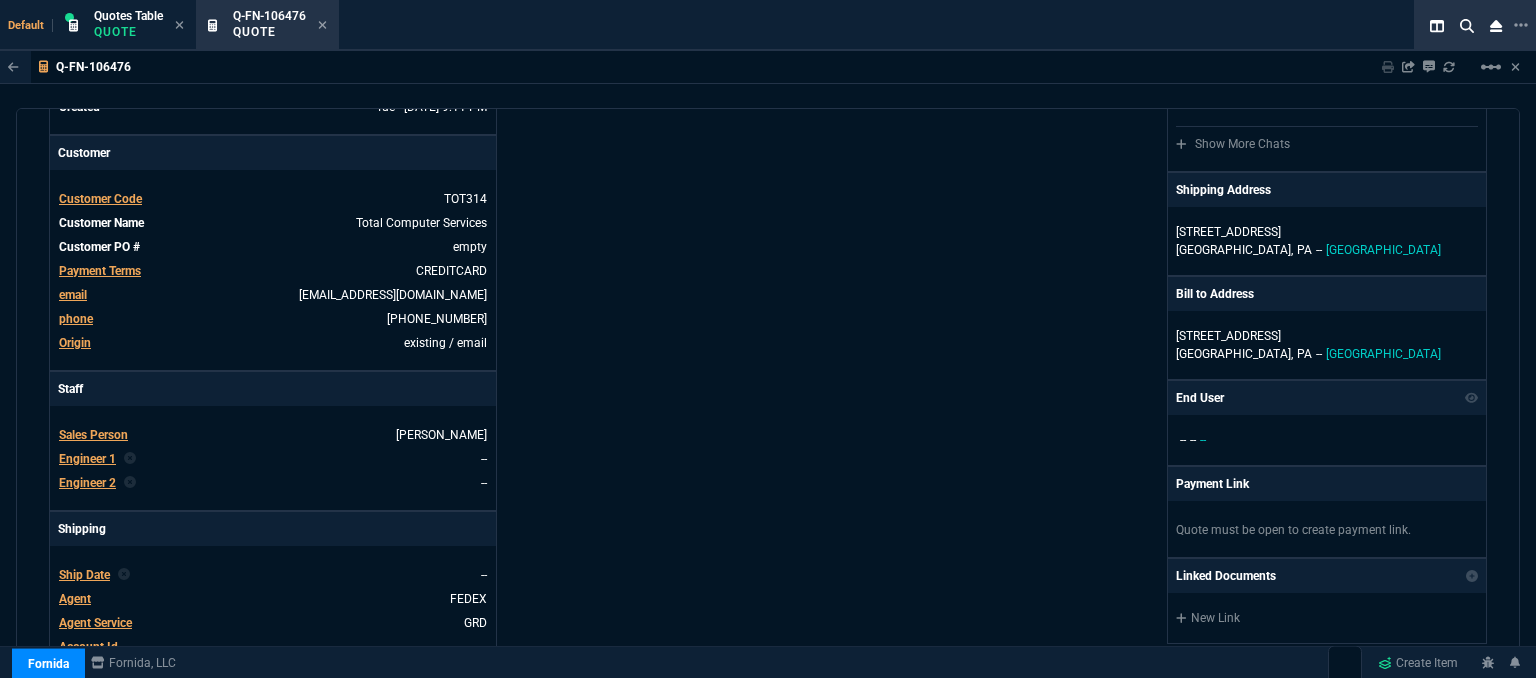 scroll, scrollTop: 900, scrollLeft: 0, axis: vertical 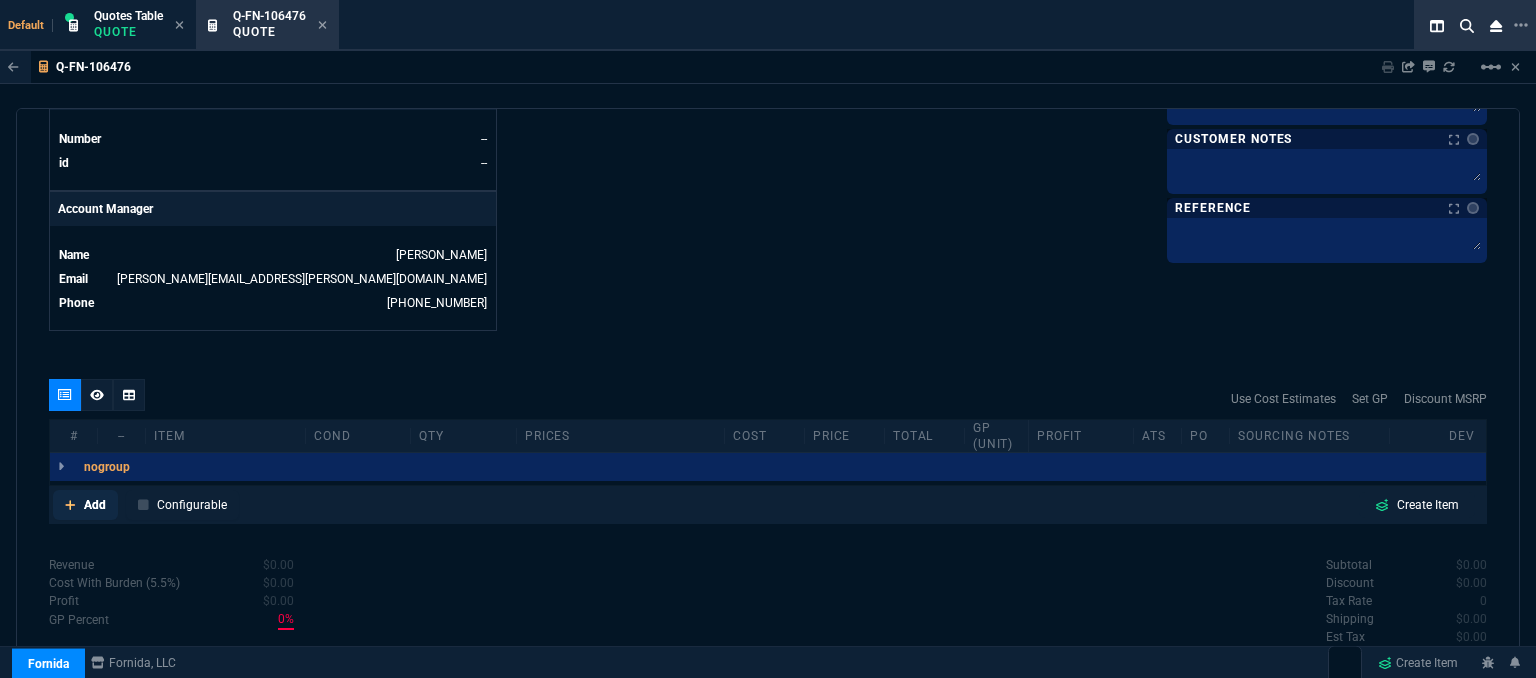 click 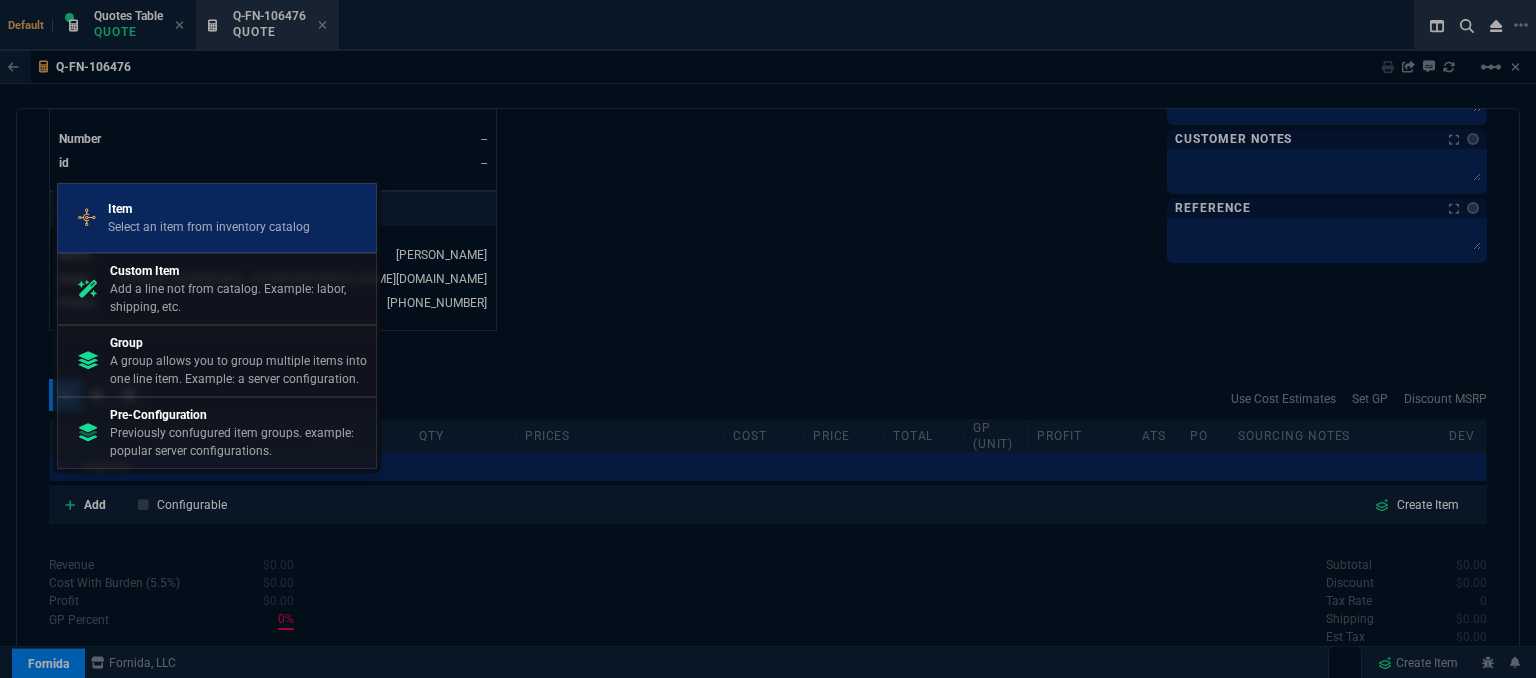 click on "Select an item from inventory catalog" at bounding box center [209, 227] 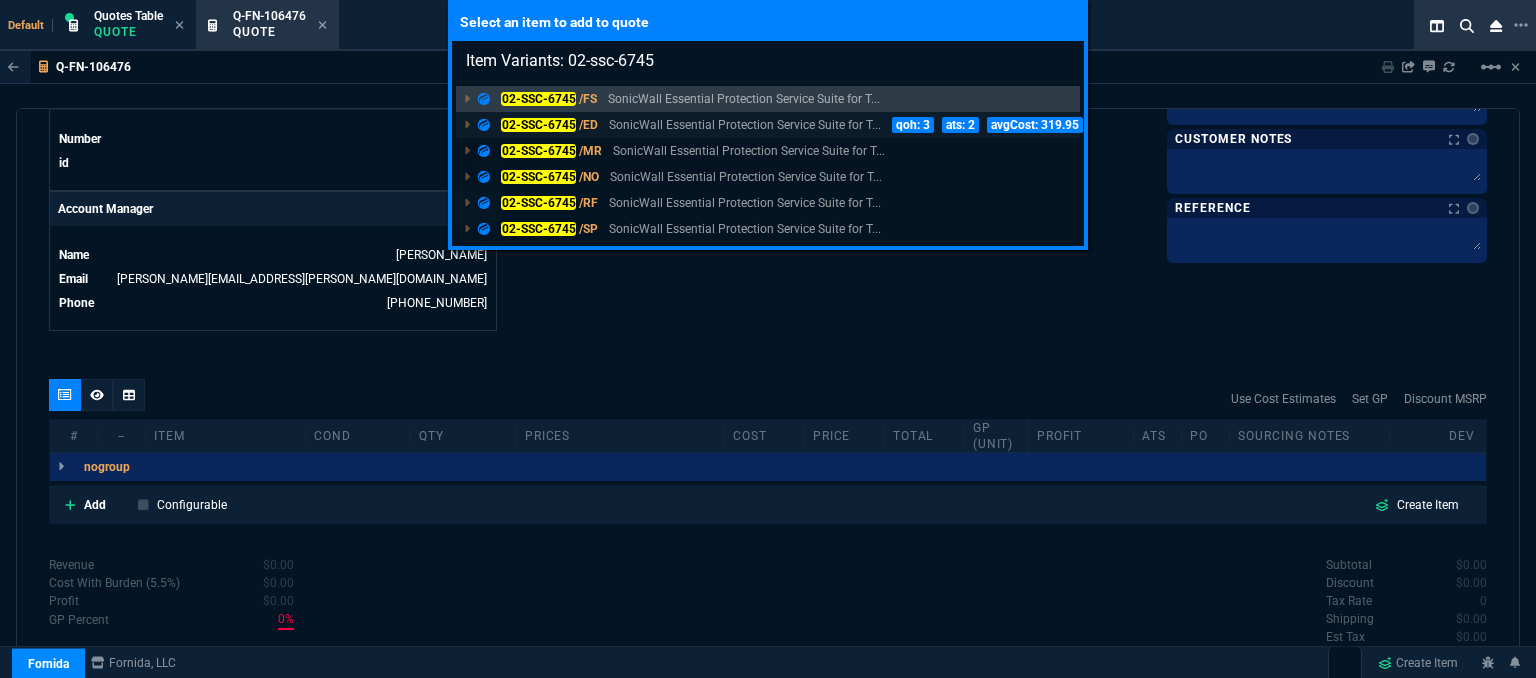 type on "Item Variants: 02-ssc-6745" 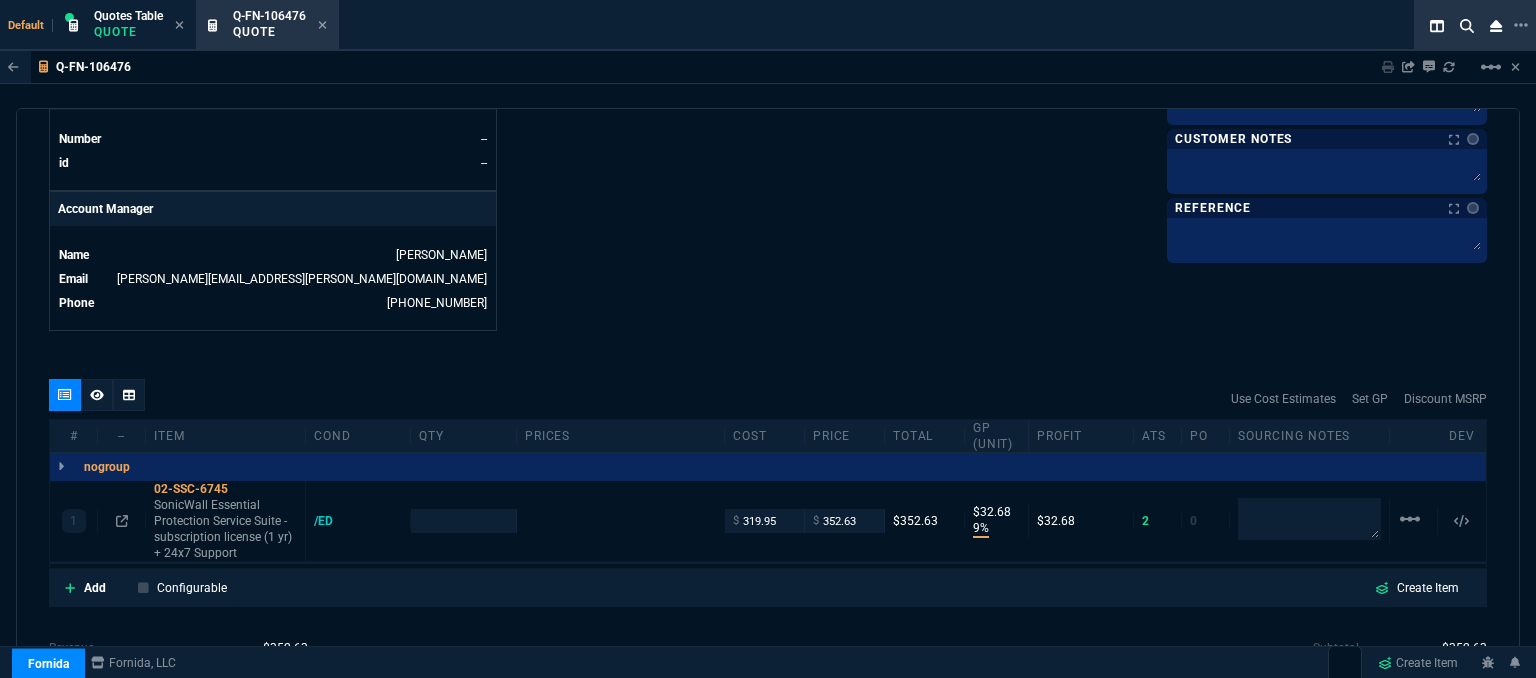type on "9" 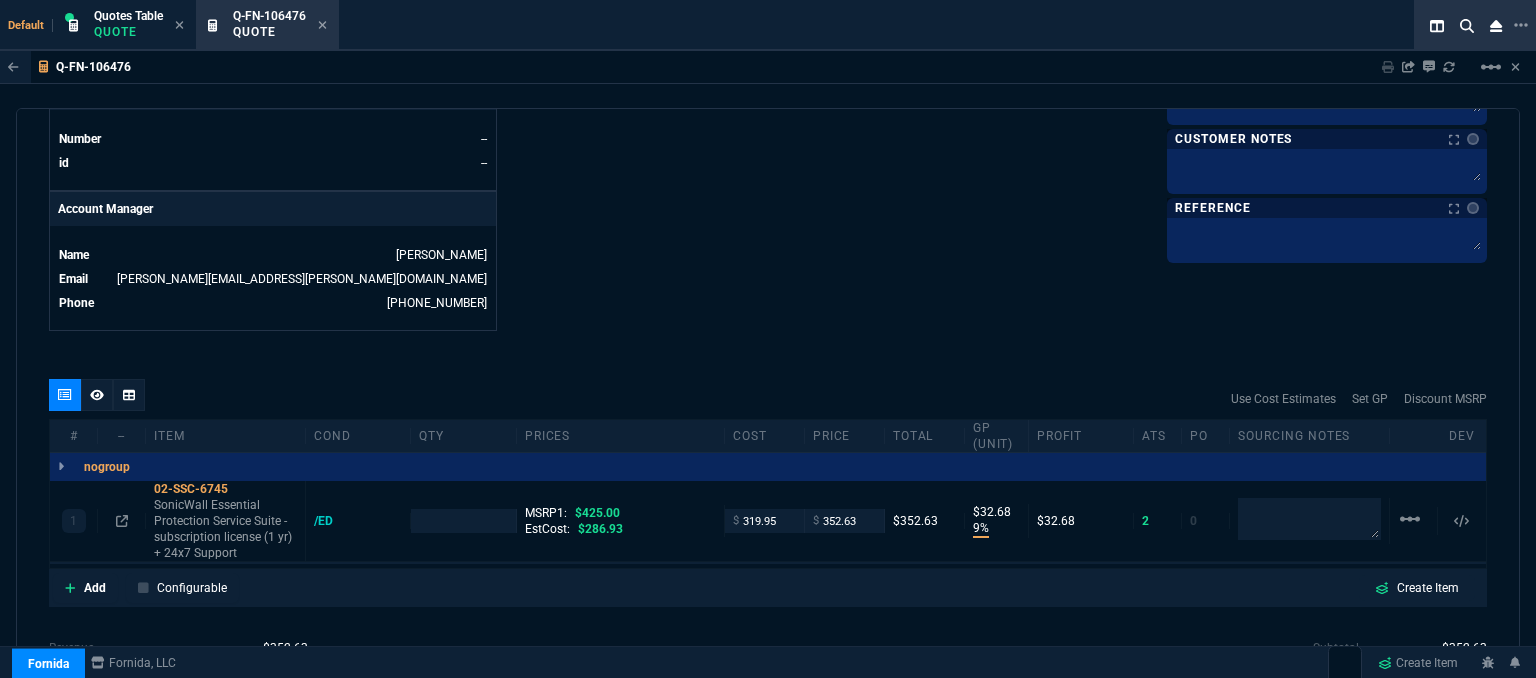 type on "17" 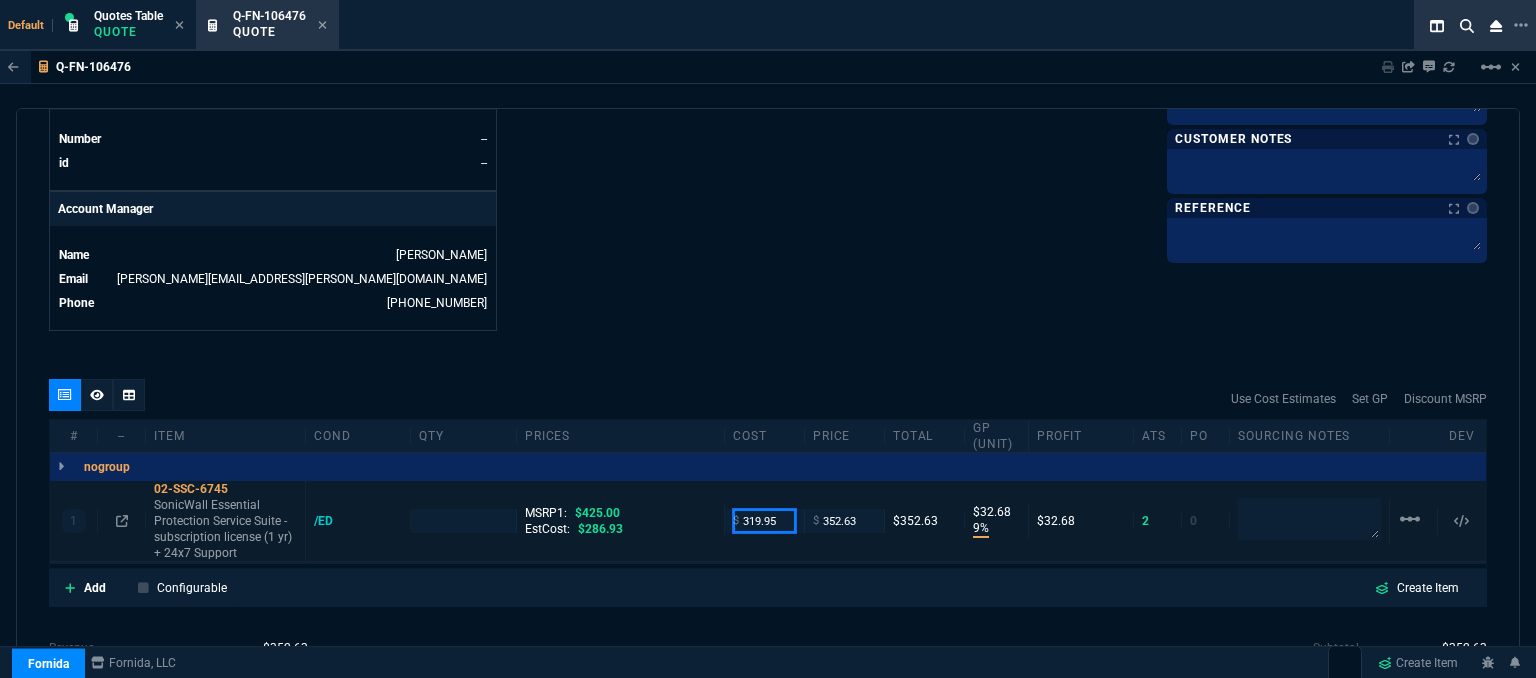 click on "319.95" at bounding box center [764, 520] 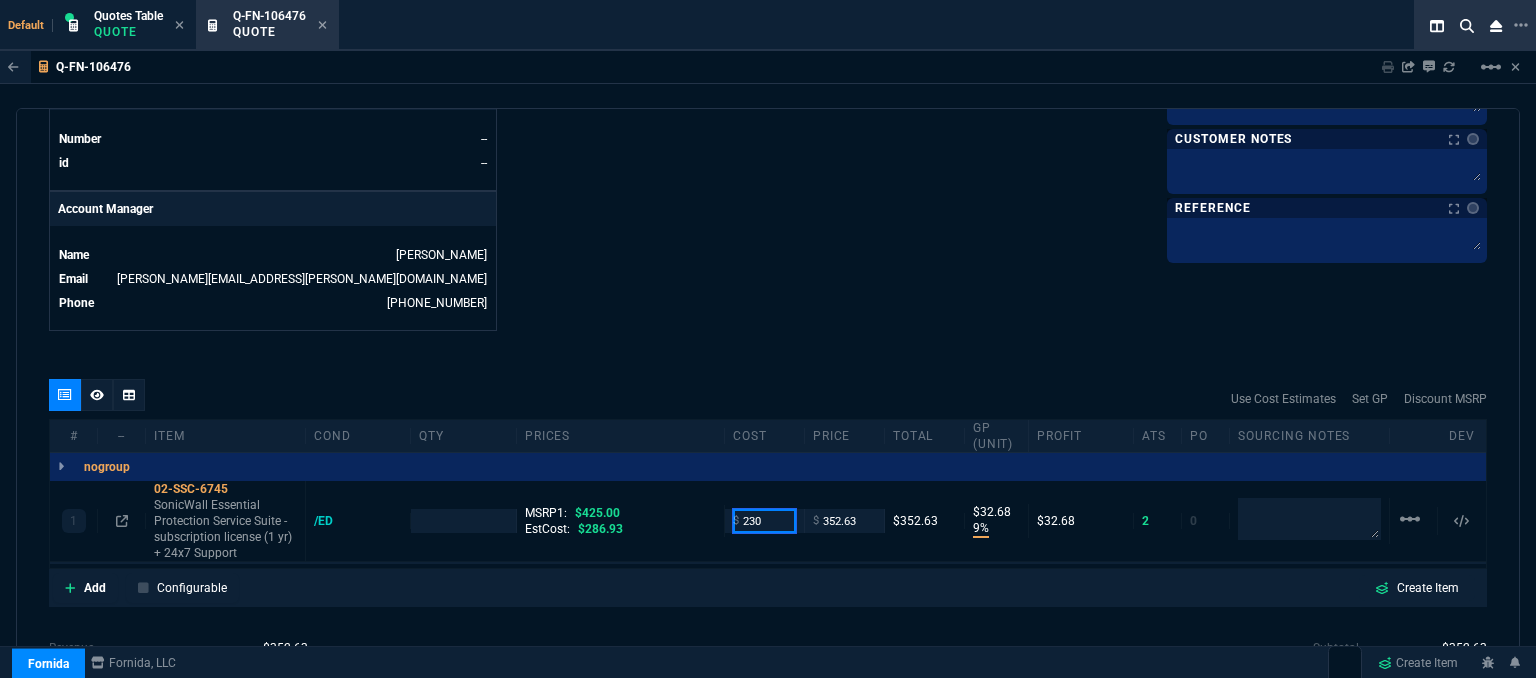 type on "230" 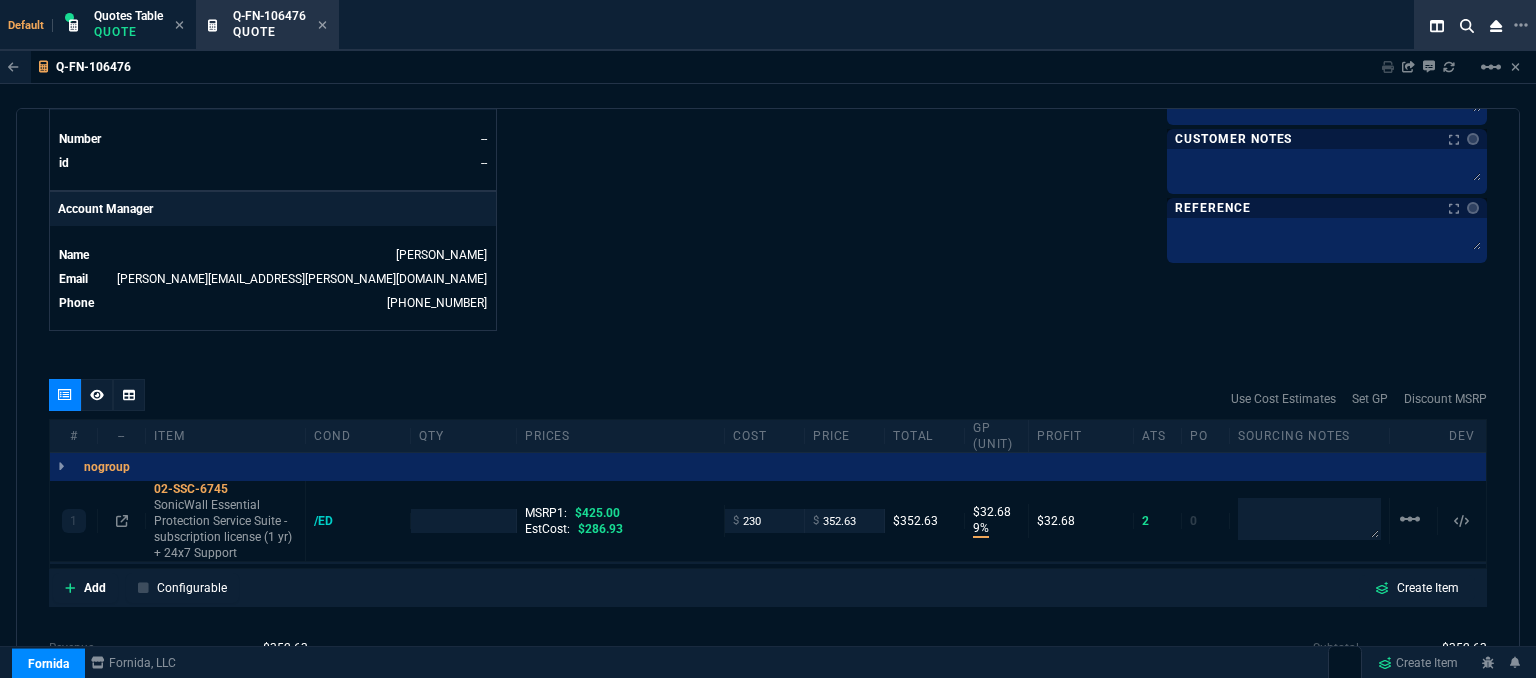 click on "Fornida, LLC [STREET_ADDRESS]  Share Link  [PERSON_NAME] oneOnOne chat SEND MOMMY&THE SALES REPS group chat SEND Tiny oneOnOne chat SEND [PERSON_NAME] Over oneOnOne chat SEND  Show More Chats  Shipping Address [STREET_ADDRESS] Bill to Address [STREET_ADDRESS] End User -- -- -- Payment Link  Quote must be open to create payment link.  Linked Documents  New Link  Quote Notes Quote Notes    Customer Notes Customer Notes    Reference Reference" at bounding box center [1127, -192] 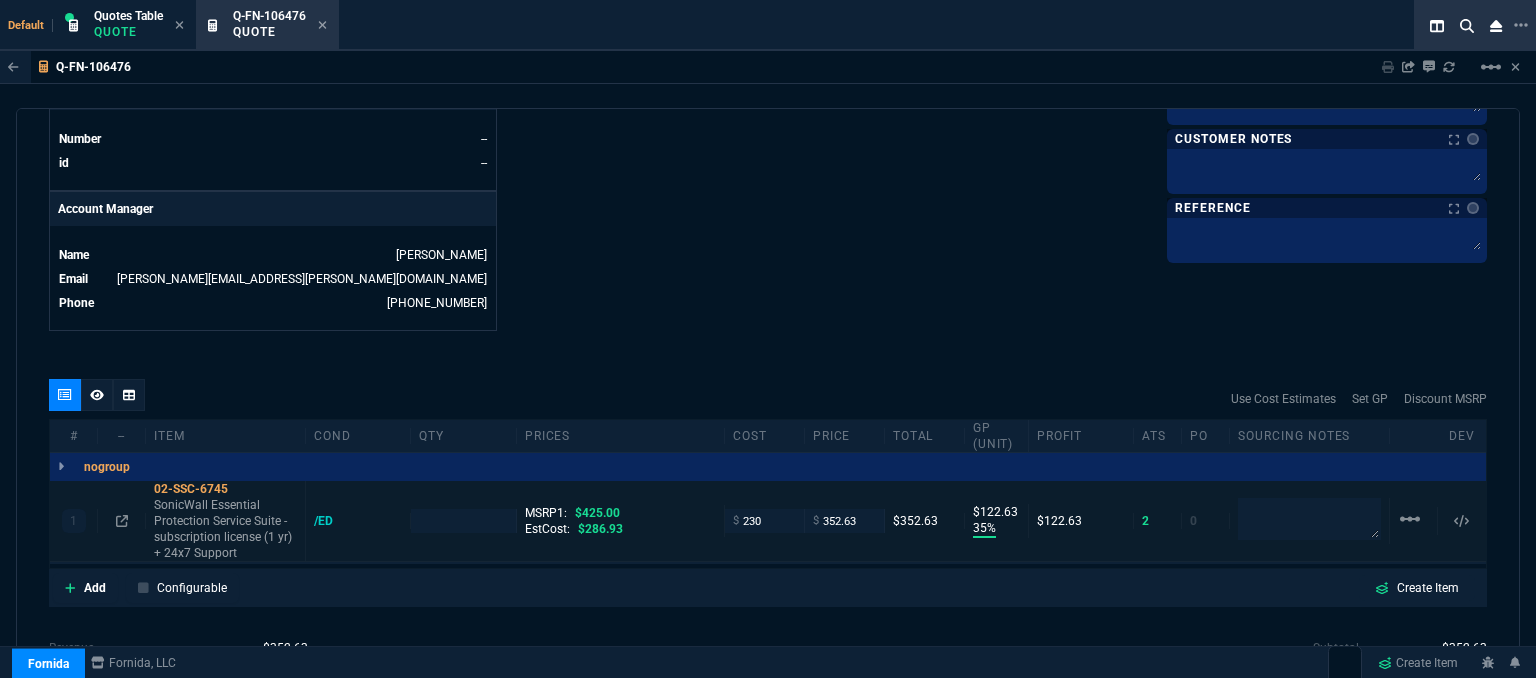 type on "1" 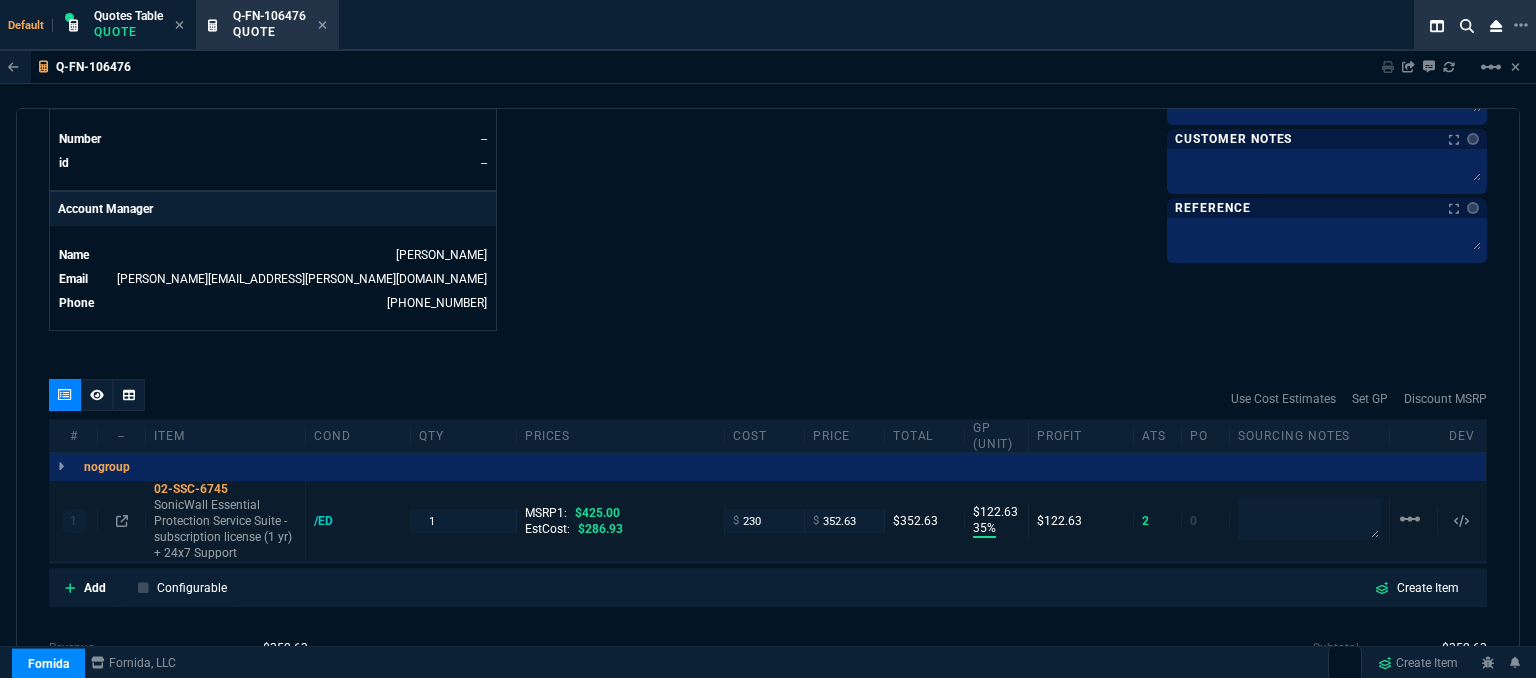 type on "35" 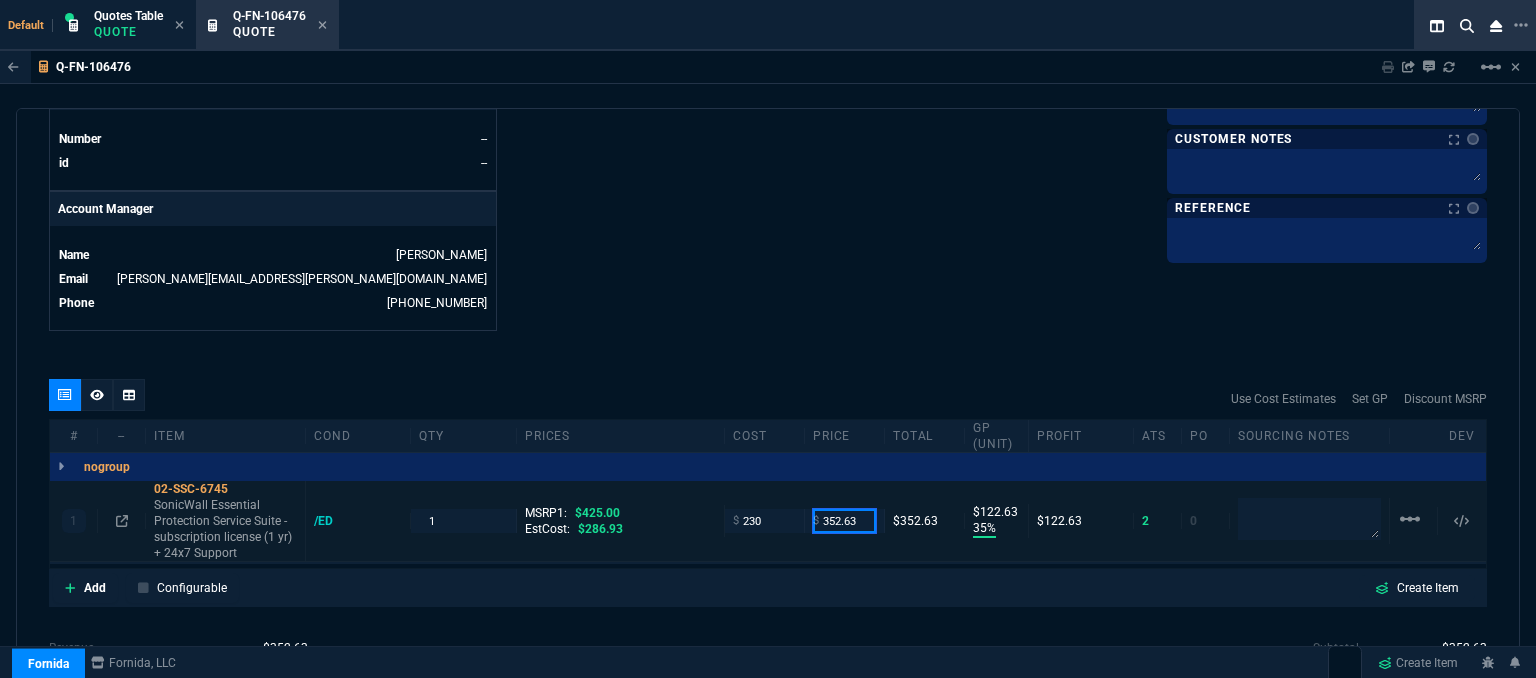 click on "352.63" at bounding box center (844, 520) 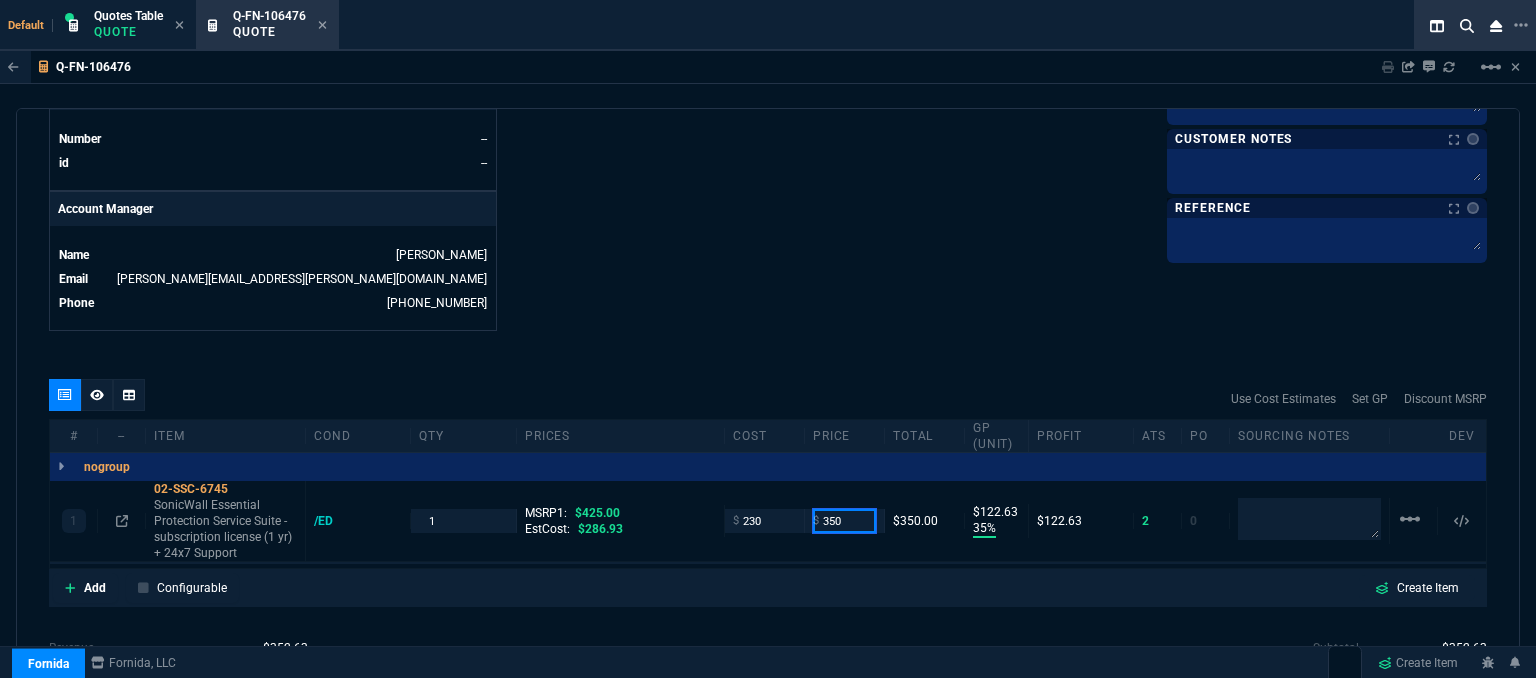 type on "350" 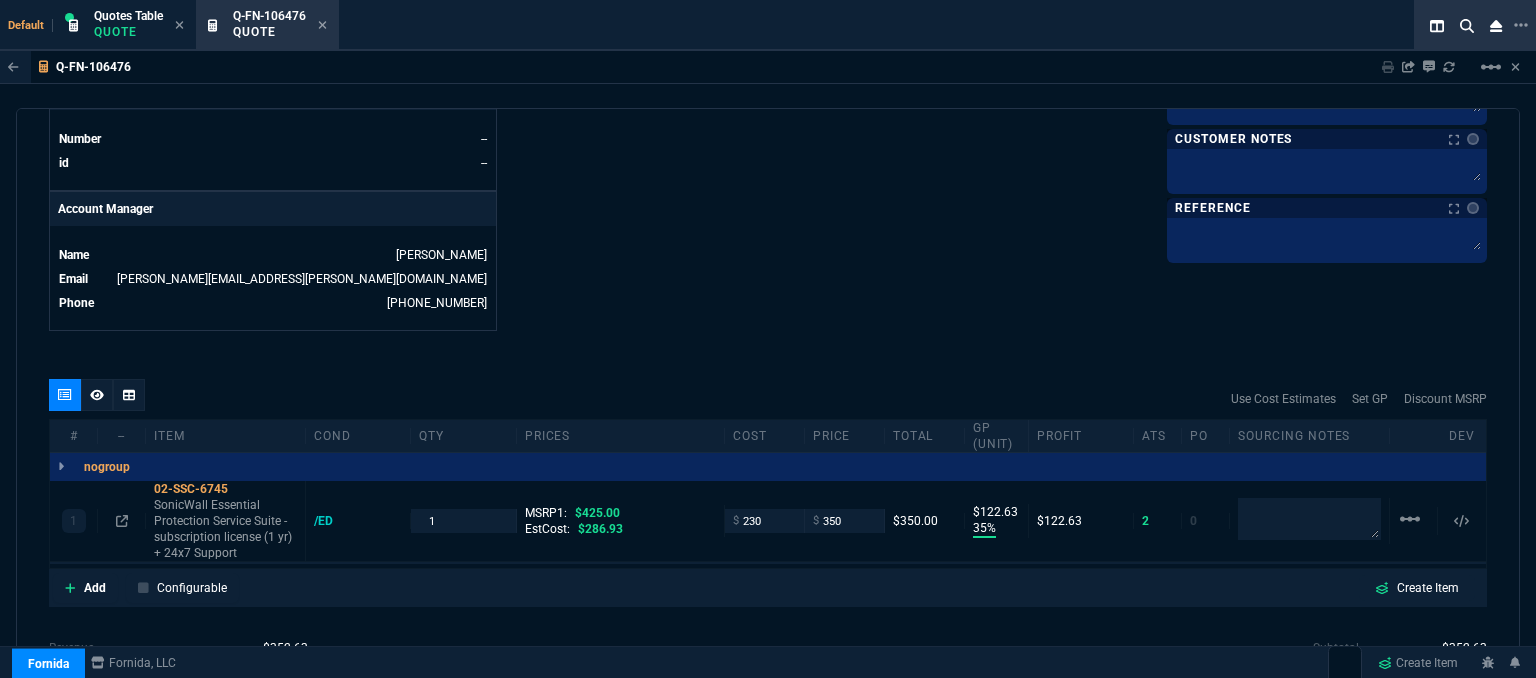 click on "Fornida, LLC [STREET_ADDRESS]  Share Link  [PERSON_NAME] oneOnOne chat SEND MOMMY&THE SALES REPS group chat SEND Tiny oneOnOne chat SEND [PERSON_NAME] Over oneOnOne chat SEND  Show More Chats  Shipping Address [STREET_ADDRESS] Bill to Address [STREET_ADDRESS] End User -- -- -- Payment Link  Quote must be open to create payment link.  Linked Documents  New Link  Quote Notes Quote Notes    Customer Notes Customer Notes    Reference Reference" at bounding box center [1127, -192] 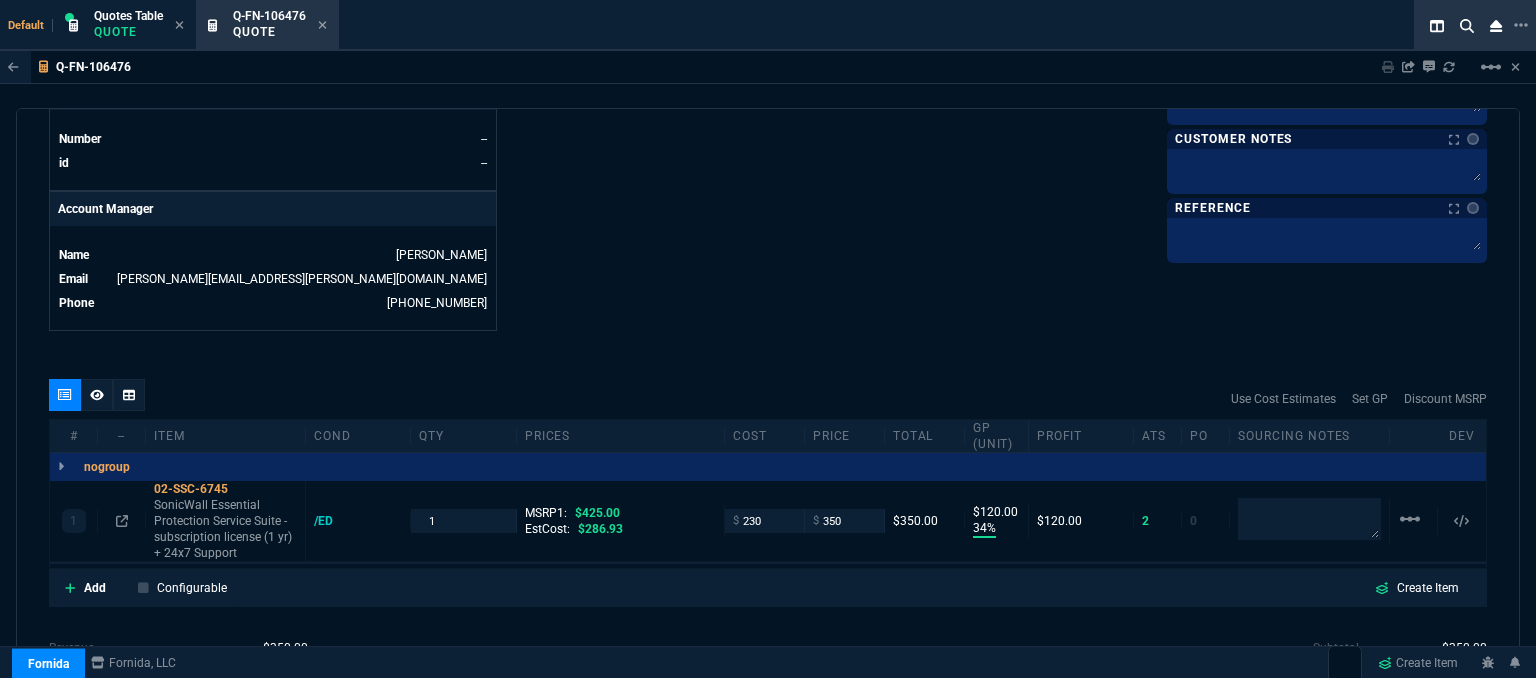 type on "34" 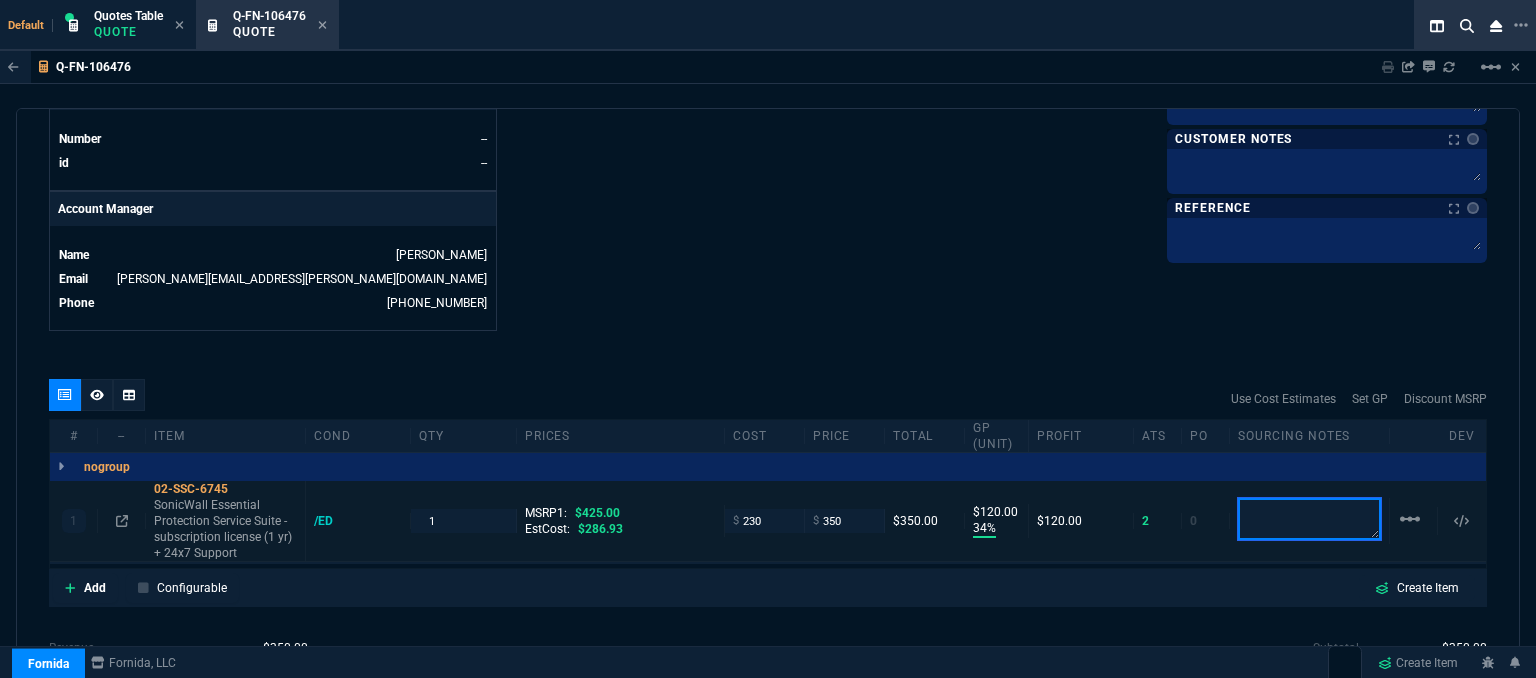click at bounding box center [1309, 519] 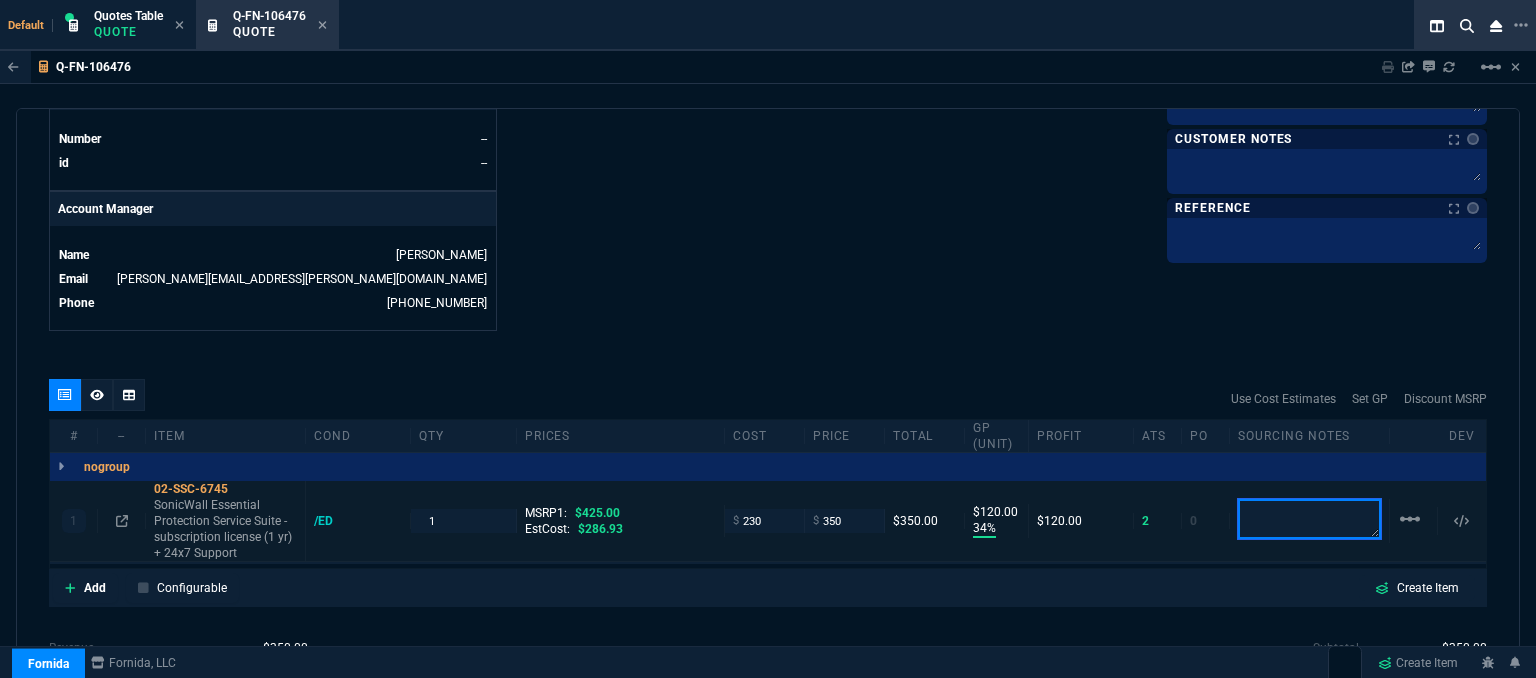 type on "e" 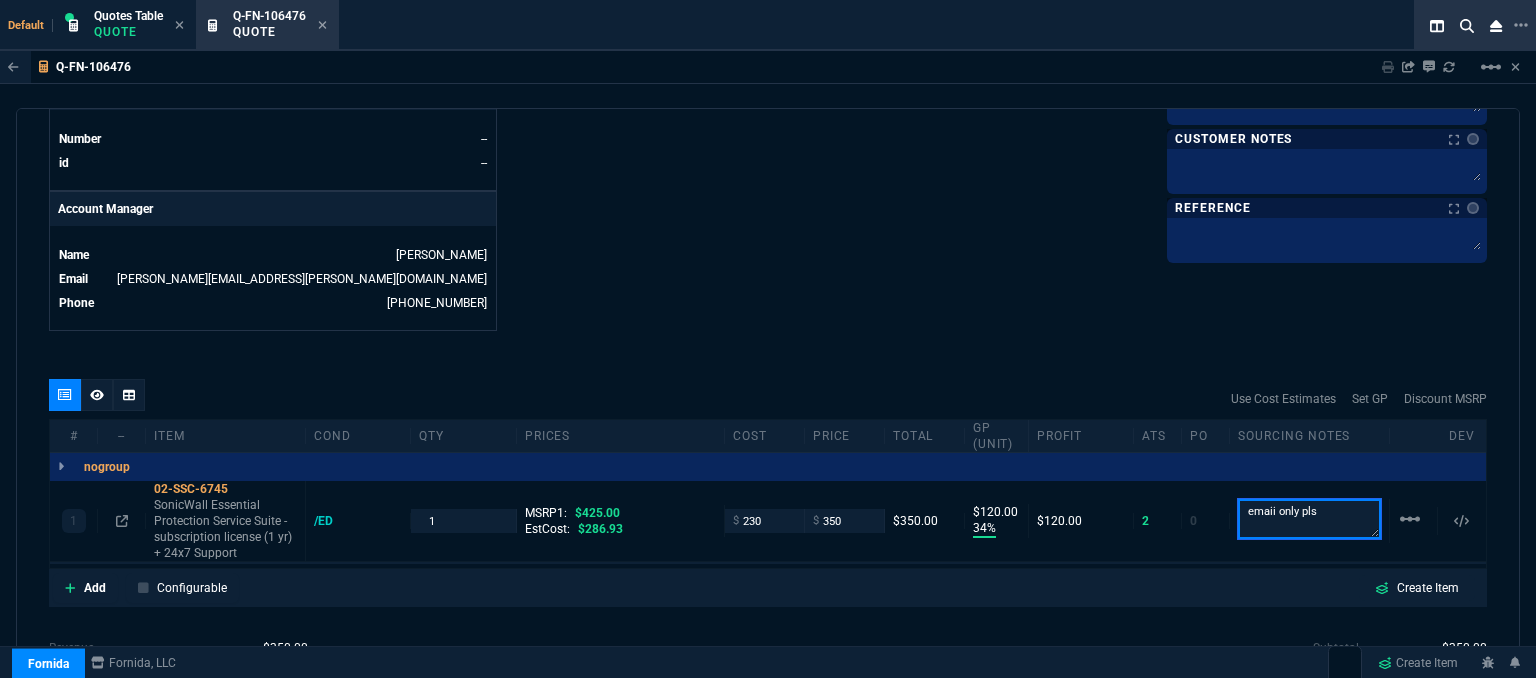type on "emaii only pls" 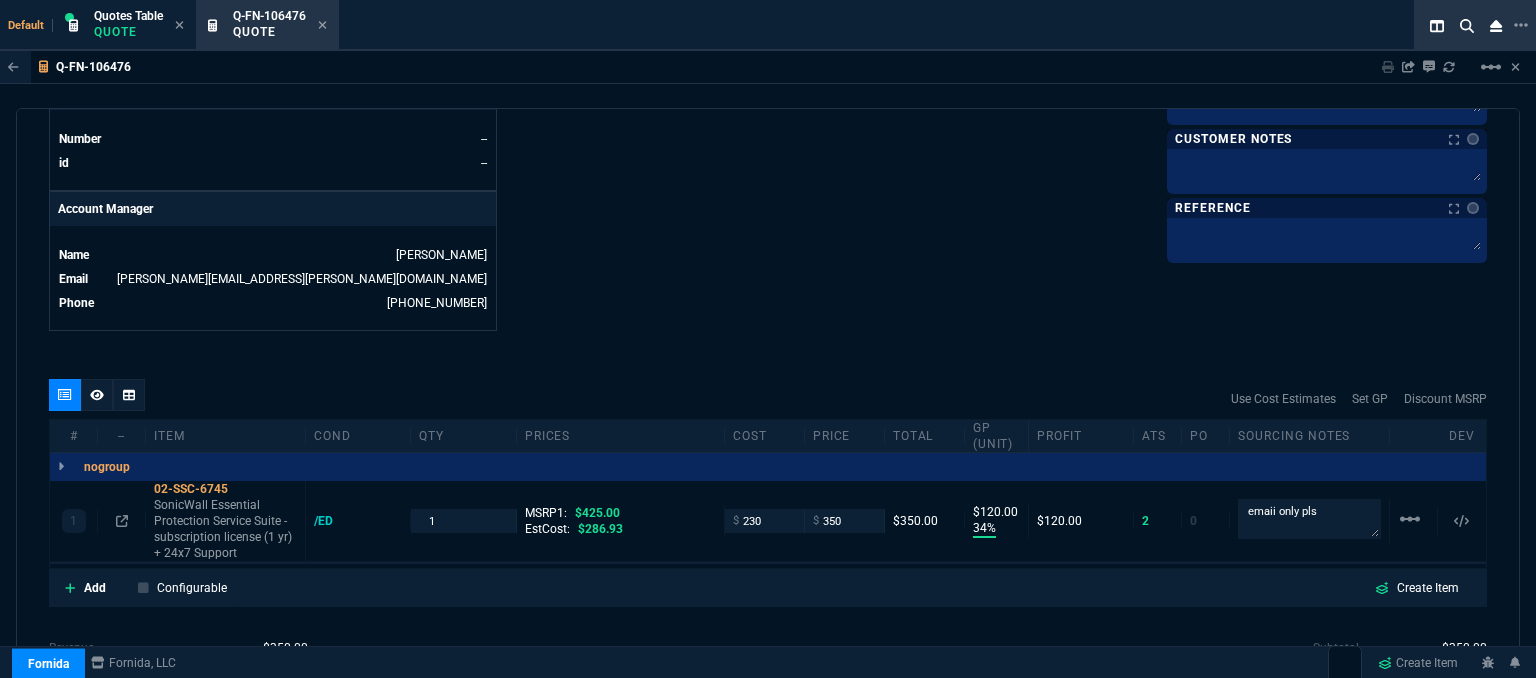 click on "Details Number Q-FN-106476  Order ID Q-FN-106476  Customer Code TOT314  Total Units 1  Expires Tue - [DATE] 9:11 PM Creator [PERSON_NAME][EMAIL_ADDRESS][PERSON_NAME][DOMAIN_NAME]  Created Tue - [DATE] 9:11 PM Print Specs Number Q-FN-106476  Customer ID TOT314  Customer Name Total Computer Services  Expires [DATE]  4:11 PM  Customer PO # --  Payment Terms CREDITCARD  Shipping Agent FEDEX | GRD  Customer Customer Code TOT314  Customer Name Total Computer Services  Customer PO # empty  Payment Terms CREDITCARD  email [EMAIL_ADDRESS][DOMAIN_NAME]  phone [PHONE_NUMBER]    Origin  existing / email   Origin Comment    Staff Sales Person [PERSON_NAME]  Engineer 1 --  Engineer 2 --  Shipping Ship Date -- Agent FEDEX  Agent Service GRD  Account Id --  Sales Order* Number --  id --  Account Manager Name [PERSON_NAME] [PERSON_NAME][EMAIL_ADDRESS][PERSON_NAME][DOMAIN_NAME]  Phone [PHONE_NUMBER]" at bounding box center (408, -192) 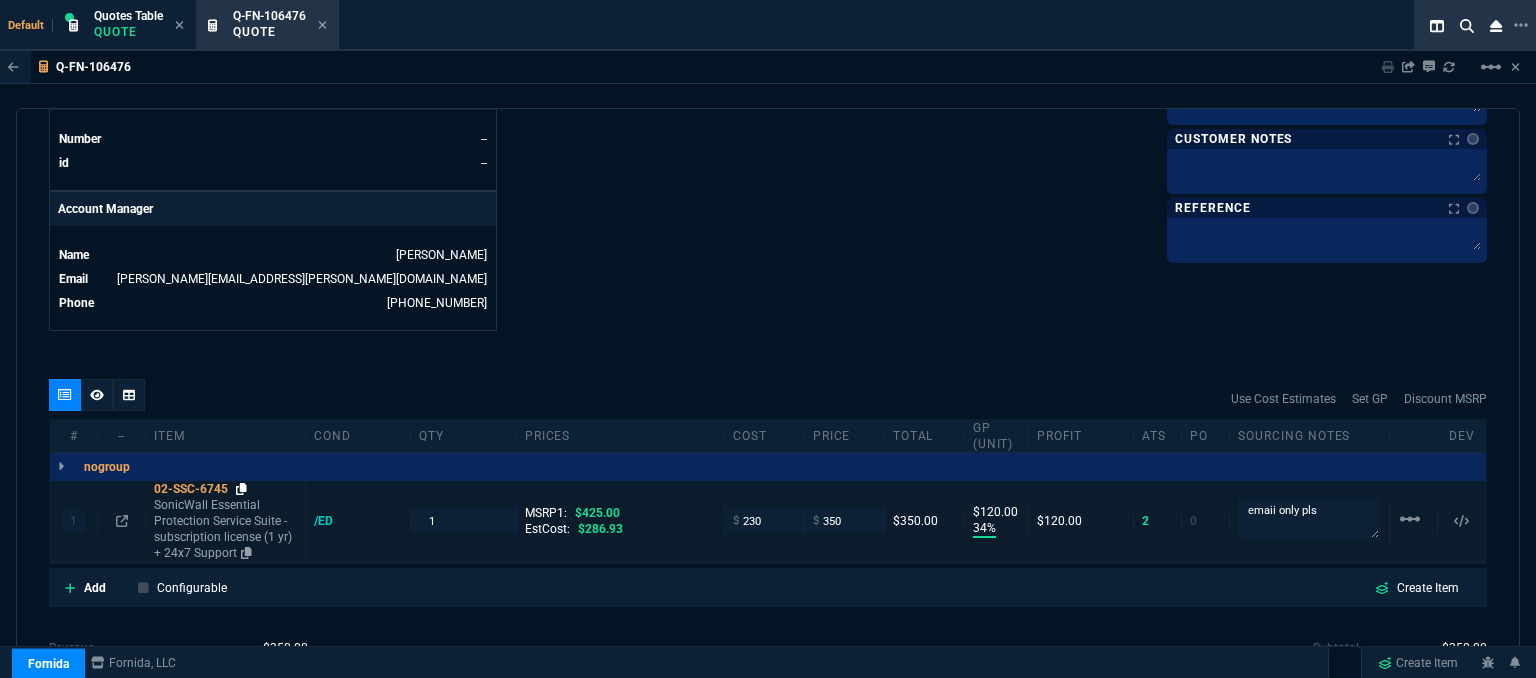 click 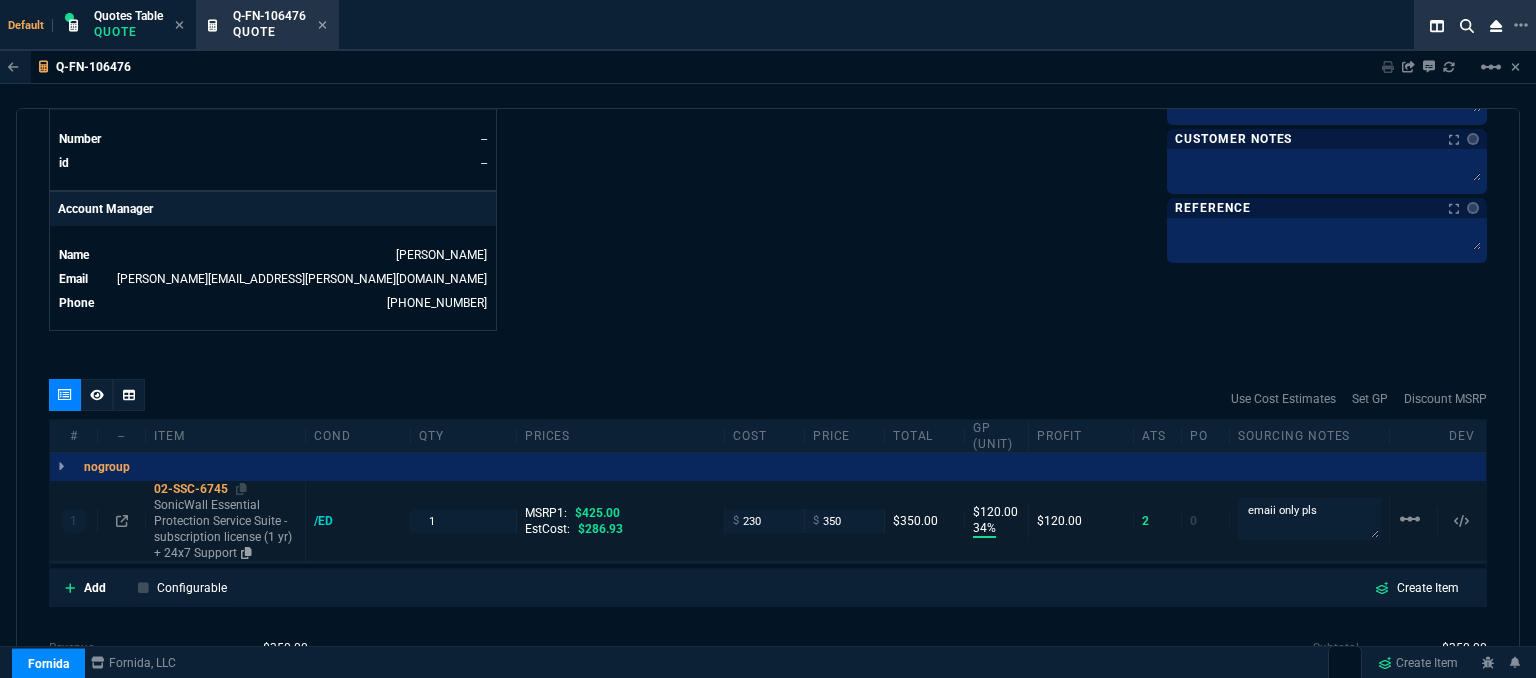 click on "SonicWall Essential Protection Service Suite - subscription license (1 yr) + 24x7 Support" at bounding box center (225, 529) 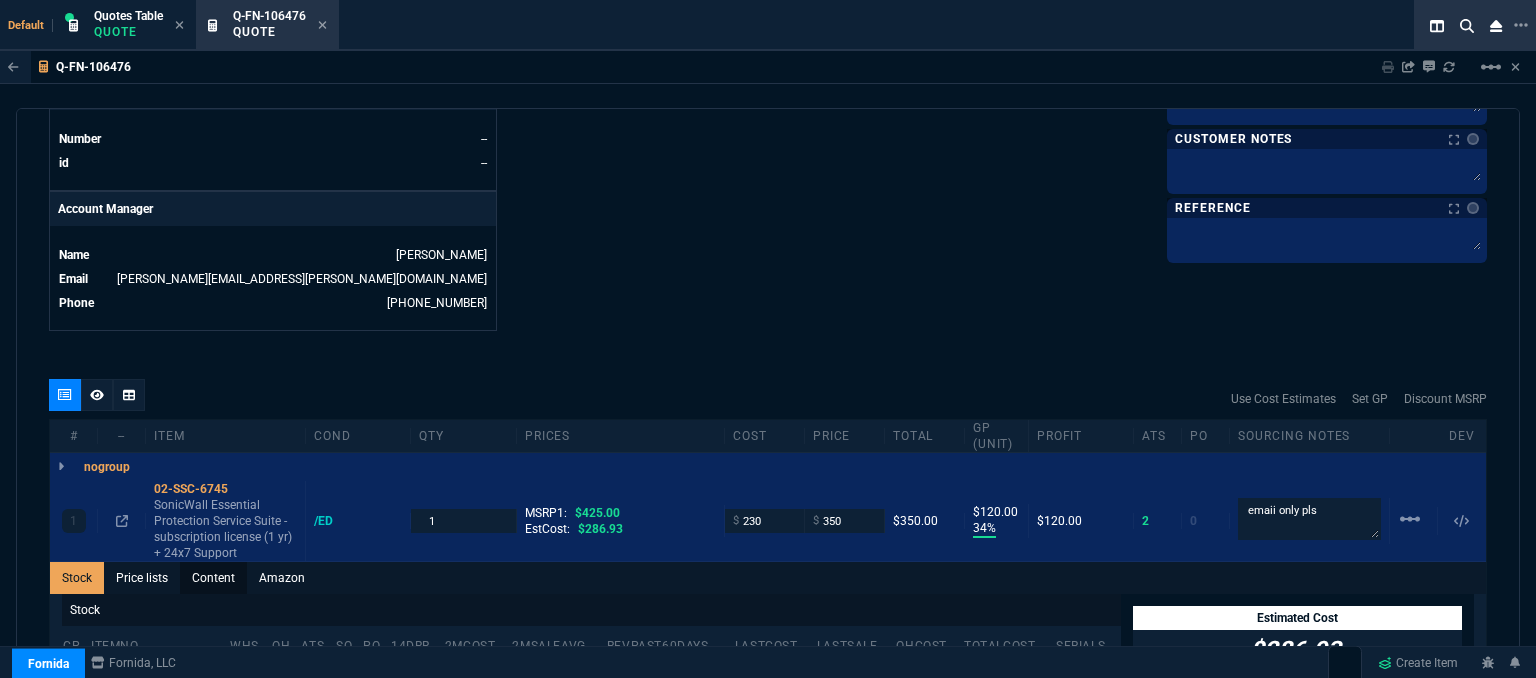 click on "Content" at bounding box center (213, 578) 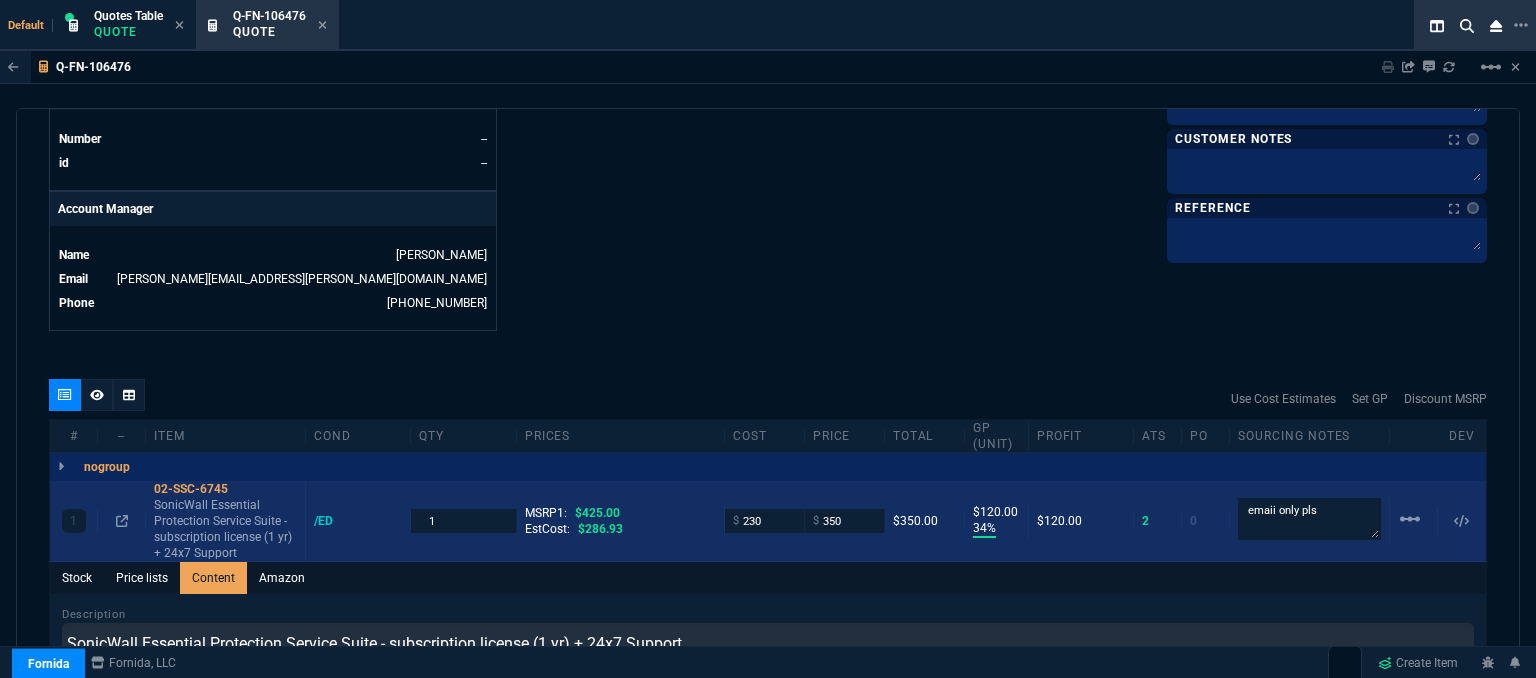 scroll, scrollTop: 0, scrollLeft: 0, axis: both 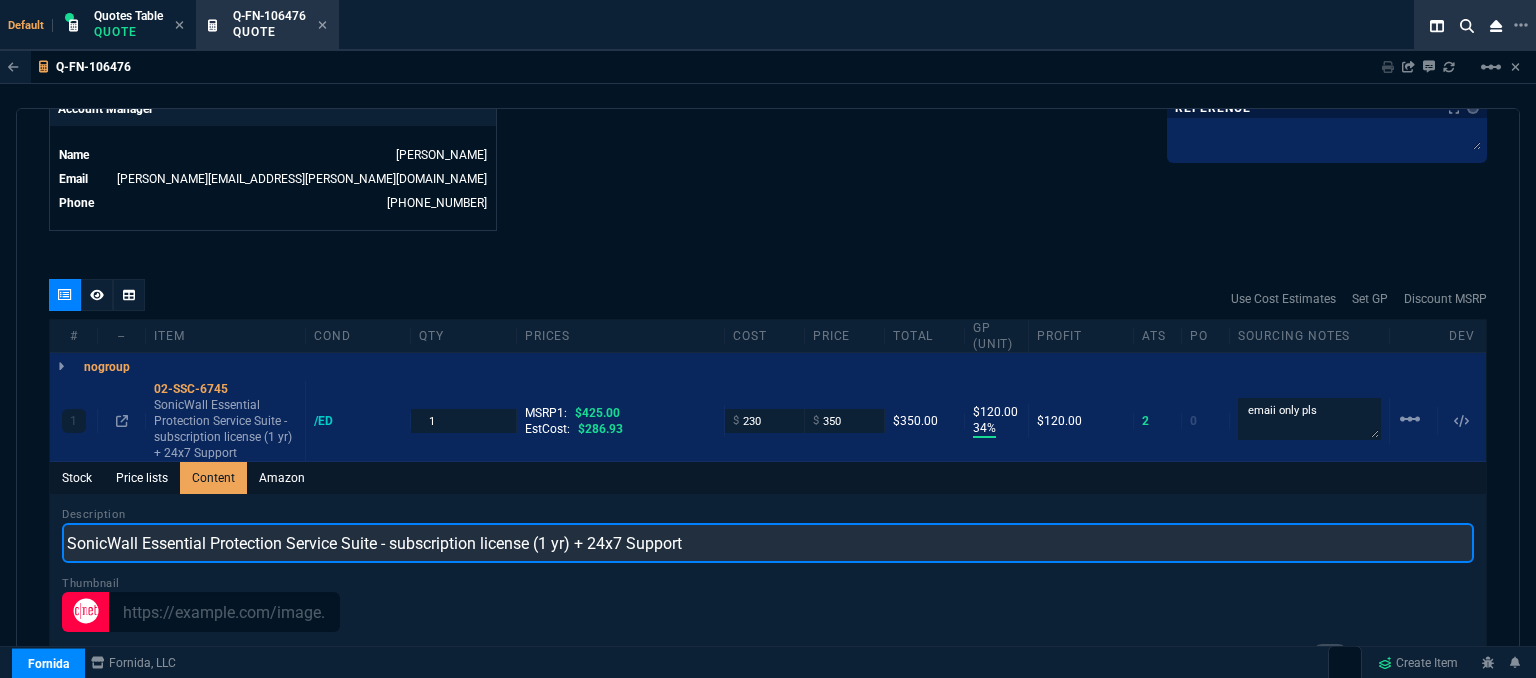 drag, startPoint x: 724, startPoint y: 523, endPoint x: 0, endPoint y: 457, distance: 727.0021 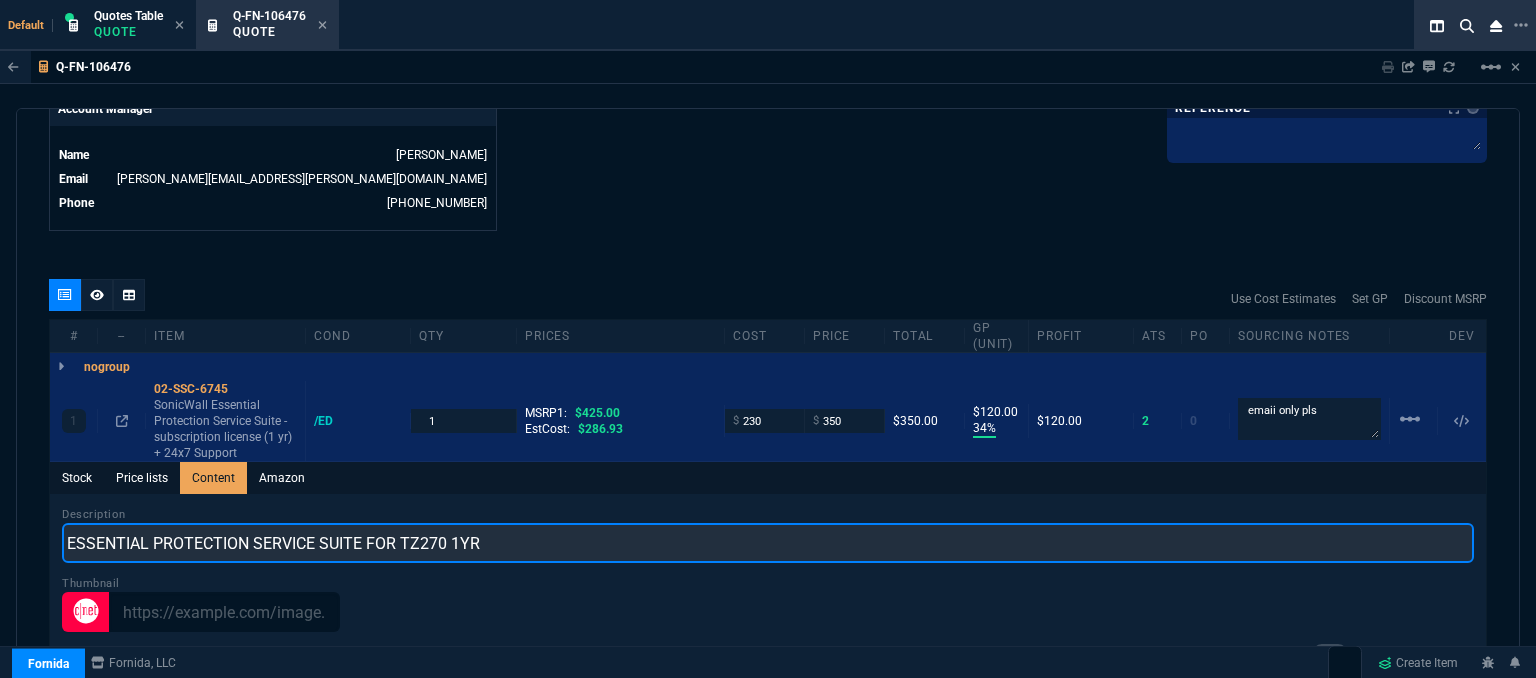 type on "ESSENTIAL PROTECTION SERVICE SUITE FOR TZ270 1YR" 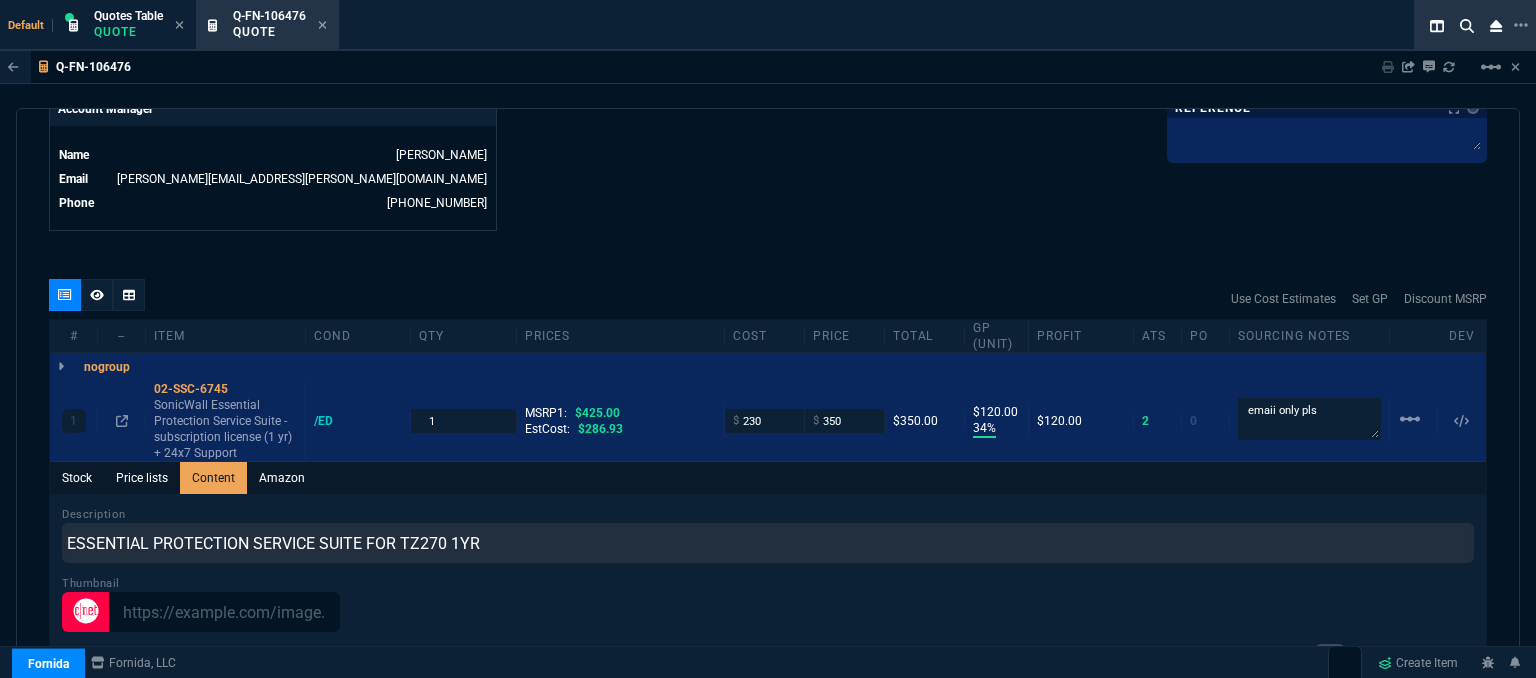 click on "Details Number Q-FN-106476  Order ID Q-FN-106476  Customer Code TOT314  Total Units 1  Expires Tue - [DATE] 9:11 PM Creator [PERSON_NAME][EMAIL_ADDRESS][PERSON_NAME][DOMAIN_NAME]  Created Tue - [DATE] 9:11 PM Print Specs Number Q-FN-106476  Customer ID TOT314  Customer Name Total Computer Services  Expires [DATE]  4:11 PM  Customer PO # --  Payment Terms CREDITCARD  Shipping Agent FEDEX | GRD  Customer Customer Code TOT314  Customer Name Total Computer Services  Customer PO # empty  Payment Terms CREDITCARD  email [EMAIL_ADDRESS][DOMAIN_NAME]  phone [PHONE_NUMBER]    Origin  existing / email   Origin Comment    Staff Sales Person [PERSON_NAME]  Engineer 1 --  Engineer 2 --  Shipping Ship Date -- Agent FEDEX  Agent Service GRD  Account Id --  Sales Order* Number --  id --  Account Manager Name [PERSON_NAME] [PERSON_NAME][EMAIL_ADDRESS][PERSON_NAME][DOMAIN_NAME]  Phone [PHONE_NUMBER]" at bounding box center [408, -292] 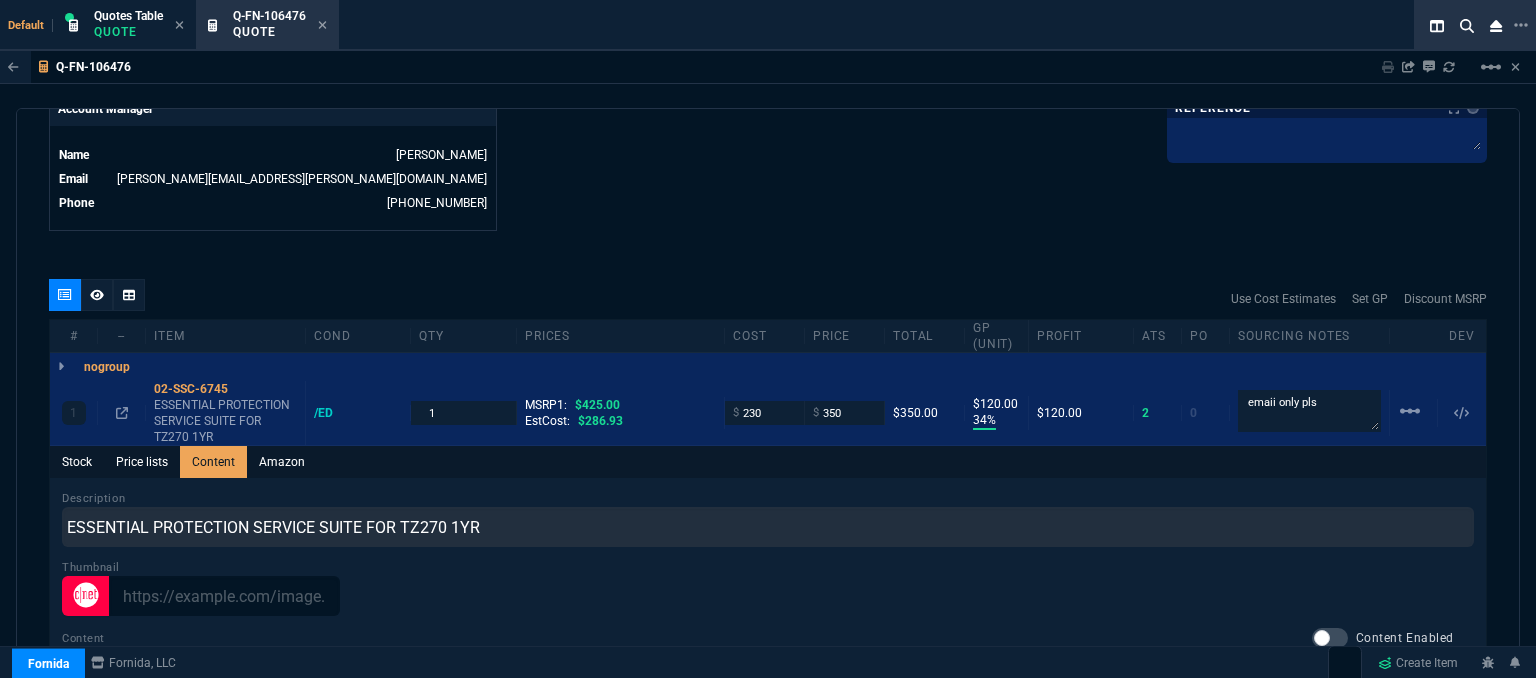 click on "quote   Q-FN-106476  Total Computer Services draft Fornida, LLC [STREET_ADDRESS] Details Number Q-FN-106476  Order ID Q-FN-106476  Customer Code TOT314  Total Units 1  Expires Tue - [DATE] 9:11 PM Creator [PERSON_NAME][EMAIL_ADDRESS][PERSON_NAME][DOMAIN_NAME]  Created Tue - [DATE] 9:11 PM Print Specs Number Q-FN-106476  Customer ID TOT314  Customer Name Total Computer Services  Expires [DATE]  4:11 PM  Customer PO # --  Payment Terms CREDITCARD  Shipping Agent FEDEX | GRD  Customer Customer Code TOT314  Customer Name Total Computer Services  Customer PO # empty  Payment Terms CREDITCARD  email [EMAIL_ADDRESS][DOMAIN_NAME]  phone [PHONE_NUMBER]    Origin  existing / email   Origin Comment    Staff Sales Person [PERSON_NAME]  Engineer 1 --  Engineer 2 --  Shipping Ship Date -- Agent FEDEX  Agent Service GRD  Account Id --  Sales Order* Number --  id --  Account Manager Name [PERSON_NAME] [PERSON_NAME][EMAIL_ADDRESS][PERSON_NAME][DOMAIN_NAME]  Phone [PHONE_NUMBER]  Fornida, LLC [STREET_ADDRESS]  Share Link  [PERSON_NAME]" at bounding box center [768, 396] 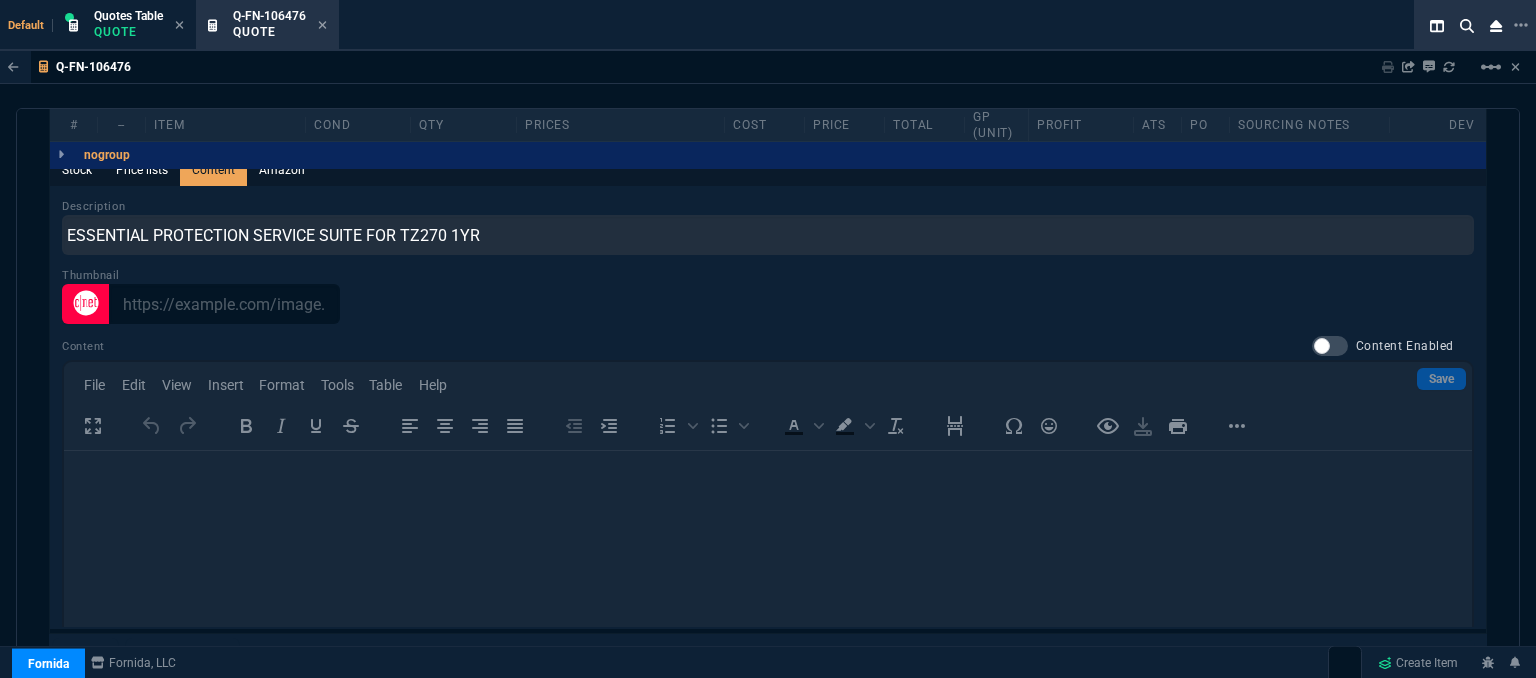 scroll, scrollTop: 1400, scrollLeft: 0, axis: vertical 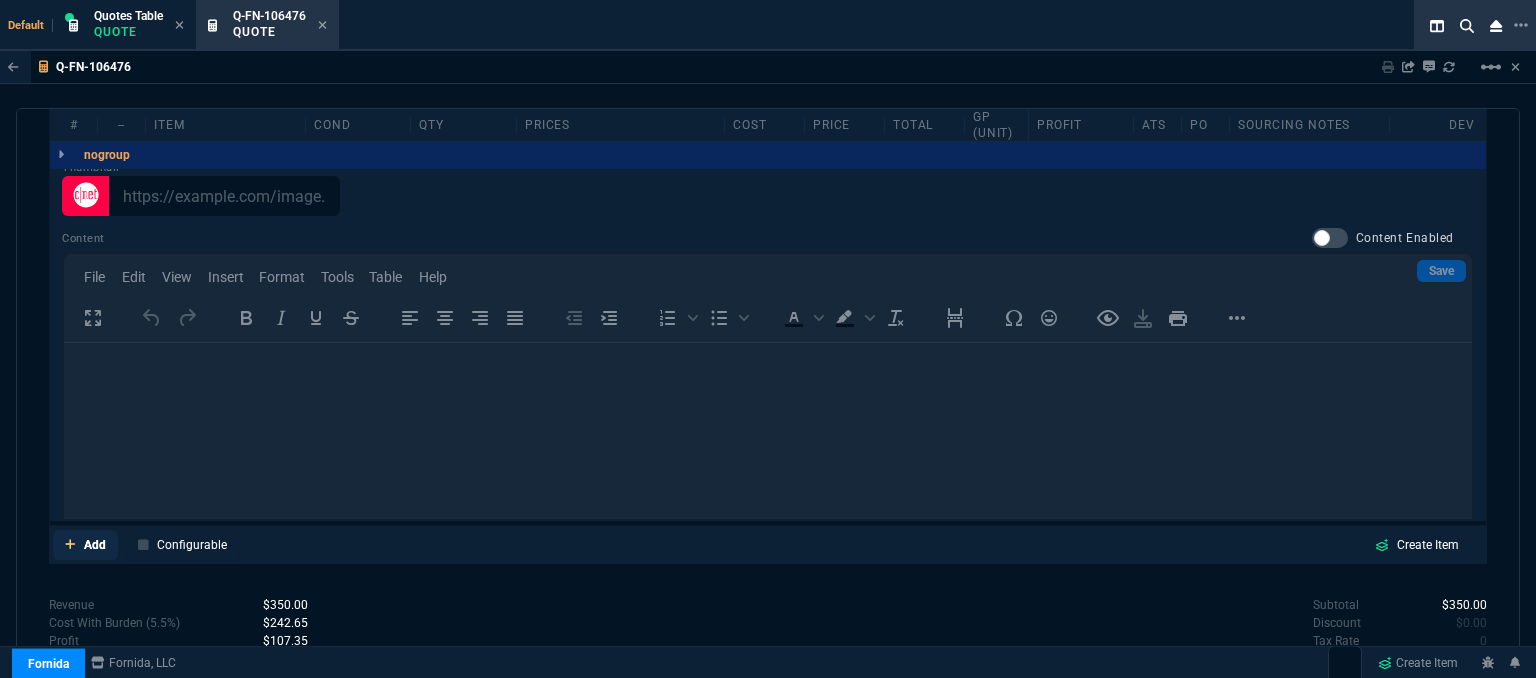 click 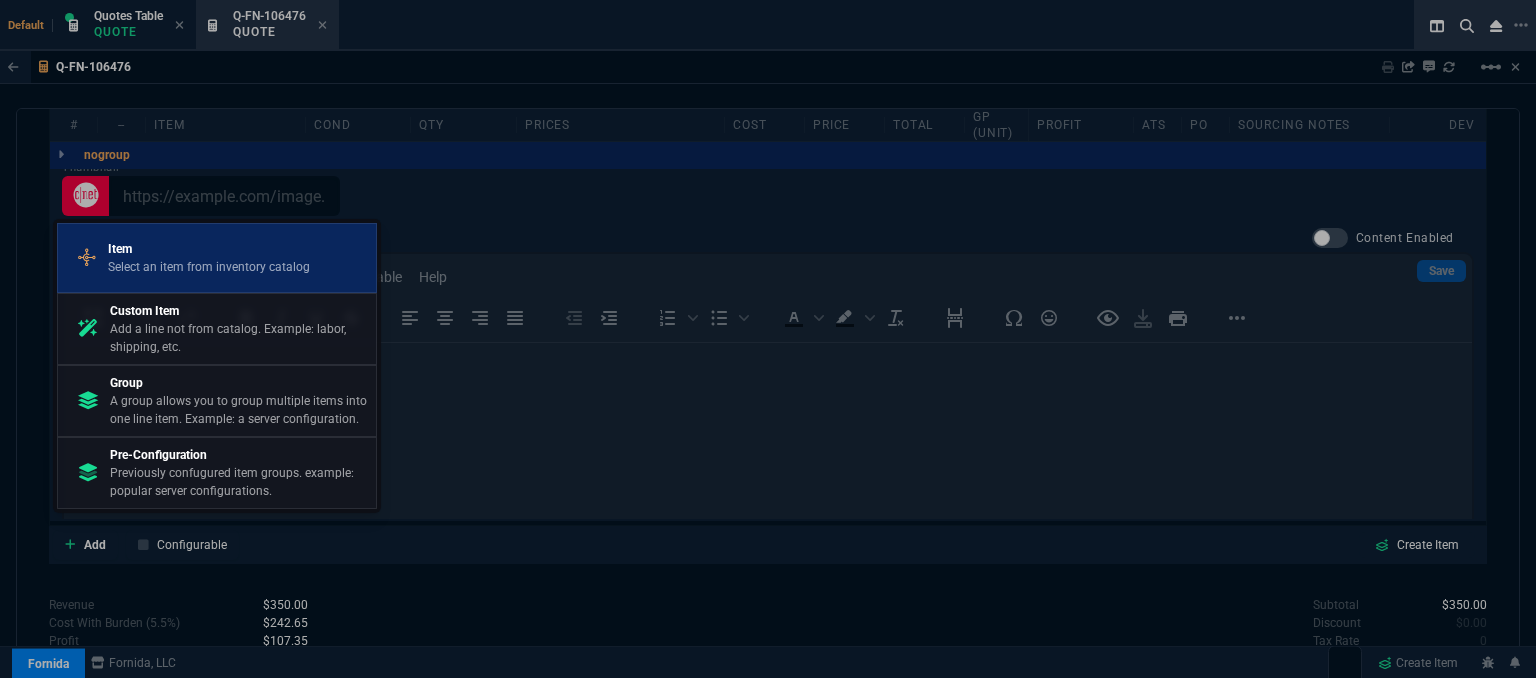 click on "Select an item from inventory catalog" at bounding box center (209, 267) 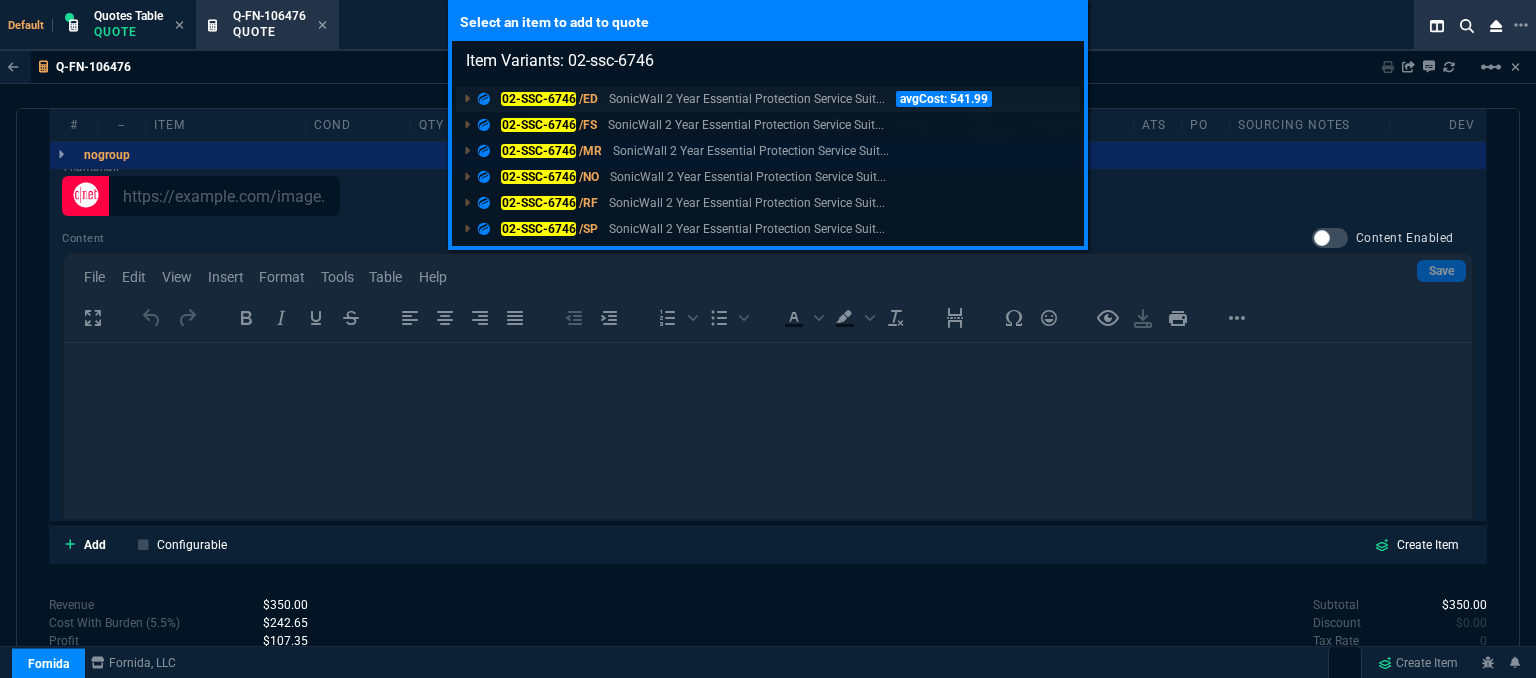 type on "Item Variants: 02-ssc-6746" 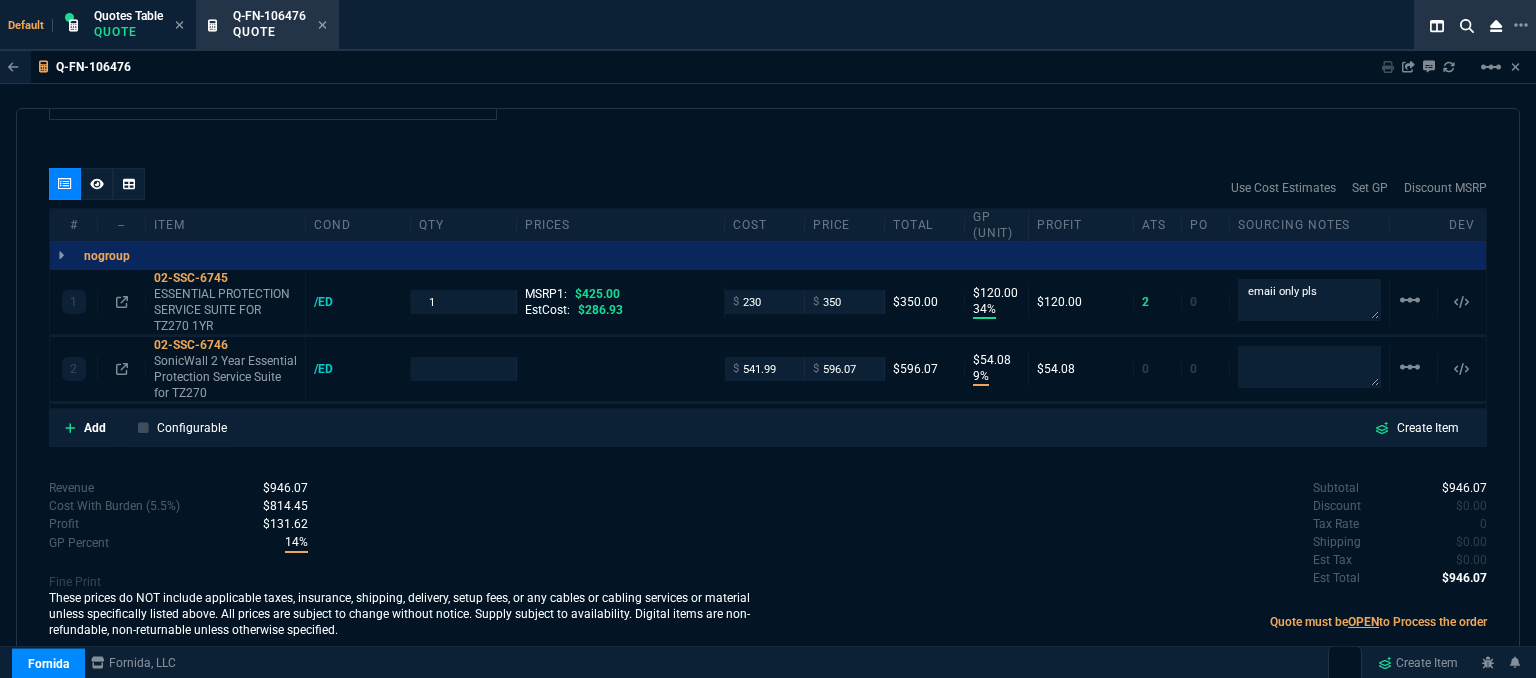 type on "34" 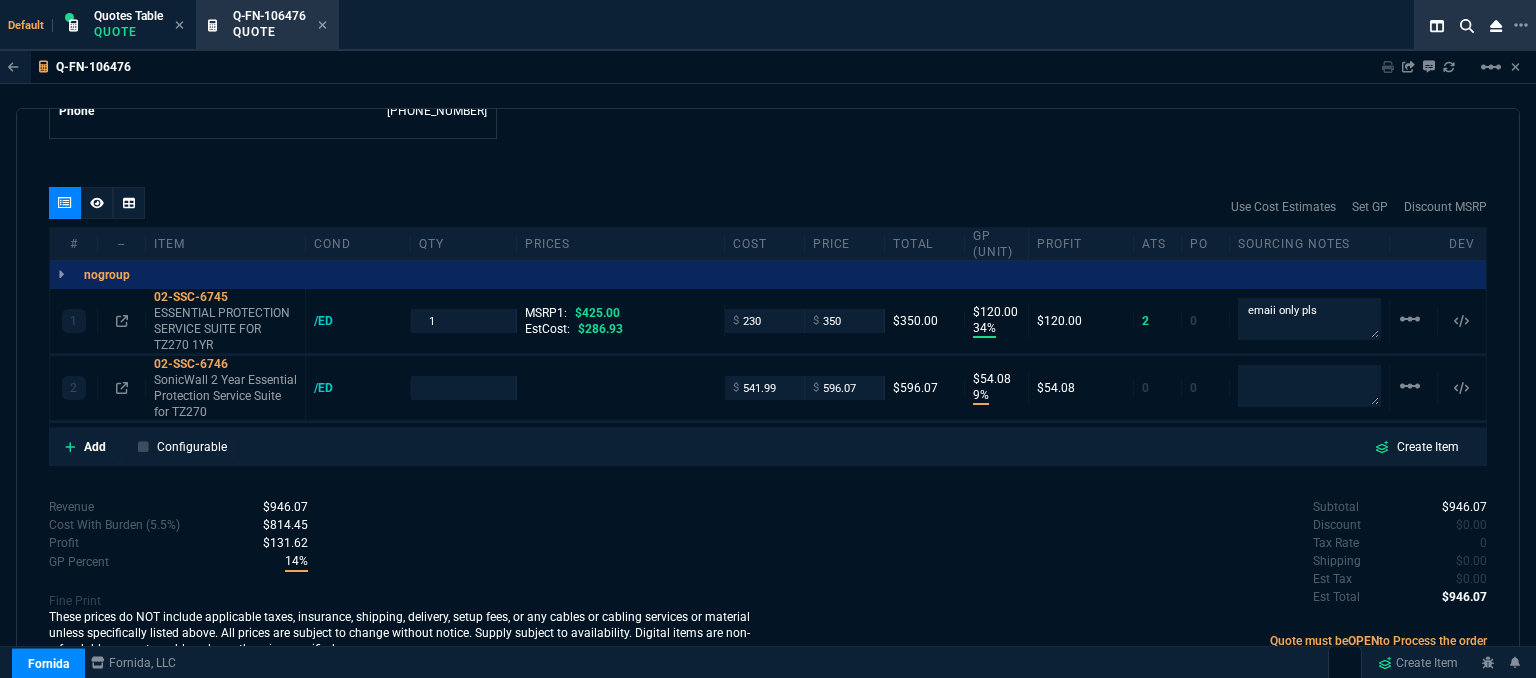 type on "18" 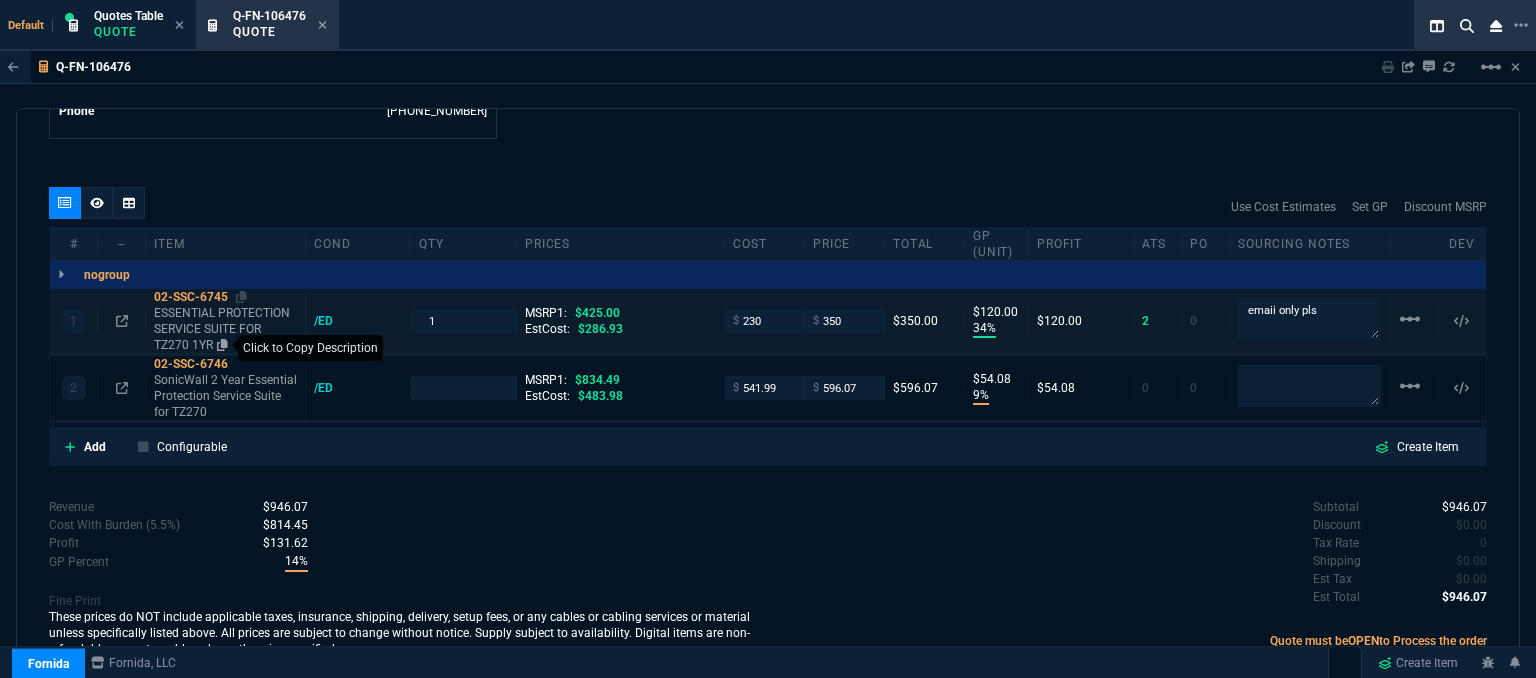 click 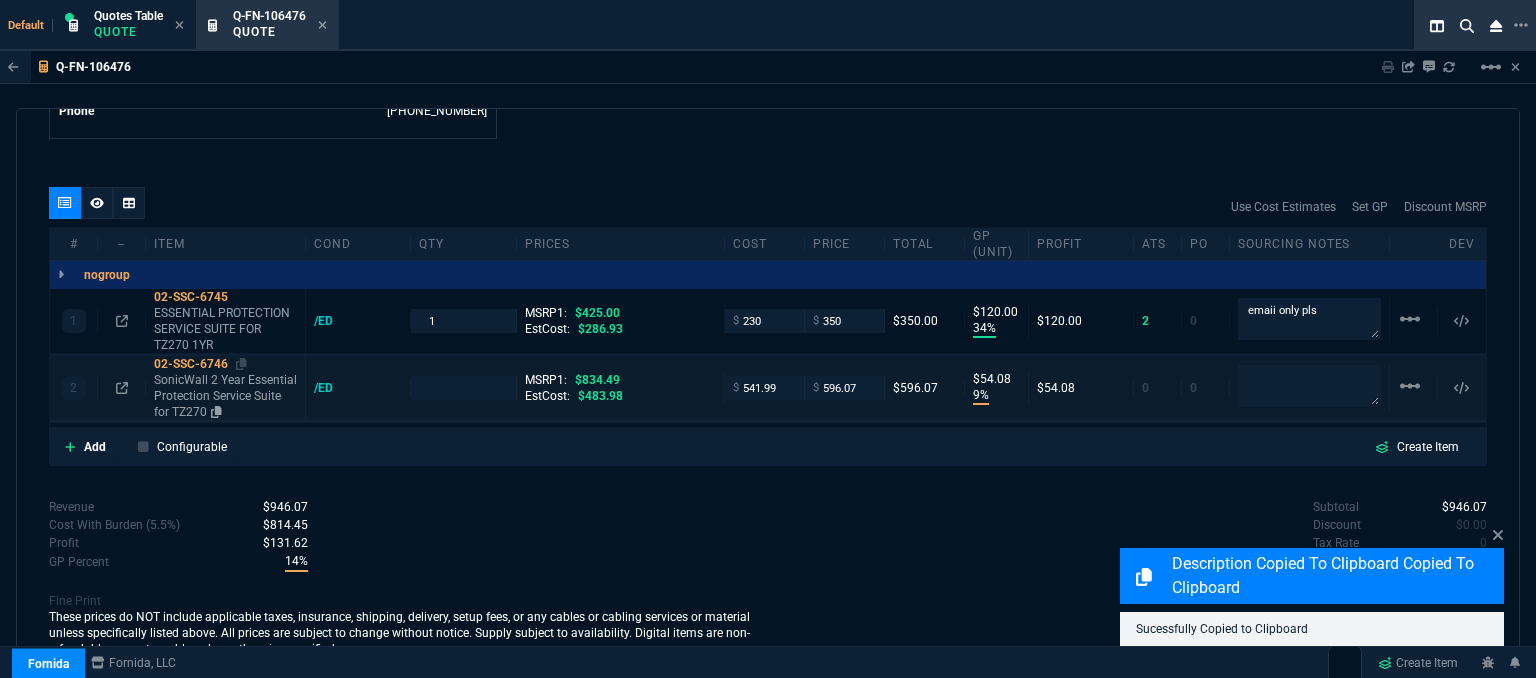 click on "SonicWall 2 Year Essential Protection Service Suite for TZ270" at bounding box center (225, 396) 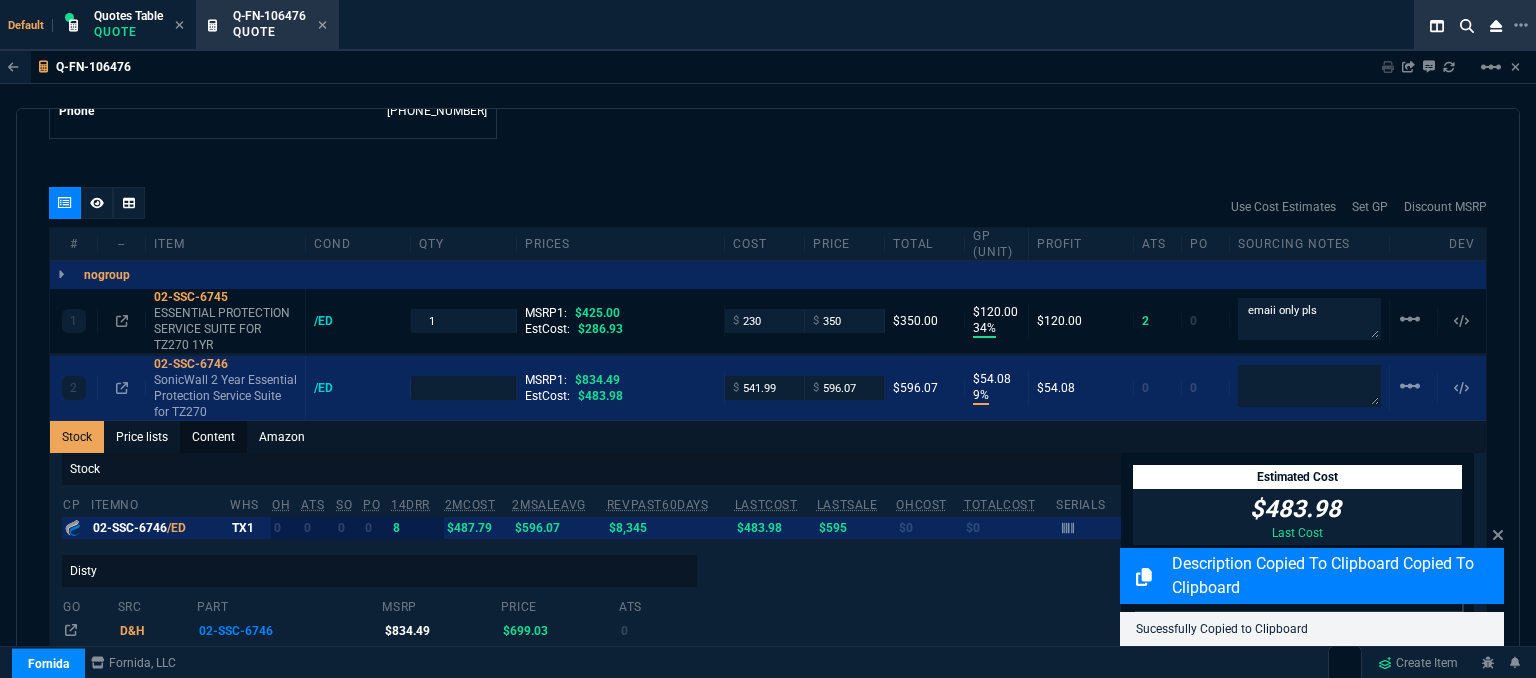 click on "Content" at bounding box center [213, 437] 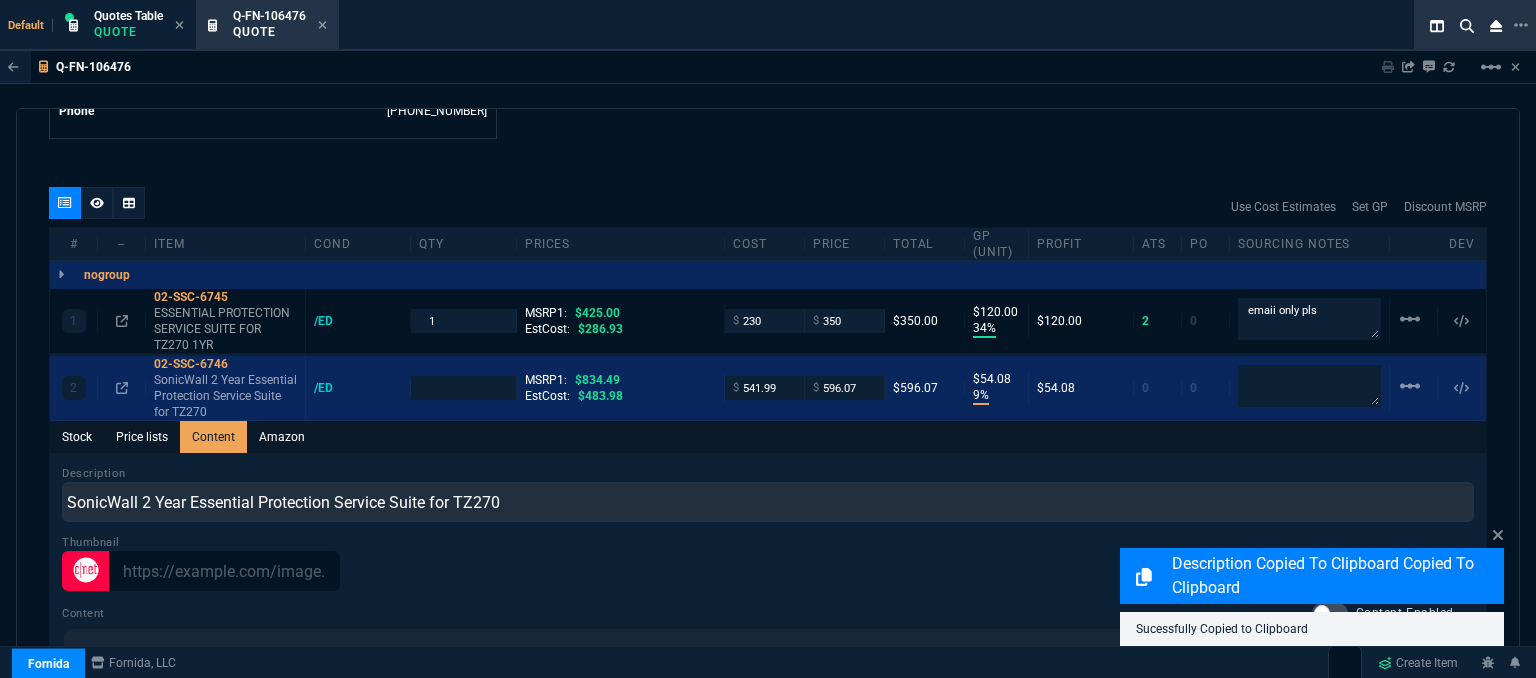 scroll, scrollTop: 0, scrollLeft: 0, axis: both 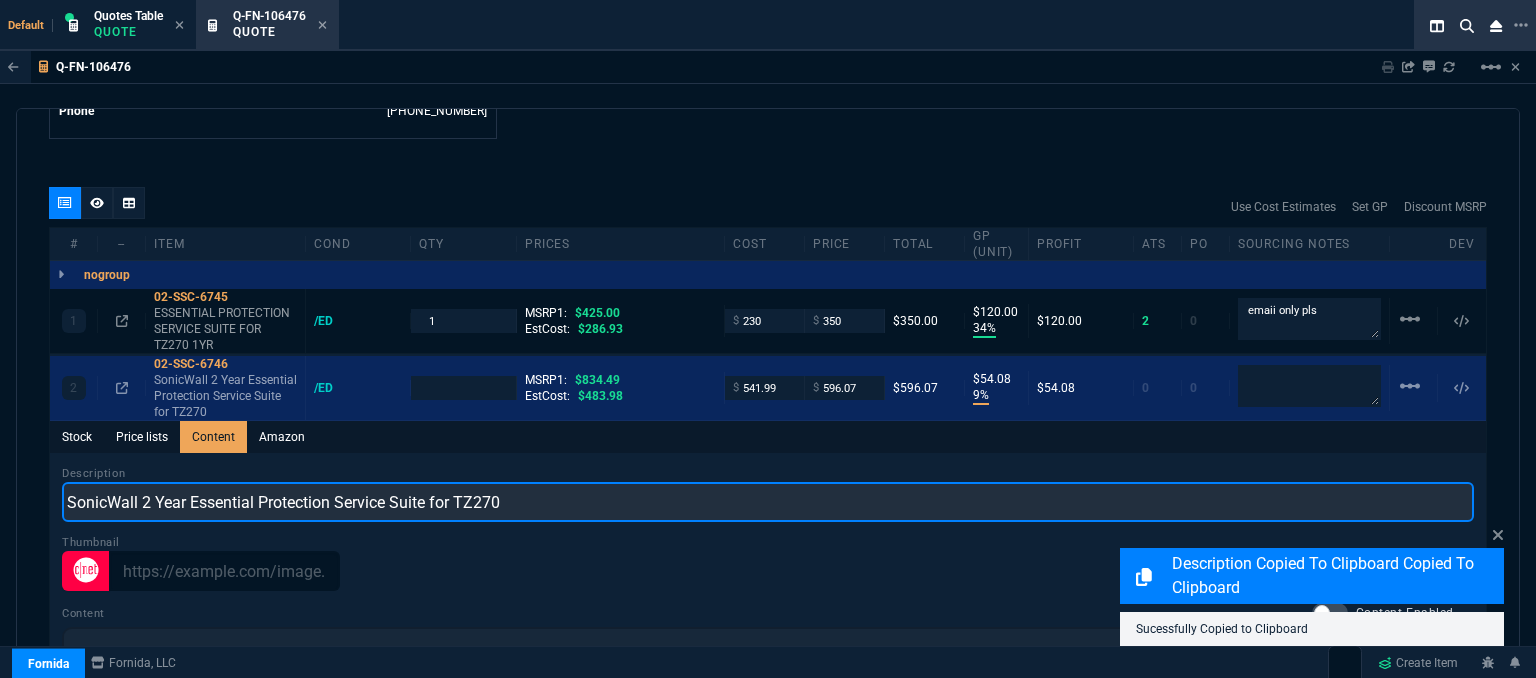 drag, startPoint x: 570, startPoint y: 492, endPoint x: 0, endPoint y: 482, distance: 570.0877 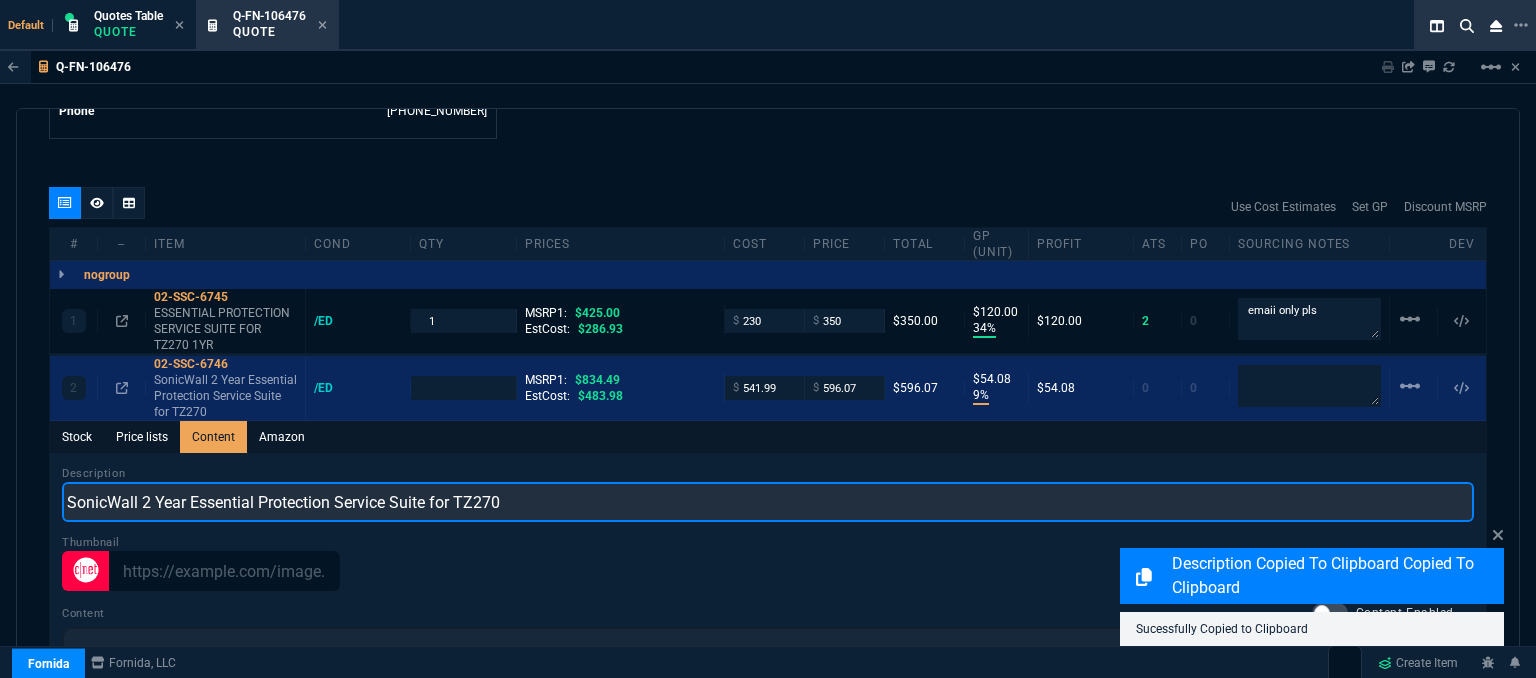 paste on "ESSENTIAL PROTECTION SERVICE SUITE FOR TZ270 1YR" 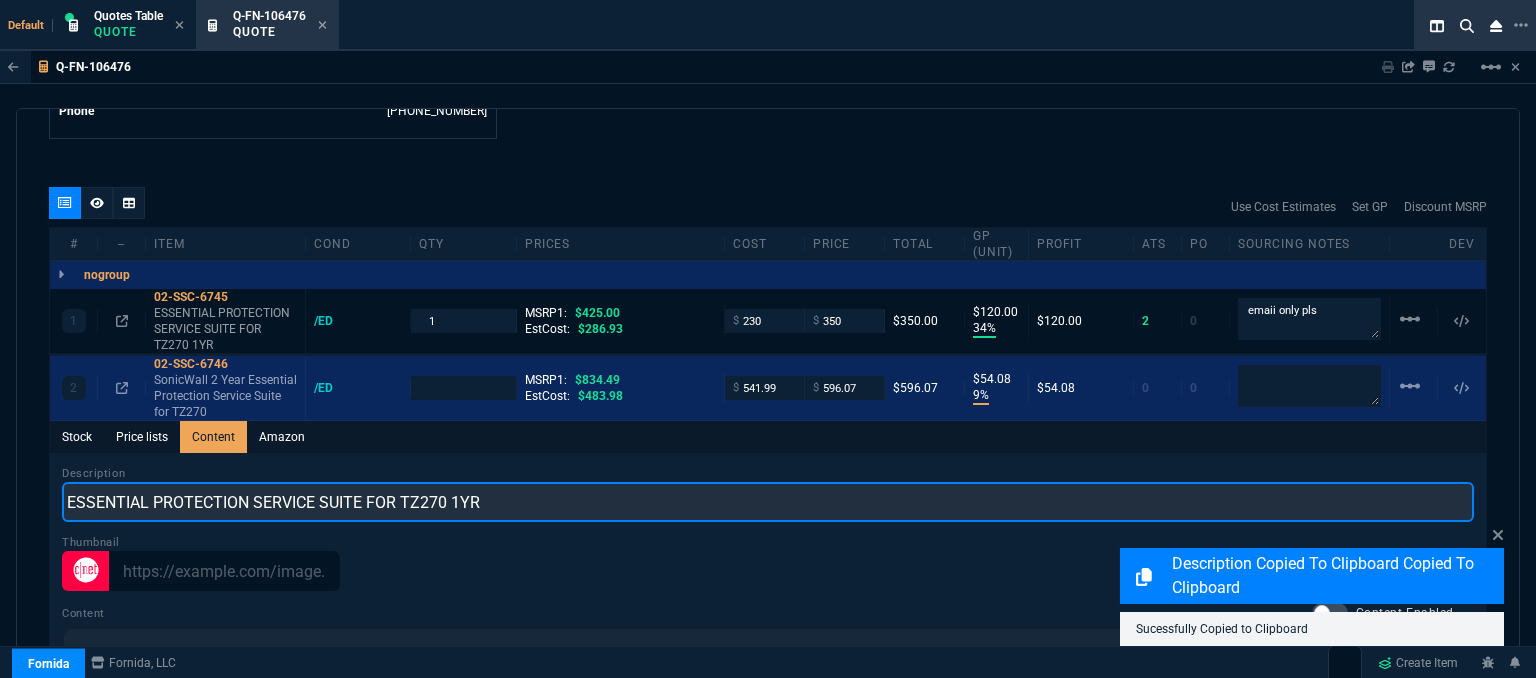 click on "ESSENTIAL PROTECTION SERVICE SUITE FOR TZ270 1YR" at bounding box center [768, 502] 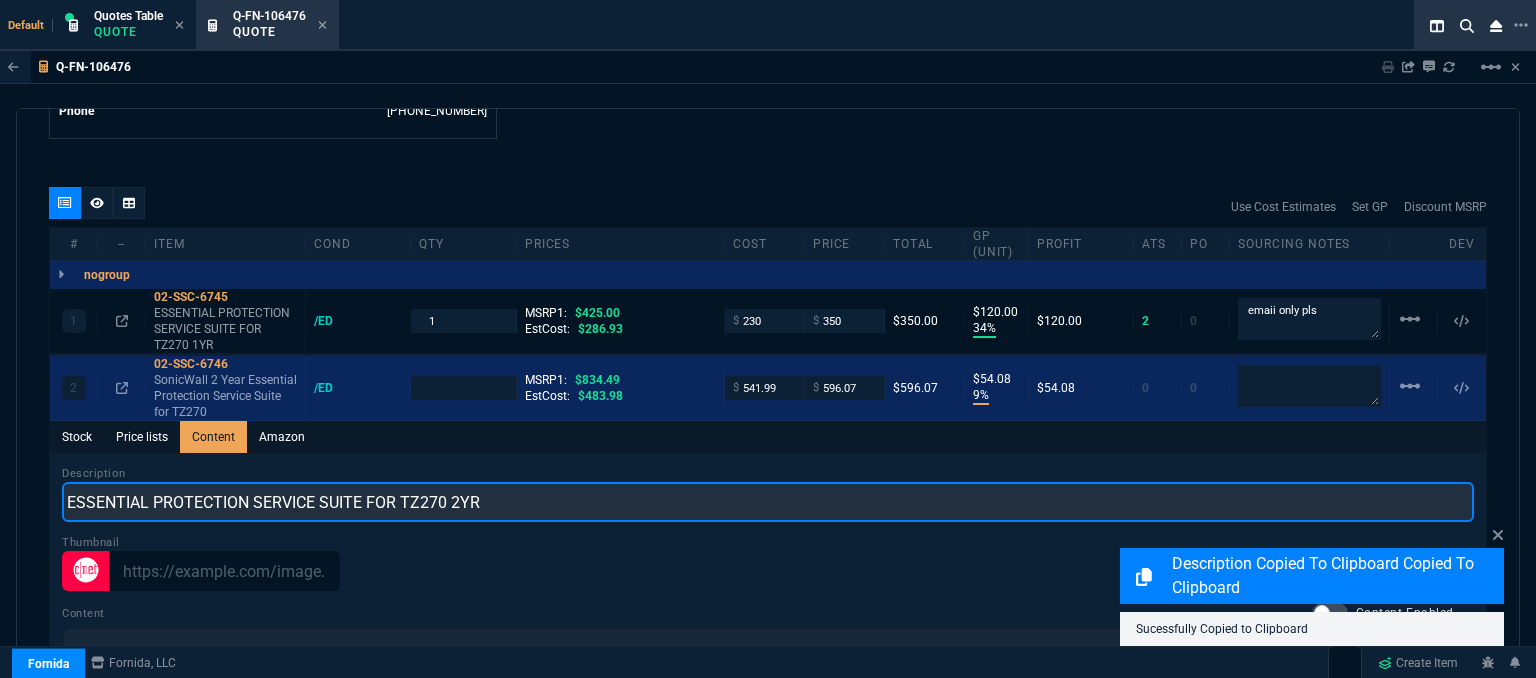 type on "ESSENTIAL PROTECTION SERVICE SUITE FOR TZ270 2YR" 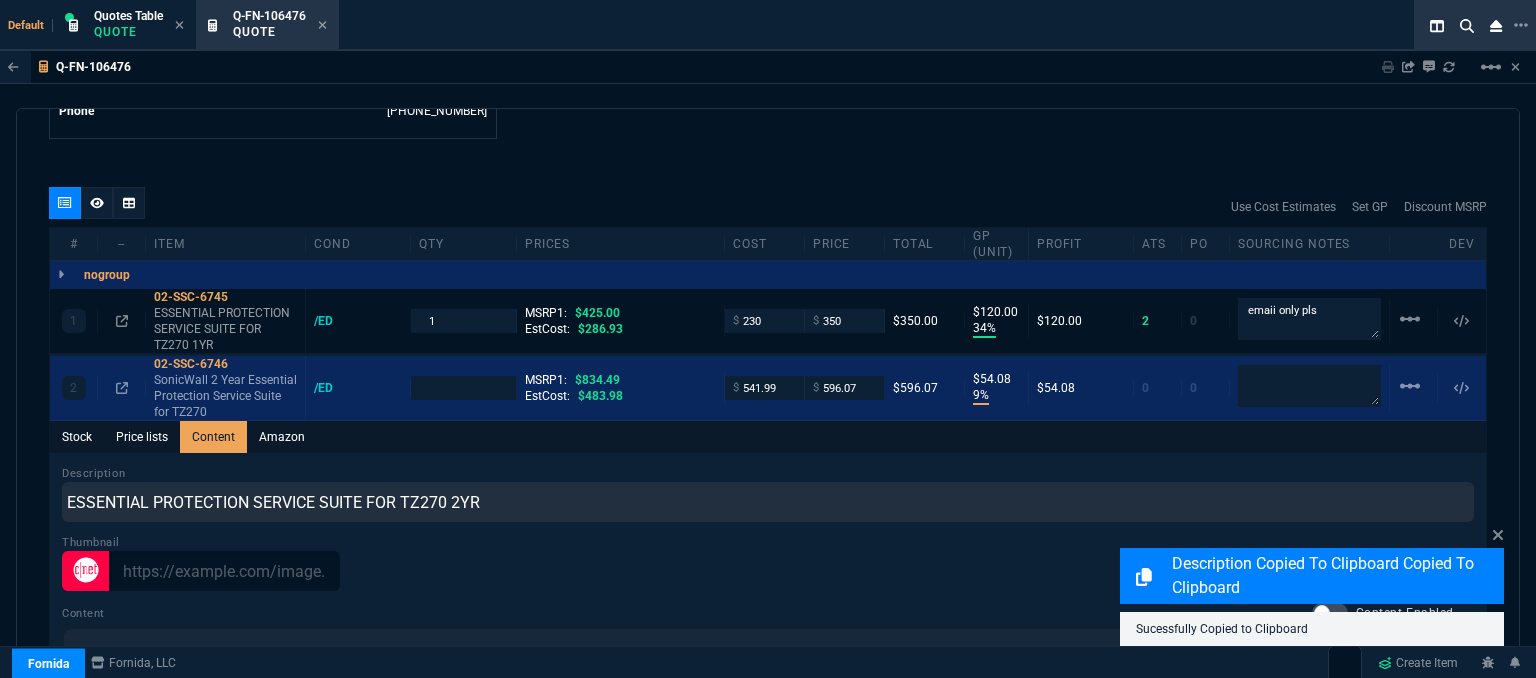 click on "Q-FN-106476 Sharing Q-FN-106476 Link Dev Link  Share on Teams linear_scale" at bounding box center [768, 67] 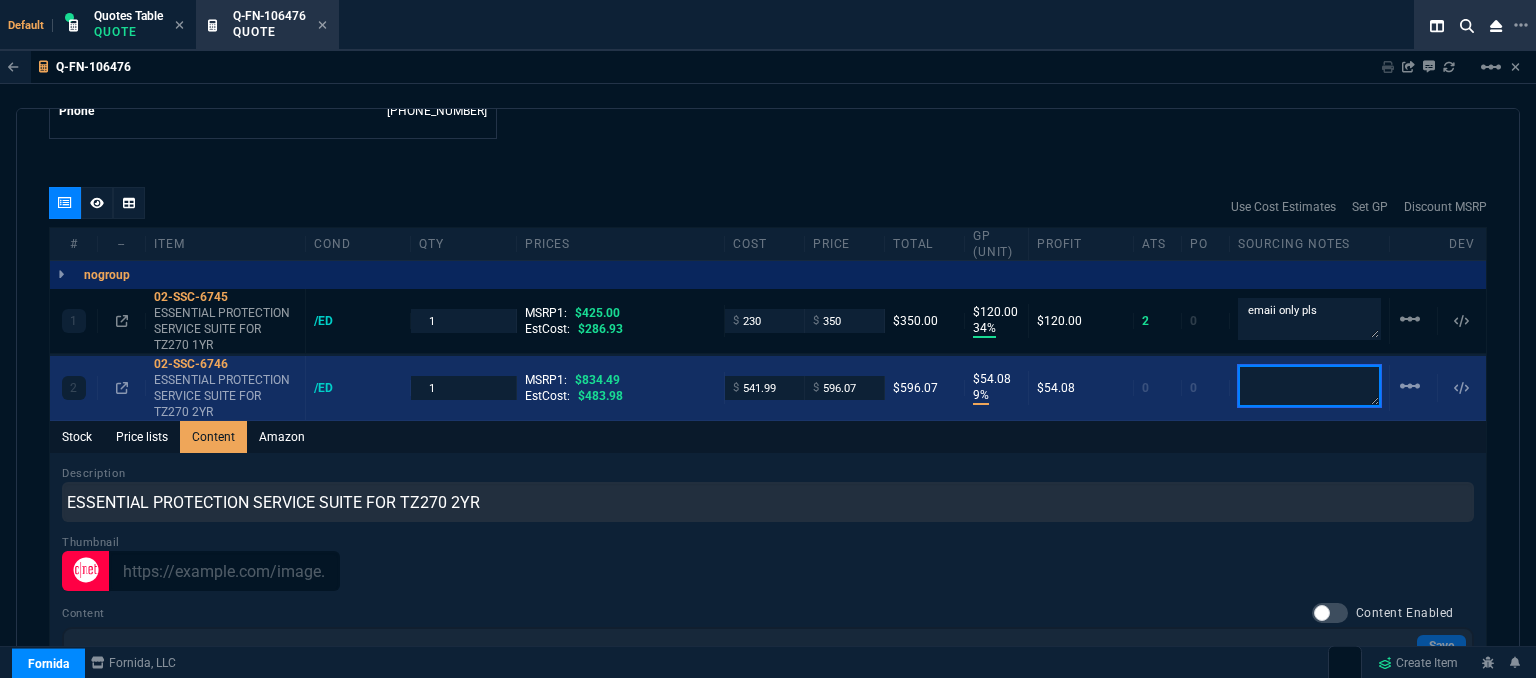 click at bounding box center [1309, 386] 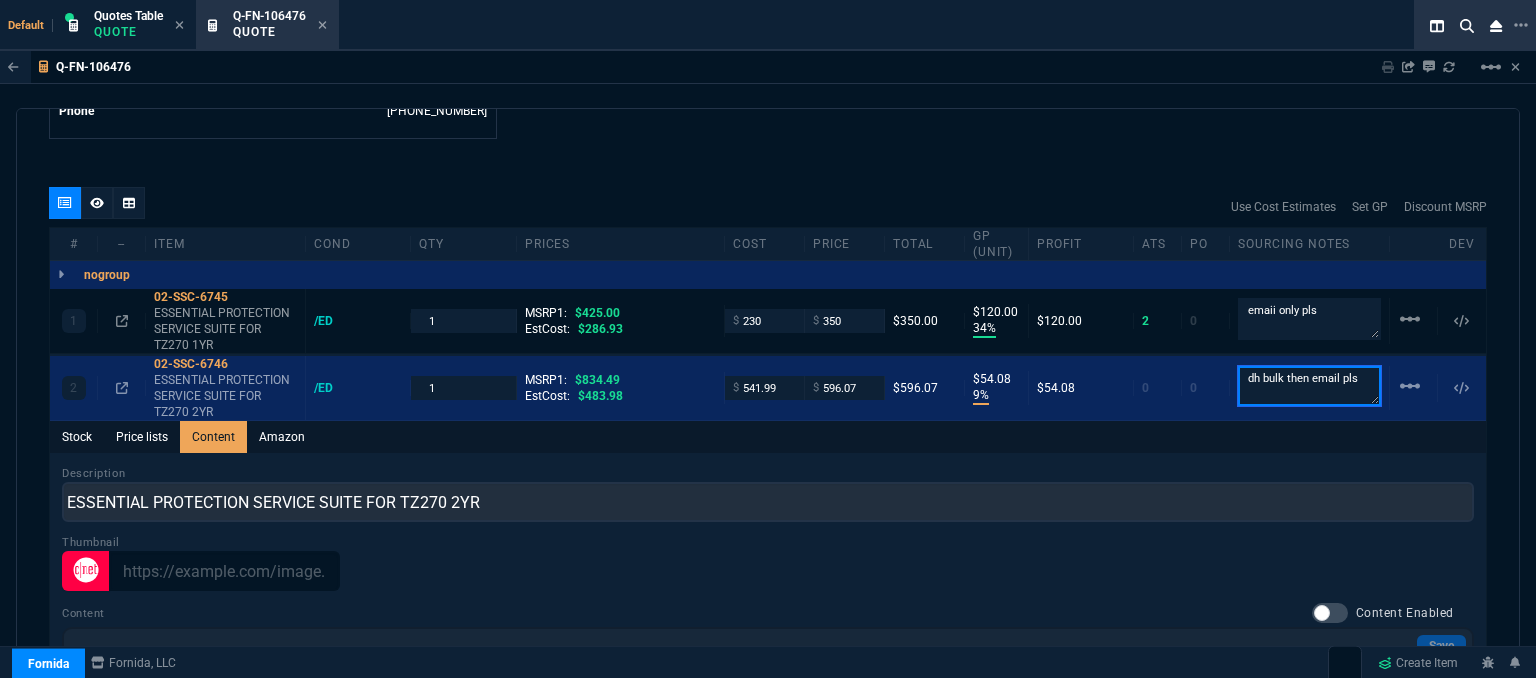 drag, startPoint x: 1282, startPoint y: 363, endPoint x: 1244, endPoint y: 463, distance: 106.97663 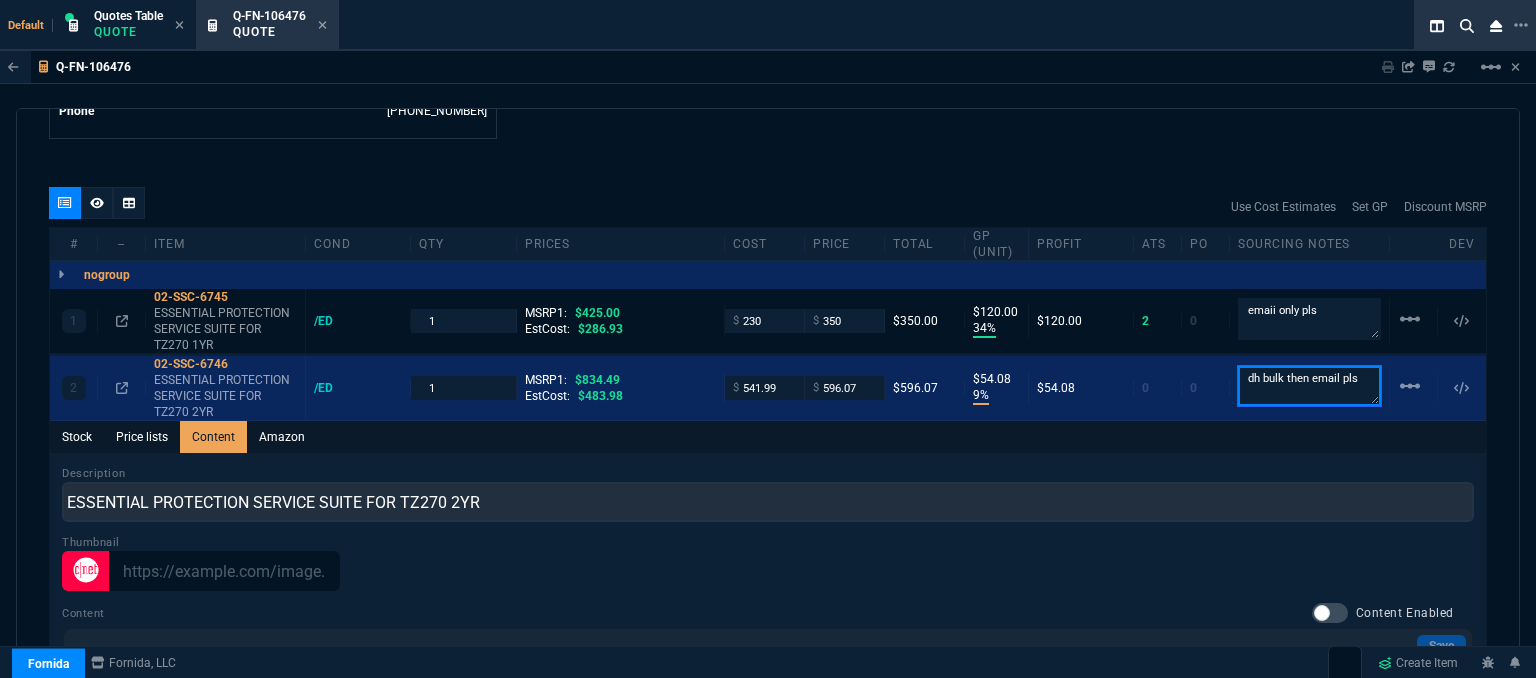click on "2   02-SSC-6746   ESSENTIAL PROTECTION SERVICE SUITE FOR TZ270 2YR   /ED  1  MSRP1:  $834.49  EstCost:   $483.98  $ 541.99 $ 596.07  $596.07  $54.08  9%   $54.08   0   0  dh bulk then email pls linear_scale Stock Price lists Content Amazon Description ESSENTIAL PROTECTION SERVICE SUITE FOR TZ270 2YR Thumbnail Content Content Enabled Save File Edit View Insert Format Tools Table Help To open the popup, press Shift+Enter To open the popup, press Shift+Enter To open the popup, press Shift+Enter To open the popup, press Shift+Enter p Press Alt+0 for help 0 words" at bounding box center [768, 626] 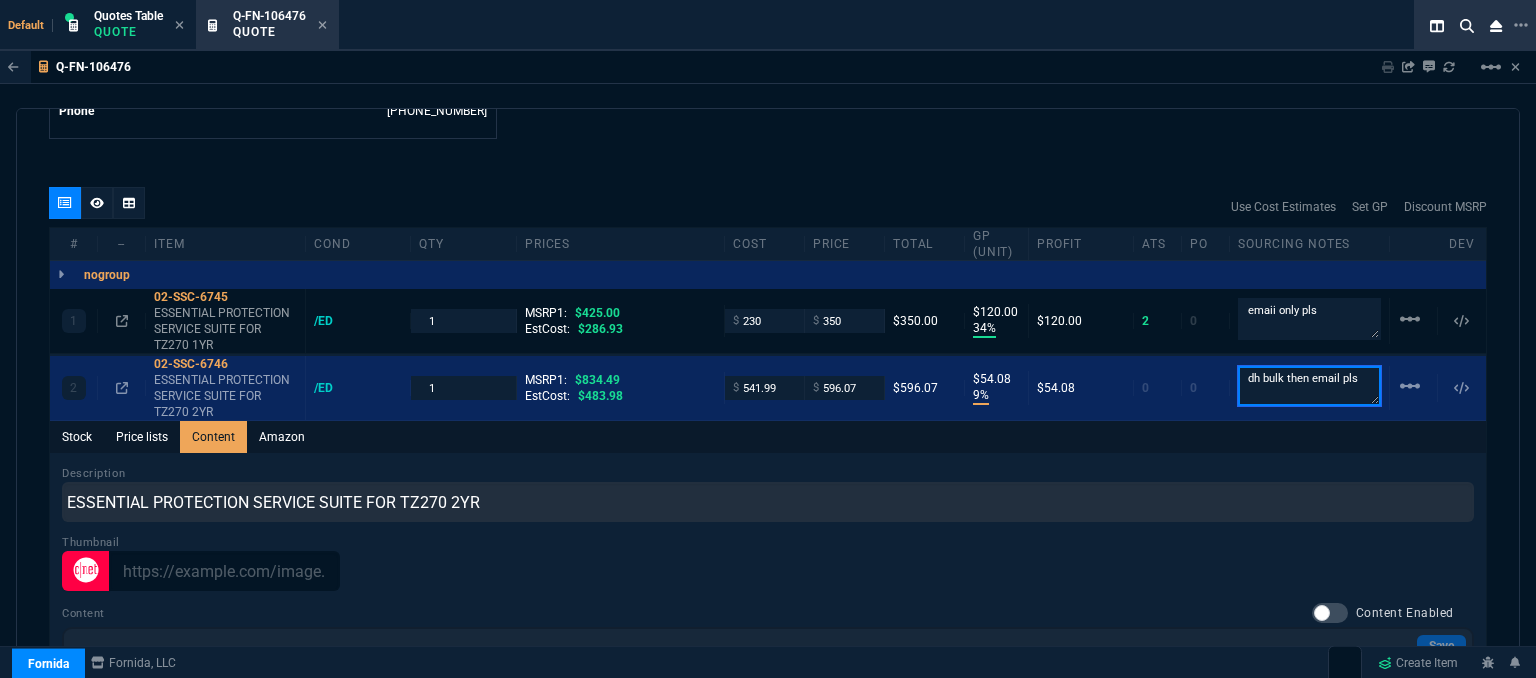 type on "dh bulk then email pls" 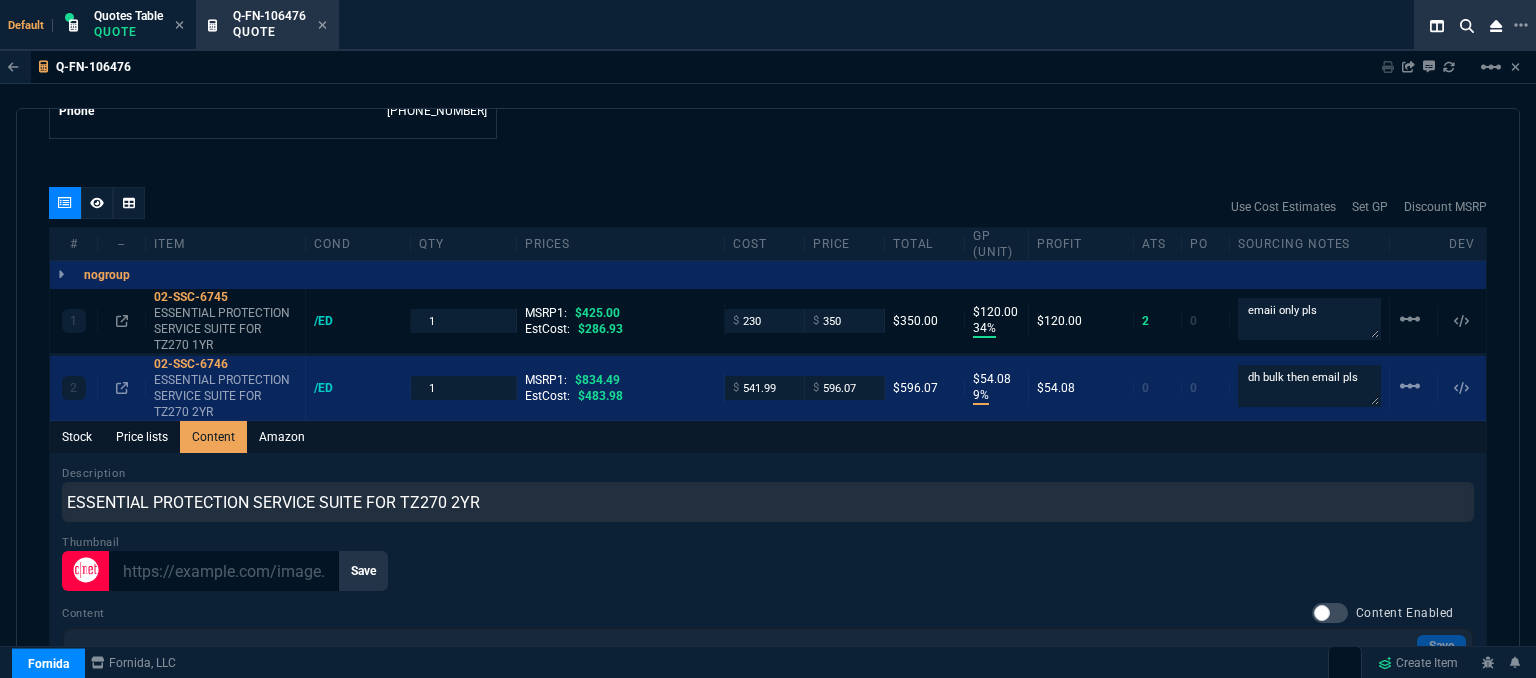 click on "Stock Price lists Content Amazon" at bounding box center (768, 437) 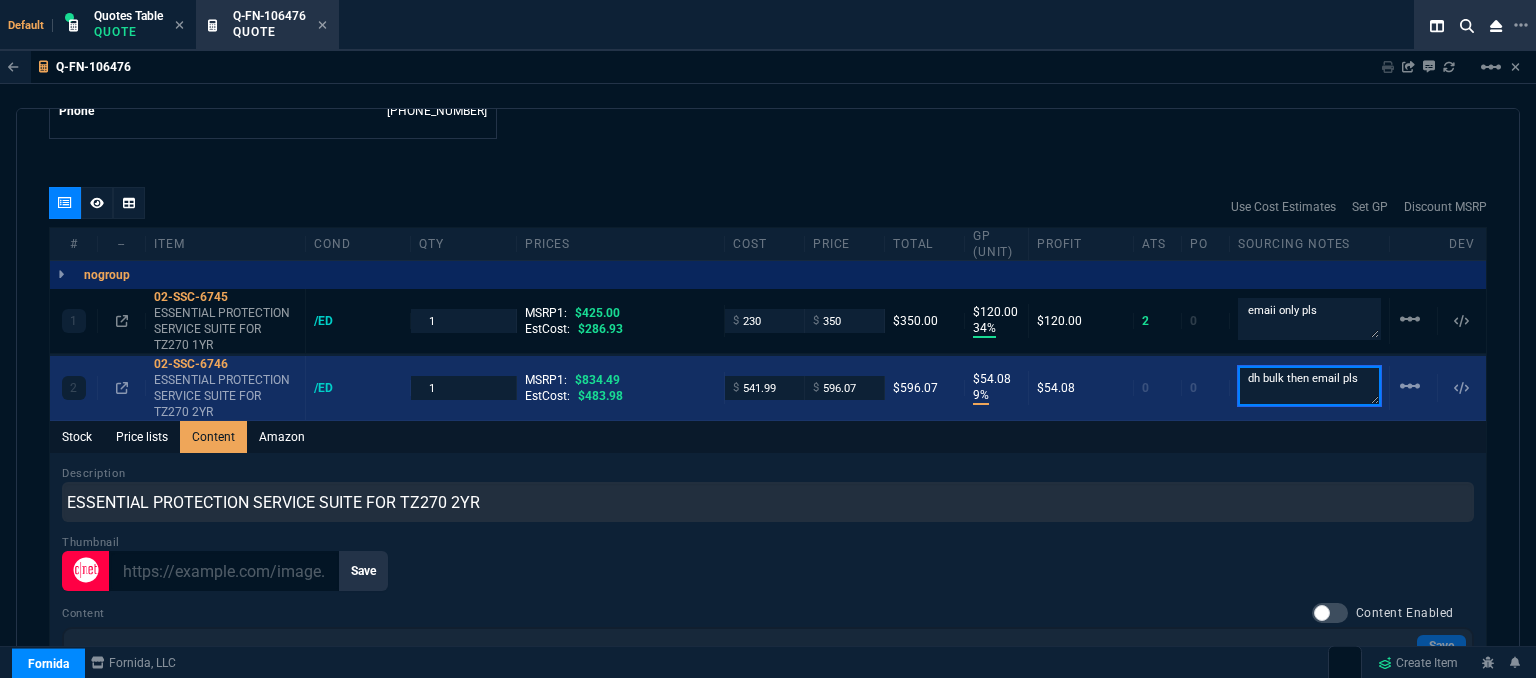 drag, startPoint x: 1277, startPoint y: 360, endPoint x: 1199, endPoint y: 361, distance: 78.00641 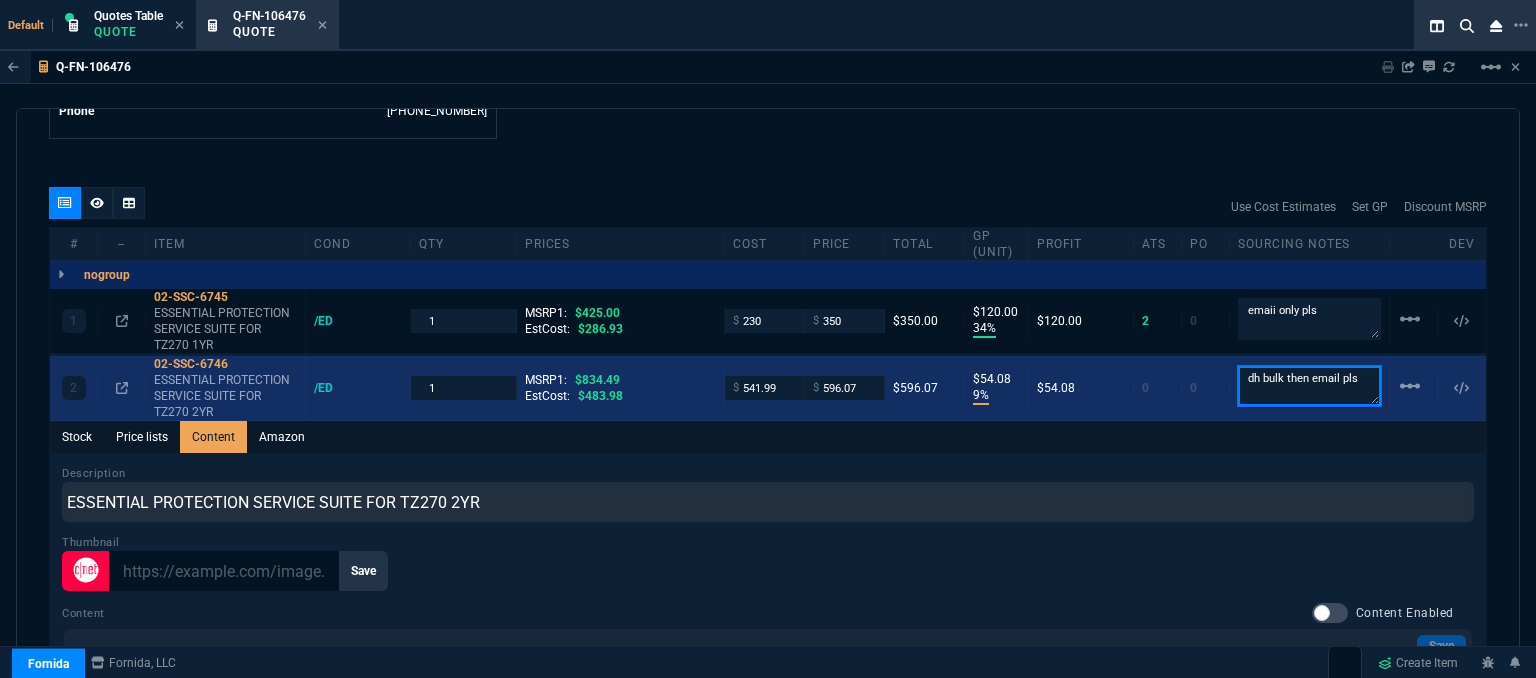 click on "2   02-SSC-6746   ESSENTIAL PROTECTION SERVICE SUITE FOR TZ270 2YR   /ED  1  MSRP1:  $834.49  EstCost:   $483.98  $ 541.99 $ 596.07  $596.07  $54.08  9%   $54.08   0   0  dh bulk then email pls linear_scale" at bounding box center (768, 388) 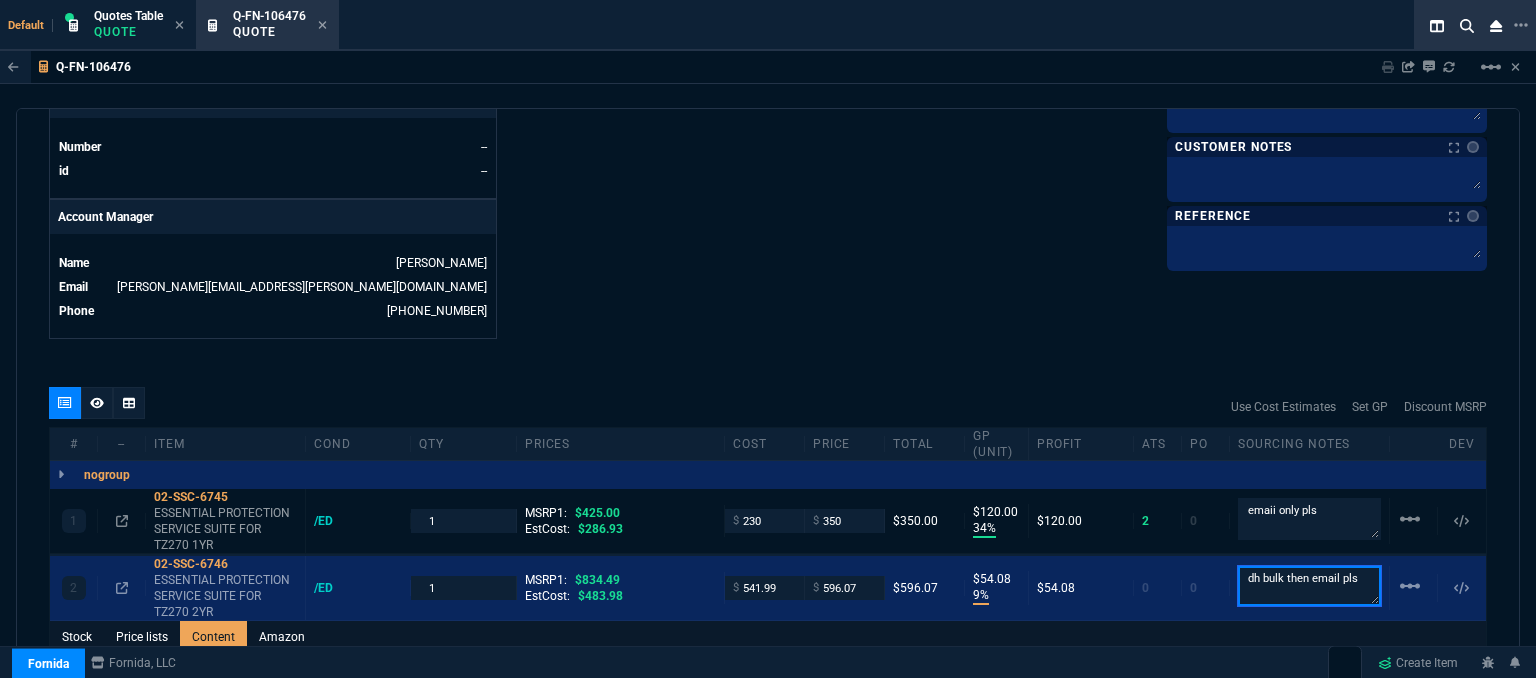 scroll, scrollTop: 792, scrollLeft: 0, axis: vertical 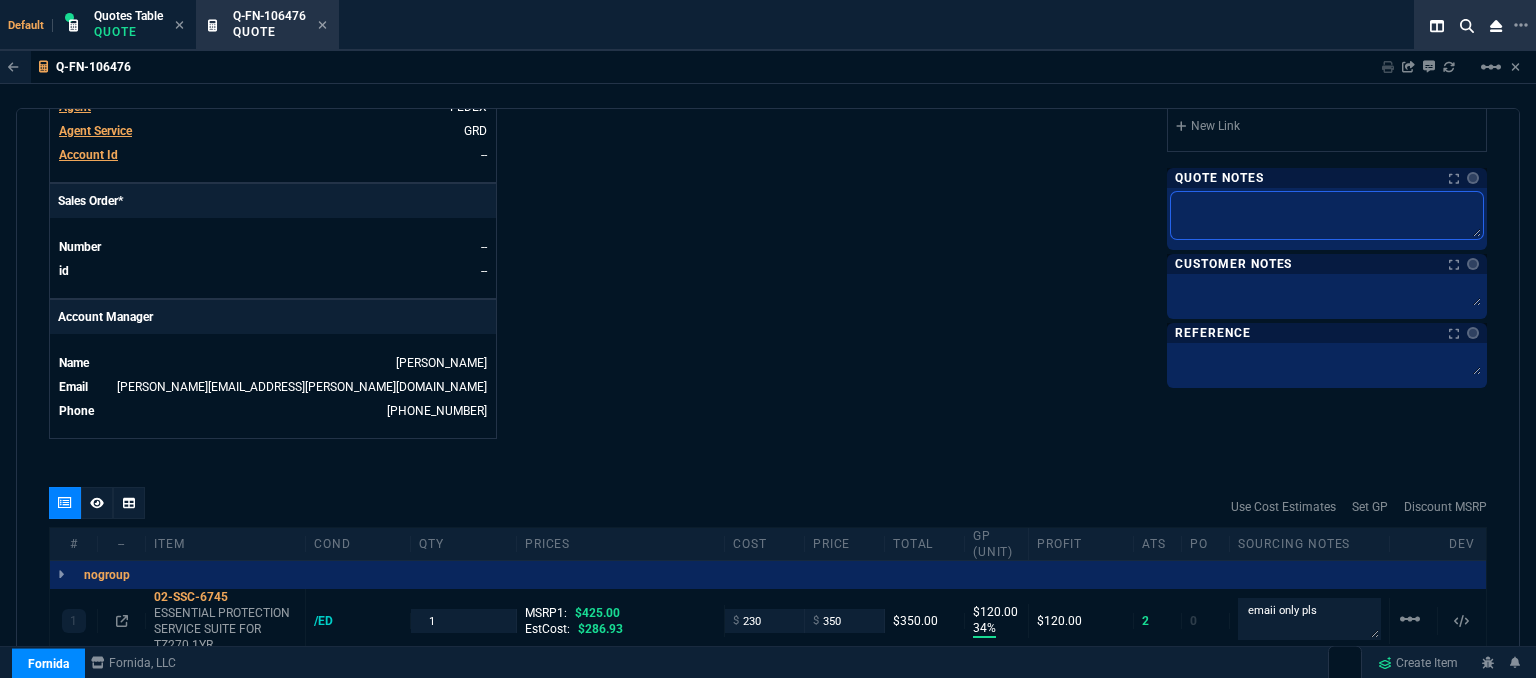 click at bounding box center [1327, 215] 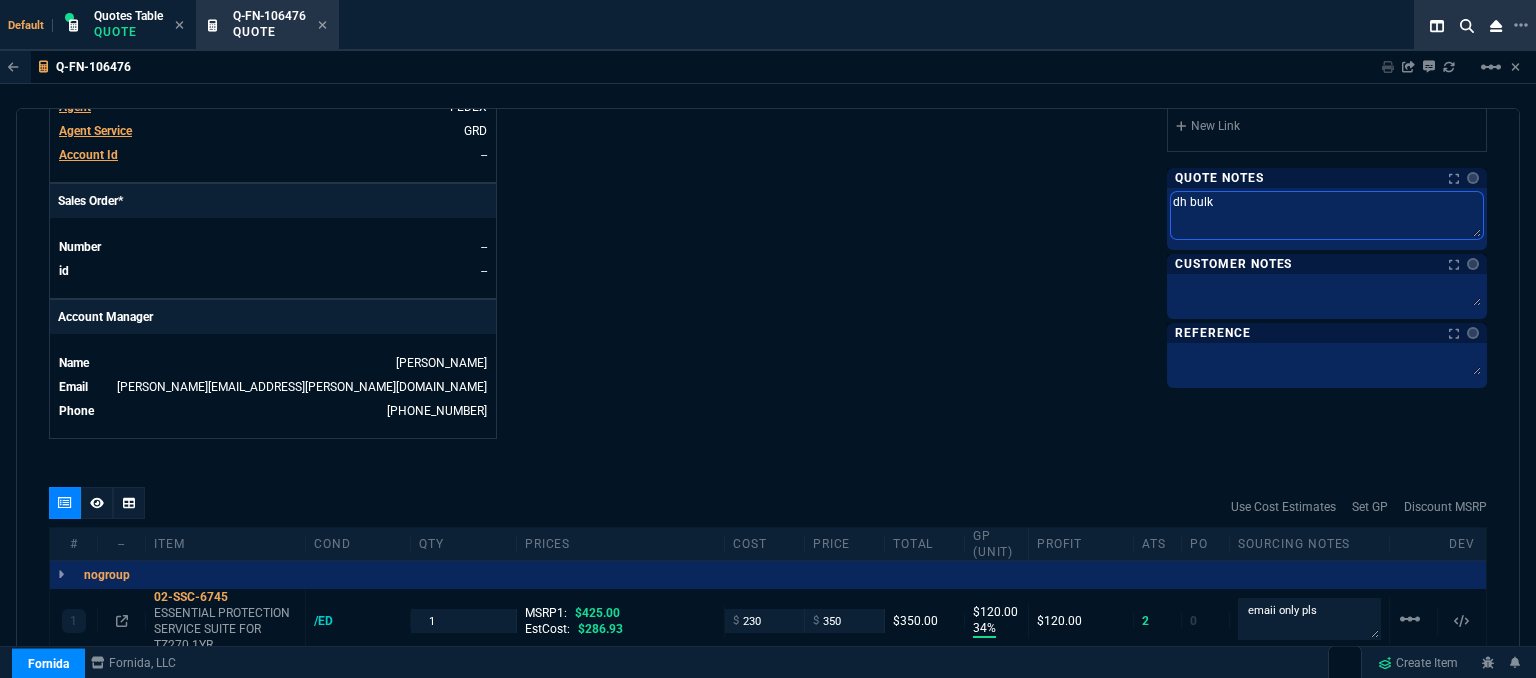 type on "dh bulk" 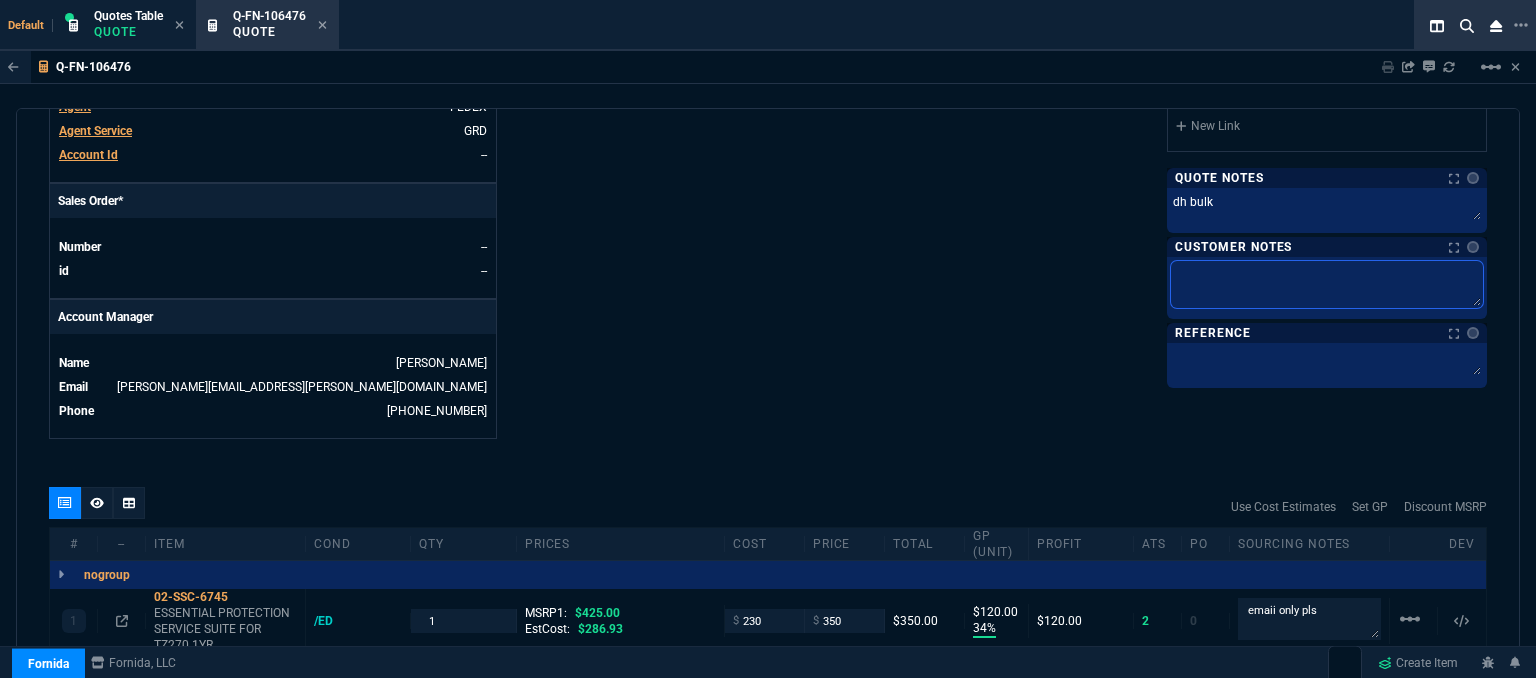 click at bounding box center (1327, 284) 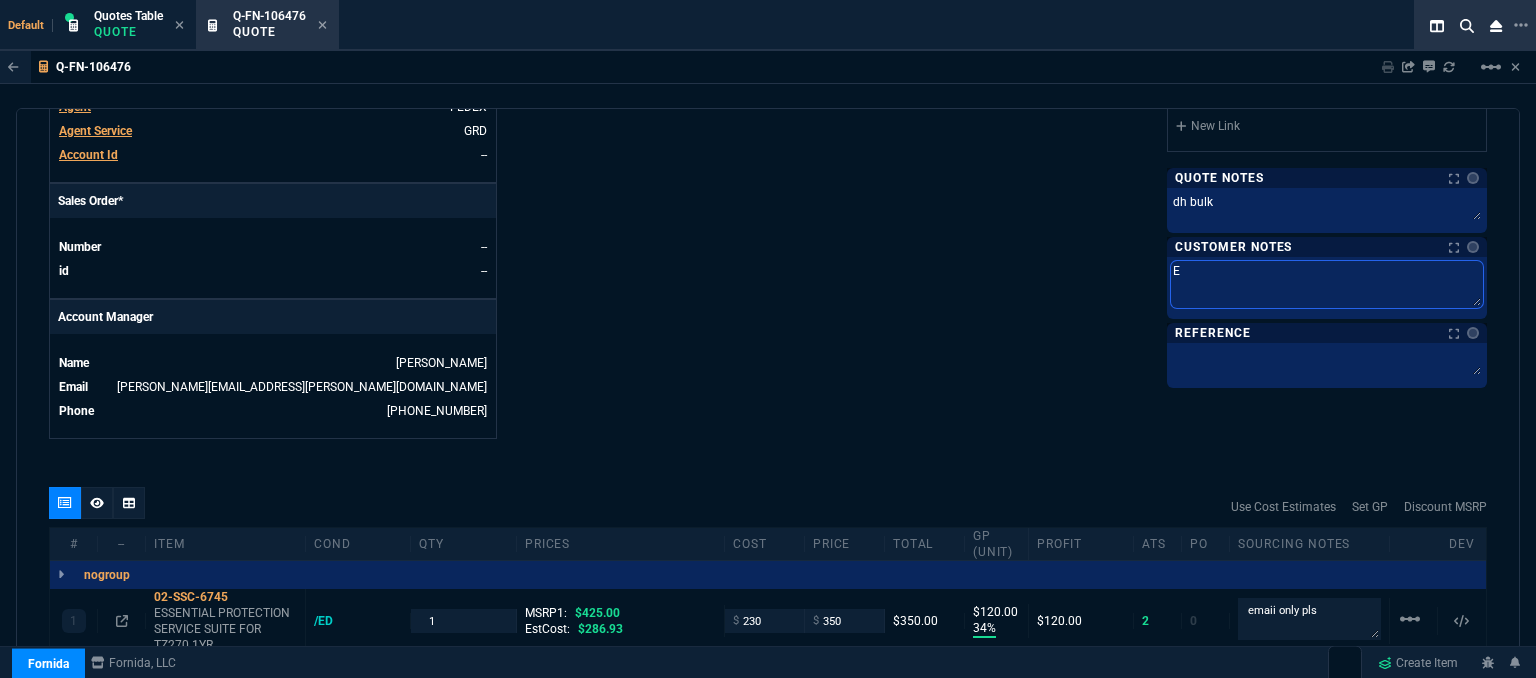 type on "ET" 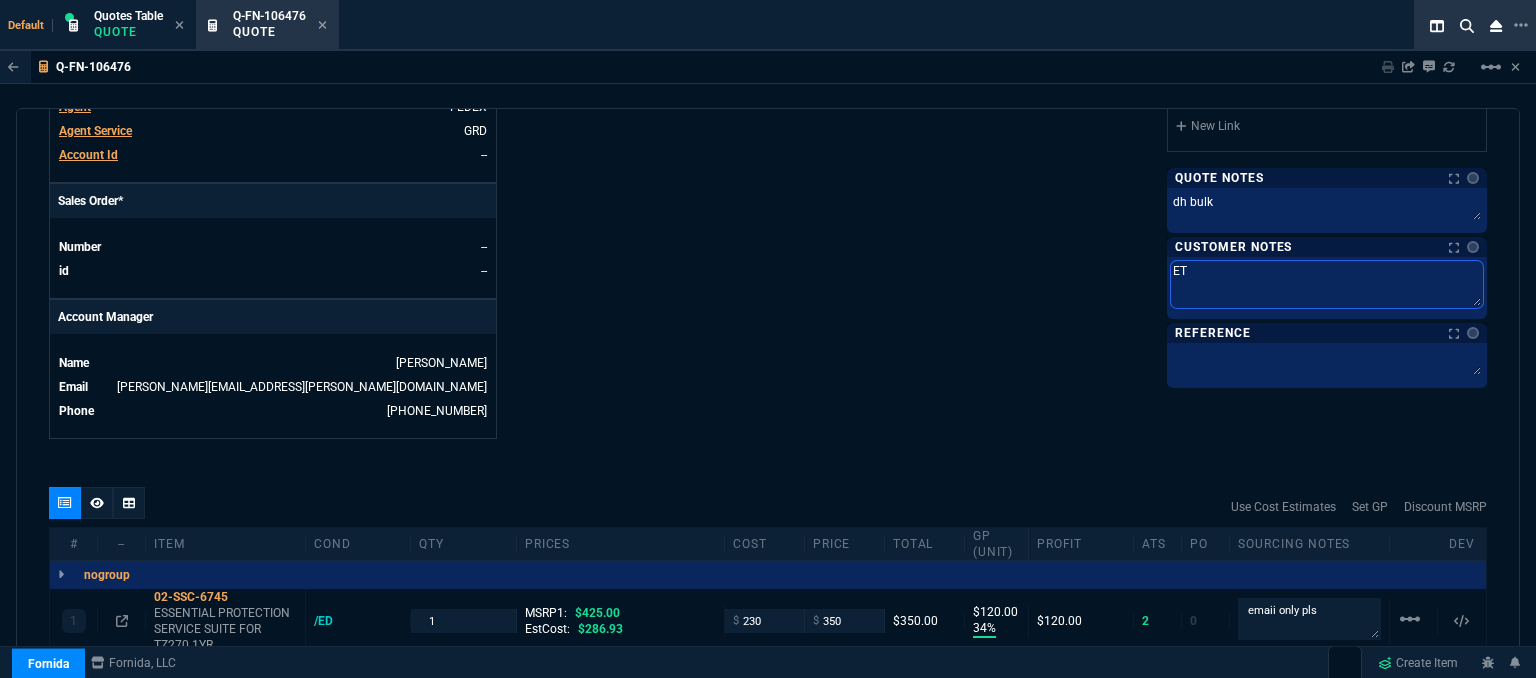 type on "ETA" 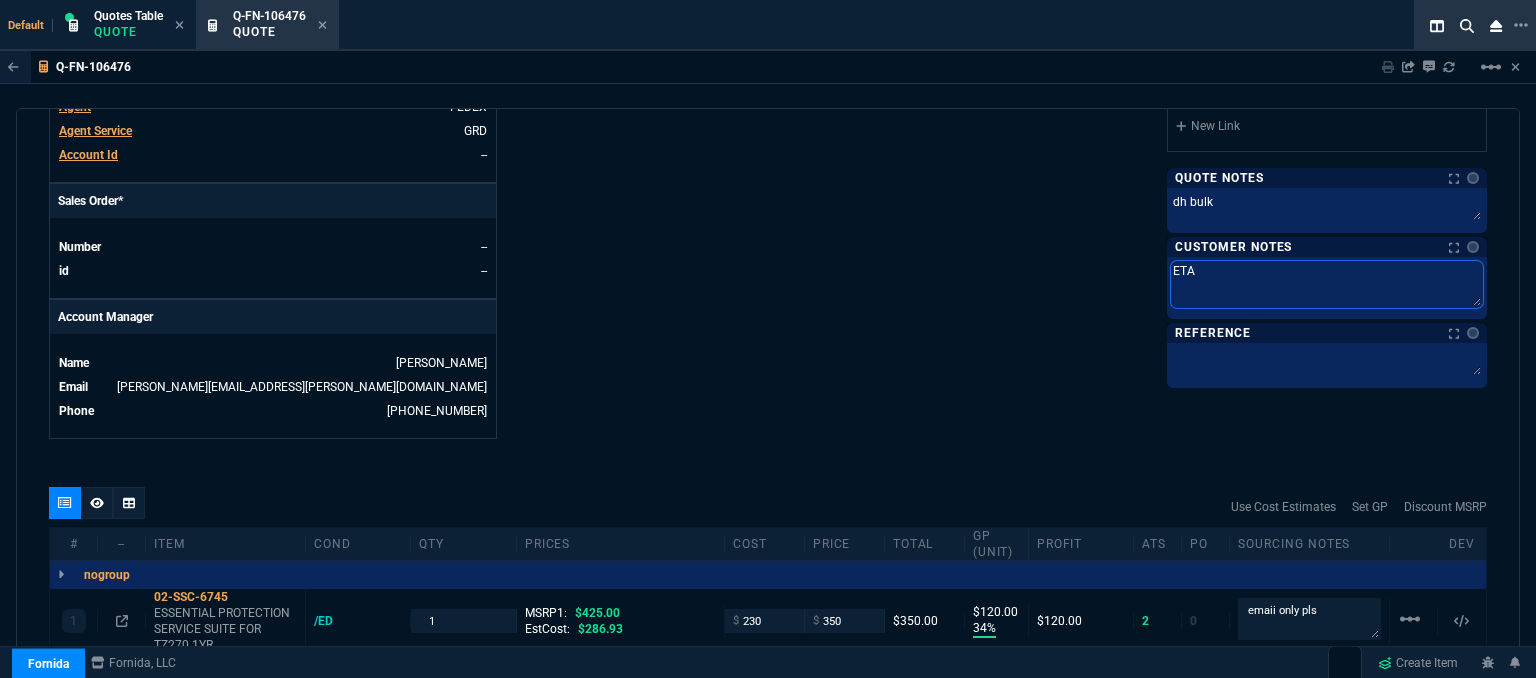 type on "ETA" 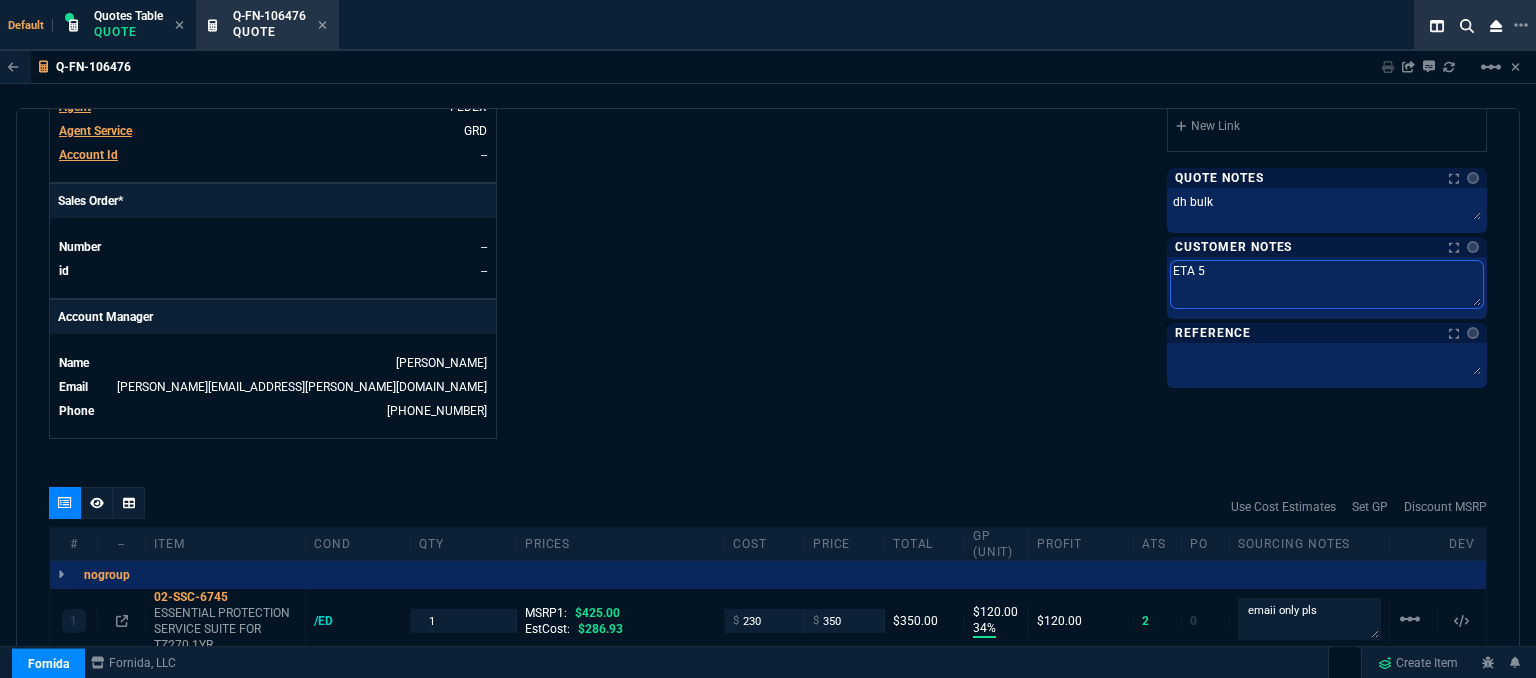 type on "ETA 5-" 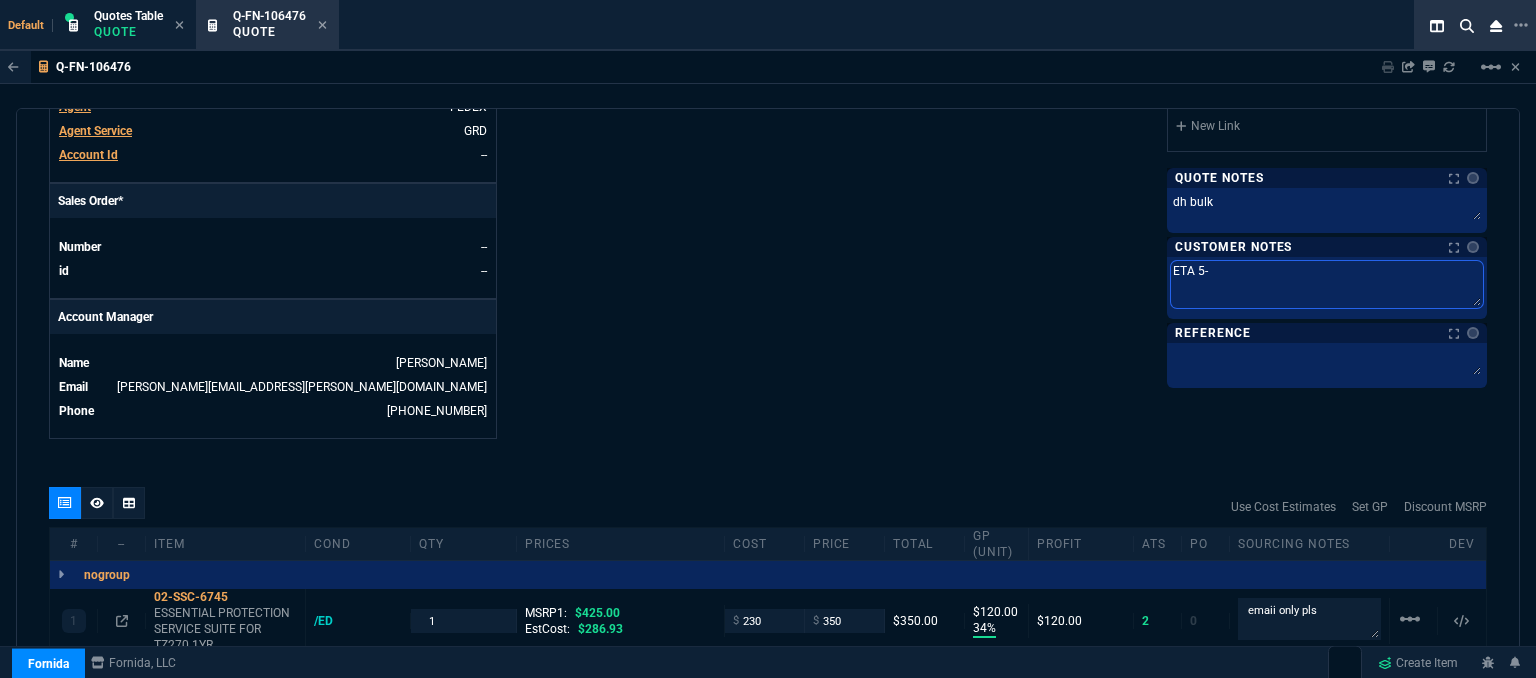 type on "ETA 5-7" 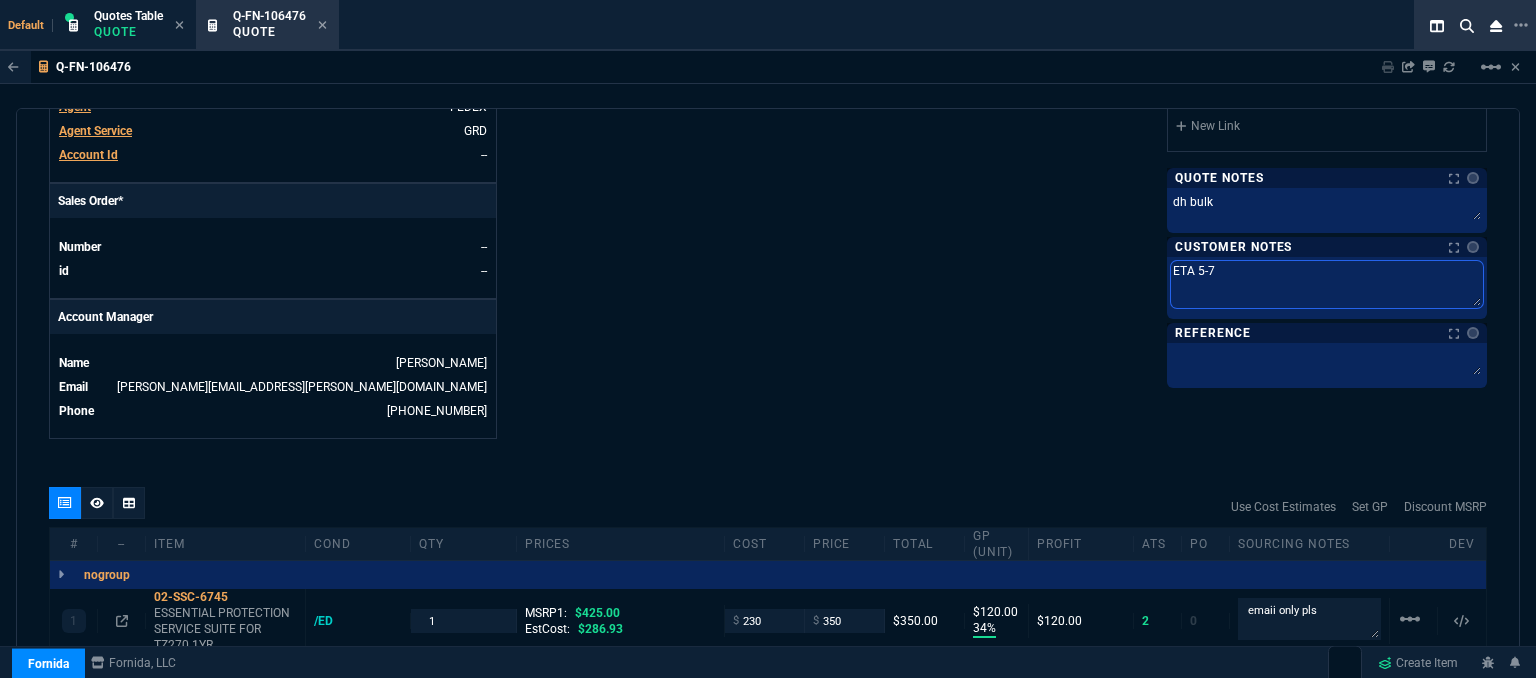 type on "ETA 5-7" 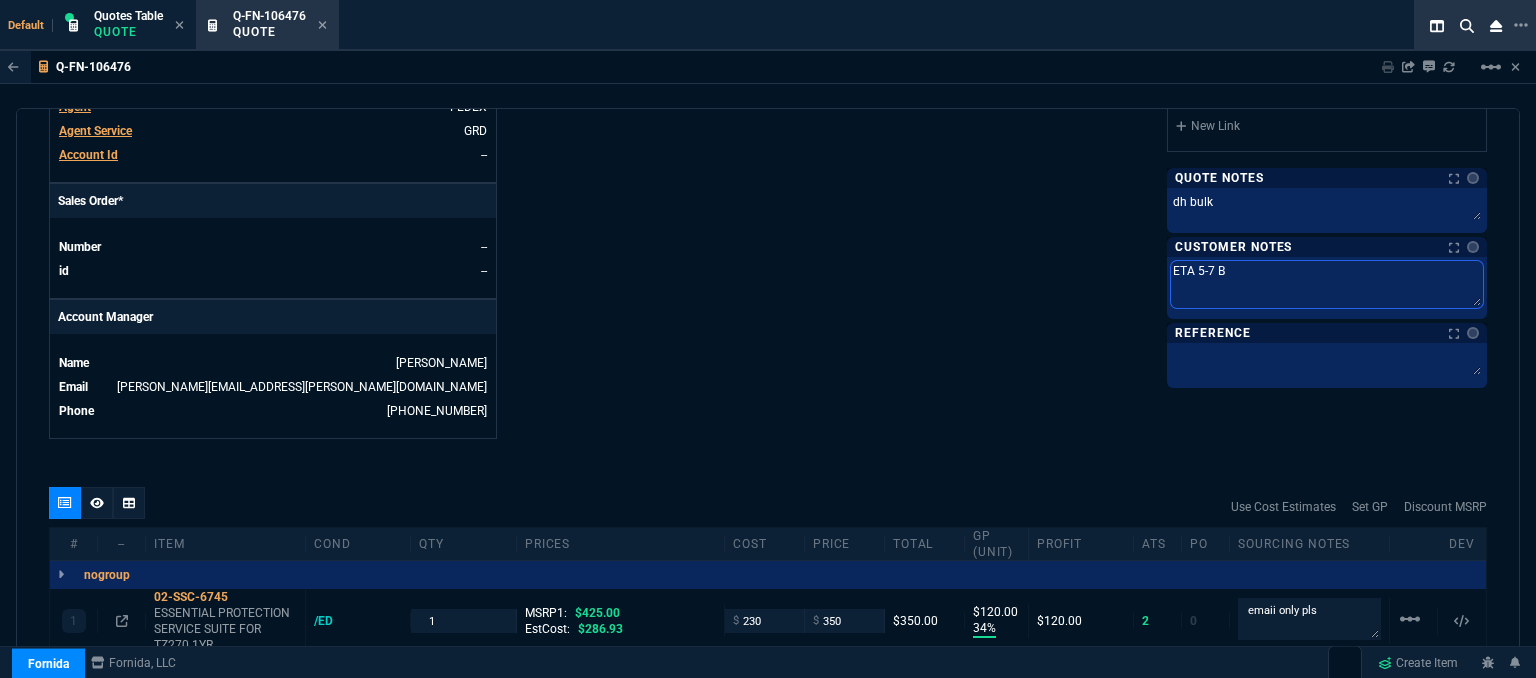 type on "ETA 5-7 Bi" 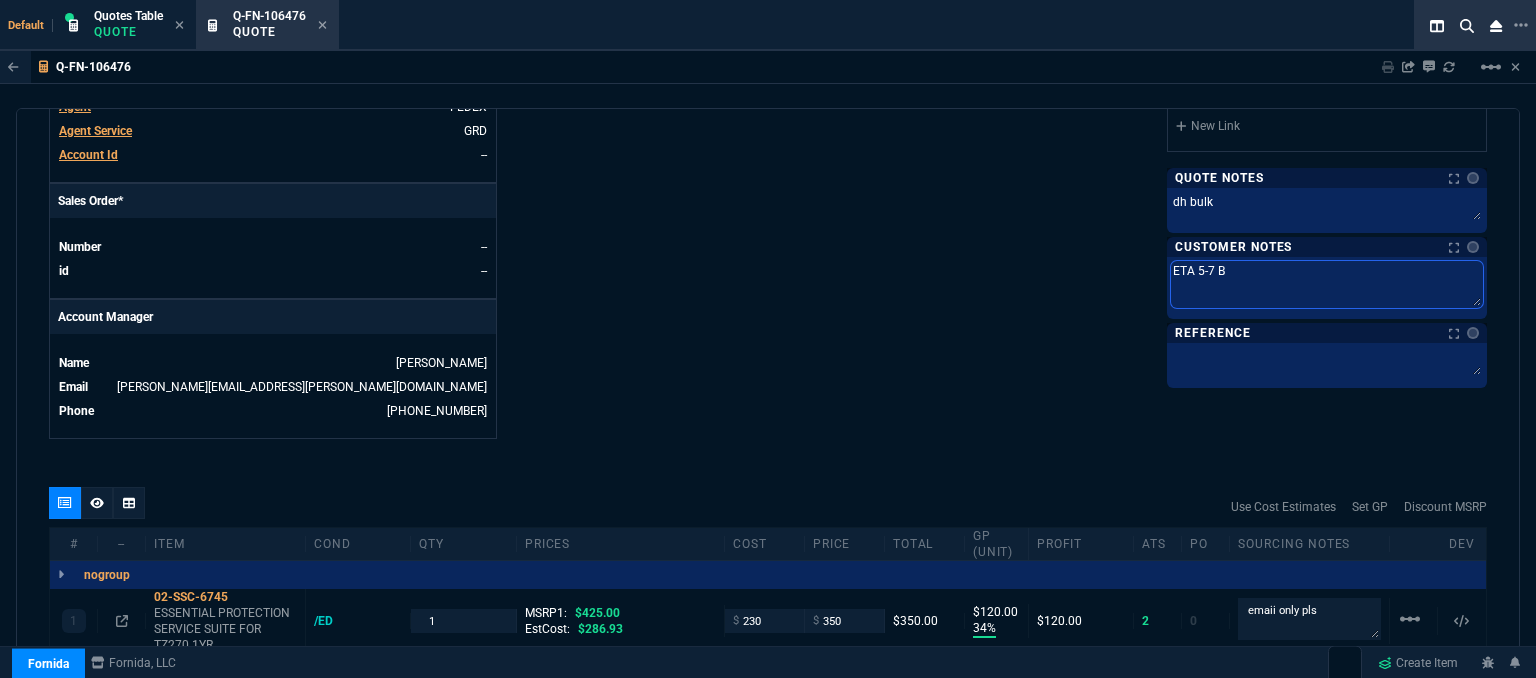 type on "ETA 5-7 Bi" 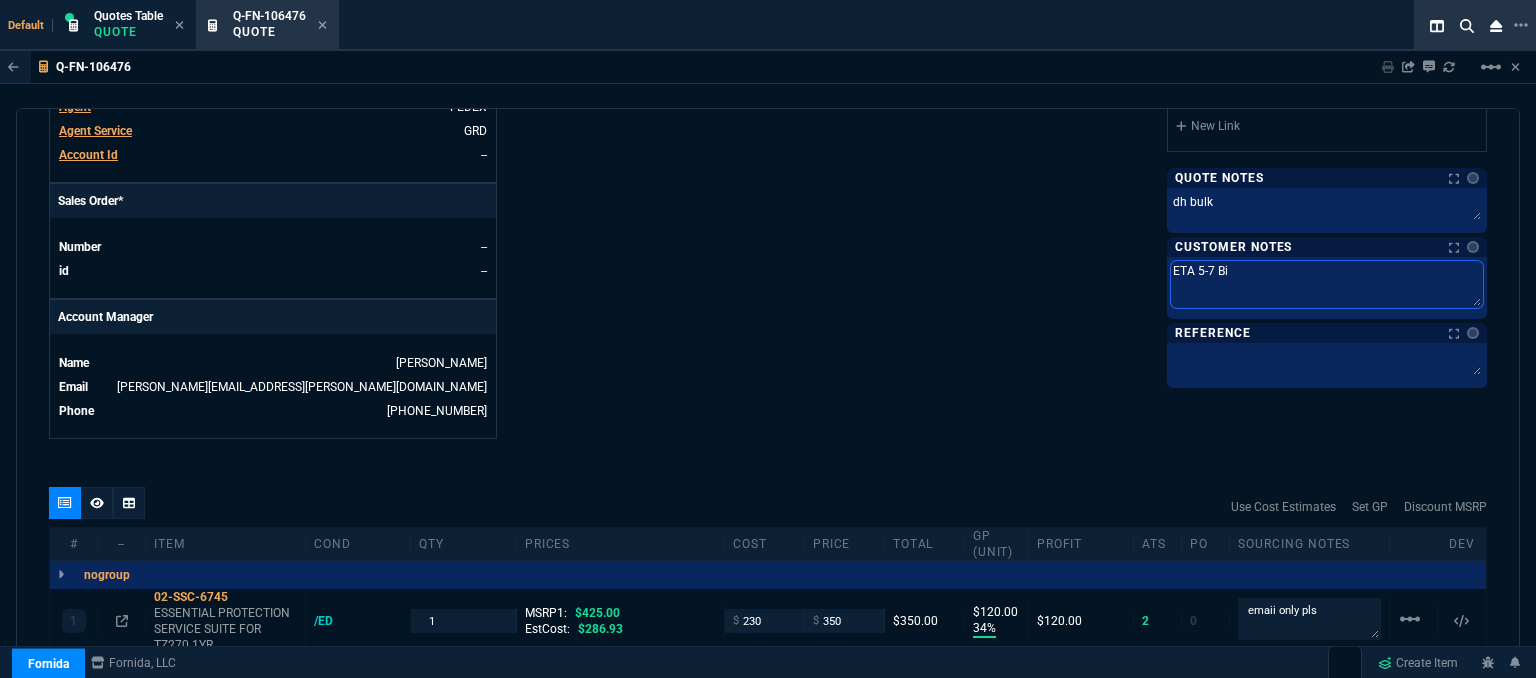 type on "ETA 5-7 Biz" 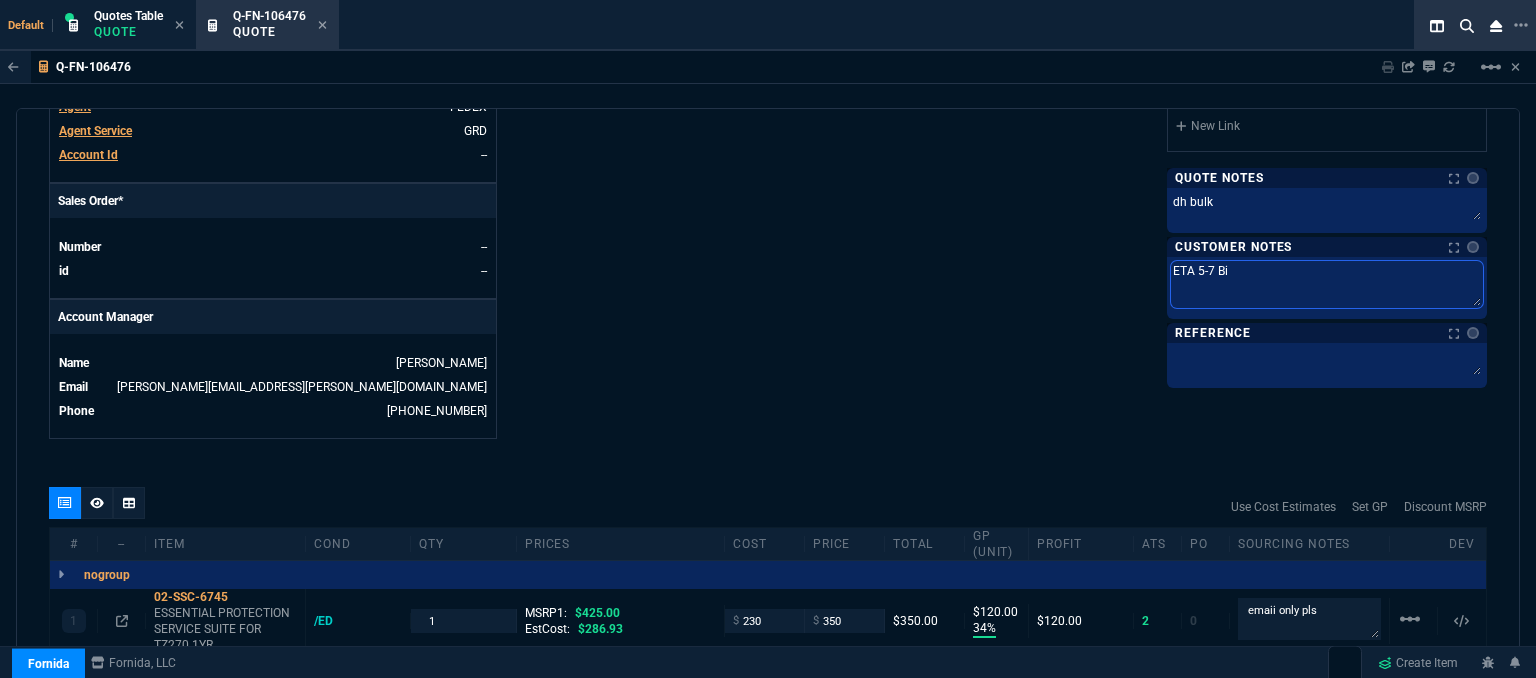 type on "ETA 5-7 Biz" 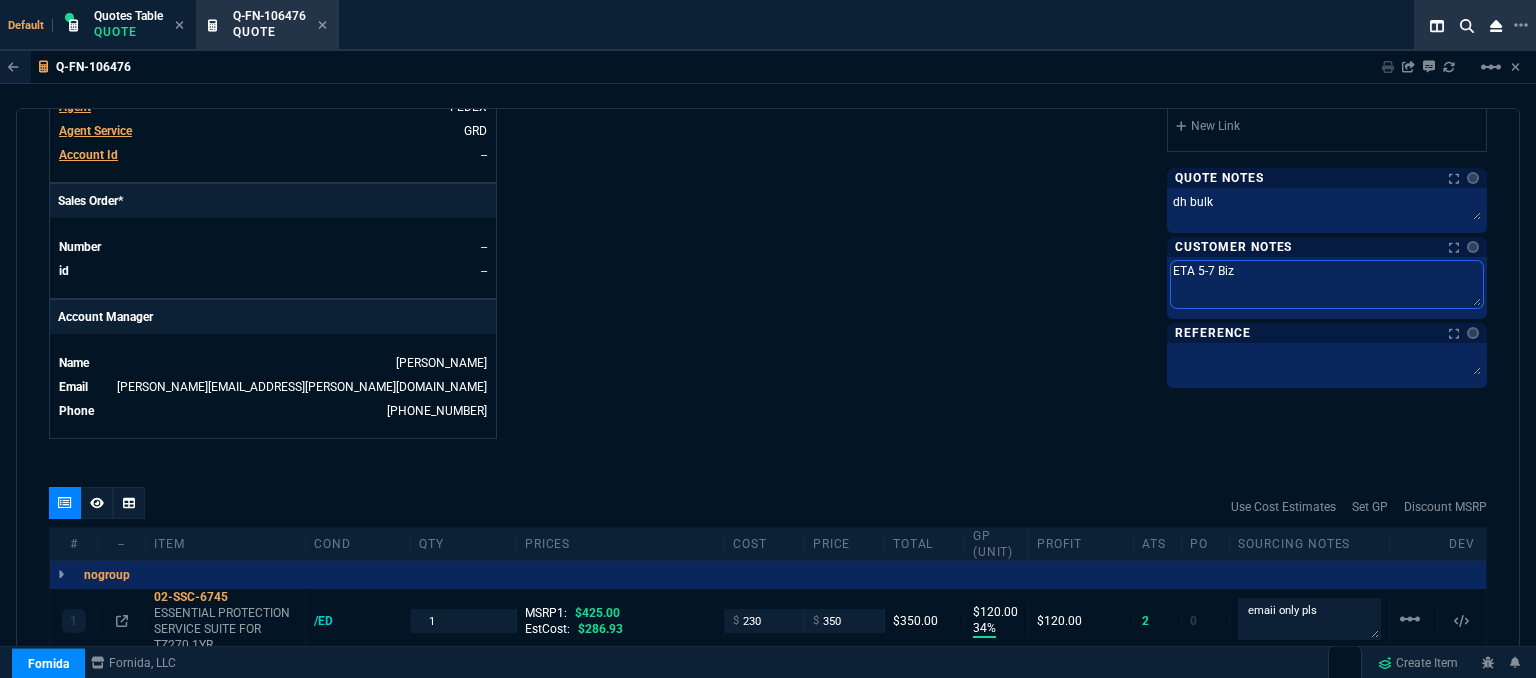 type on "ETA 5-7 Biz" 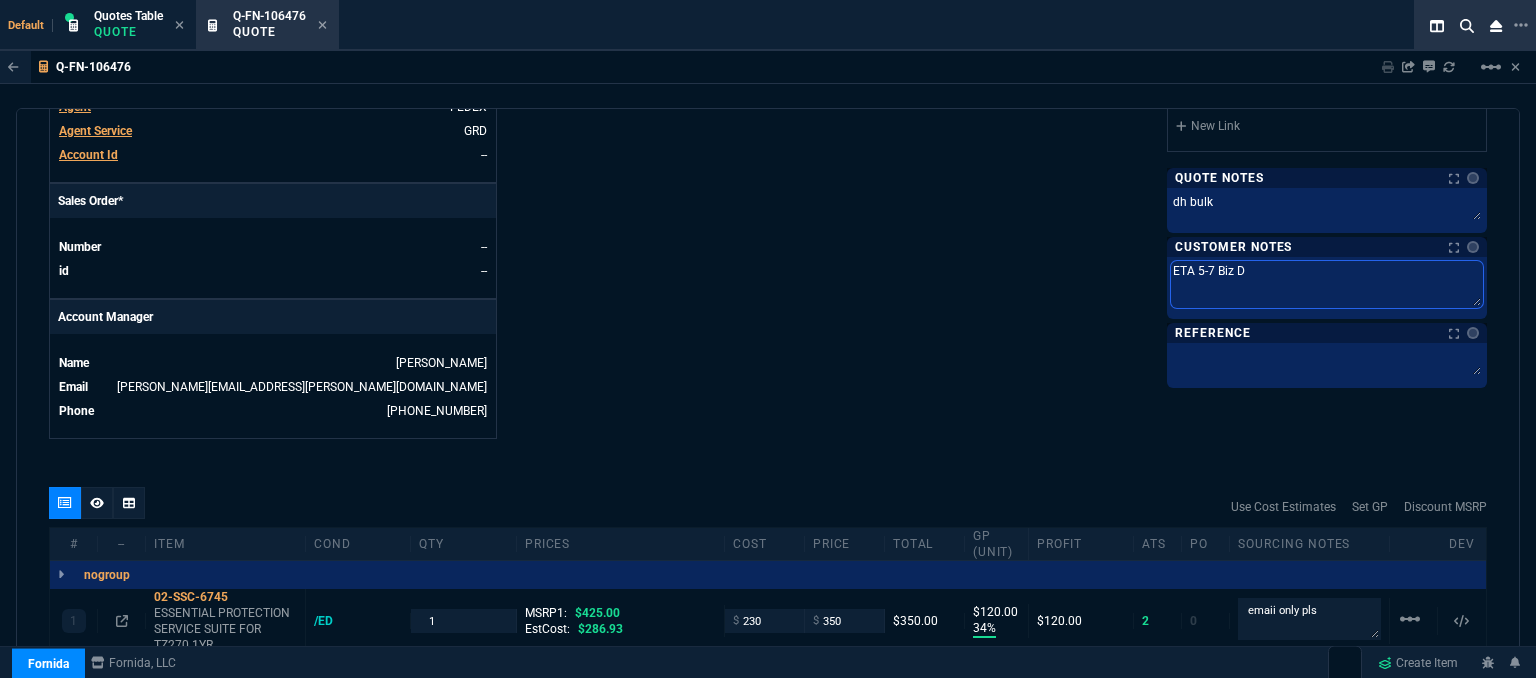 type on "ETA 5-7 Biz Da" 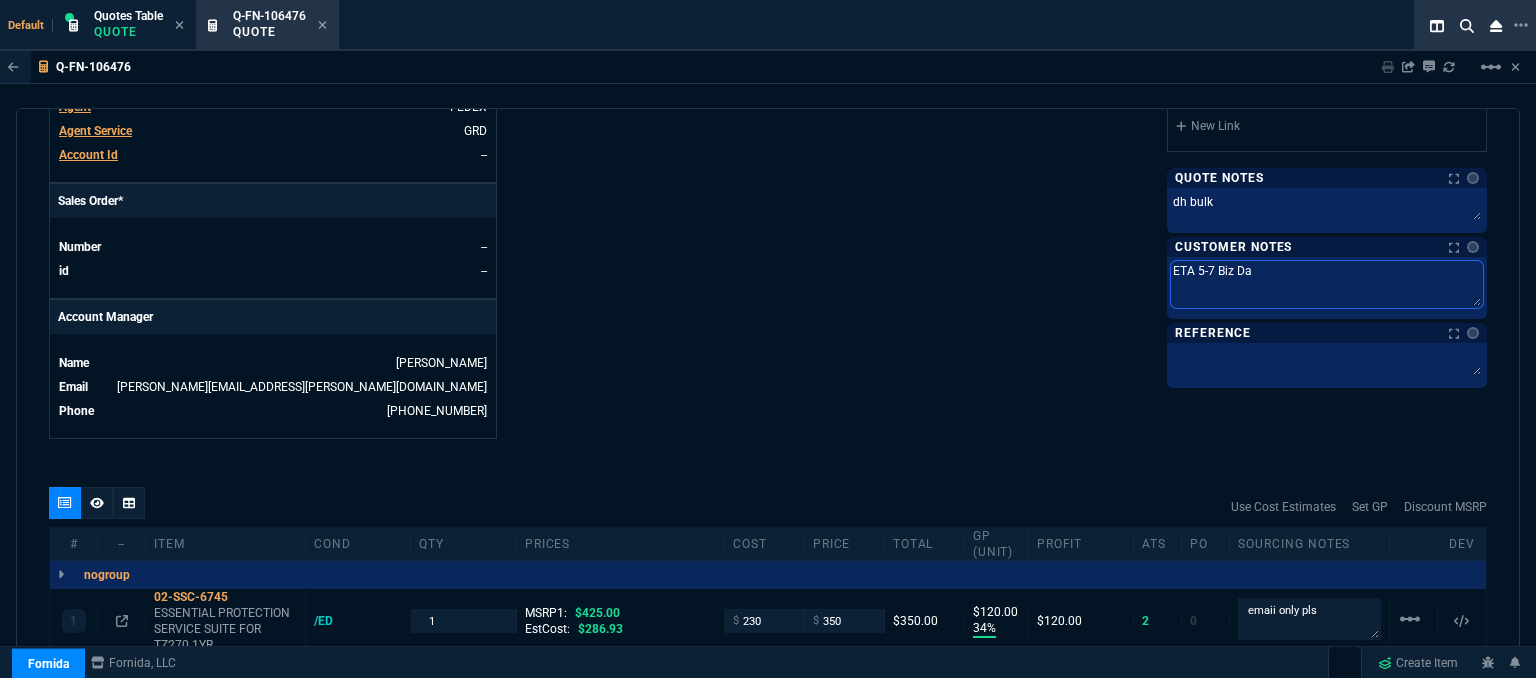 type on "ETA 5-7 Biz Day" 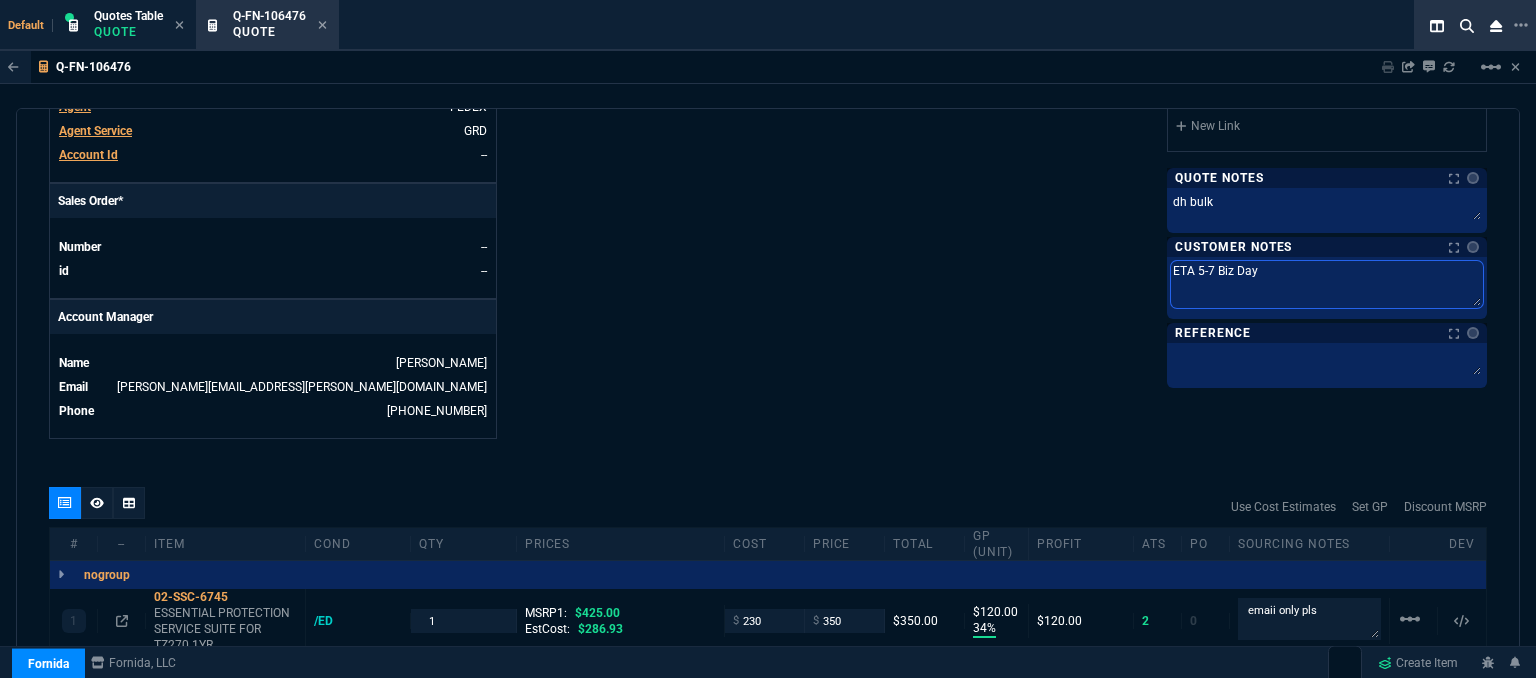 type on "ETA 5-7 Biz Days" 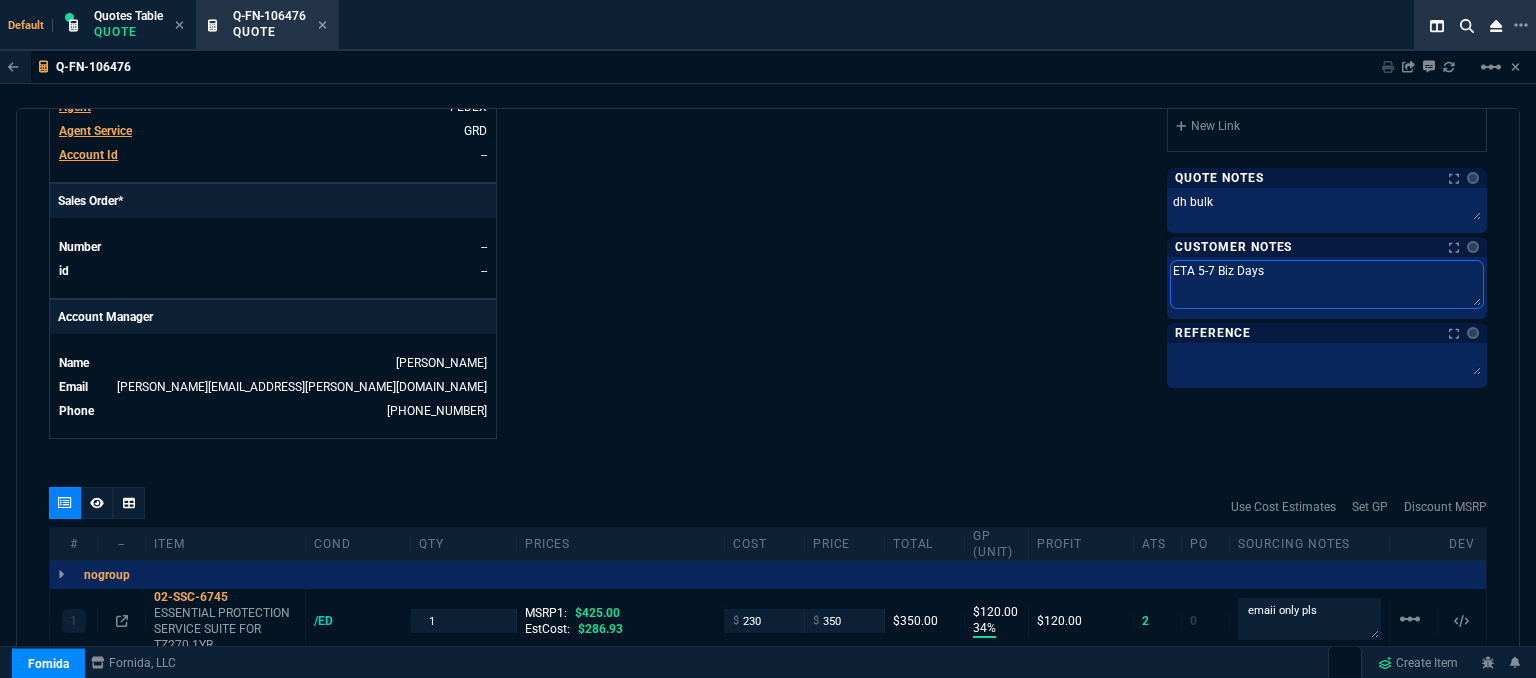 type on "ETA 5-7 Biz Days" 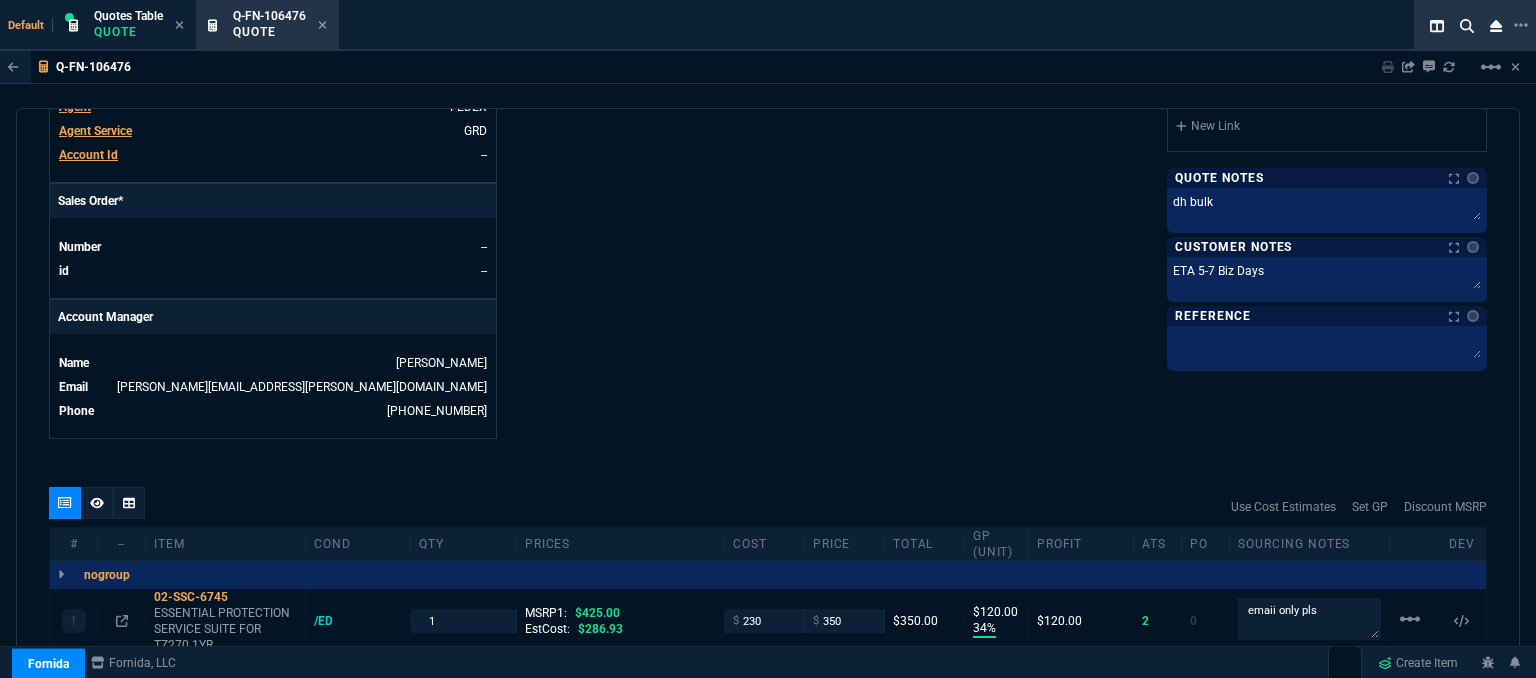 click on "Fornida, LLC [STREET_ADDRESS]  Share Link  [PERSON_NAME] oneOnOne chat SEND MOMMY&THE SALES REPS group chat SEND Tiny oneOnOne chat SEND [PERSON_NAME] Over oneOnOne chat SEND  Show More Chats  Shipping Address [STREET_ADDRESS] Bill to Address [STREET_ADDRESS] End User -- -- -- Payment Link  Quote must be open to create payment link.  Linked Documents  New Link  Quote Notes Notes Quote Notes Notes dh bulk dh bulk  dh bulk   Customer Notes Notes Customer Notes Notes ETA 5-7 Biz Days ETA 5-7 Biz Days  ETA 5-7 Biz Days  Reference Reference" at bounding box center (1127, -84) 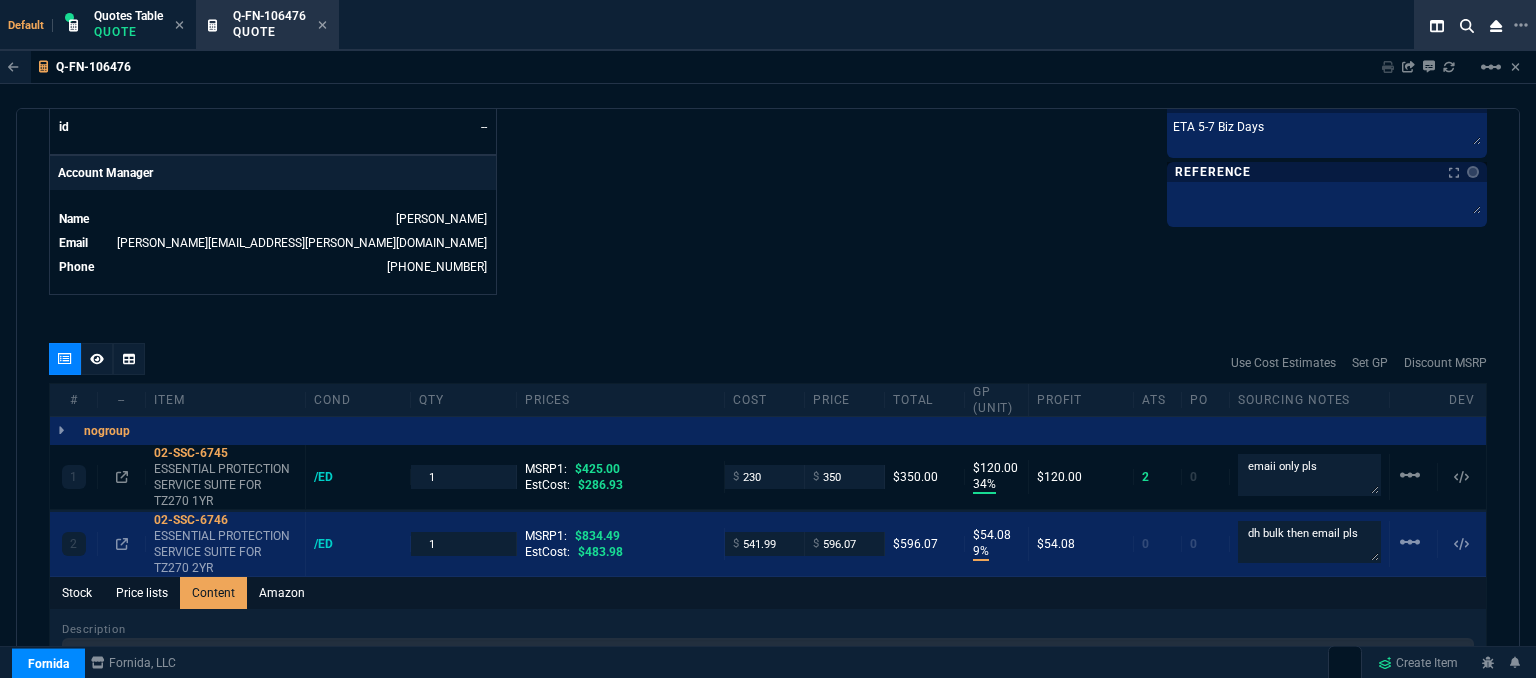 scroll, scrollTop: 1092, scrollLeft: 0, axis: vertical 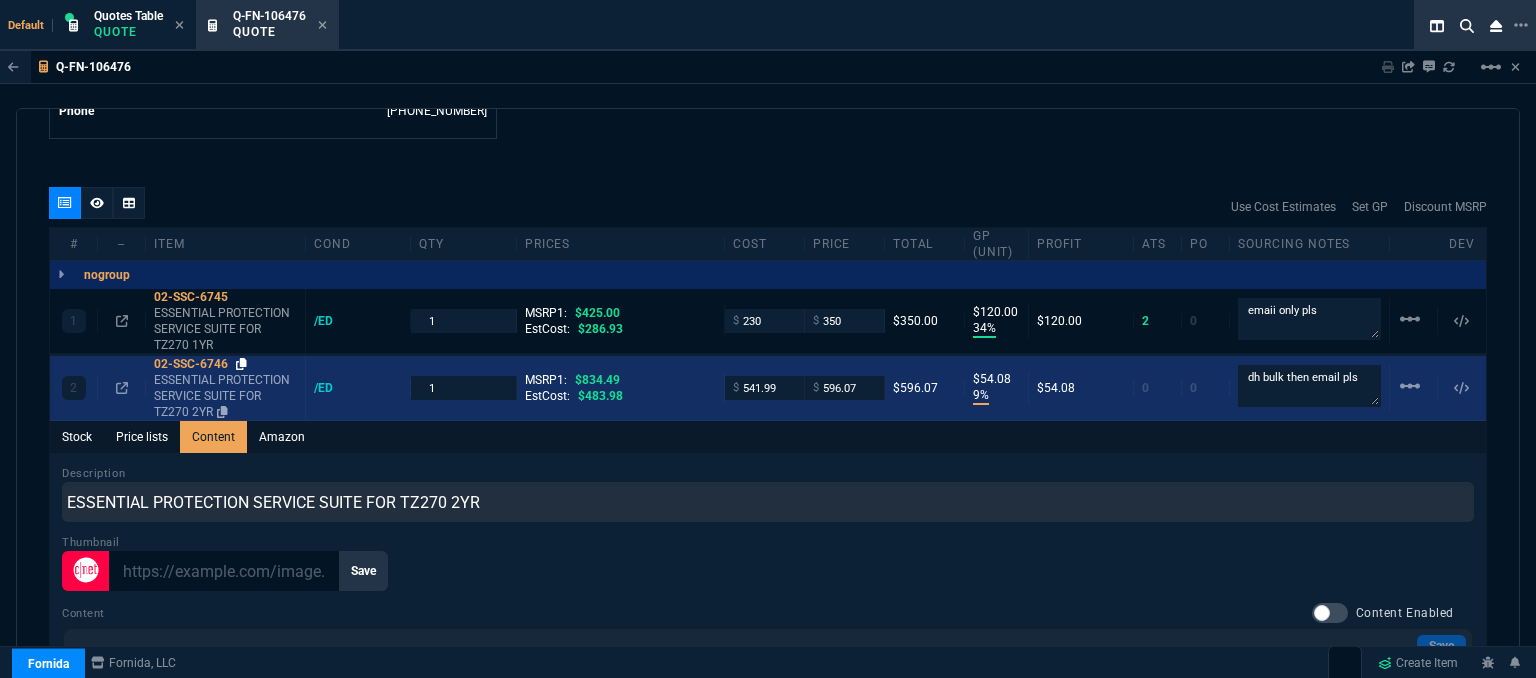 click 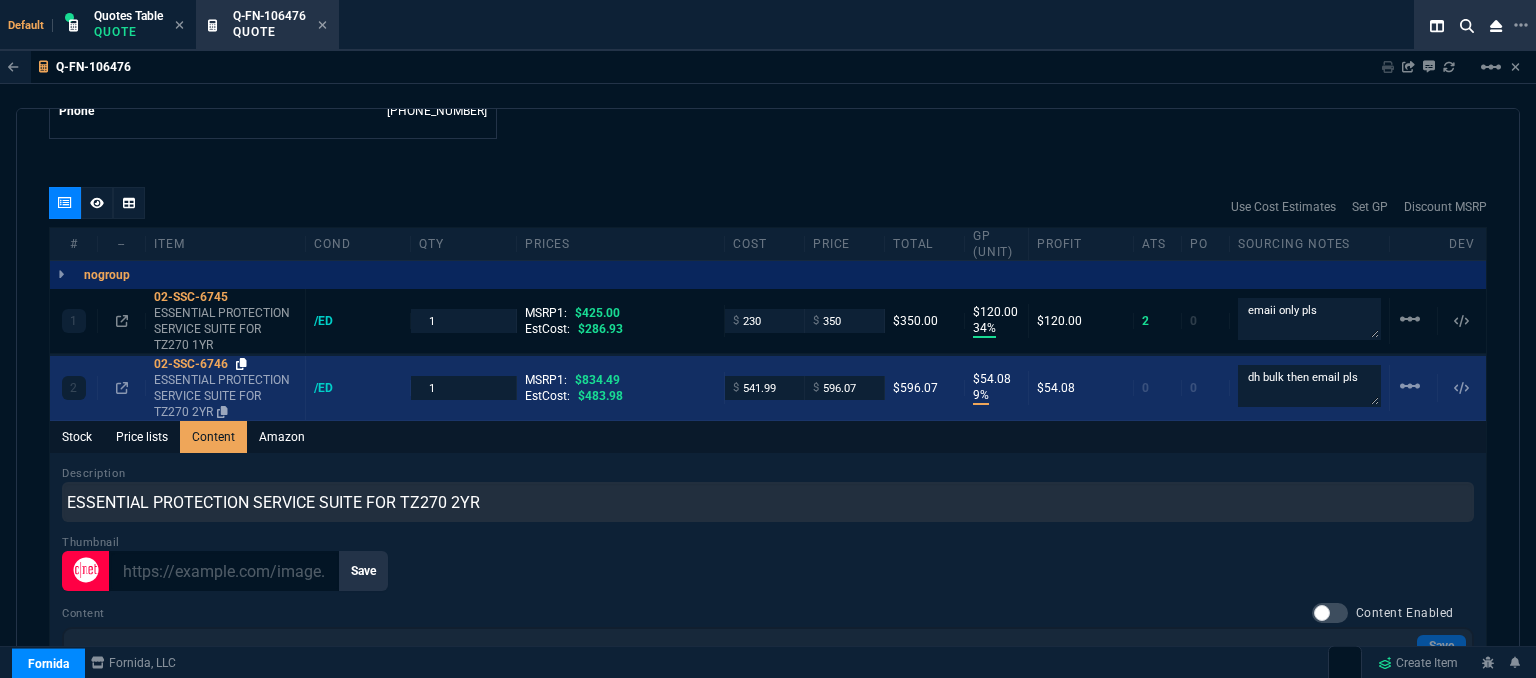 click at bounding box center [241, 364] 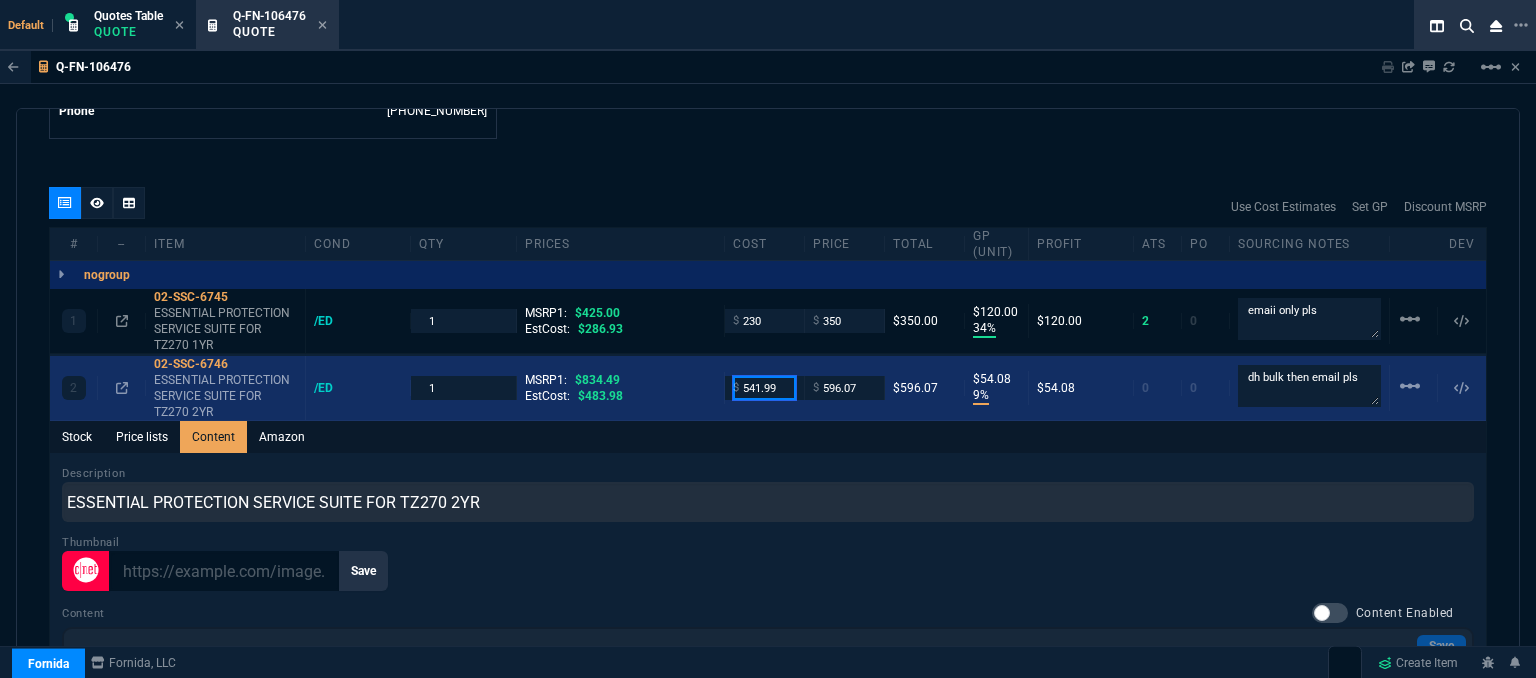 click on "541.99" at bounding box center (764, 387) 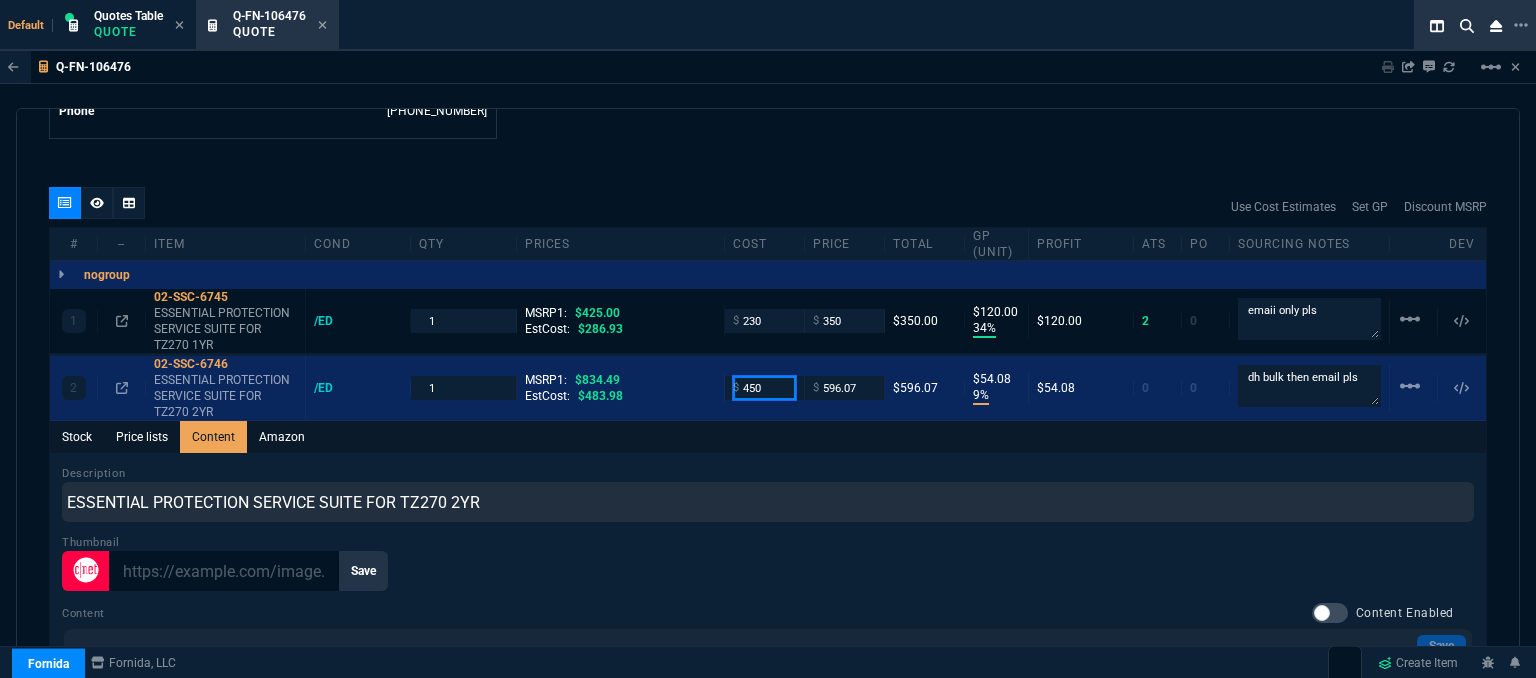 type on "450" 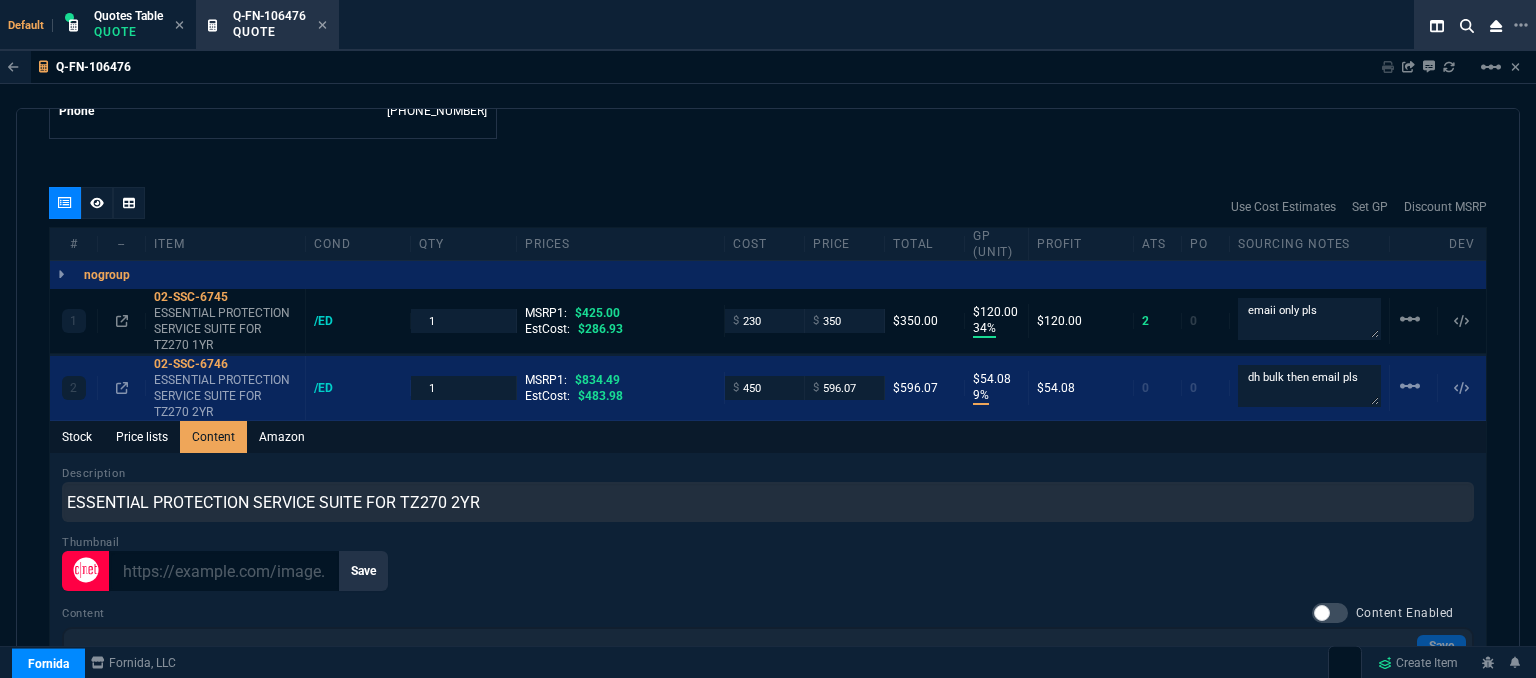 click on "Q-FN-106476 Sharing Q-FN-106476 Link Dev Link  Share on Teams linear_scale  quote   Q-FN-106476  Total Computer Services draft Fornida, LLC [STREET_ADDRESS] Details Number Q-FN-106476  Order ID Q-FN-106476  Customer Code TOT314  Total Units 2  Expires Tue - [DATE] 9:11 PM Creator [EMAIL_ADDRESS][DOMAIN_NAME]  Created Tue - [DATE] 9:11 PM Print Specs Number Q-FN-106476  Customer ID TOT314  Customer Name Total Computer Services  Expires [DATE]  4:11 PM  Customer PO # --  Payment Terms CREDITCARD  Shipping Agent FEDEX | GRD  Customer Customer Code TOT314  Customer Name Total Computer Services  Customer PO # empty  Payment Terms CREDITCARD  email [EMAIL_ADDRESS][DOMAIN_NAME]  phone [PHONE_NUMBER]    Origin  existing / email   Origin Comment    Staff Sales Person [PERSON_NAME]  Engineer 1 --  Engineer 2 --  Shipping Ship Date -- Agent FEDEX  Agent Service GRD  Account Id --  Sales Order* Number --  id --  Account Manager Name [PERSON_NAME] [PERSON_NAME][EMAIL_ADDRESS][PERSON_NAME][DOMAIN_NAME]  Phone [PHONE_NUMBER]  SEND PA" at bounding box center [768, 415] 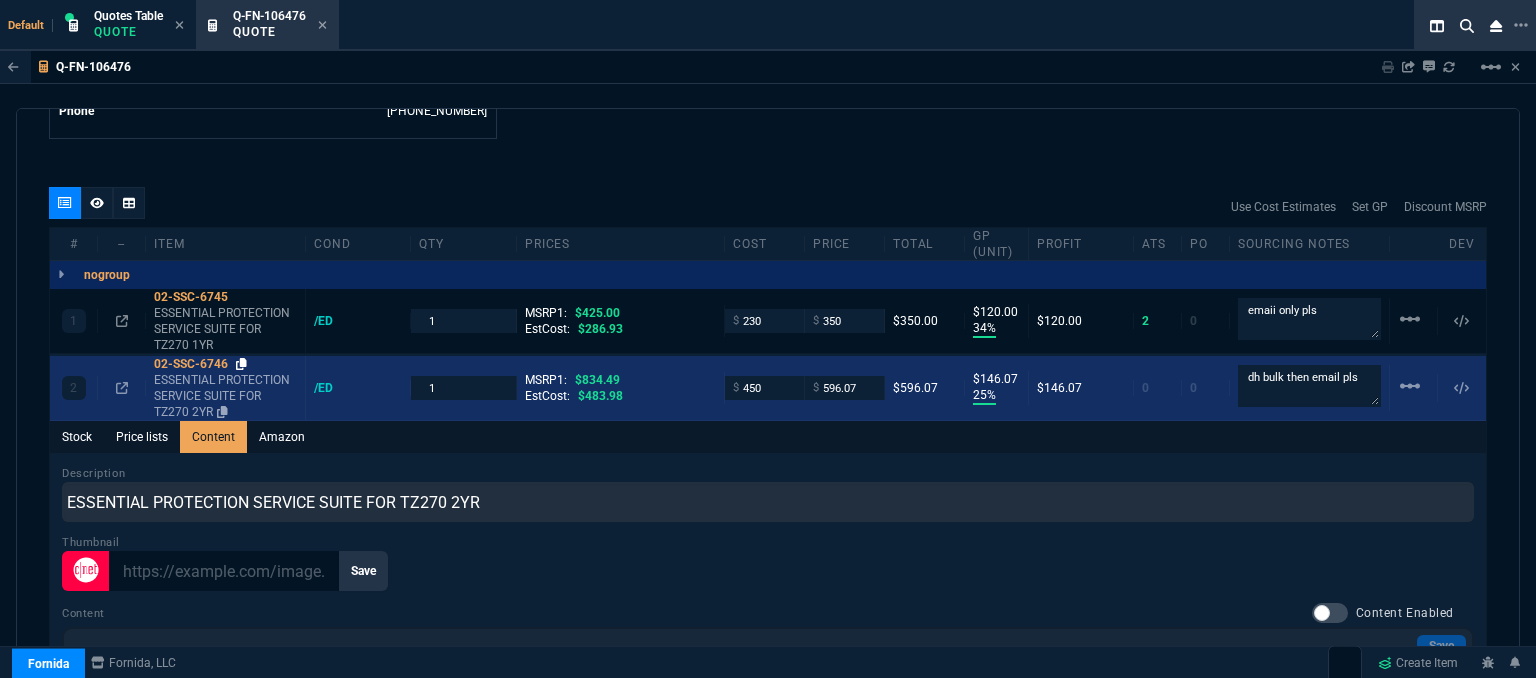click 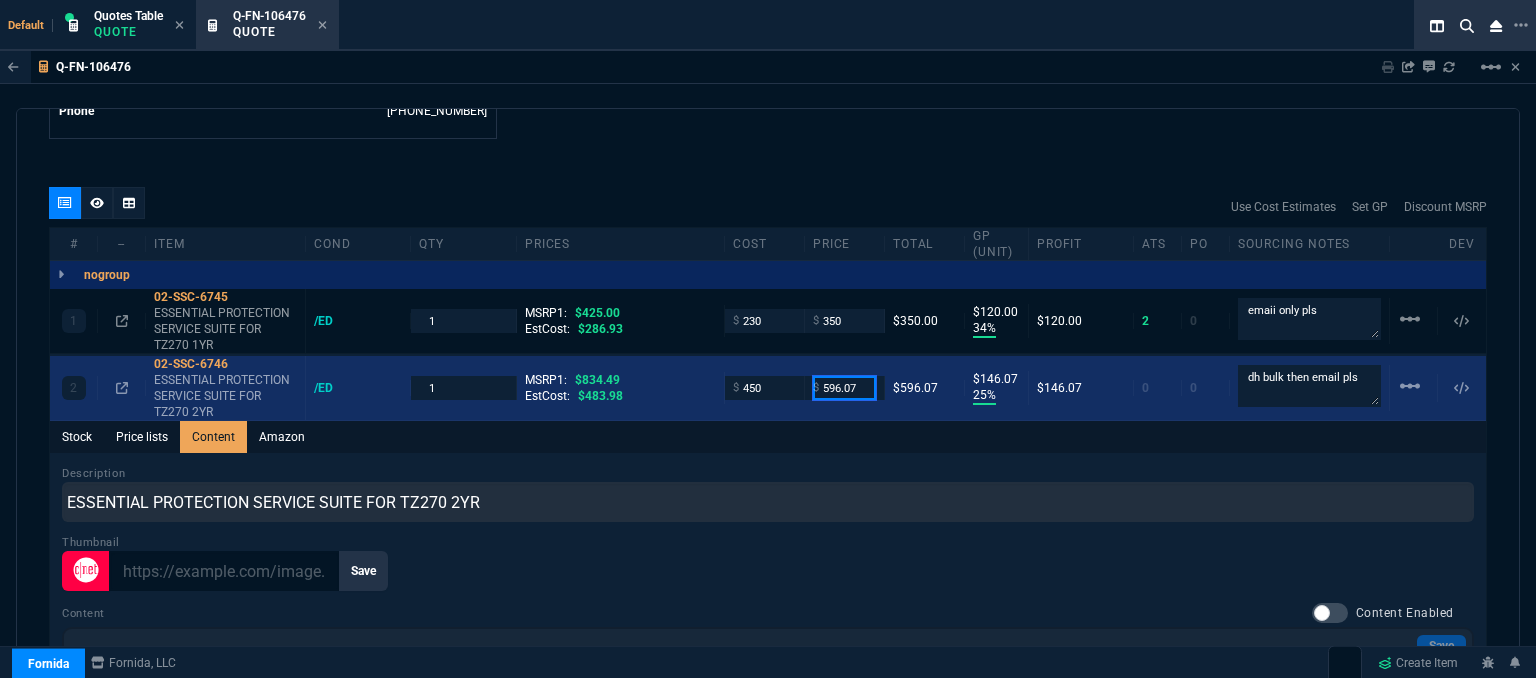 click on "596.07" at bounding box center (844, 387) 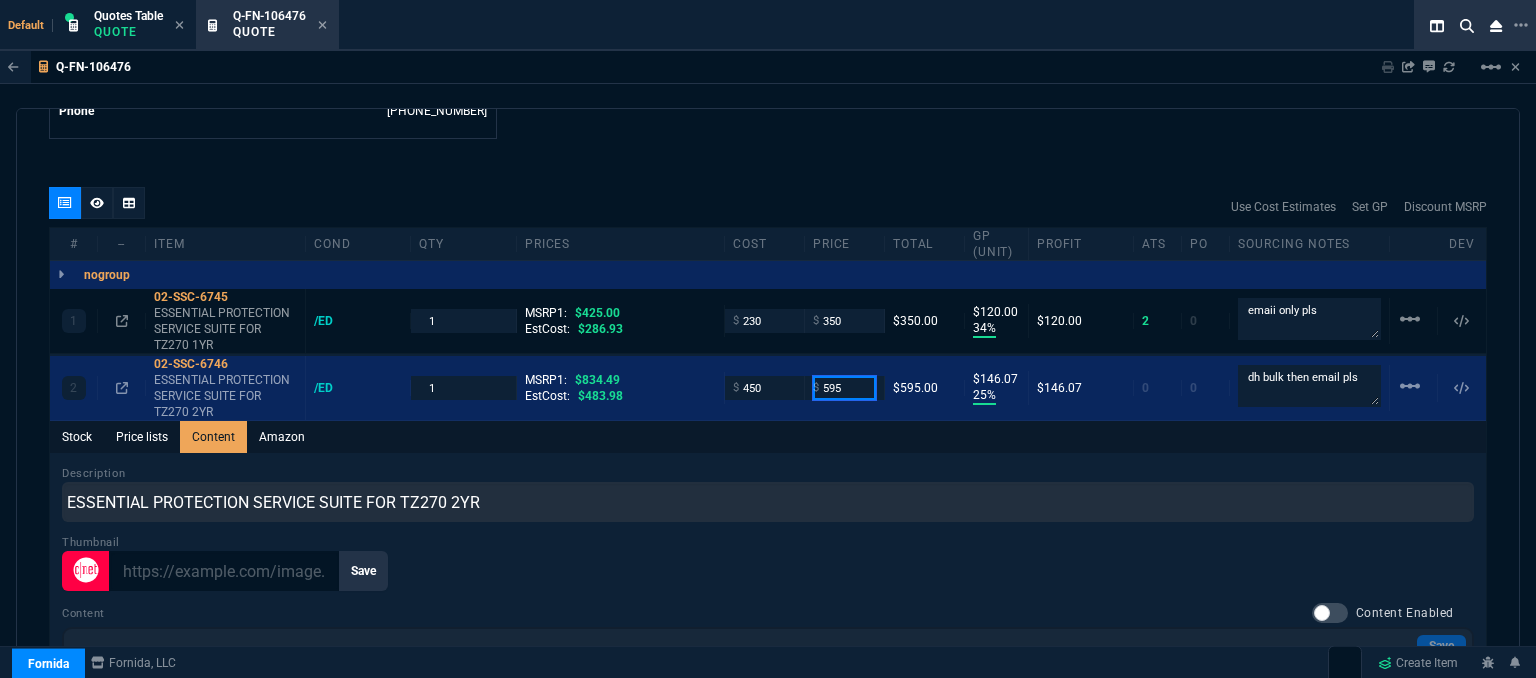 type on "595" 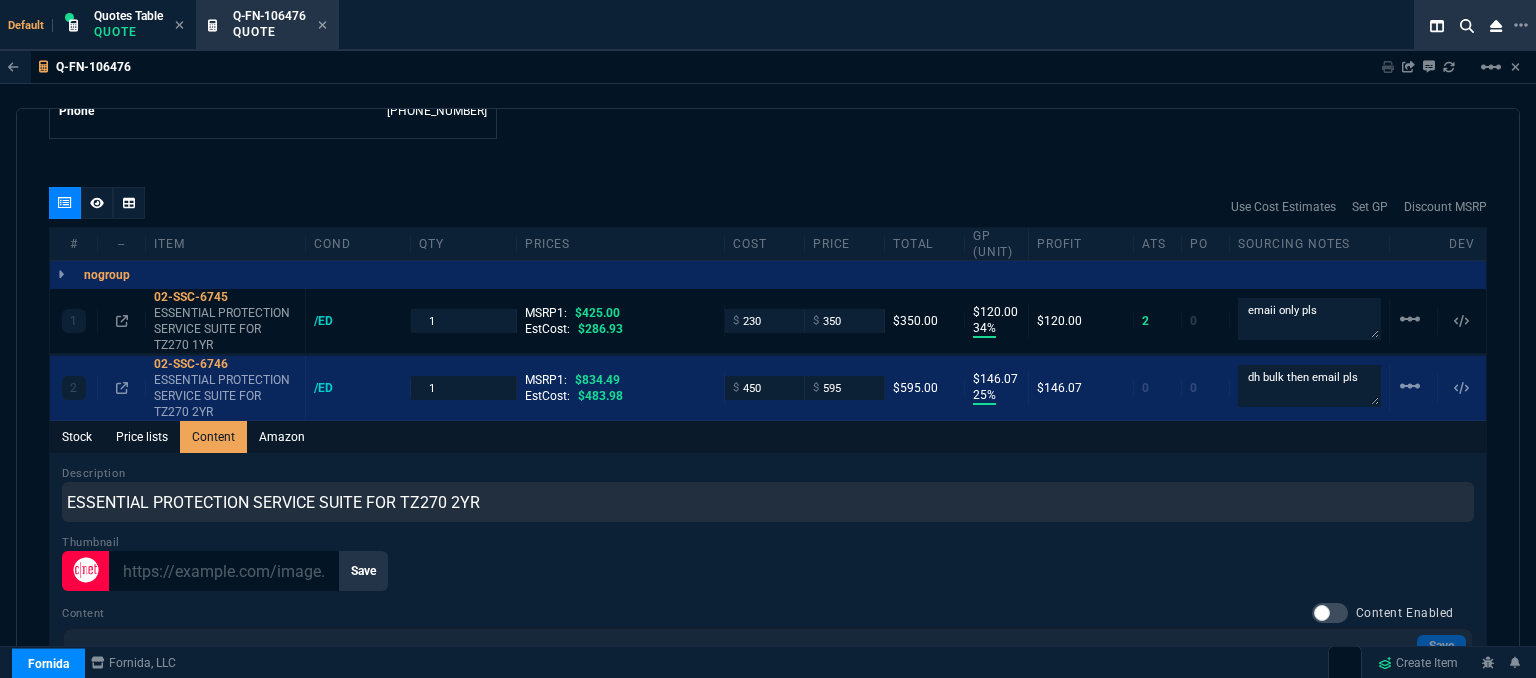 click on "Q-FN-106476 Sharing Q-FN-106476 Link Dev Link  Share on Teams linear_scale  quote   Q-FN-106476  Total Computer Services draft Fornida, LLC [STREET_ADDRESS] Details Number Q-FN-106476  Order ID Q-FN-106476  Customer Code TOT314  Total Units 2  Expires Tue - [DATE] 9:11 PM Creator [EMAIL_ADDRESS][DOMAIN_NAME]  Created Tue - [DATE] 9:11 PM Print Specs Number Q-FN-106476  Customer ID TOT314  Customer Name Total Computer Services  Expires [DATE]  4:11 PM  Customer PO # --  Payment Terms CREDITCARD  Shipping Agent FEDEX | GRD  Customer Customer Code TOT314  Customer Name Total Computer Services  Customer PO # empty  Payment Terms CREDITCARD  email [EMAIL_ADDRESS][DOMAIN_NAME]  phone [PHONE_NUMBER]    Origin  existing / email   Origin Comment    Staff Sales Person [PERSON_NAME]  Engineer 1 --  Engineer 2 --  Shipping Ship Date -- Agent FEDEX  Agent Service GRD  Account Id --  Sales Order* Number --  id --  Account Manager Name [PERSON_NAME] [PERSON_NAME][EMAIL_ADDRESS][PERSON_NAME][DOMAIN_NAME]  Phone [PHONE_NUMBER]  SEND PA" at bounding box center (768, 415) 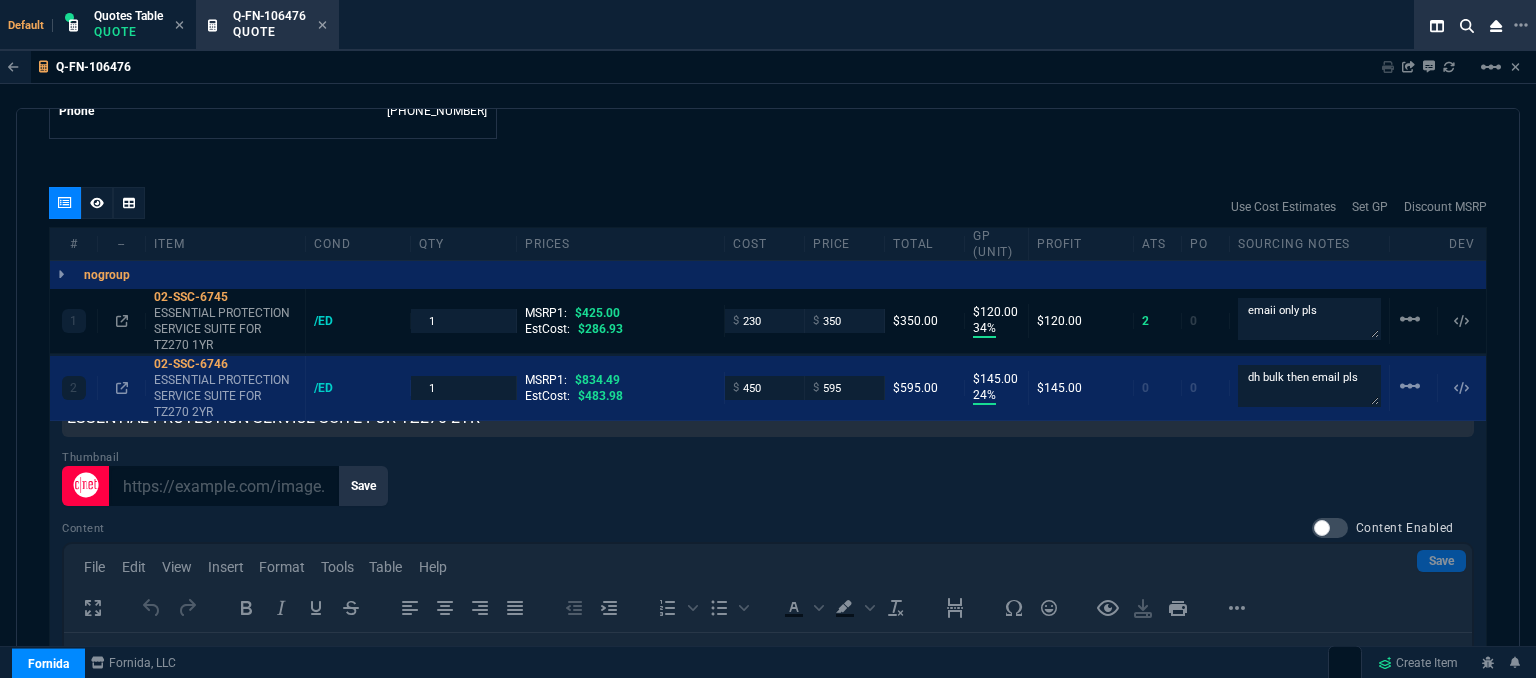 scroll, scrollTop: 143, scrollLeft: 0, axis: vertical 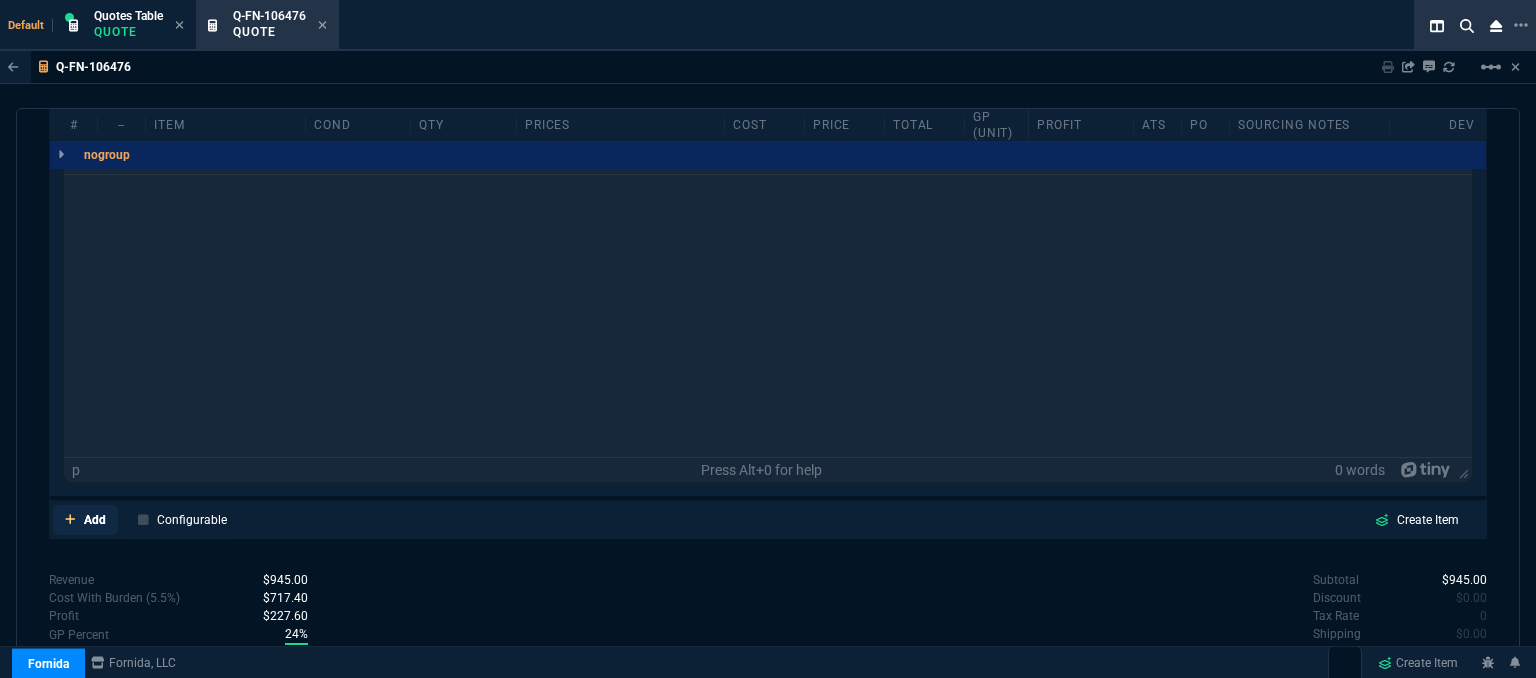 click 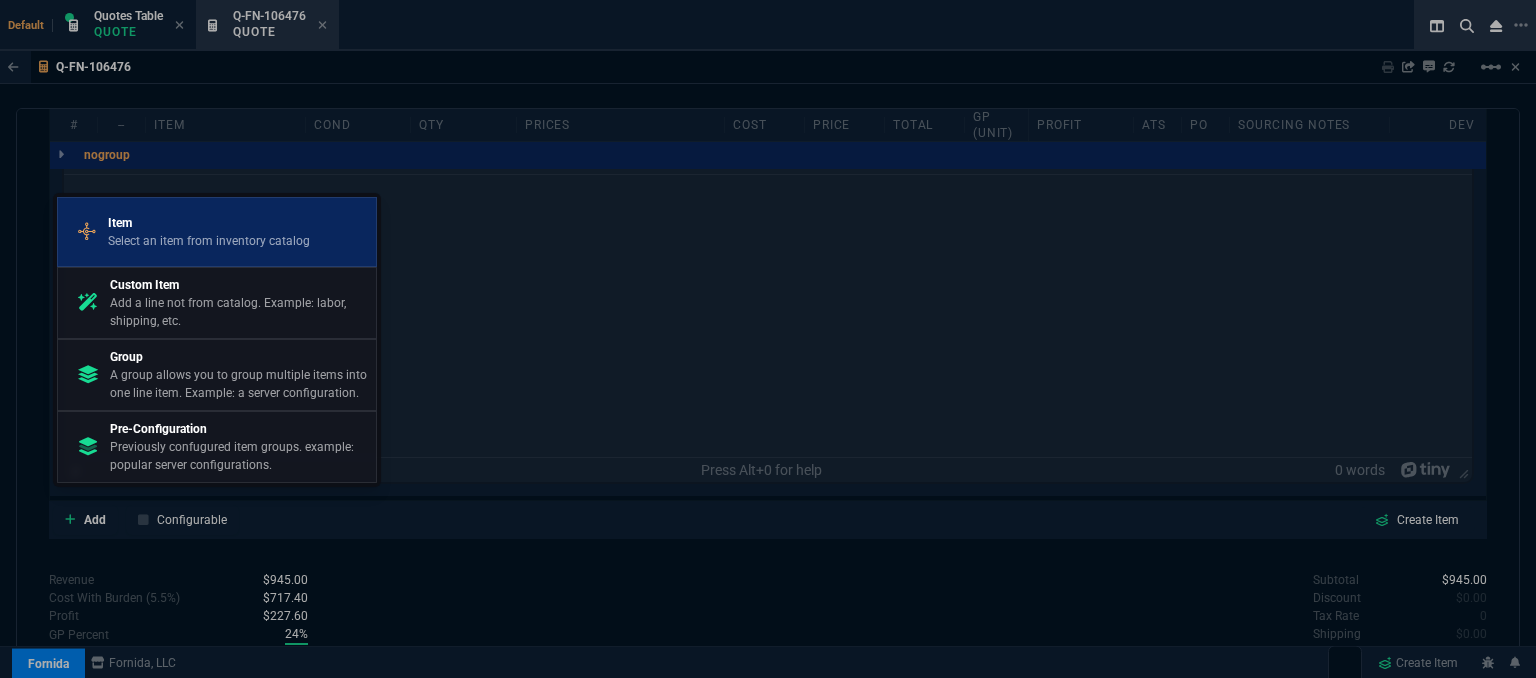 click on "Select an item from inventory catalog" at bounding box center [209, 241] 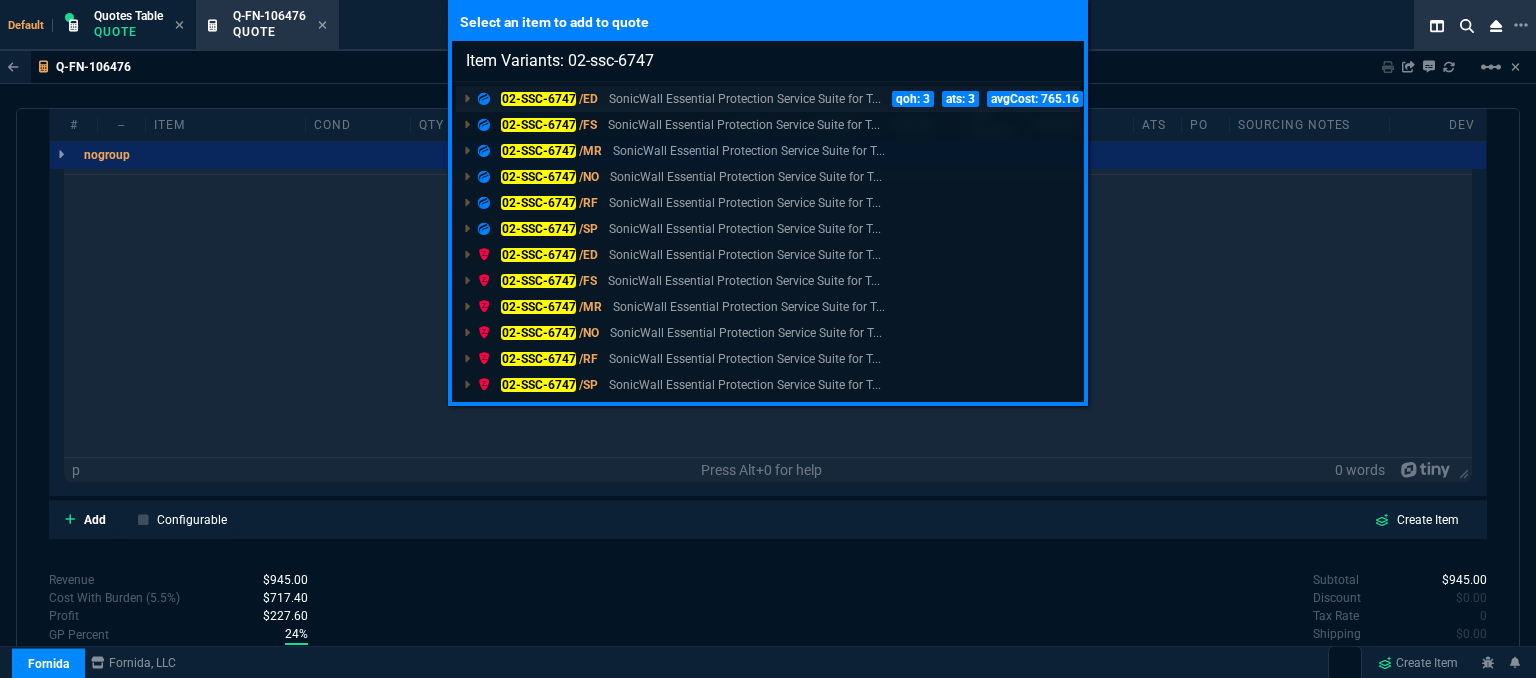 type on "Item Variants: 02-ssc-6747" 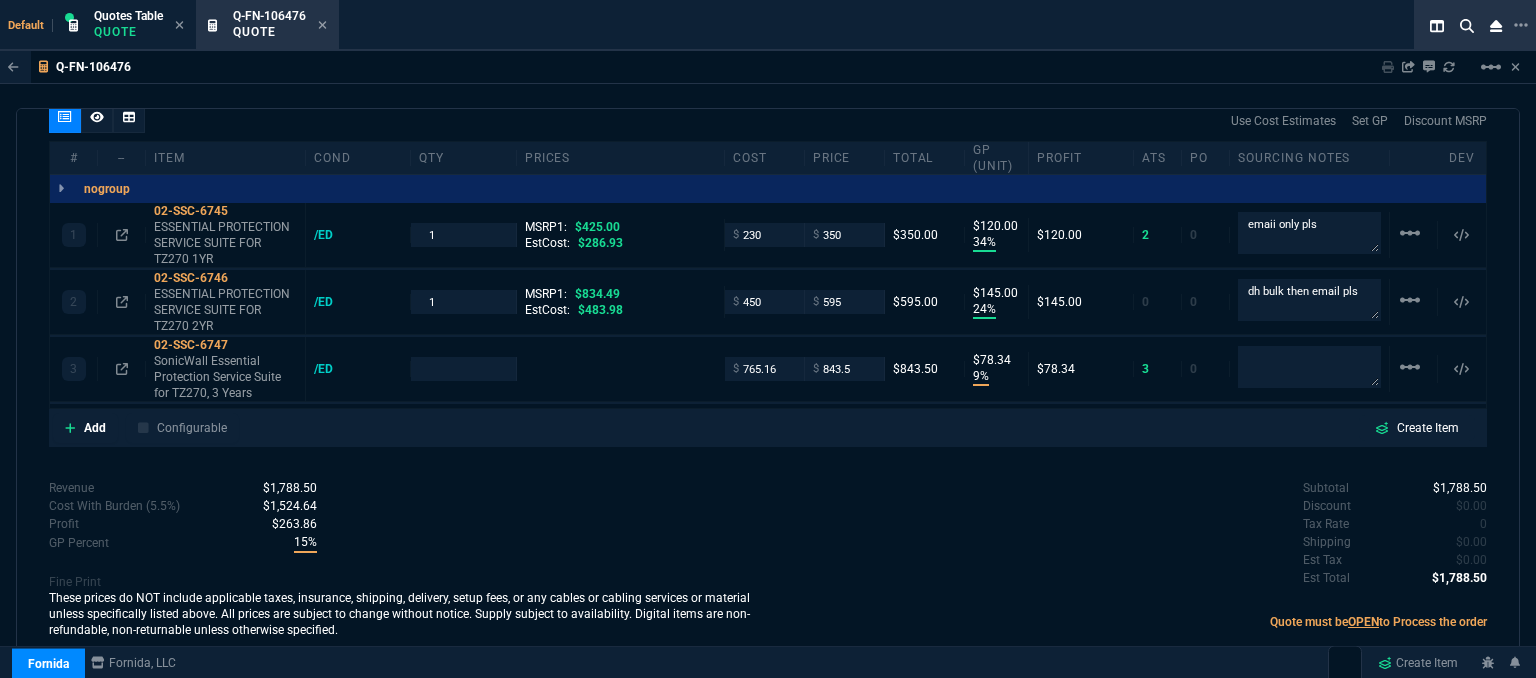 scroll, scrollTop: 0, scrollLeft: 0, axis: both 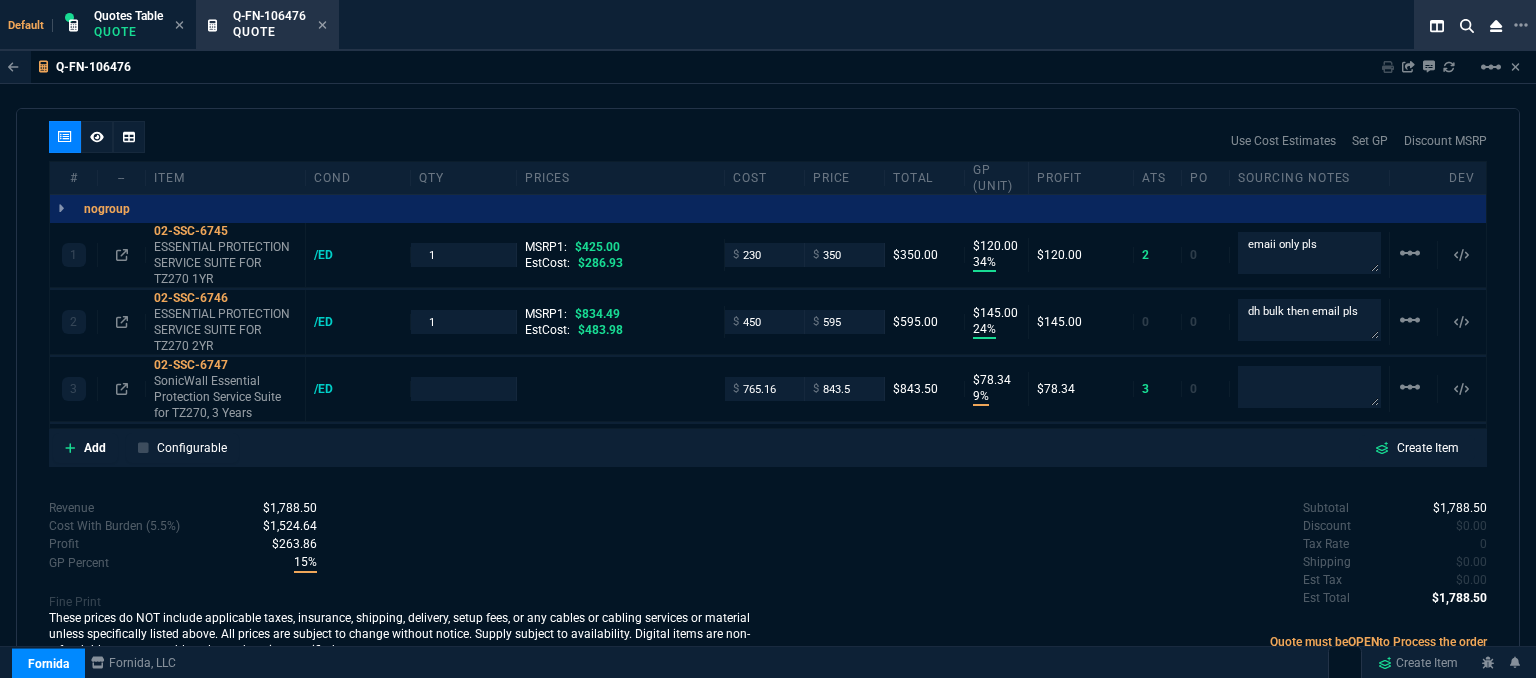 type on "34" 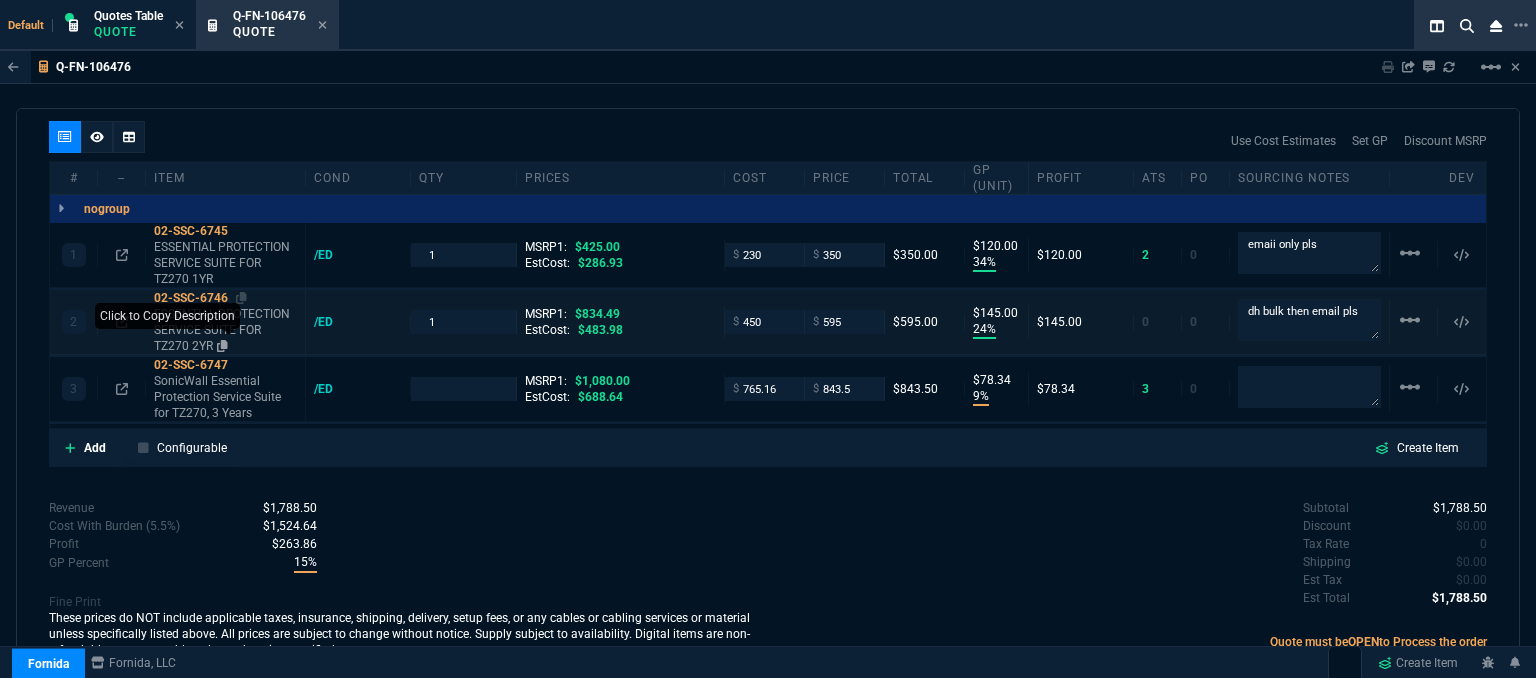 click 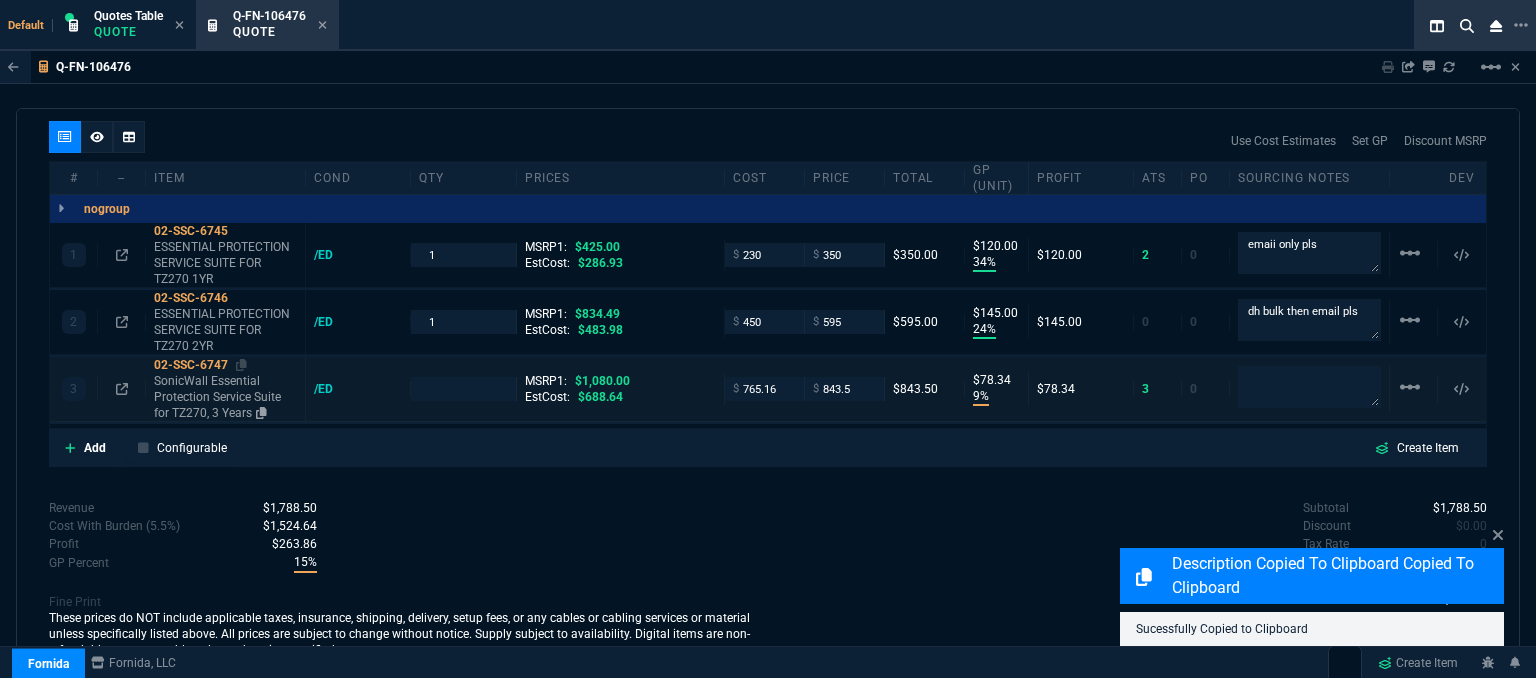 click on "SonicWall Essential Protection Service Suite for TZ270, 3 Years" at bounding box center [225, 397] 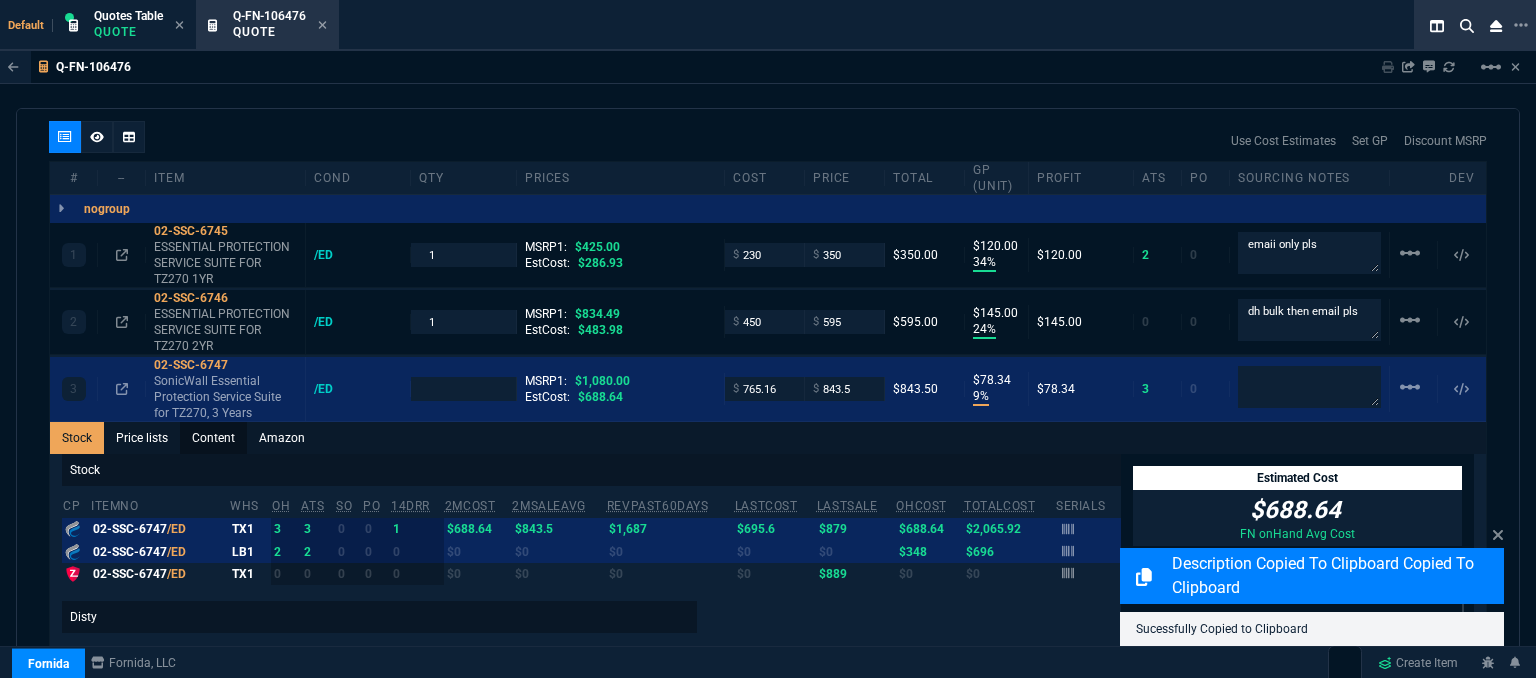 click on "Content" at bounding box center (213, 438) 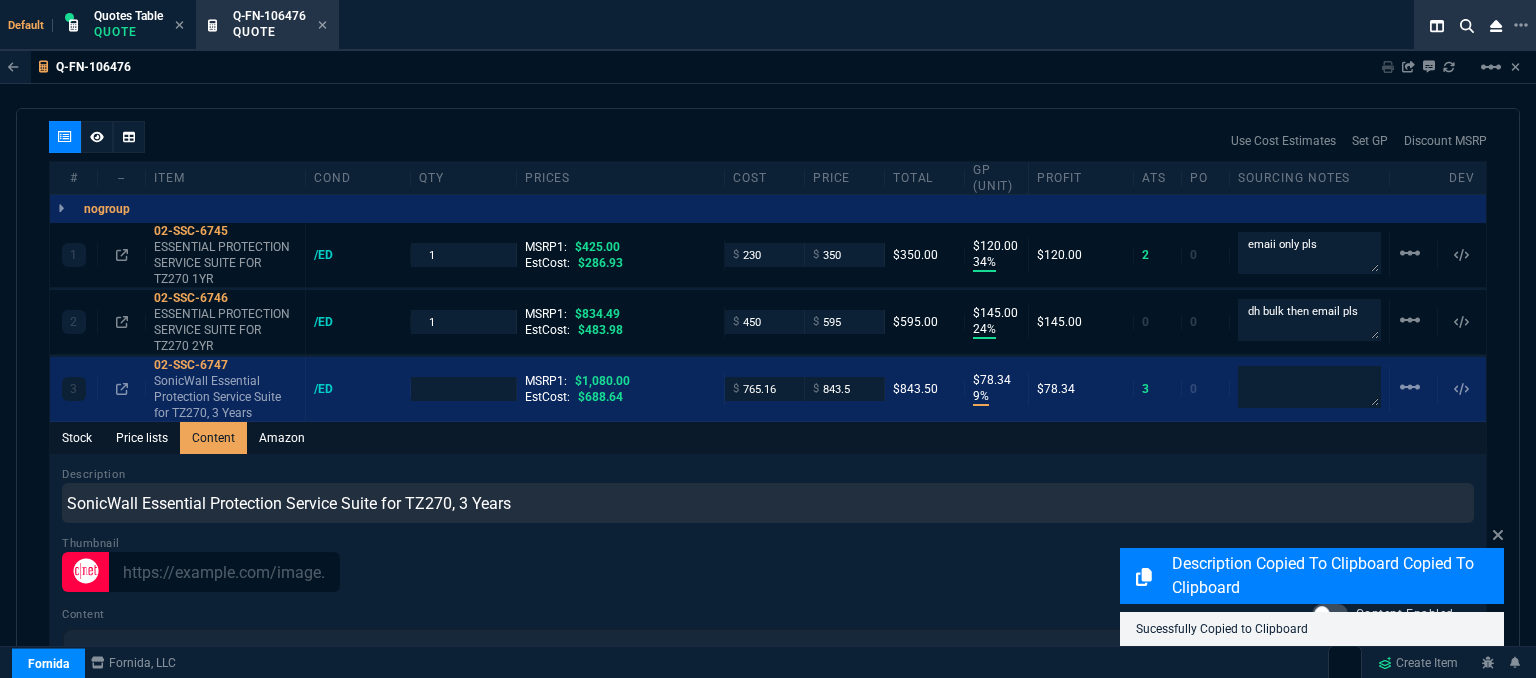 scroll, scrollTop: 0, scrollLeft: 0, axis: both 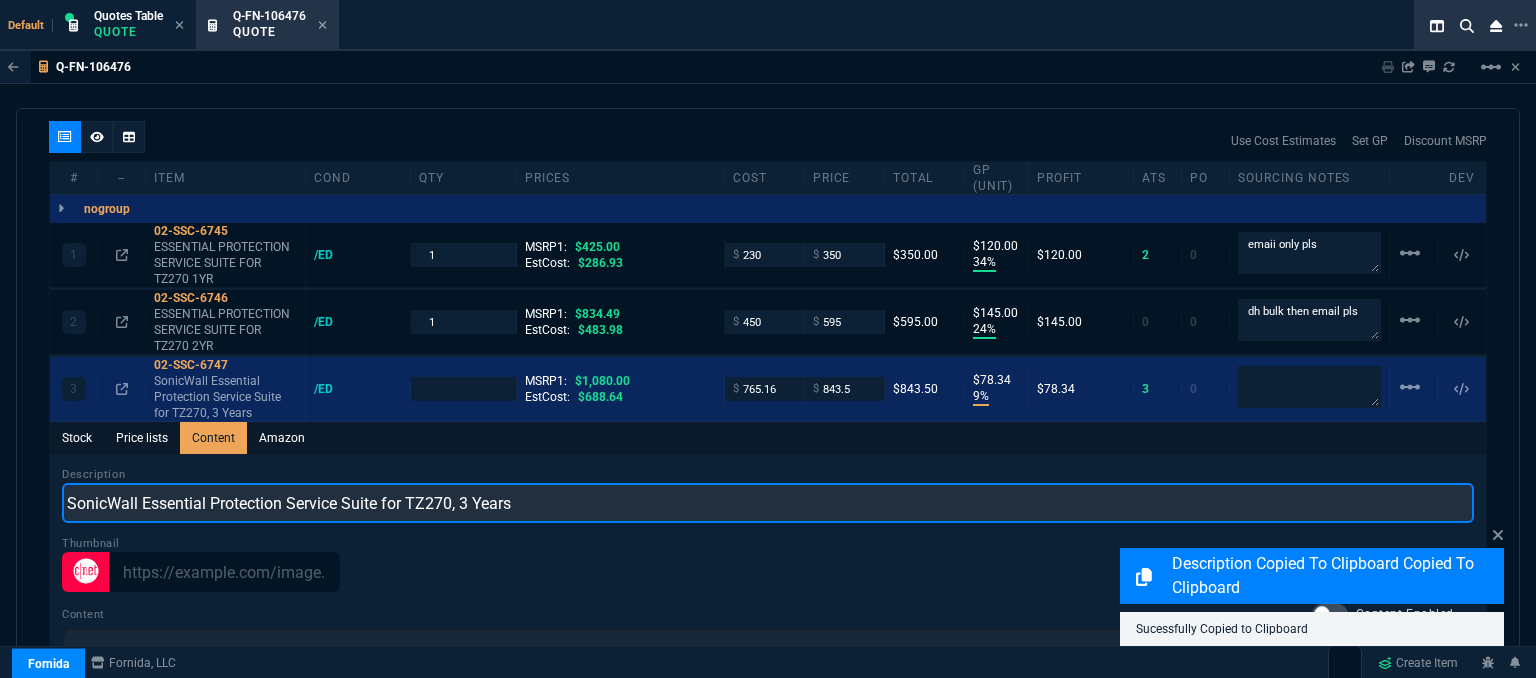 drag, startPoint x: 588, startPoint y: 469, endPoint x: 0, endPoint y: 459, distance: 588.085 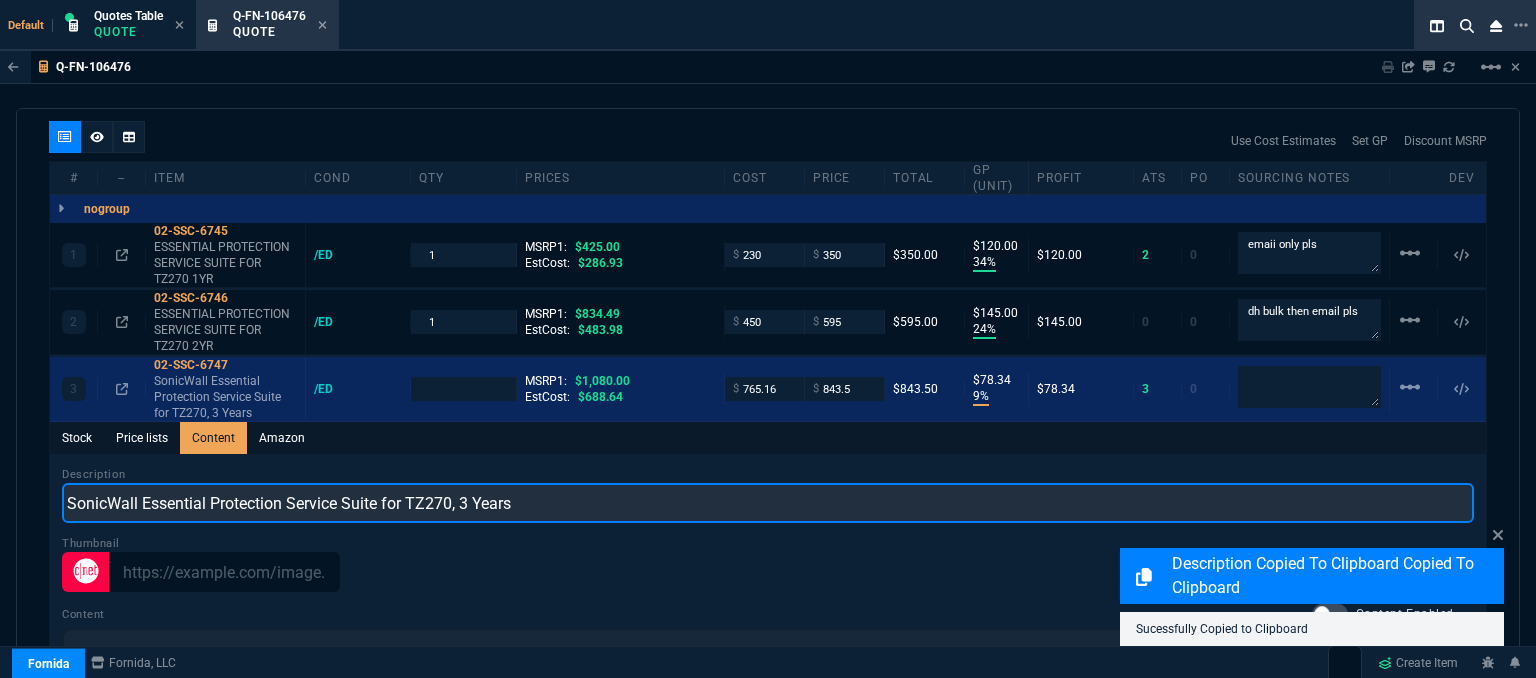 click on "Q-FN-106476 Sharing Q-FN-106476 Link Dev Link  Share on Teams linear_scale  quote   Q-FN-106476  Total Computer Services draft Fornida, LLC [STREET_ADDRESS] Details Number Q-FN-106476  Order ID Q-FN-106476  Customer Code TOT314  Total Units 3  Expires Tue - [DATE] 9:11 PM Creator [EMAIL_ADDRESS][DOMAIN_NAME]  Created Tue - [DATE] 9:11 PM Print Specs Number Q-FN-106476  Customer ID TOT314  Customer Name Total Computer Services  Expires [DATE]  4:11 PM  Customer PO # --  Payment Terms CREDITCARD  Shipping Agent FEDEX | GRD  Customer Customer Code TOT314  Customer Name Total Computer Services  Customer PO # empty  Payment Terms CREDITCARD  email [EMAIL_ADDRESS][DOMAIN_NAME]  phone [PHONE_NUMBER]    Origin  existing / email   Origin Comment    Staff Sales Person [PERSON_NAME]  Engineer 1 --  Engineer 2 --  Shipping Ship Date -- Agent FEDEX  Agent Service GRD  Account Id --  Sales Order* Number --  id --  Account Manager Name [PERSON_NAME] [PERSON_NAME][EMAIL_ADDRESS][PERSON_NAME][DOMAIN_NAME]  Phone [PHONE_NUMBER]  SEND PA" at bounding box center [768, 415] 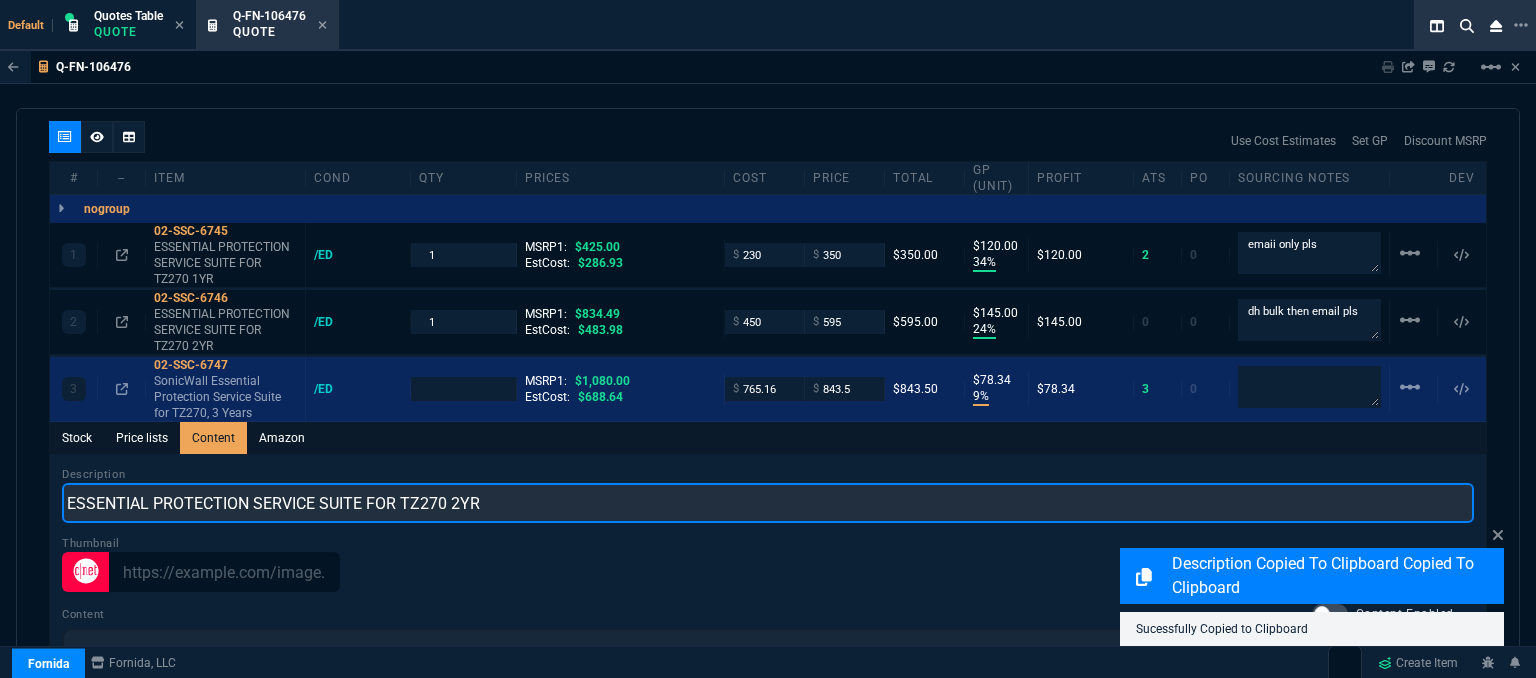 click on "ESSENTIAL PROTECTION SERVICE SUITE FOR TZ270 2YR" at bounding box center (768, 503) 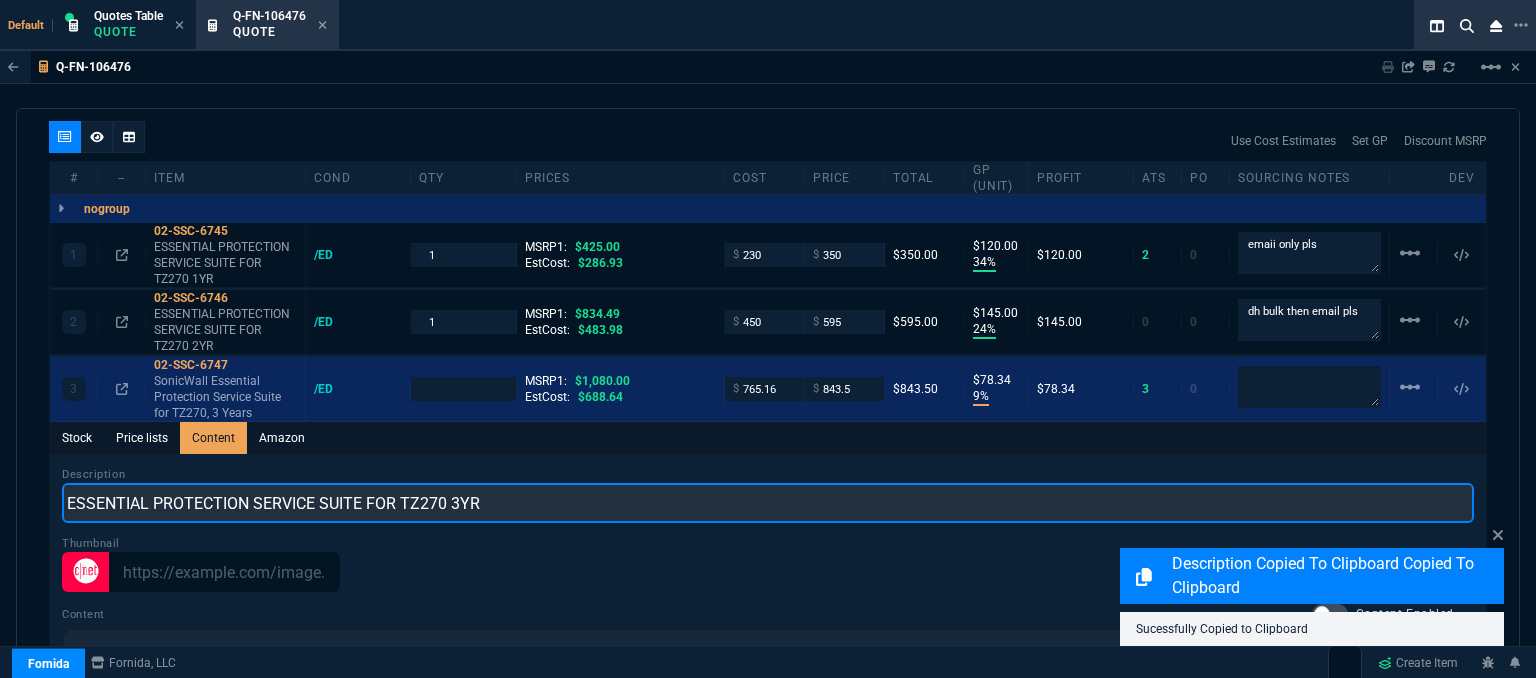 type on "ESSENTIAL PROTECTION SERVICE SUITE FOR TZ270 3YR" 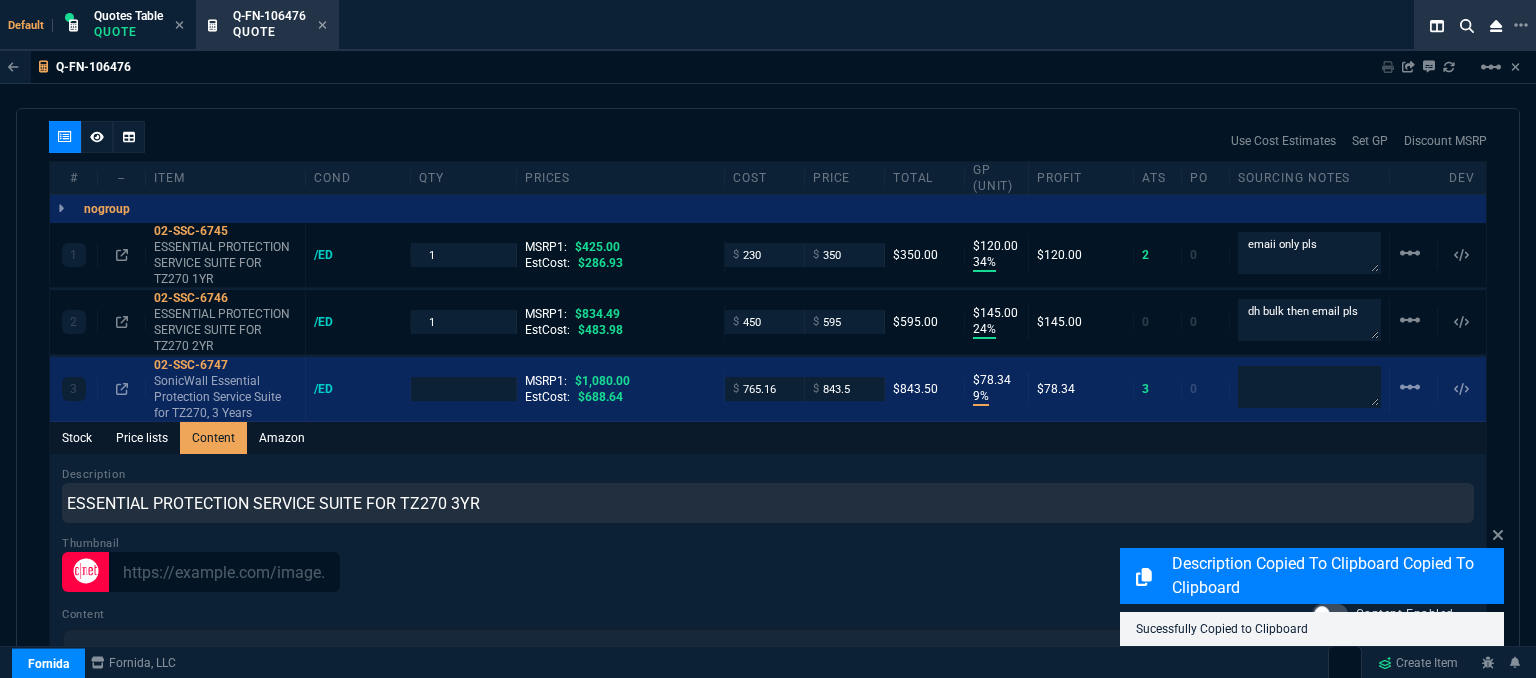 click on "Stock Price lists Content Amazon" at bounding box center (768, 438) 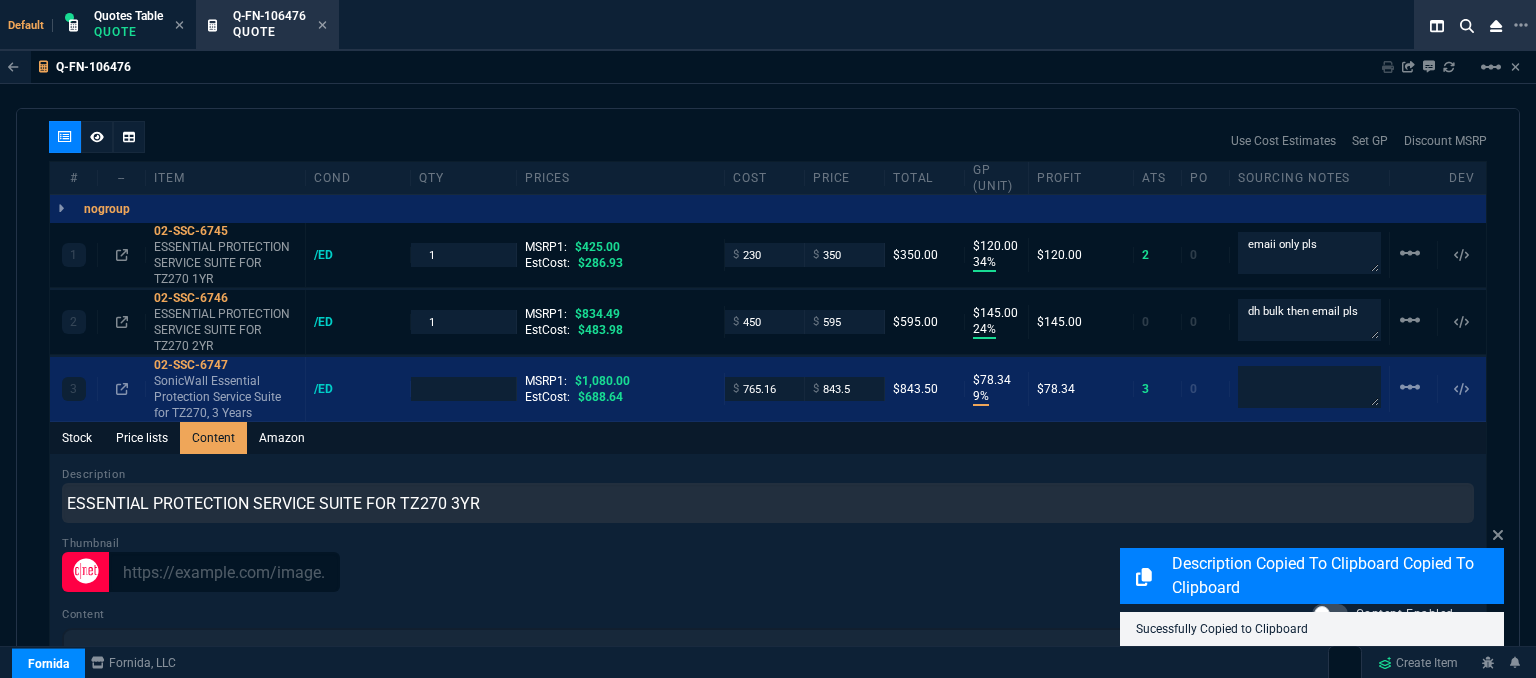type on "1" 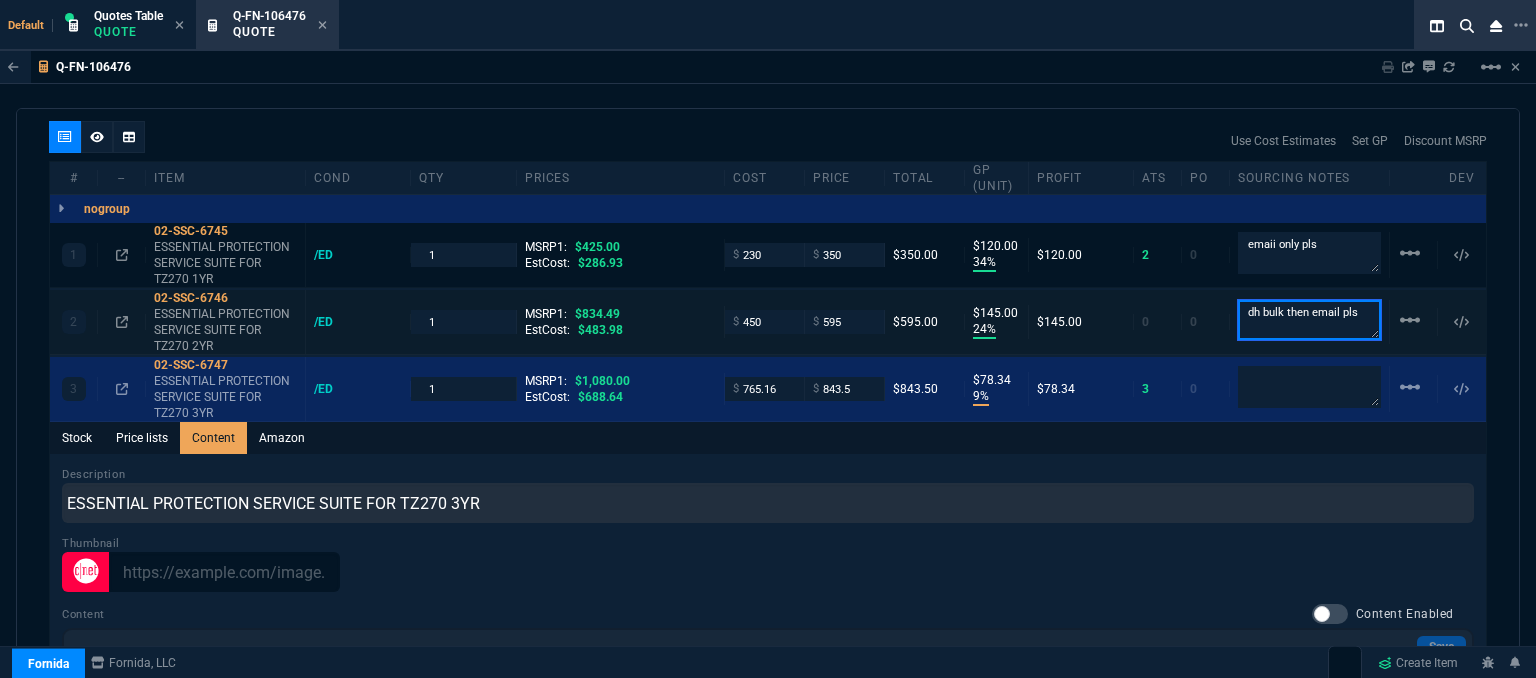 drag, startPoint x: 1354, startPoint y: 290, endPoint x: 1145, endPoint y: 285, distance: 209.0598 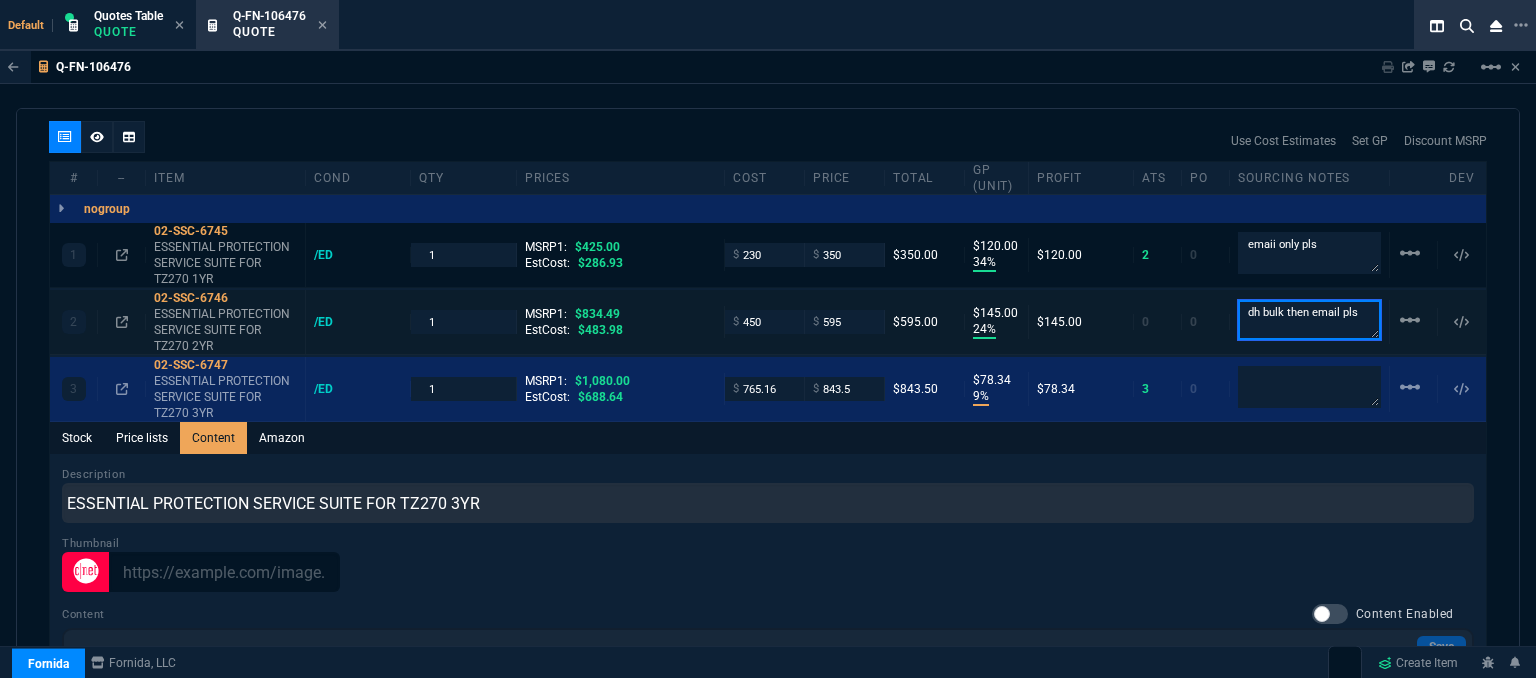 click on "2   02-SSC-6746   ESSENTIAL PROTECTION SERVICE SUITE FOR TZ270 2YR   /ED  1  MSRP1:  $834.49  EstCost:   $483.98  $ 450 $ 595  $595.00  $145.00  24%   $145.00   0   0  dh bulk then email pls linear_scale" at bounding box center (768, 322) 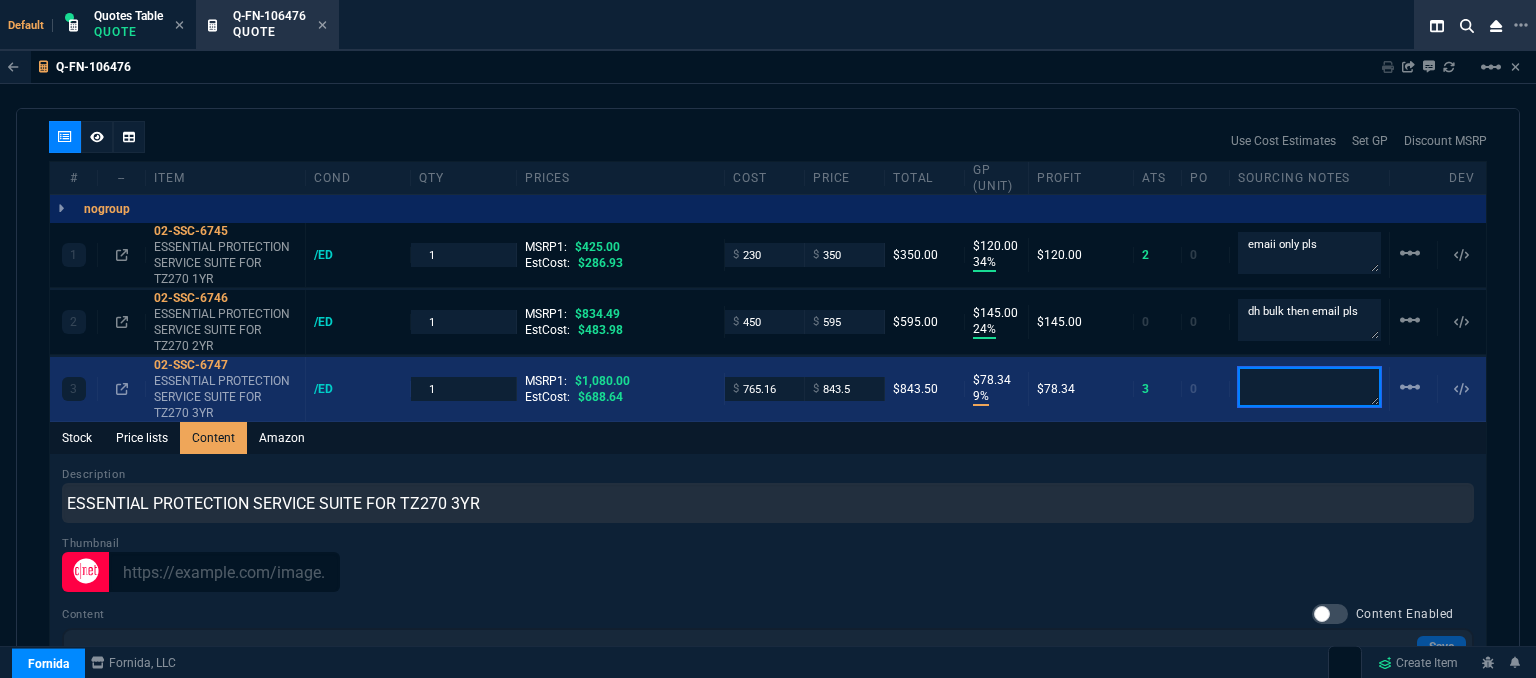 click at bounding box center [1309, 387] 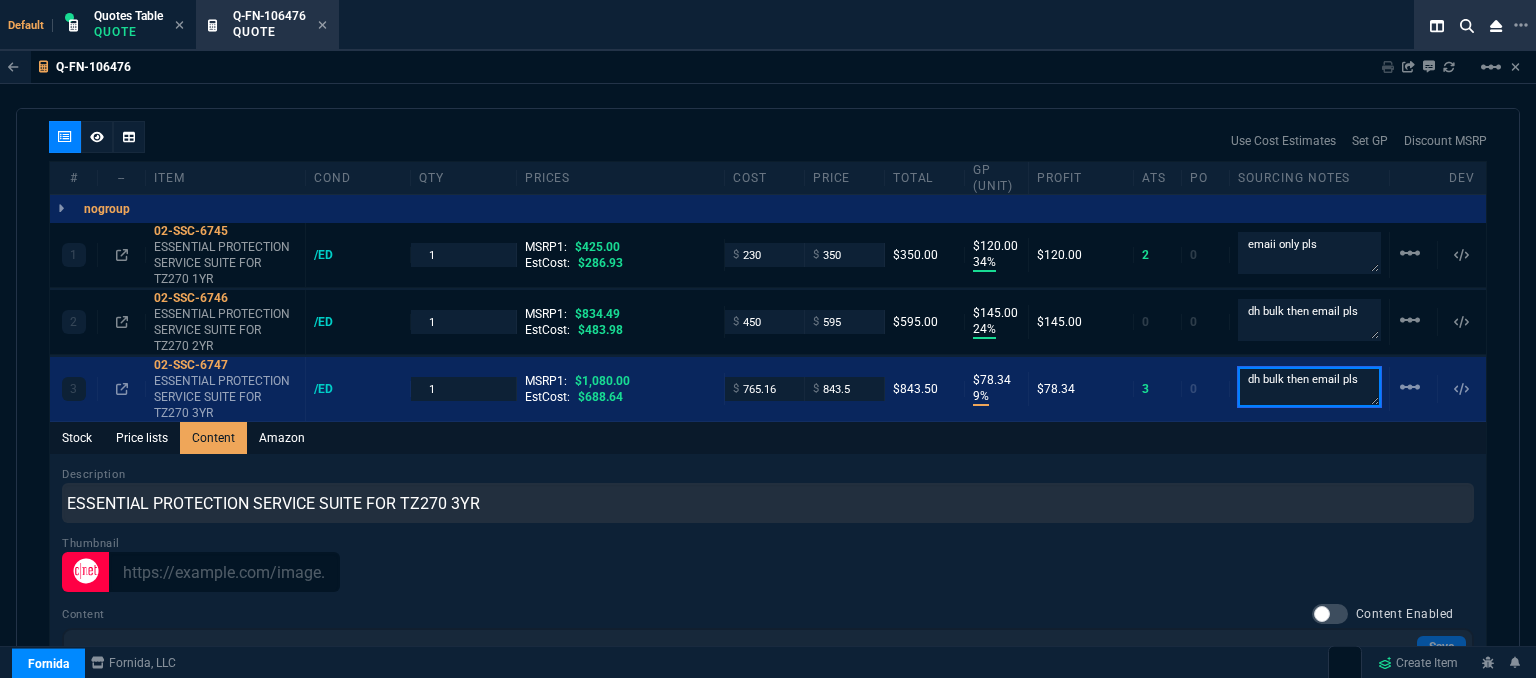 type on "dh bulk then email pls" 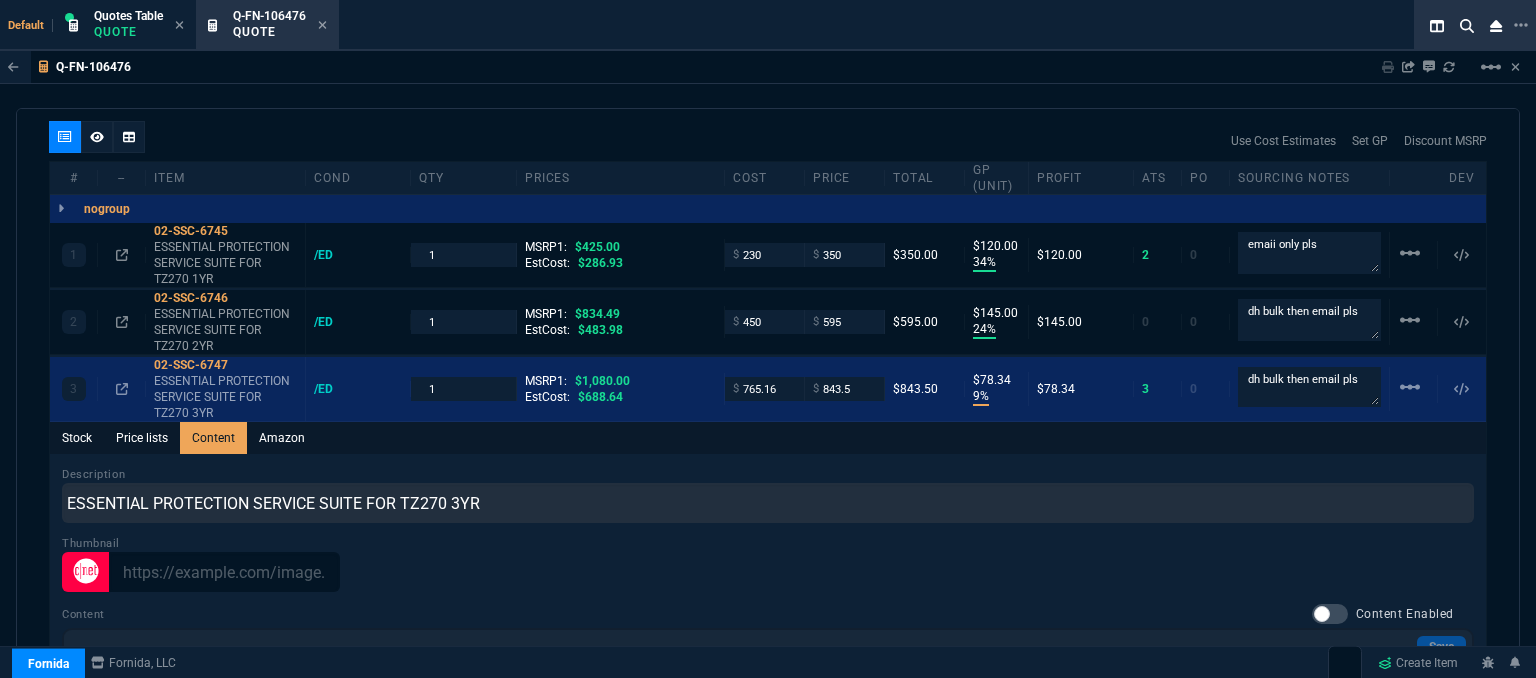 click on "Description ESSENTIAL PROTECTION SERVICE SUITE FOR TZ270 3YR" at bounding box center [768, 494] 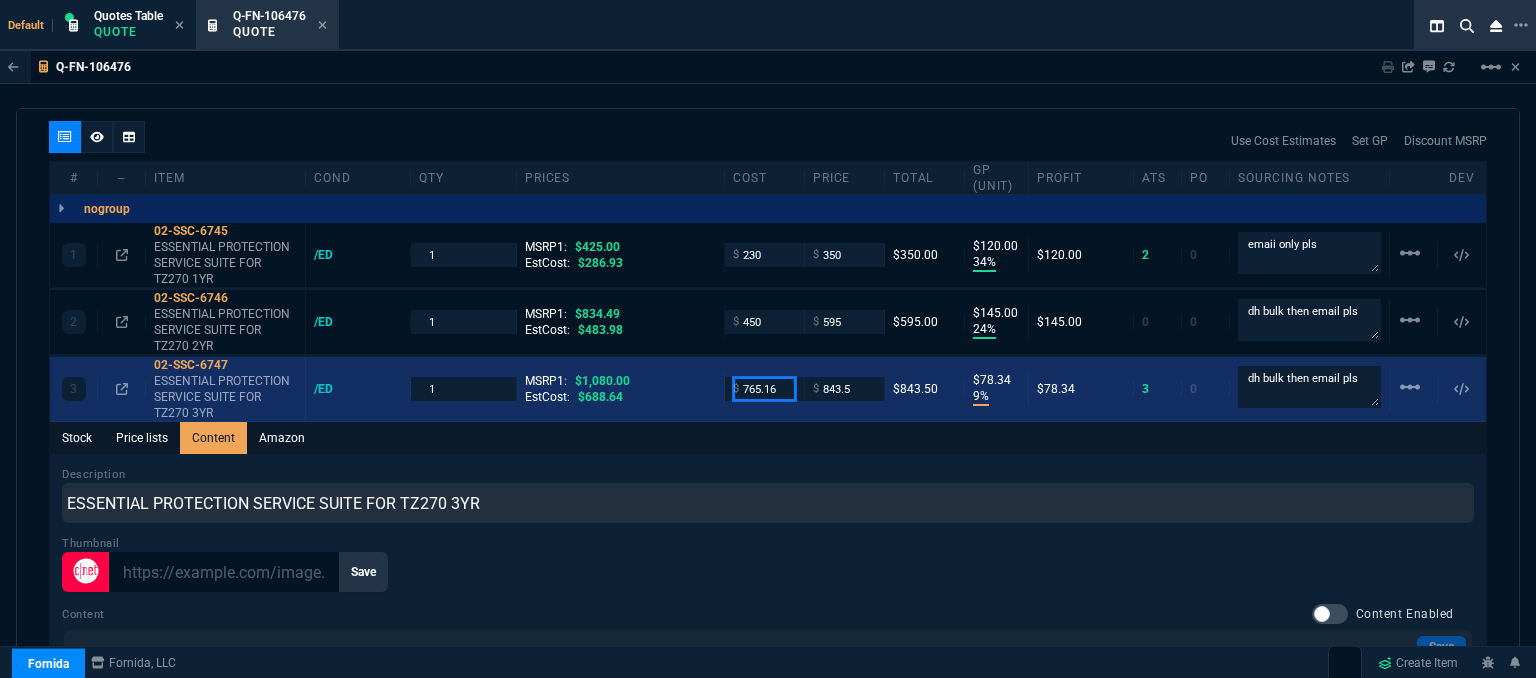 click on "765.16" at bounding box center [764, 388] 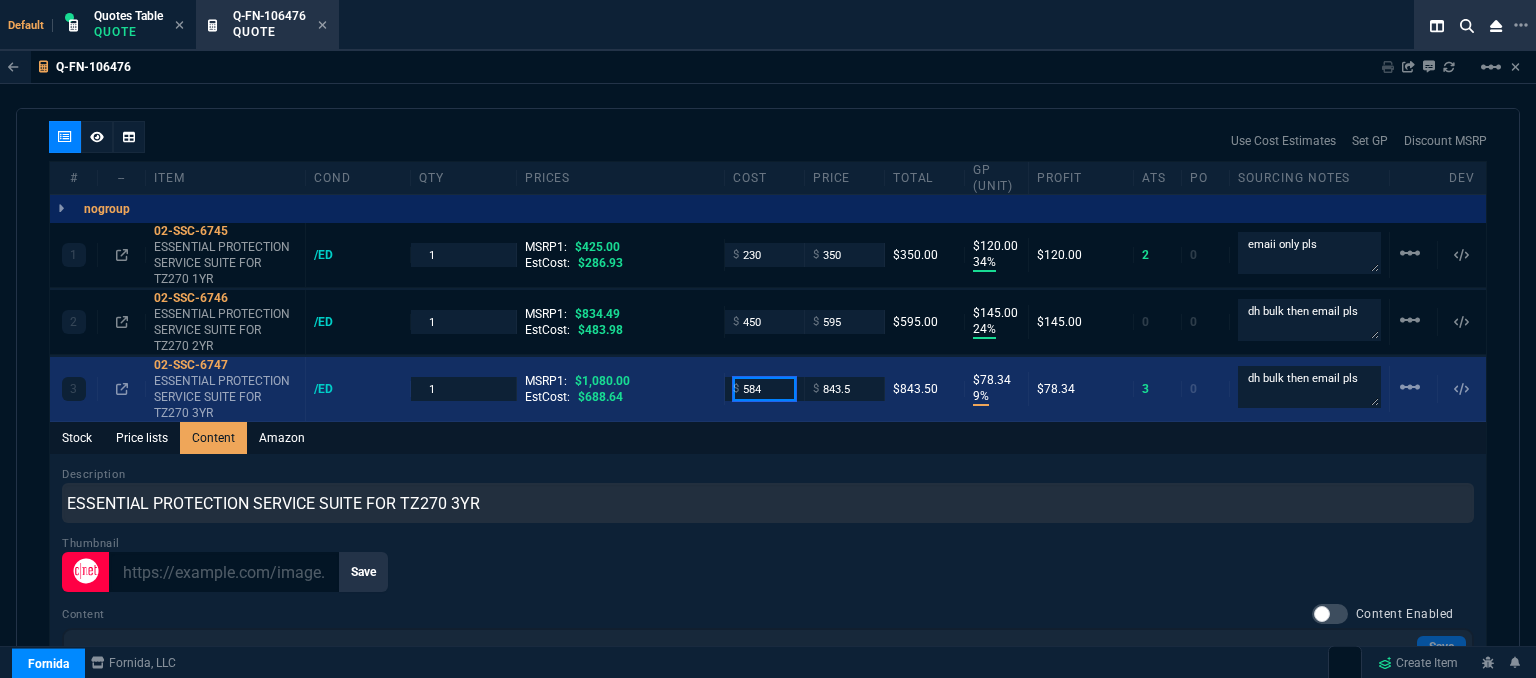 type on "584" 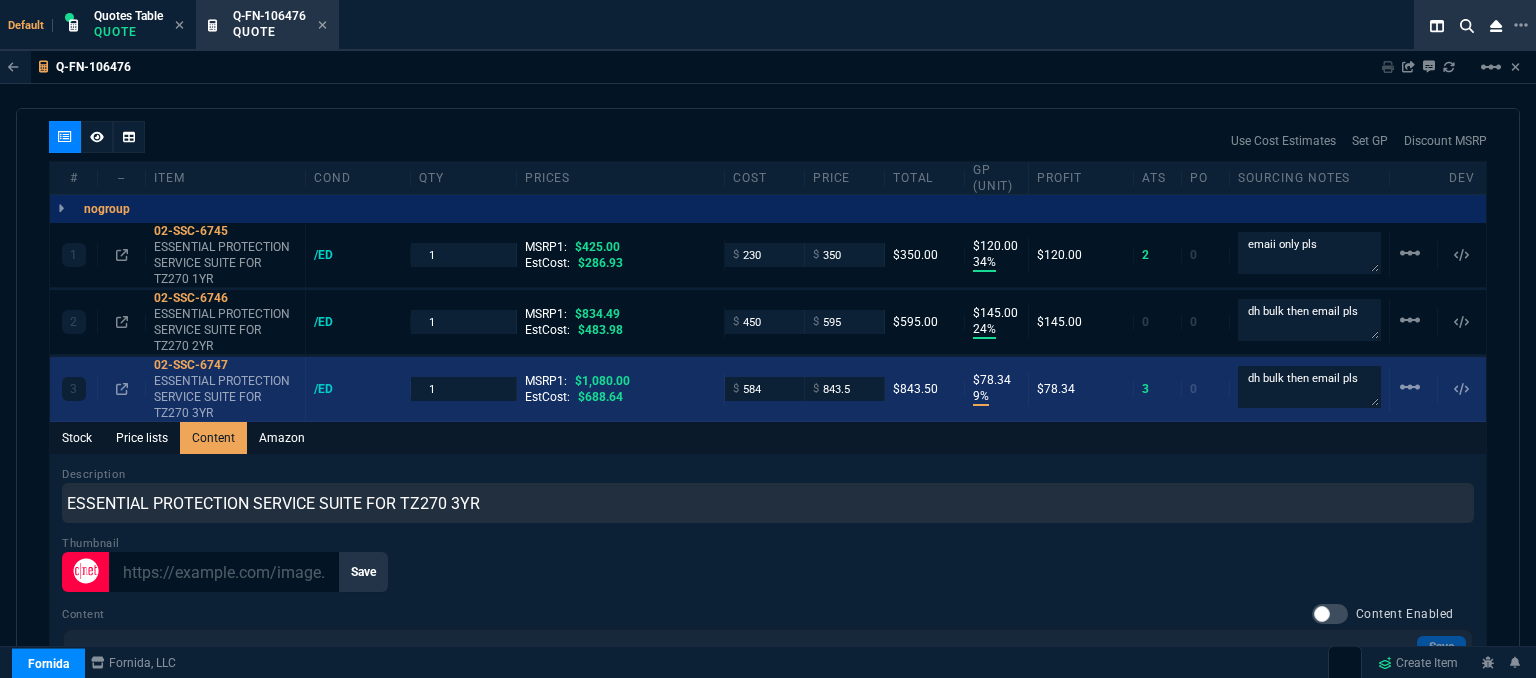click on "3   02-SSC-6747   ESSENTIAL PROTECTION SERVICE SUITE FOR TZ270 3YR   /ED  1  MSRP1:  $1,080.00  EstCost:   $688.64  $ 584 $ 843.5  $843.50  $78.34  9%   $78.34   3   0  dh bulk then email pls linear_scale" at bounding box center (768, 389) 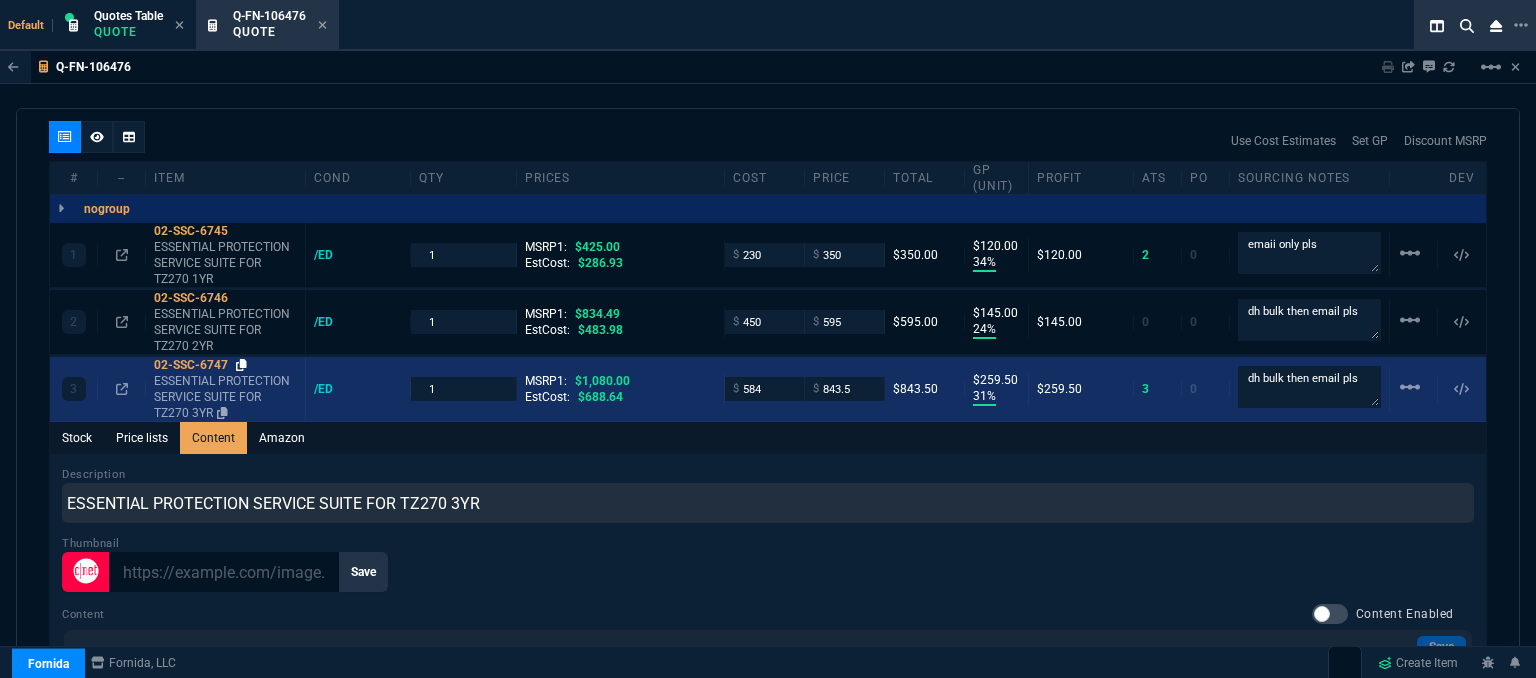 click 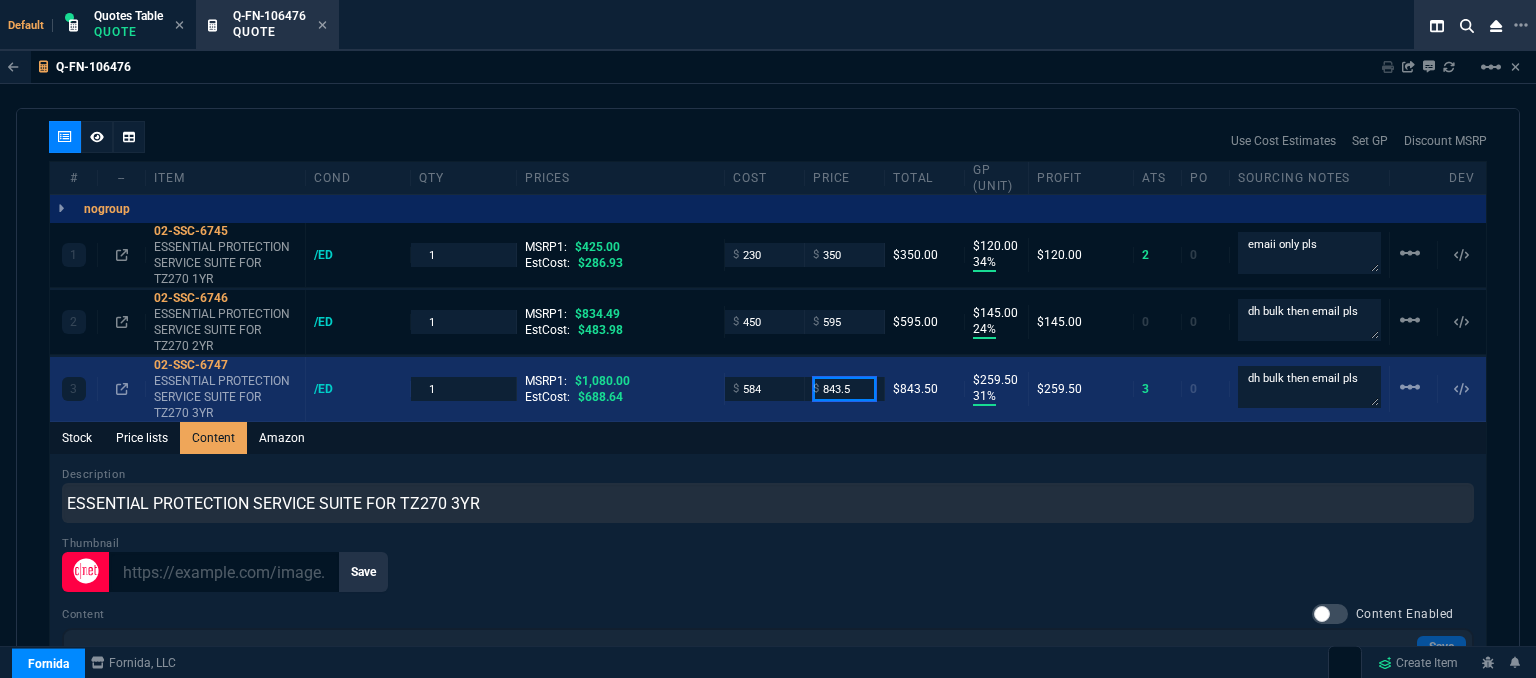 click on "843.5" at bounding box center (844, 388) 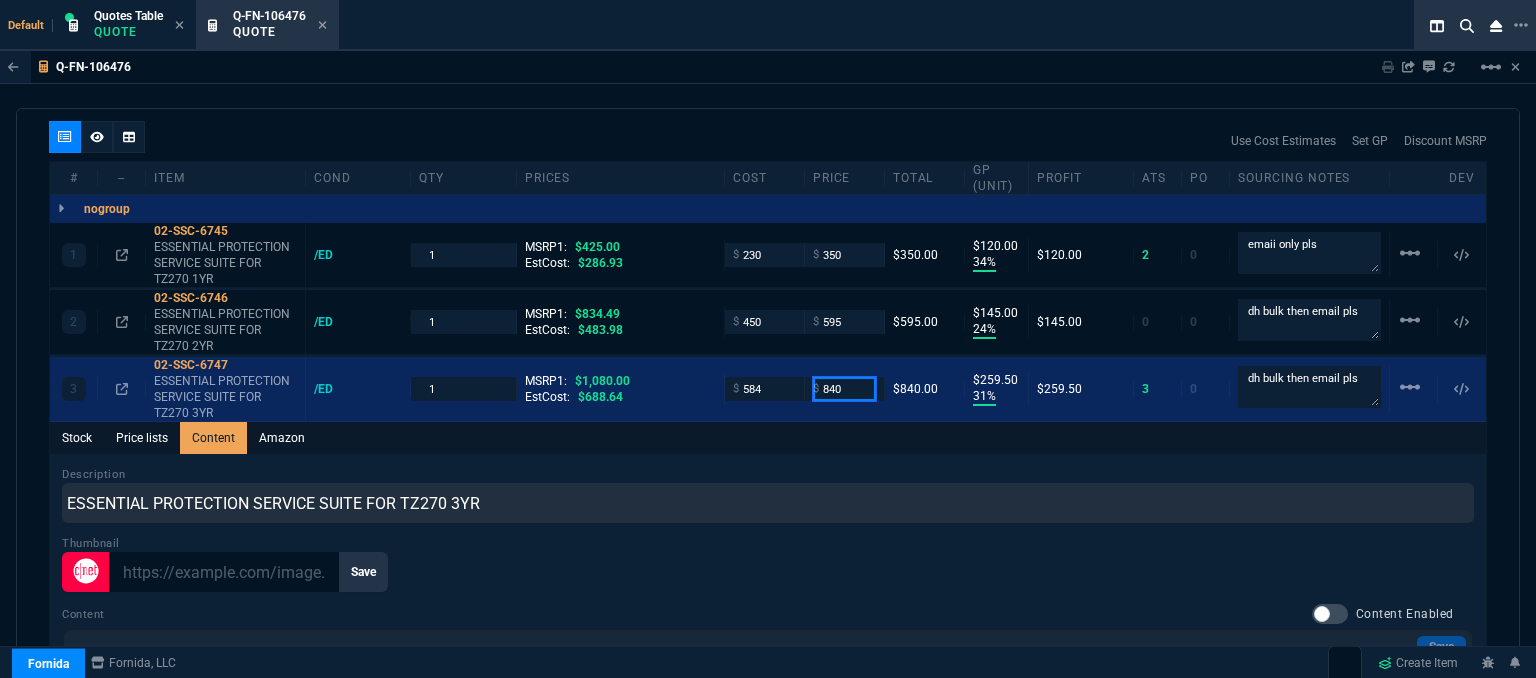 type on "840" 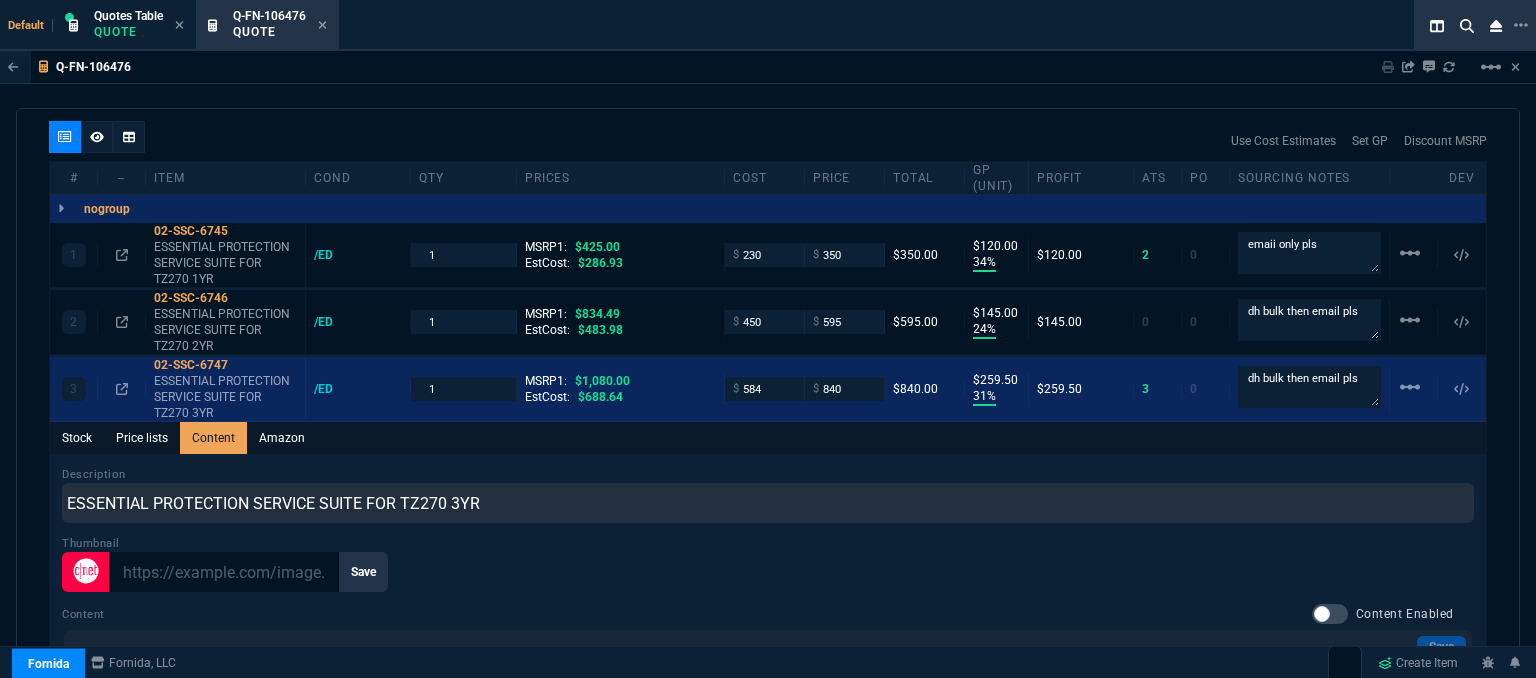 click on "Stock Price lists Content Amazon" at bounding box center [768, 438] 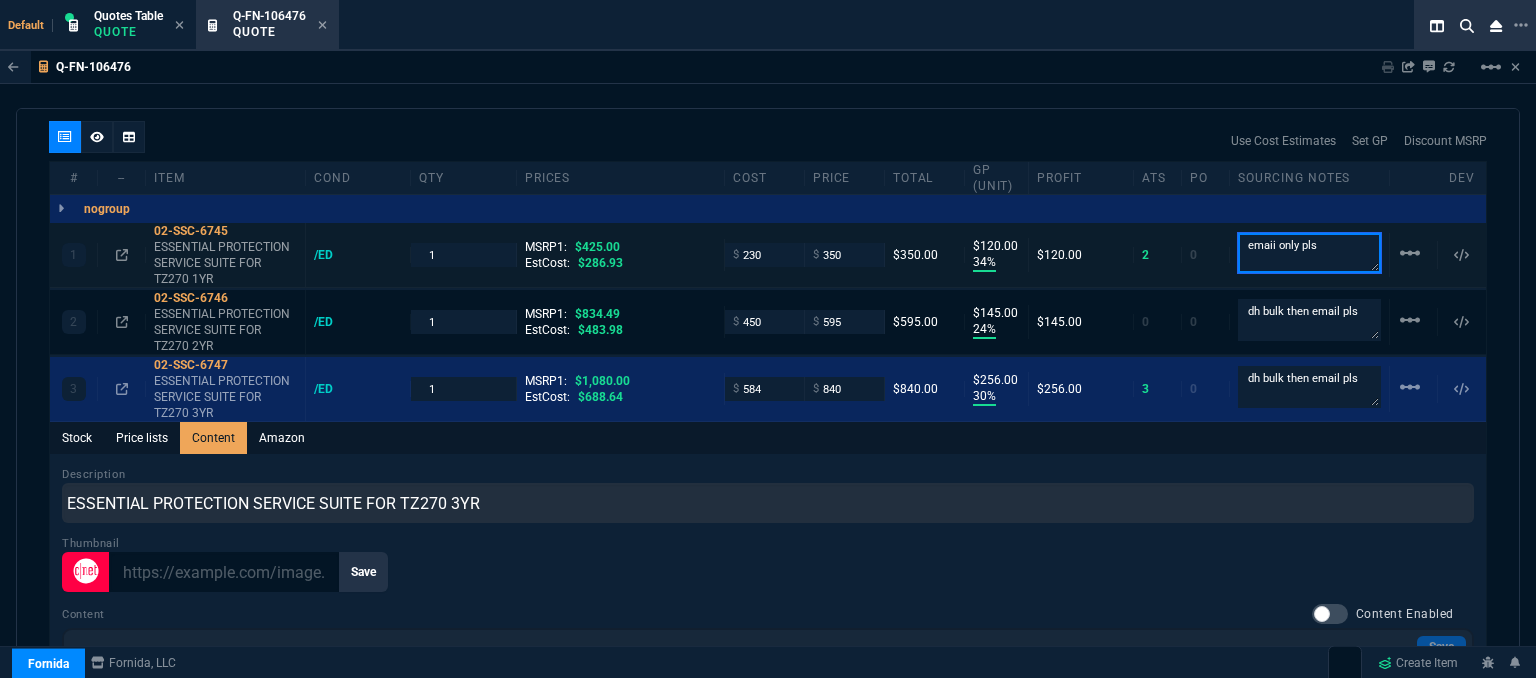 drag, startPoint x: 1328, startPoint y: 226, endPoint x: 1212, endPoint y: 226, distance: 116 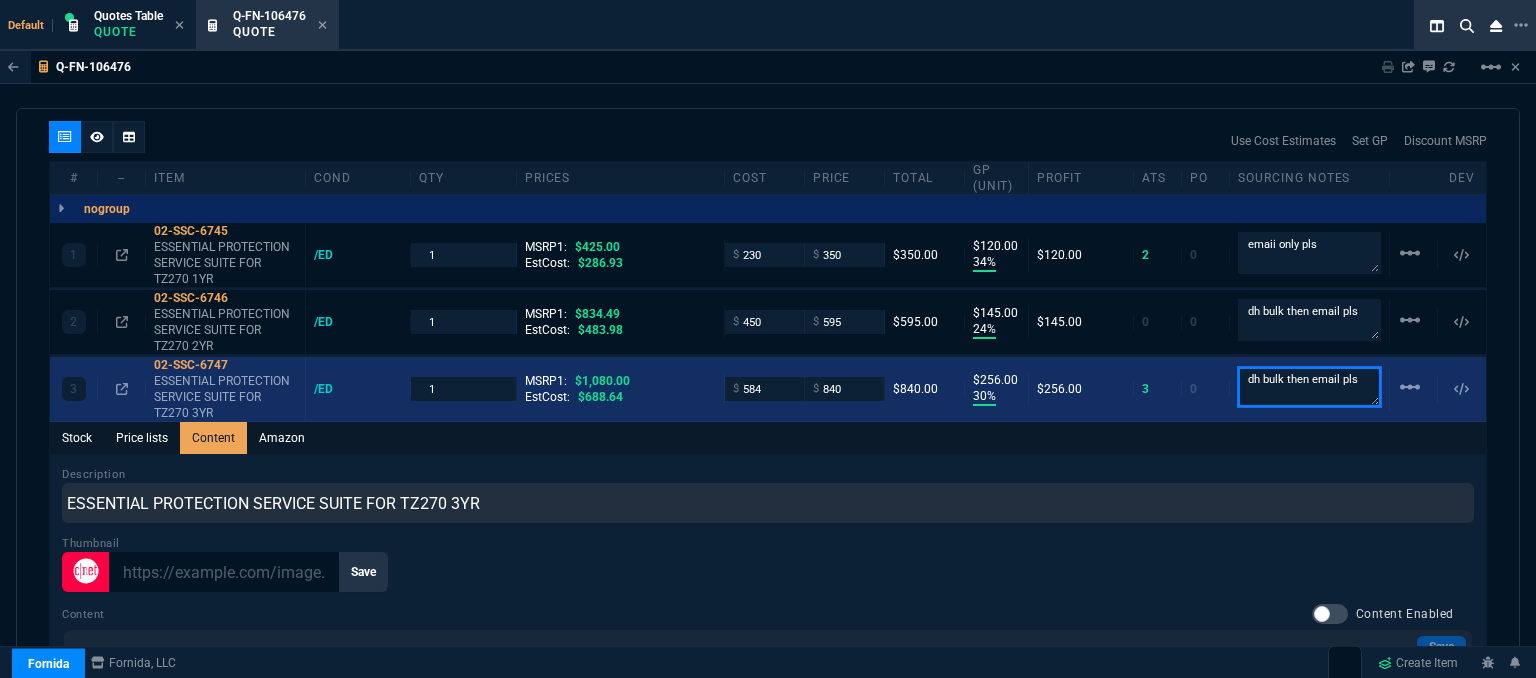 drag, startPoint x: 1359, startPoint y: 361, endPoint x: 1236, endPoint y: 363, distance: 123.01626 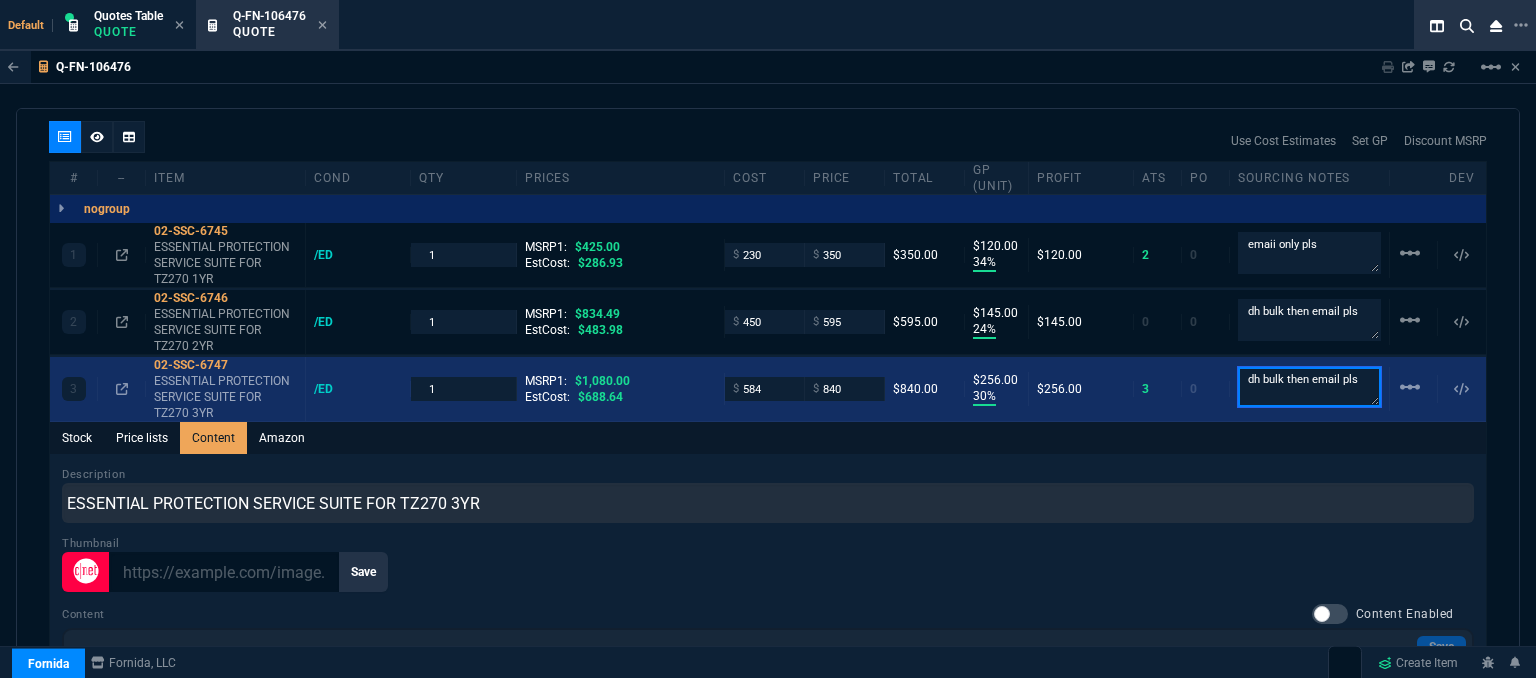 click on "3   02-SSC-6747   ESSENTIAL PROTECTION SERVICE SUITE FOR TZ270 3YR   /ED  1  MSRP1:  $1,080.00  EstCost:   $688.64  $ 584 $ 840  $840.00  $256.00  30%   $256.00   3   0  dh bulk then email pls linear_scale" at bounding box center (768, 389) 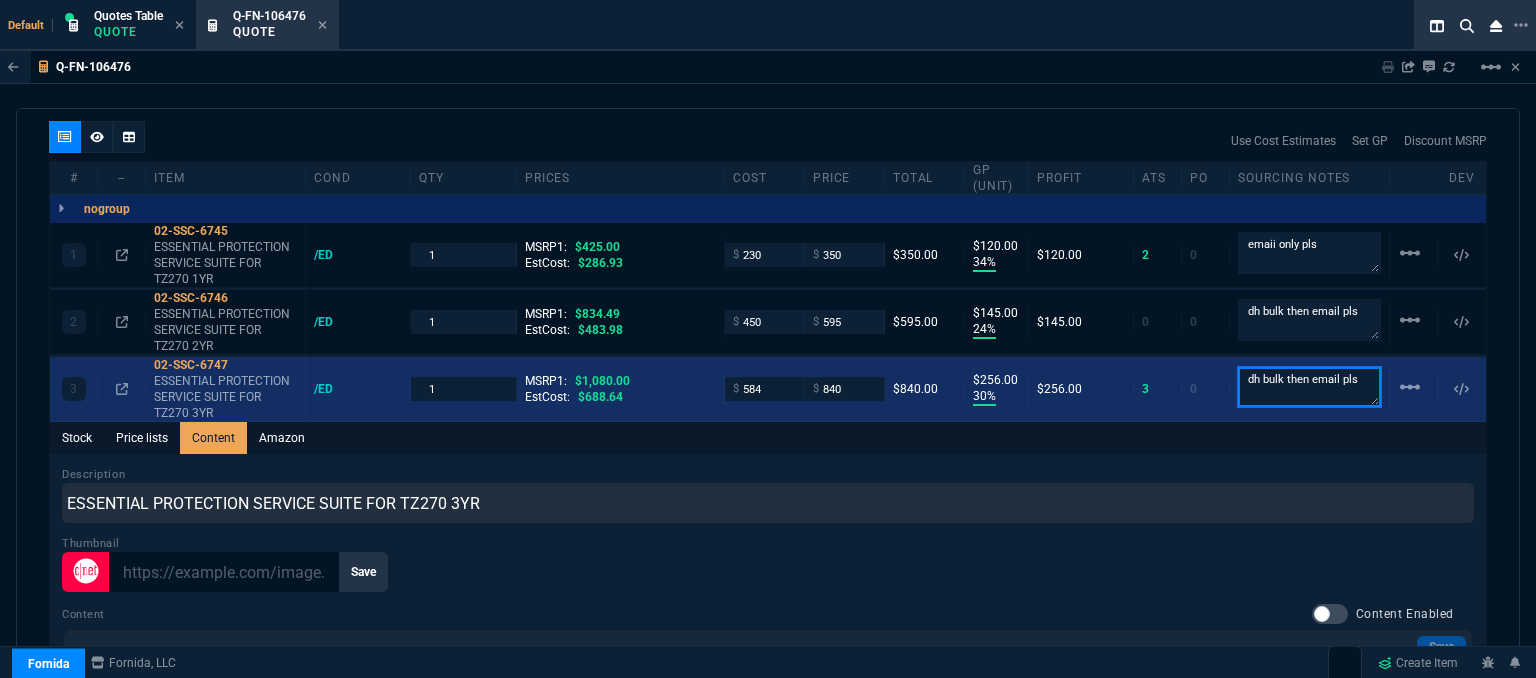 paste on "emaii only pls" 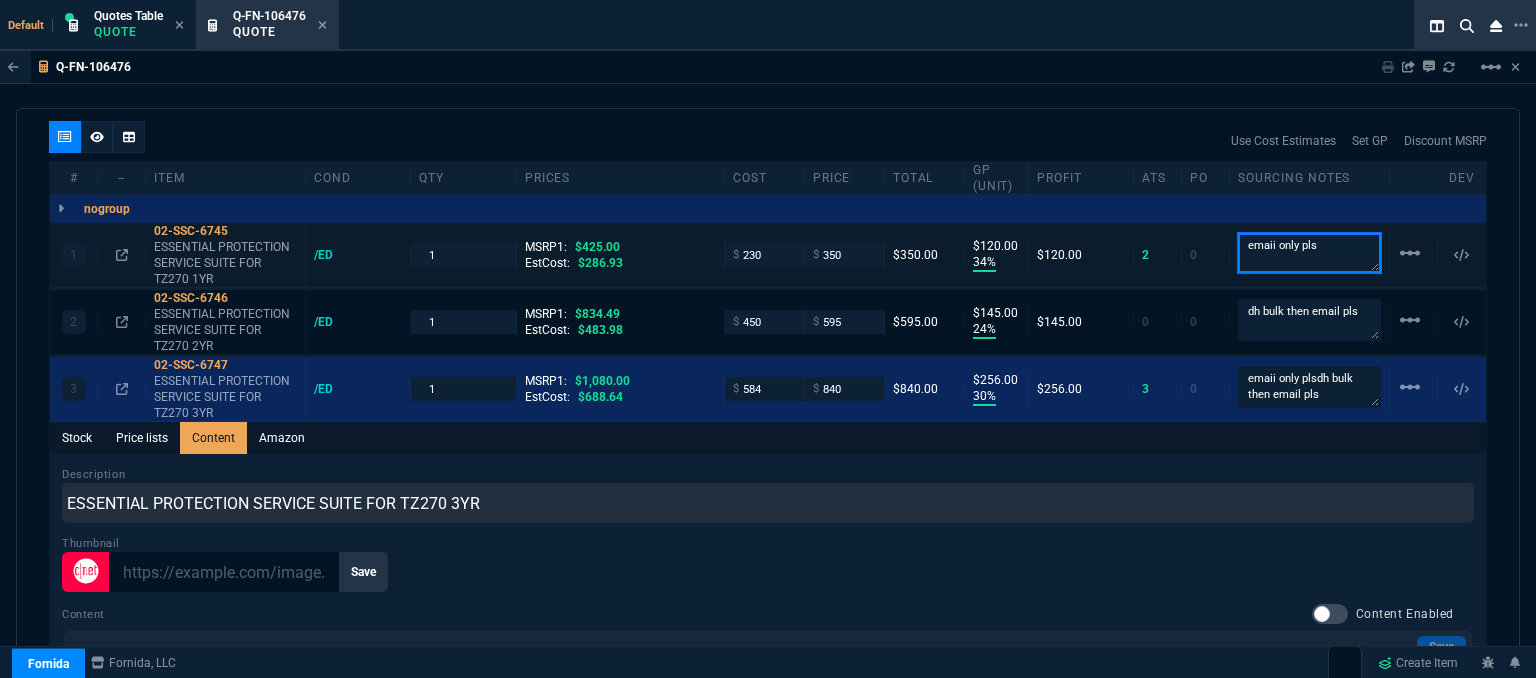 drag, startPoint x: 1298, startPoint y: 221, endPoint x: 1193, endPoint y: 220, distance: 105.00476 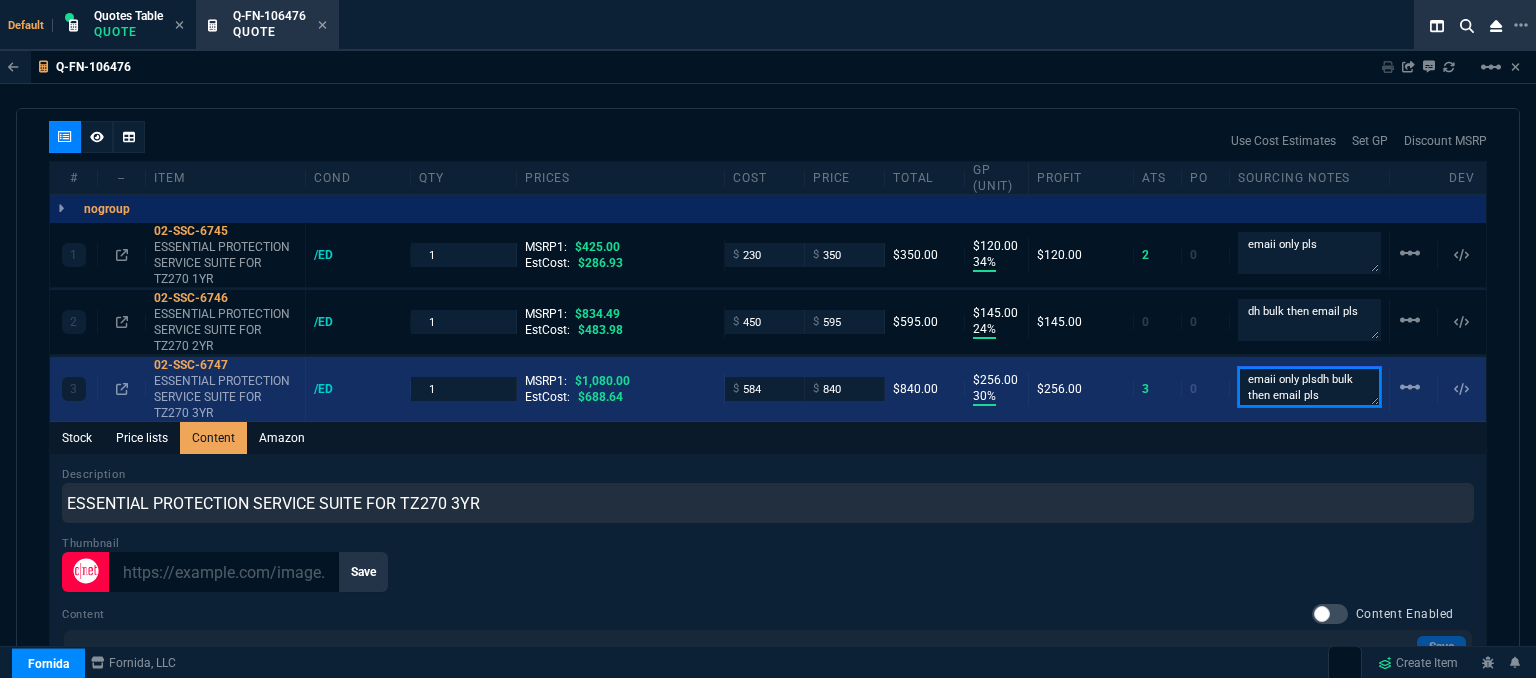 click on "emaii only plsdh bulk then email pls" at bounding box center (1309, 387) 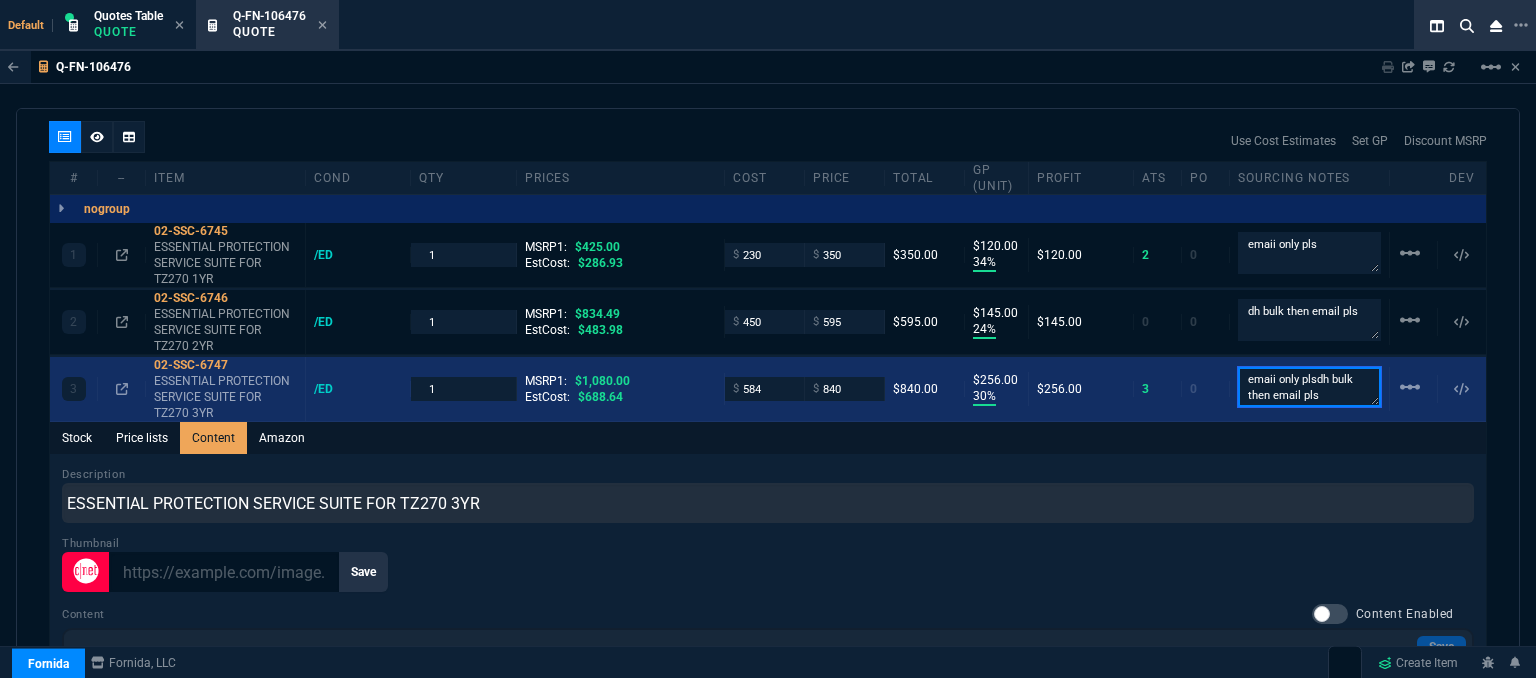 drag, startPoint x: 1324, startPoint y: 379, endPoint x: 1232, endPoint y: 358, distance: 94.36631 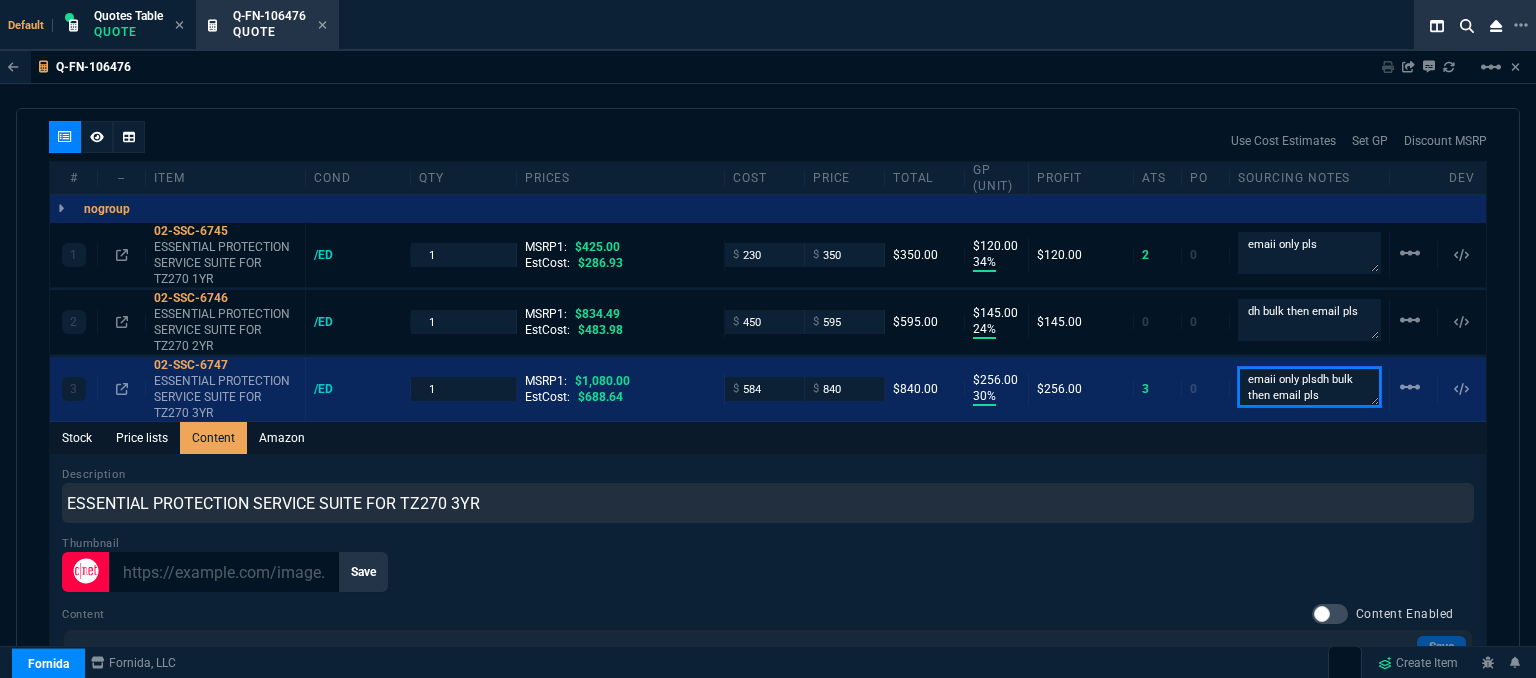 paste 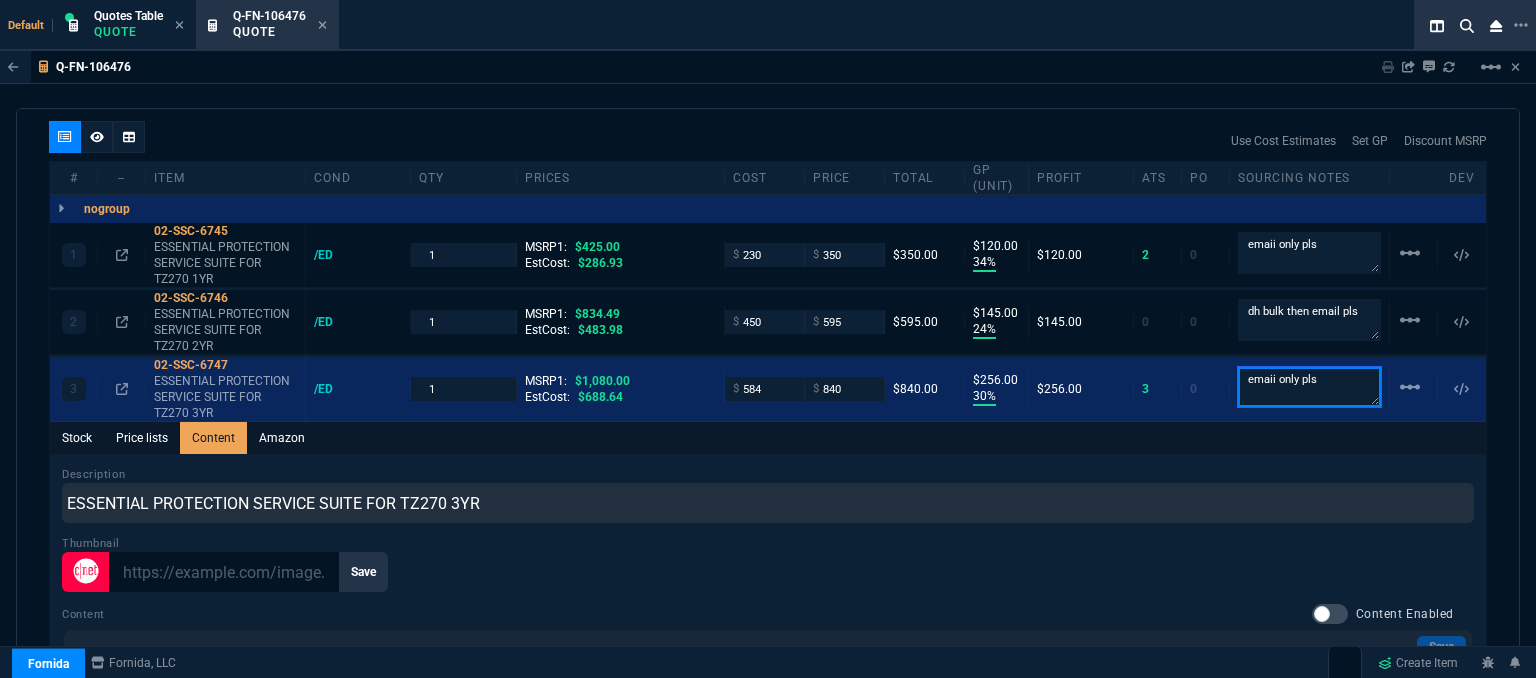 type on "emaii only pls" 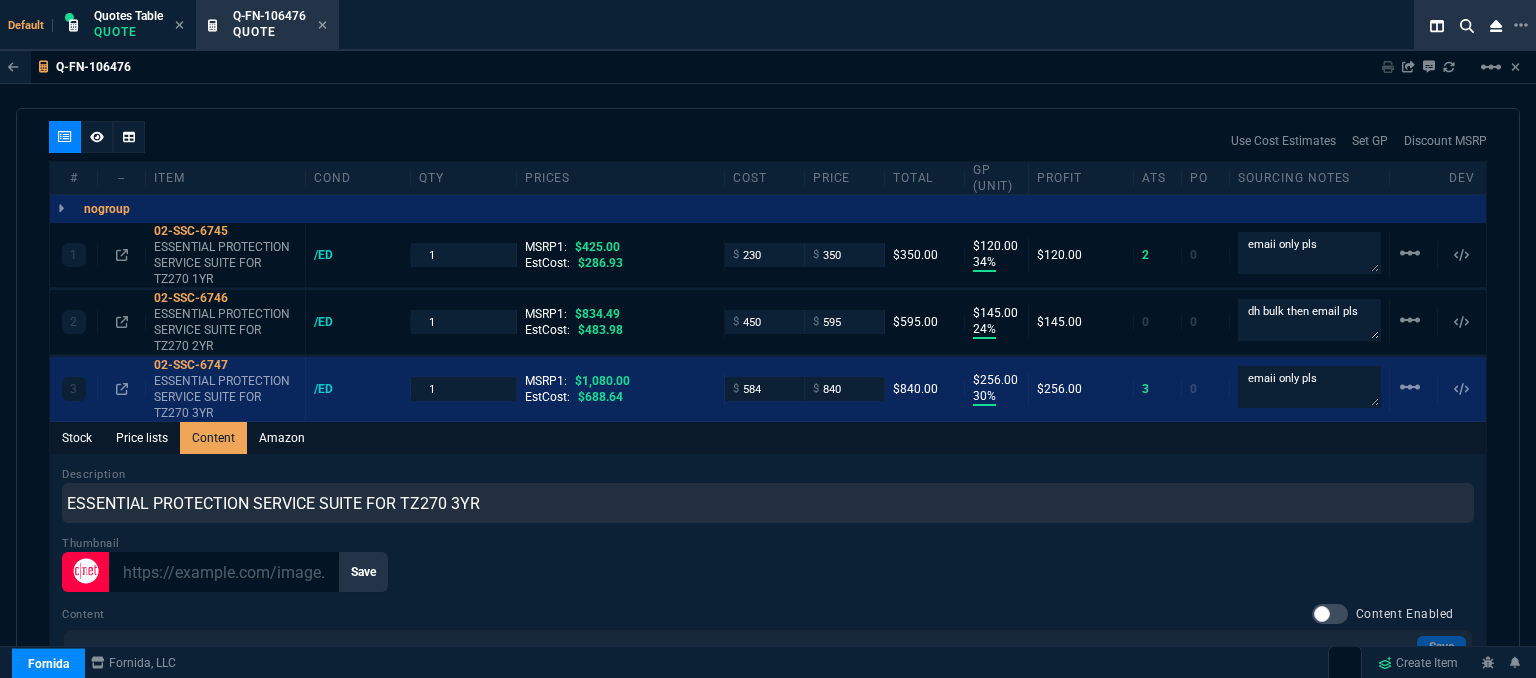 click on "Description ESSENTIAL PROTECTION SERVICE SUITE FOR TZ270 3YR Thumbnail Save Content Content Enabled Save File Edit View Insert Format Tools Table Help To open the popup, press Shift+Enter To open the popup, press Shift+Enter To open the popup, press Shift+Enter To open the popup, press Shift+Enter p Press Alt+0 for help 0 words" at bounding box center (768, 747) 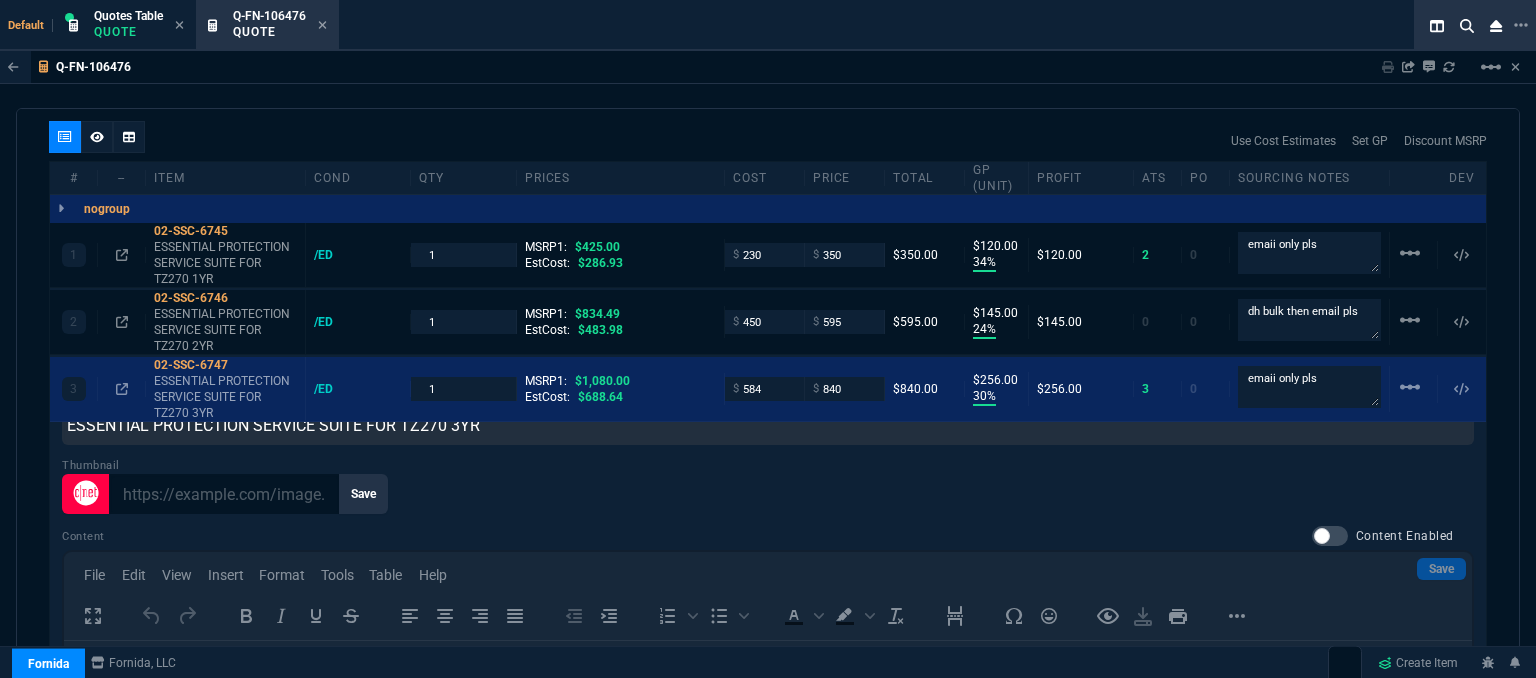 scroll, scrollTop: 143, scrollLeft: 0, axis: vertical 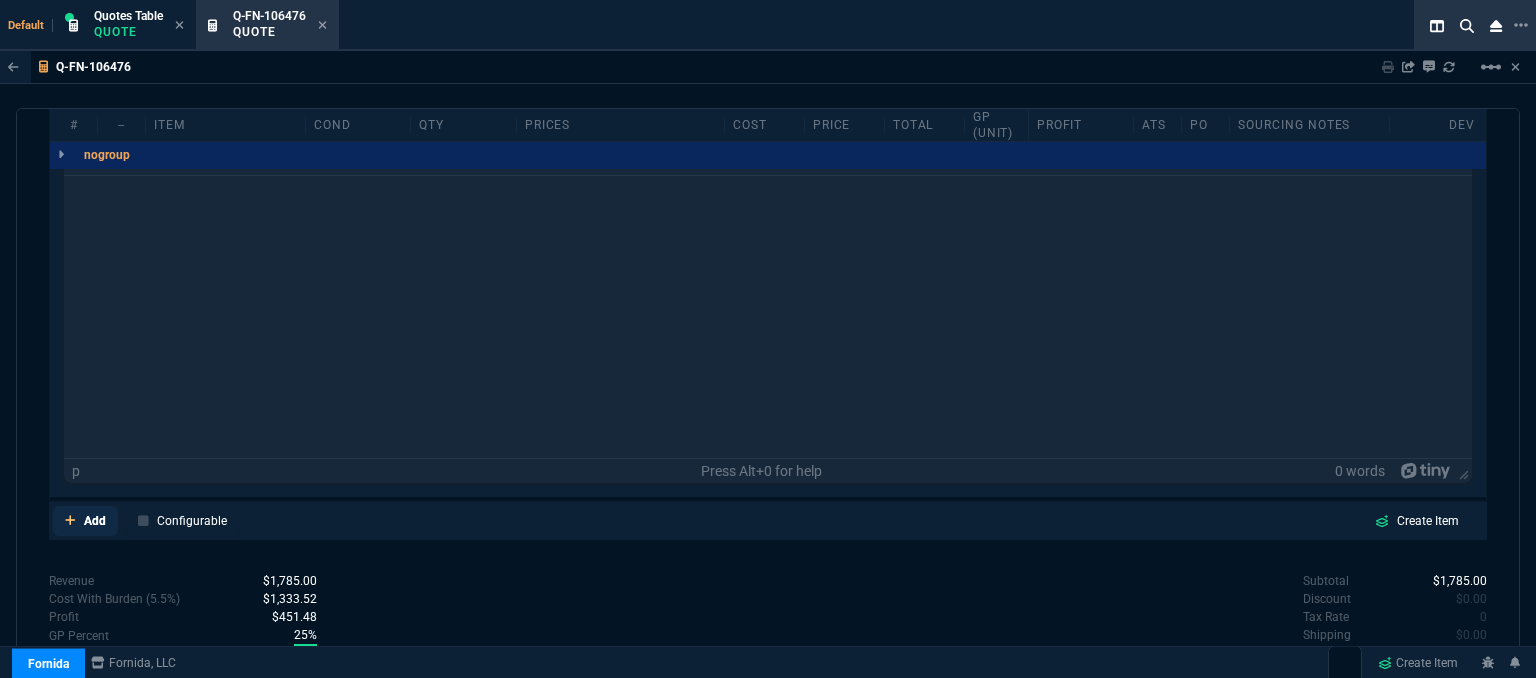 click 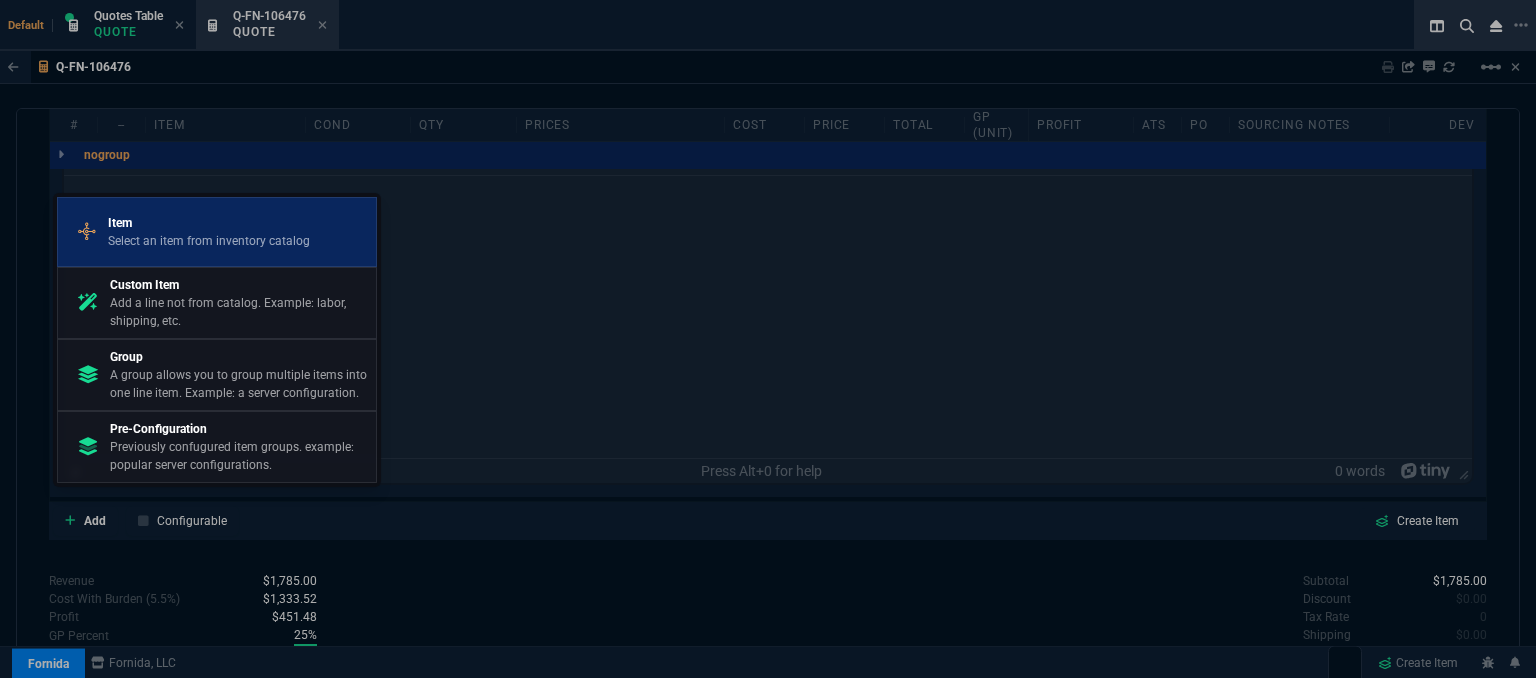 click on "Select an item from inventory catalog" at bounding box center (209, 241) 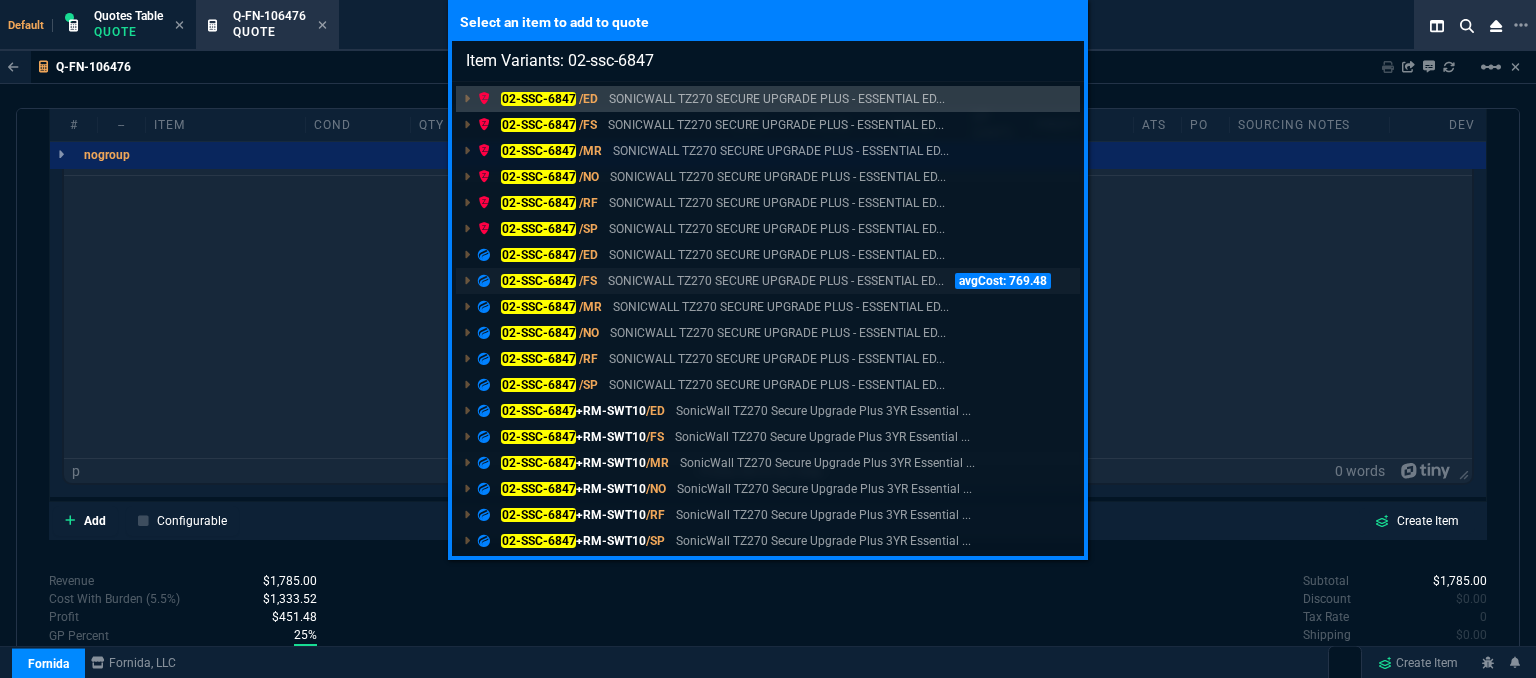 type on "Item Variants: 02-ssc-6847" 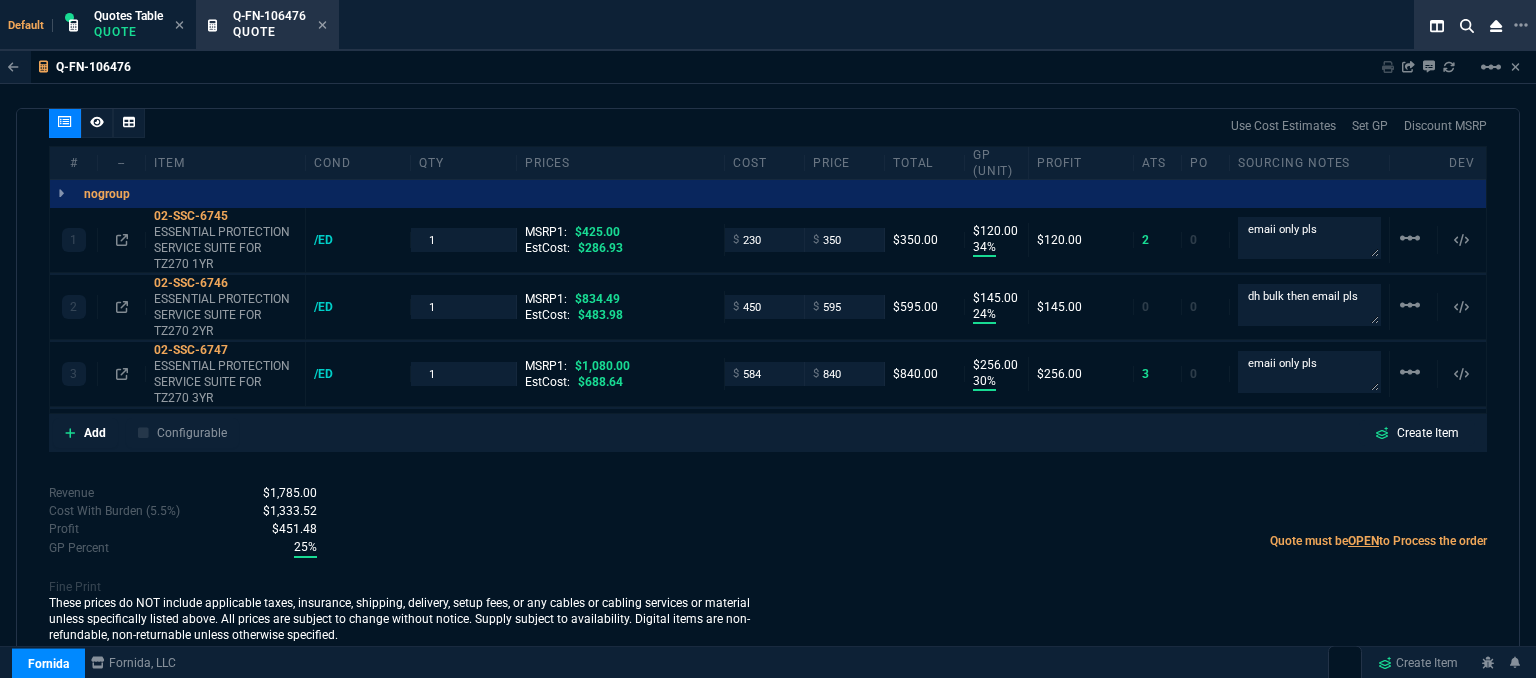 scroll, scrollTop: 0, scrollLeft: 0, axis: both 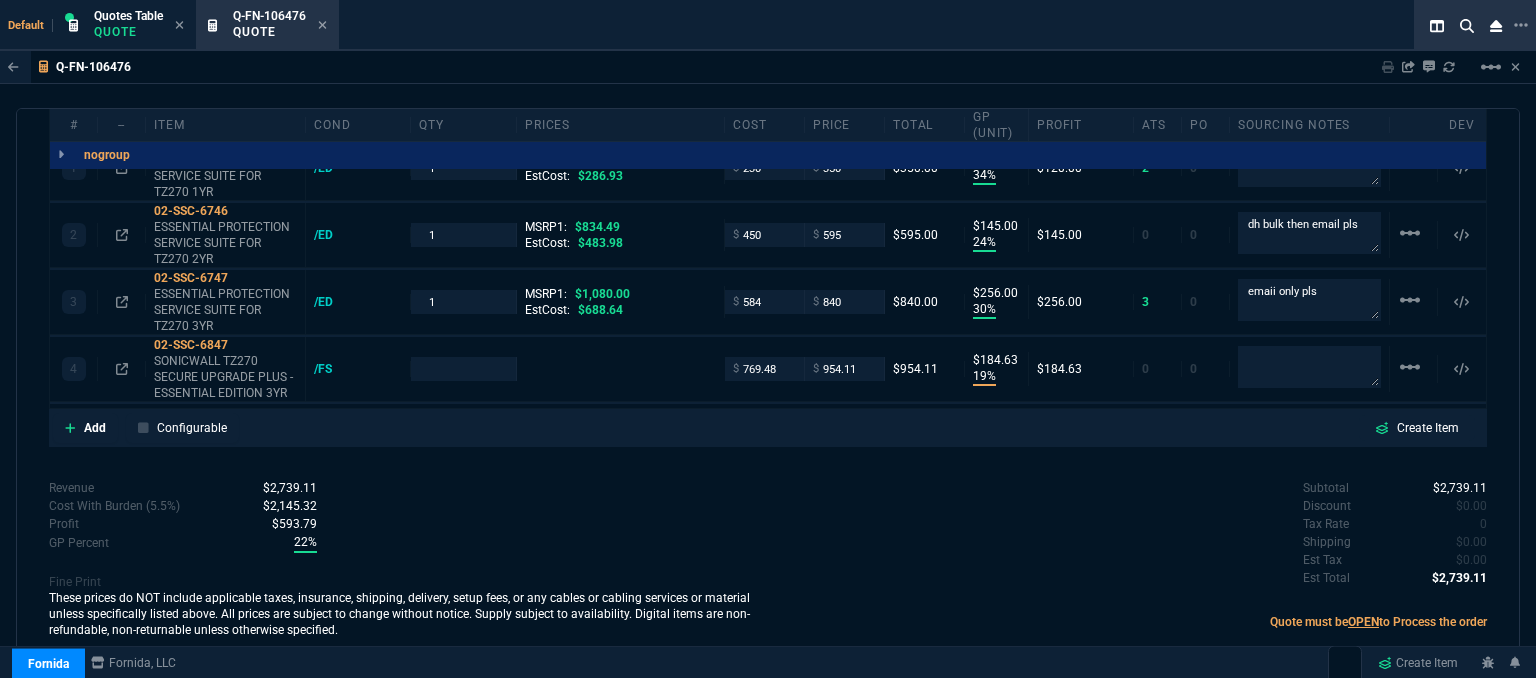 type on "34" 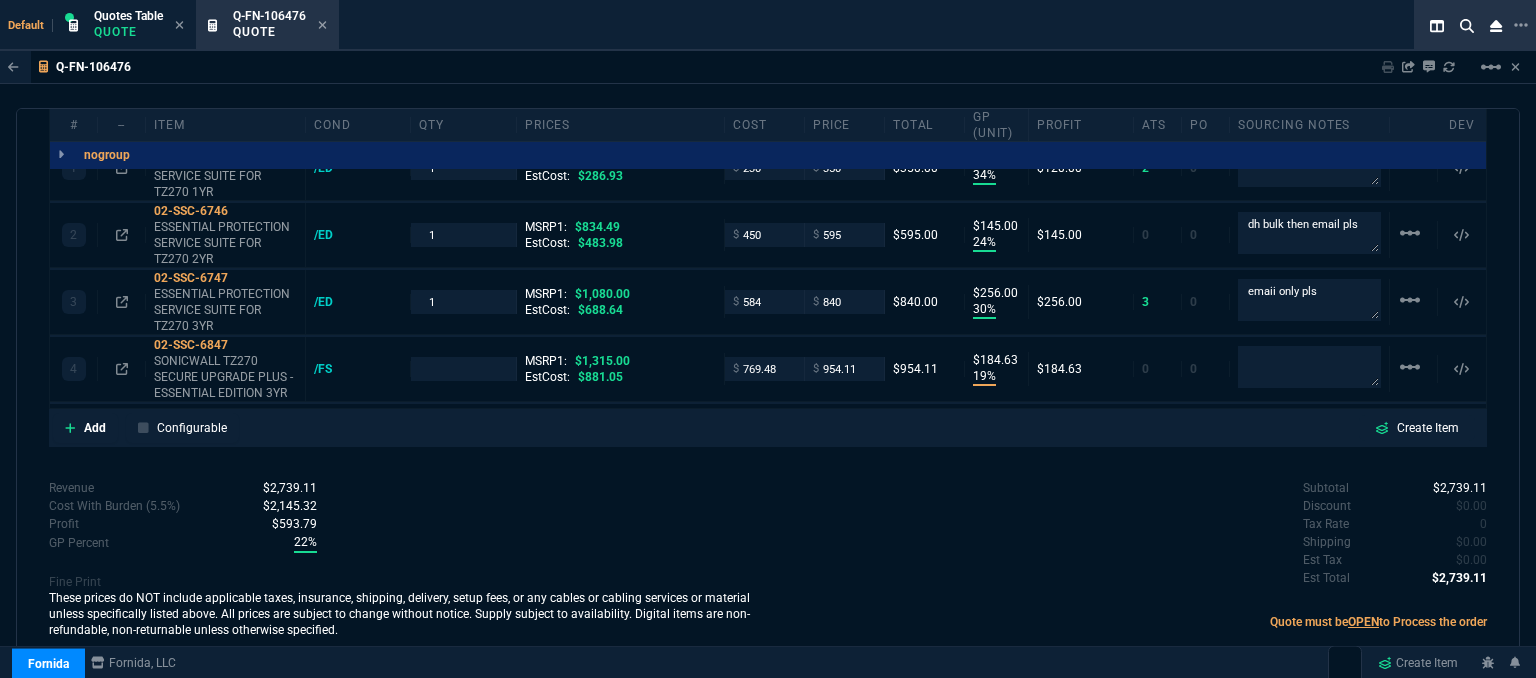 scroll, scrollTop: 1217, scrollLeft: 0, axis: vertical 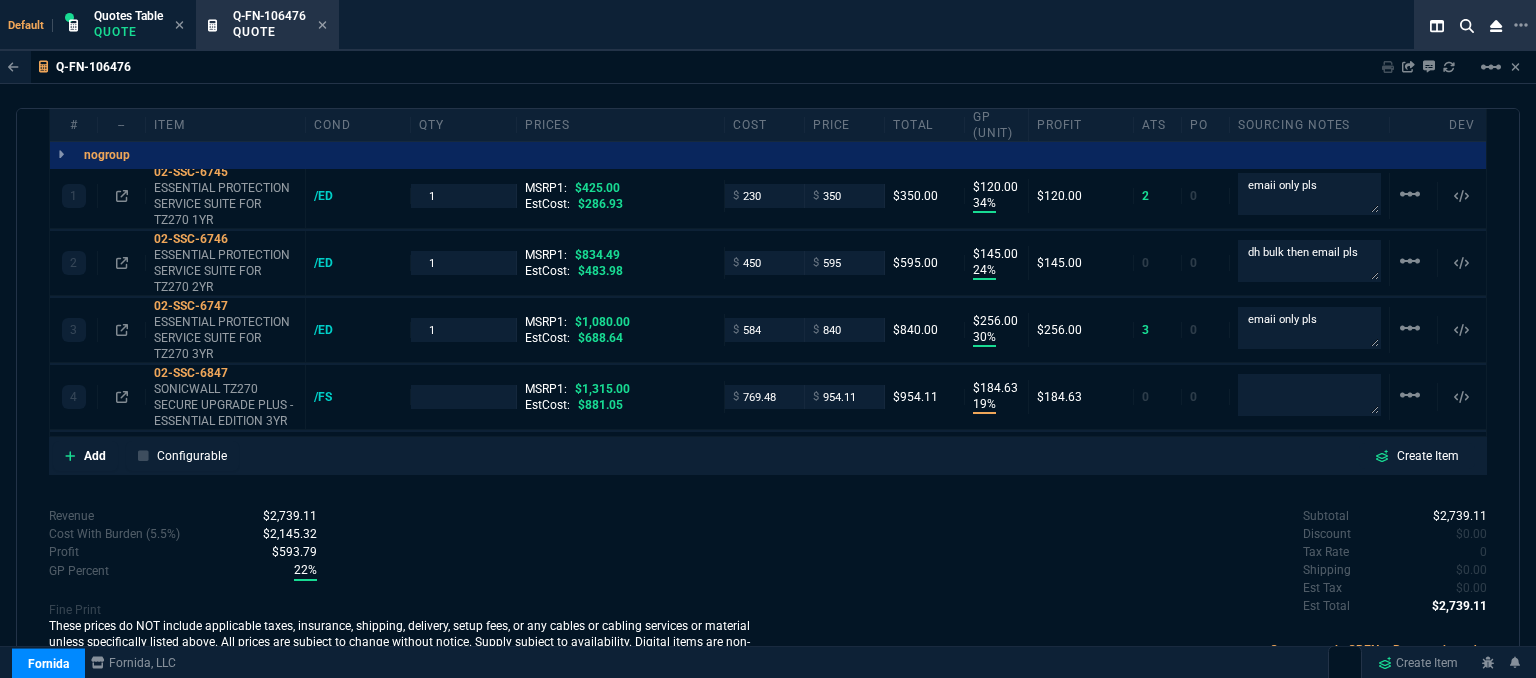 type on "18" 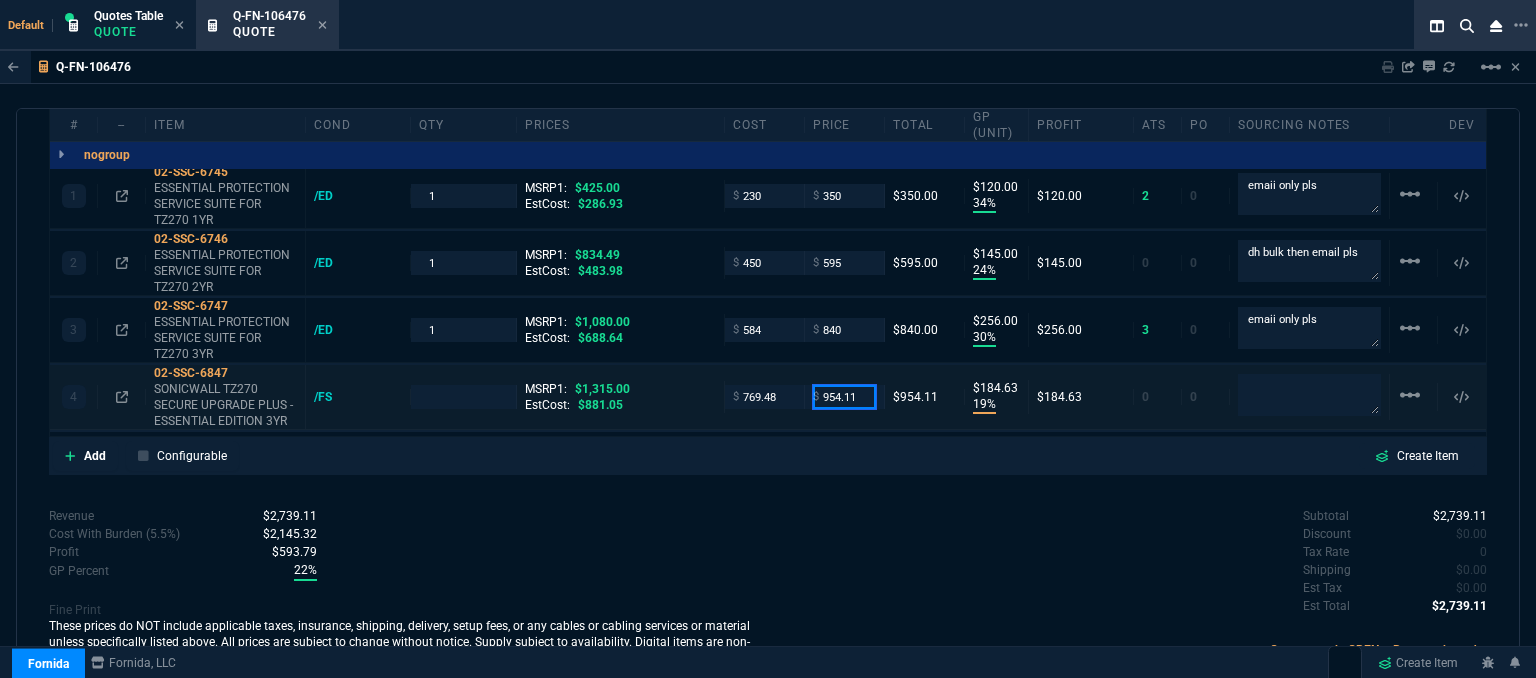 click on "954.11" at bounding box center [844, 396] 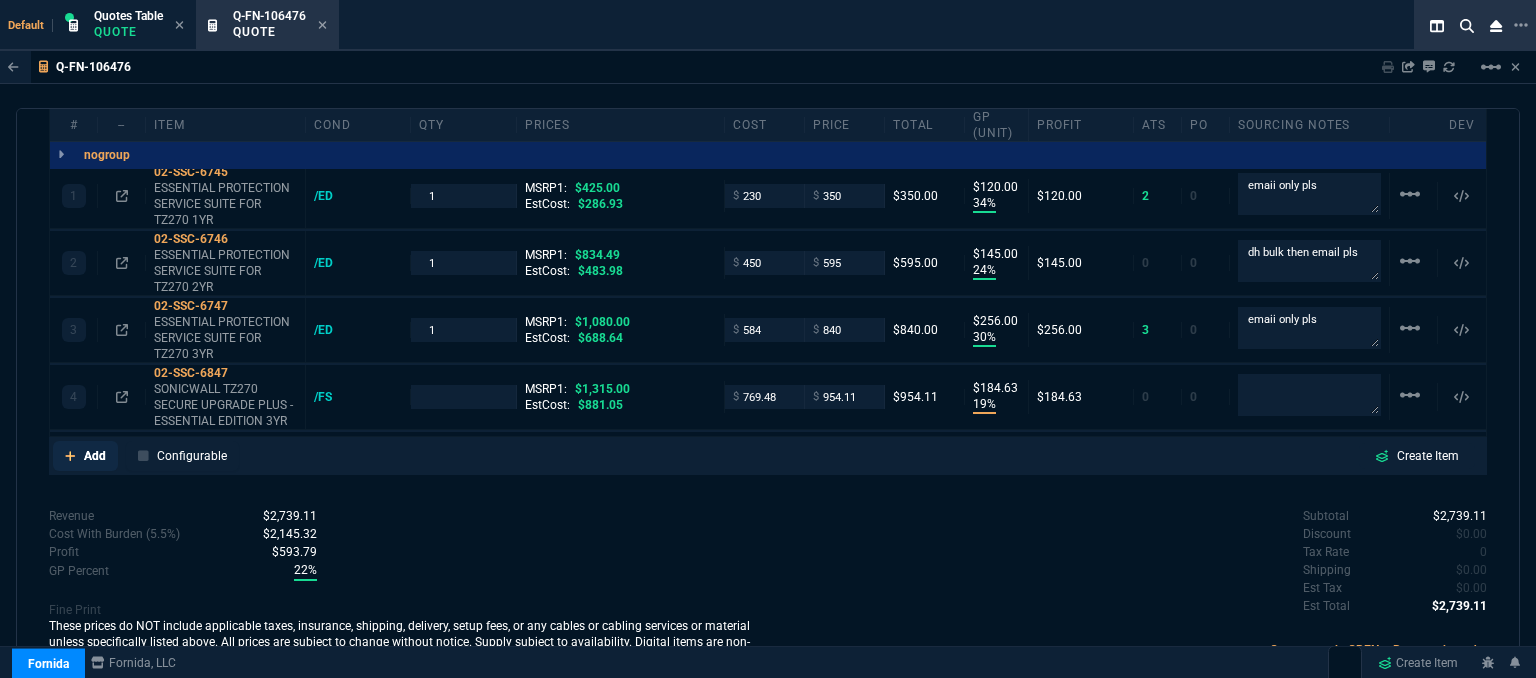 click 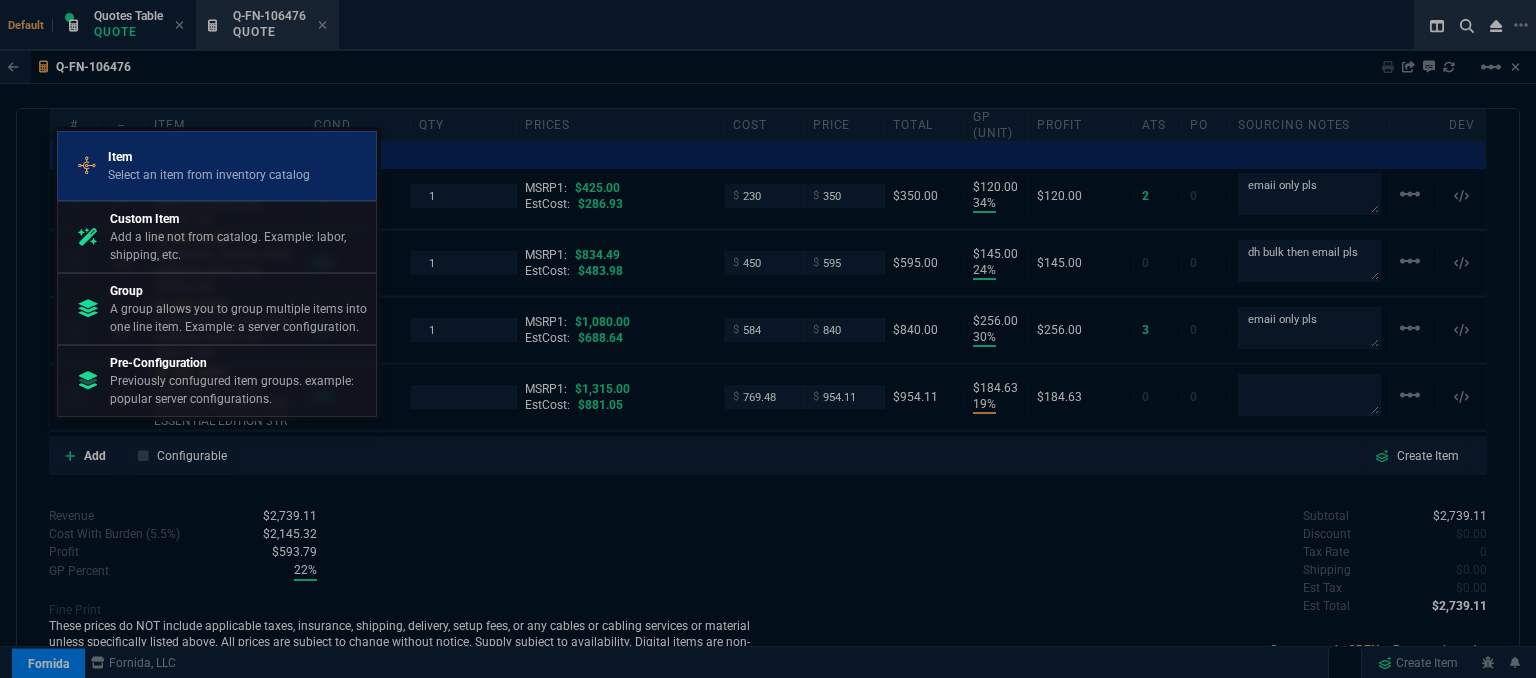 click on "Select an item from inventory catalog" at bounding box center (209, 175) 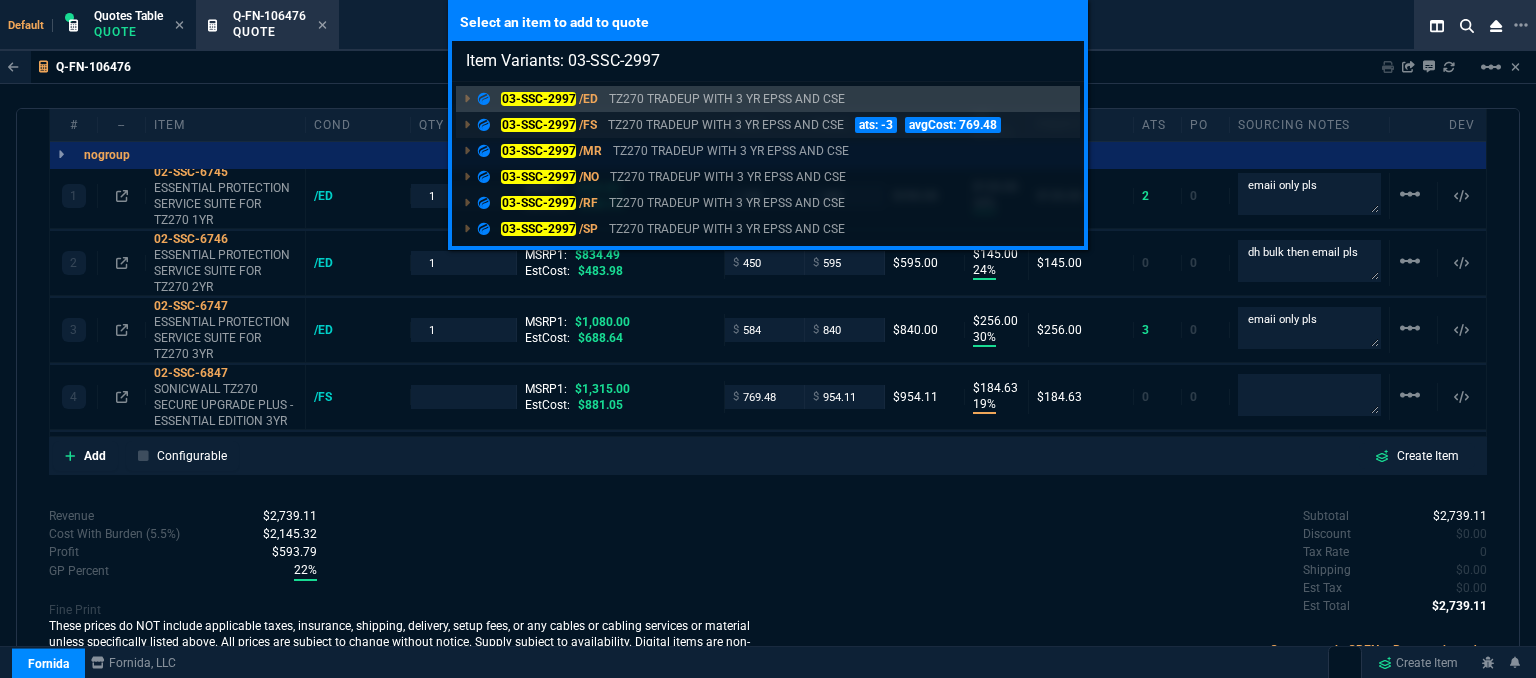 type on "Item Variants: 03-SSC-2997" 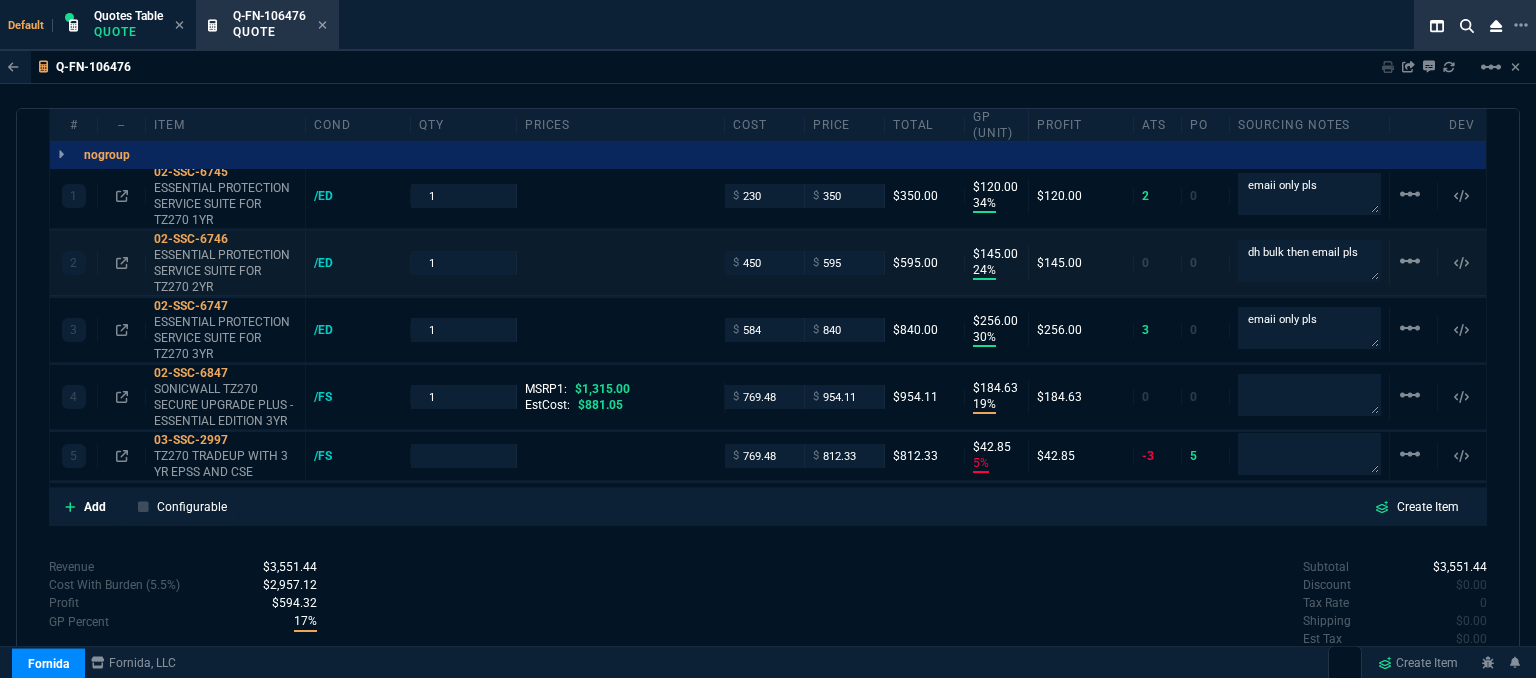 type on "34" 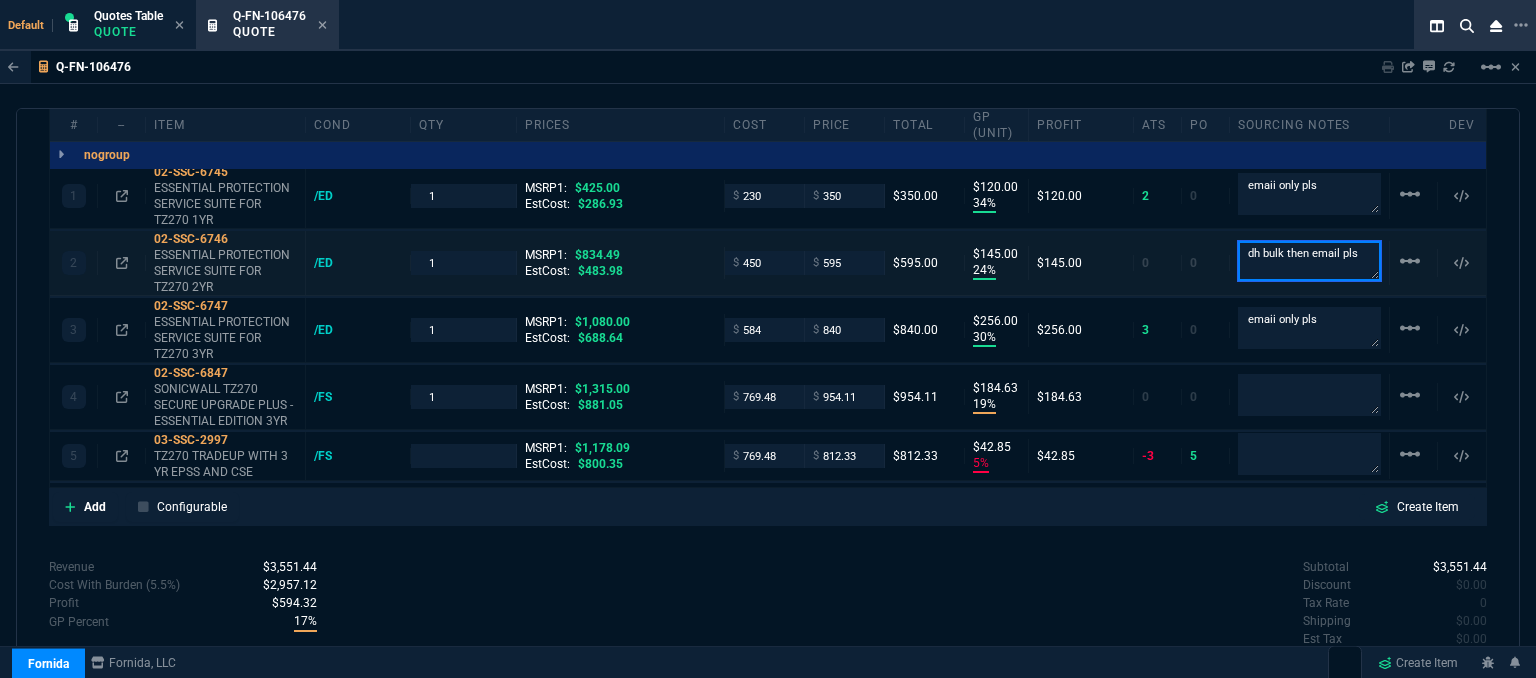 drag, startPoint x: 1282, startPoint y: 233, endPoint x: 1226, endPoint y: 233, distance: 56 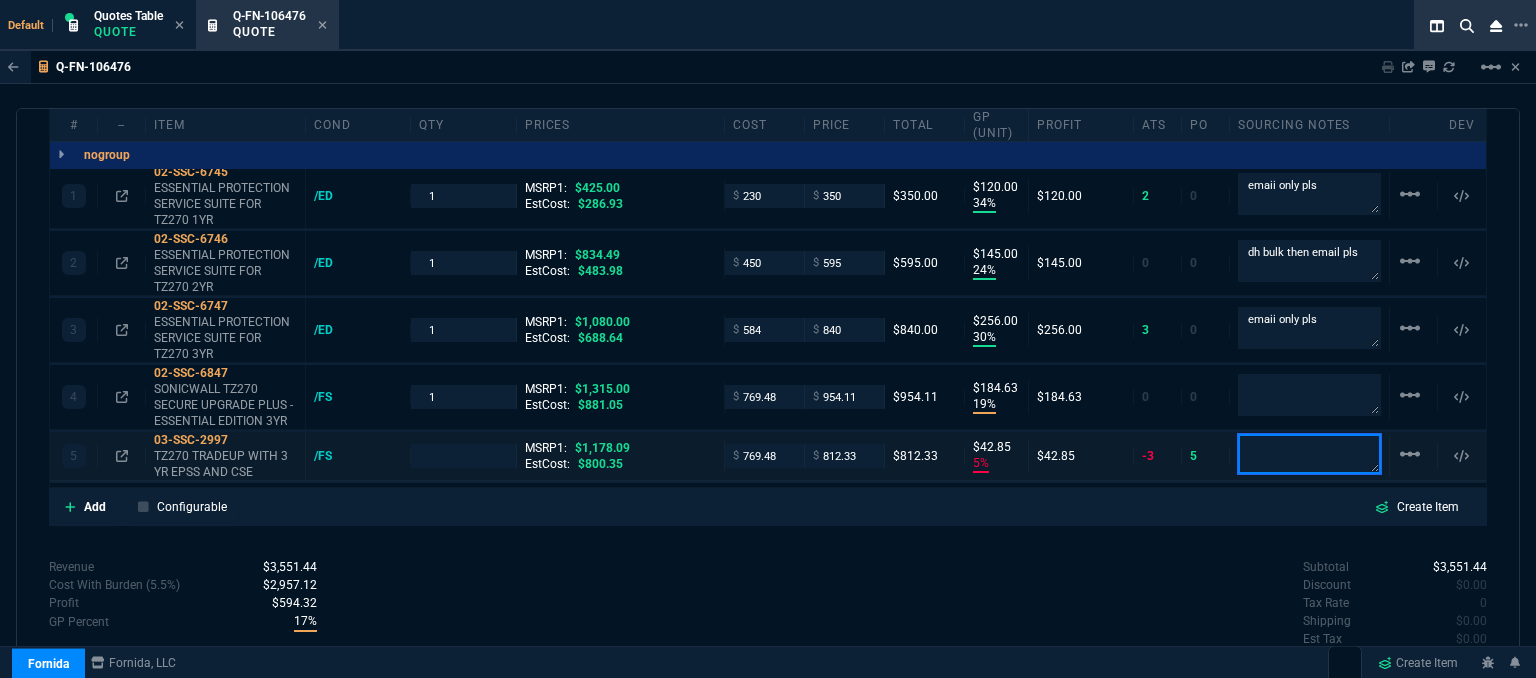 click at bounding box center [1309, 454] 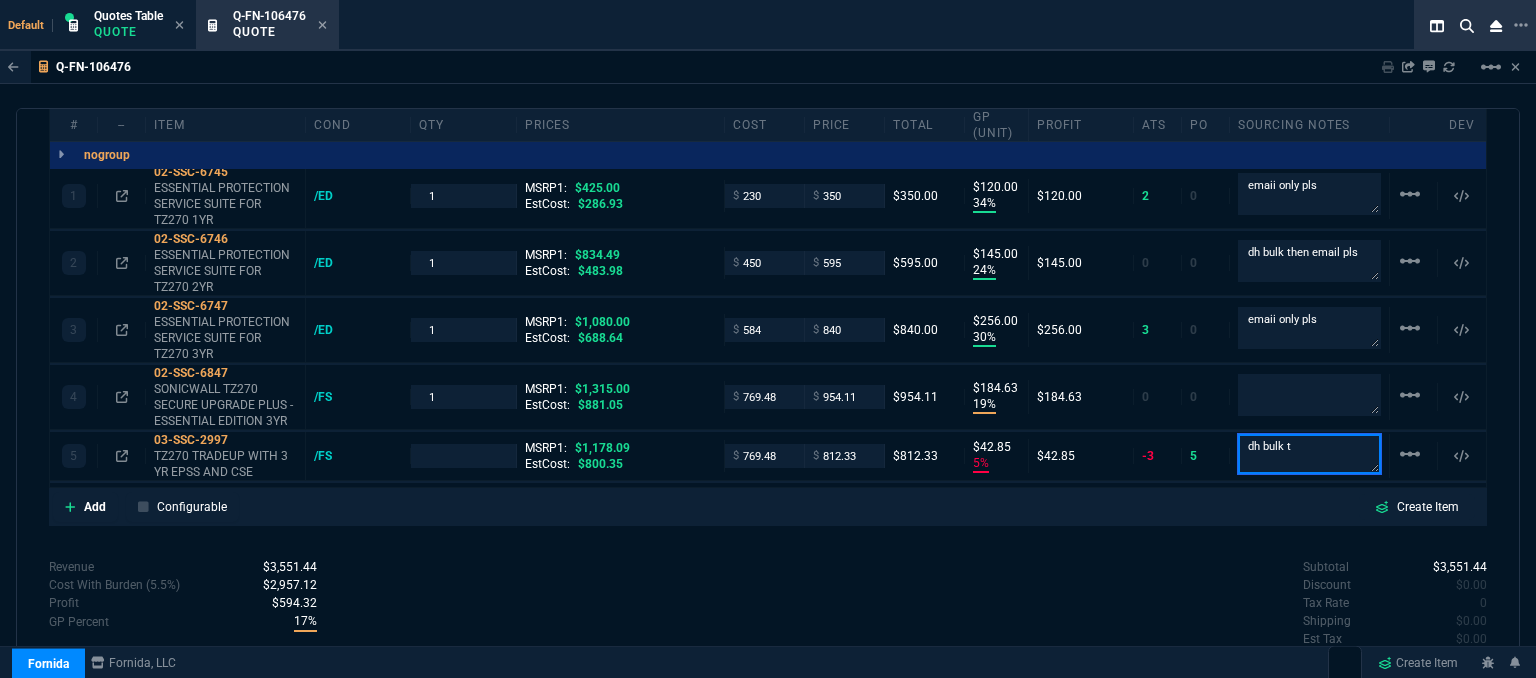 type on "dh bulk t" 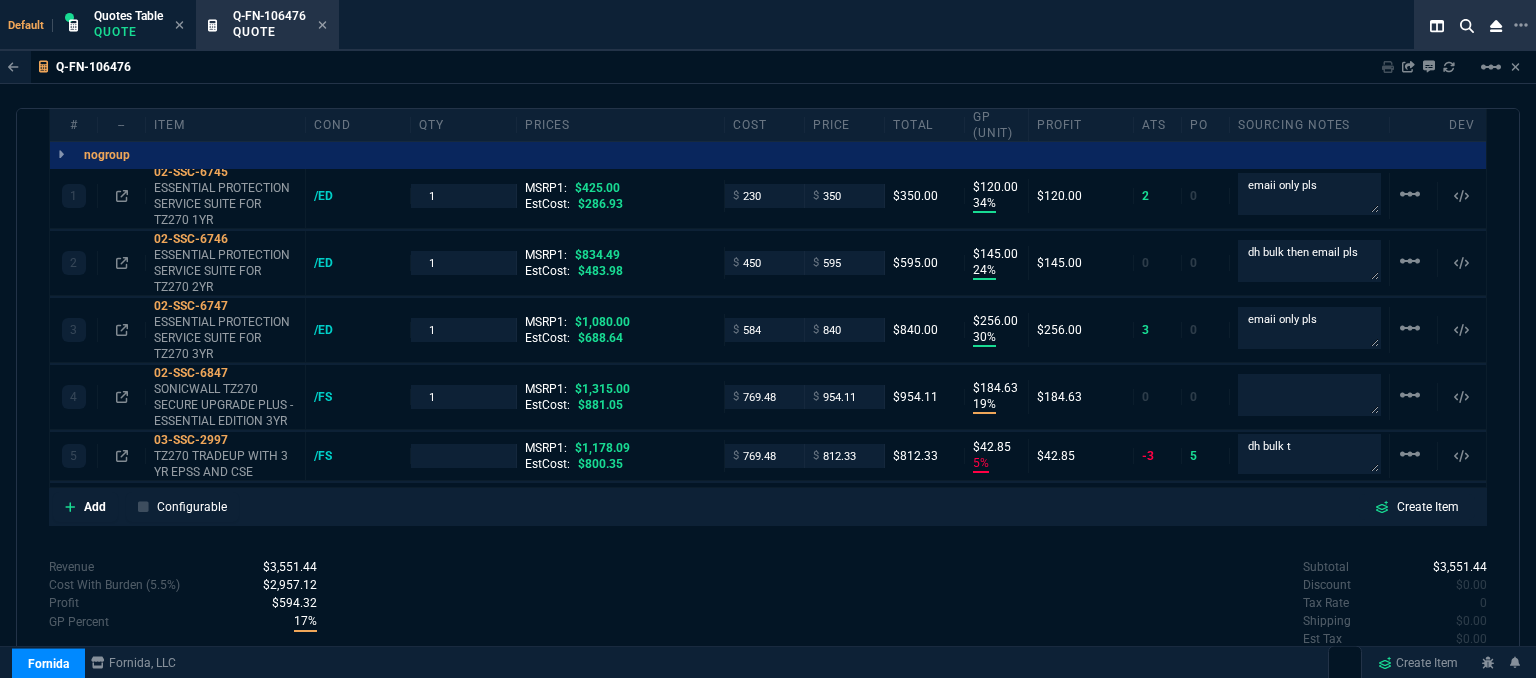 click on "quote   Q-FN-106476  Total Computer Services draft Fornida, LLC [STREET_ADDRESS] Details Number Q-FN-106476  Order ID Q-FN-106476  Customer Code TOT314  Total Units 5  Expires Tue - [DATE] 9:11 PM Creator [PERSON_NAME][EMAIL_ADDRESS][PERSON_NAME][DOMAIN_NAME]  Created Tue - [DATE] 9:11 PM Print Specs Number Q-FN-106476  Customer ID TOT314  Customer Name Total Computer Services  Expires [DATE]  4:11 PM  Customer PO # --  Payment Terms CREDITCARD  Shipping Agent FEDEX | GRD  Customer Customer Code TOT314  Customer Name Total Computer Services  Customer PO # empty  Payment Terms CREDITCARD  email [EMAIL_ADDRESS][DOMAIN_NAME]  phone [PHONE_NUMBER]    Origin  existing / email   Origin Comment    Staff Sales Person [PERSON_NAME]  Engineer 1 --  Engineer 2 --  Shipping Ship Date -- Agent FEDEX  Agent Service GRD  Account Id --  Sales Order* Number --  id --  Account Manager Name [PERSON_NAME] [PERSON_NAME][EMAIL_ADDRESS][PERSON_NAME][DOMAIN_NAME]  Phone [PHONE_NUMBER]  Fornida, LLC [STREET_ADDRESS]  Share Link  [PERSON_NAME]" at bounding box center (768, 396) 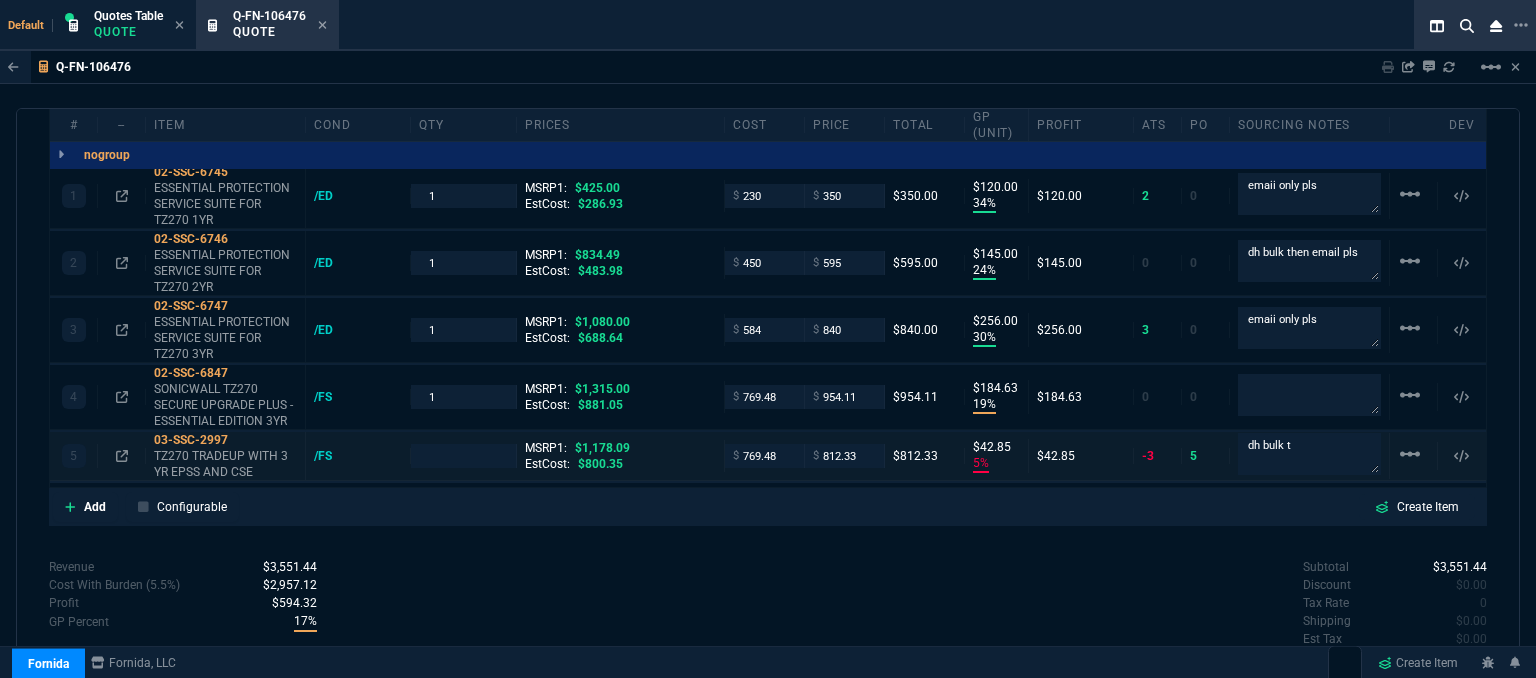 type on "1" 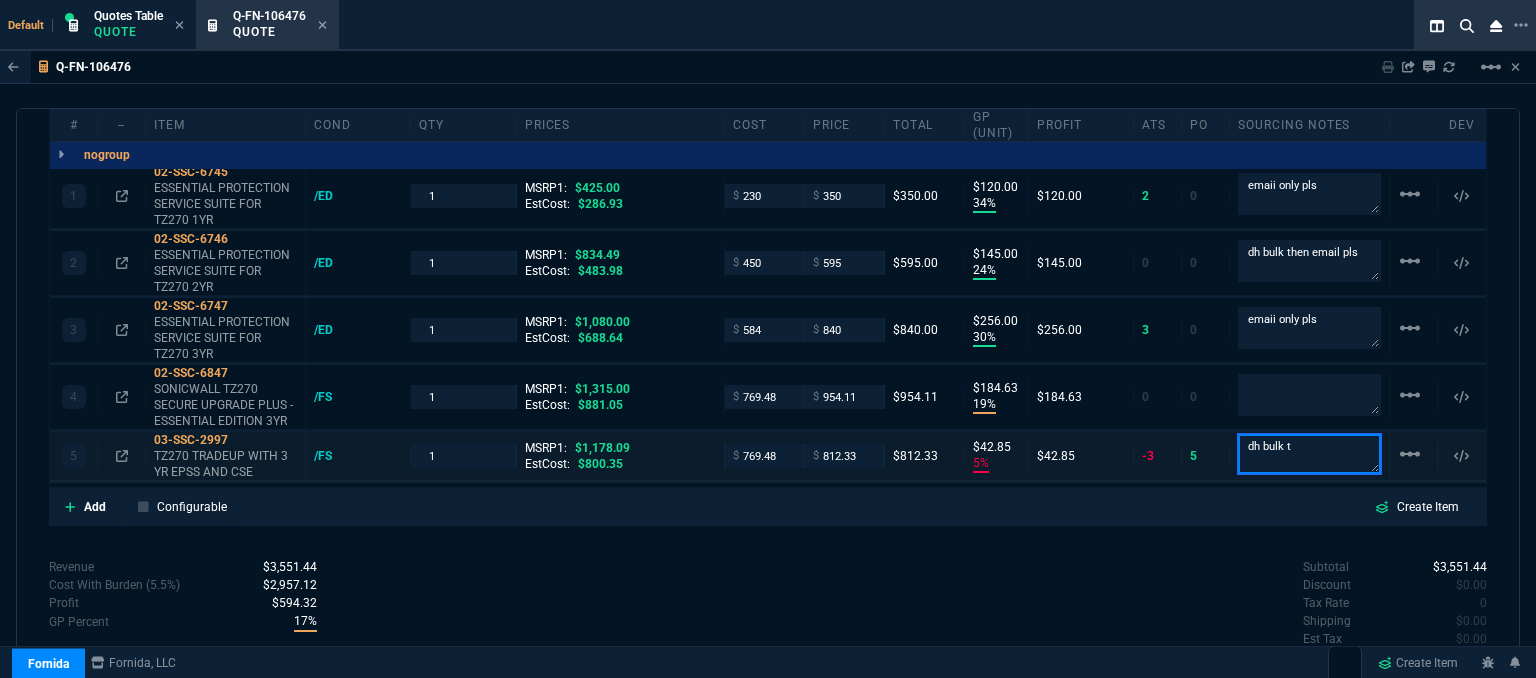 click on "dh bulk t" at bounding box center (1309, 454) 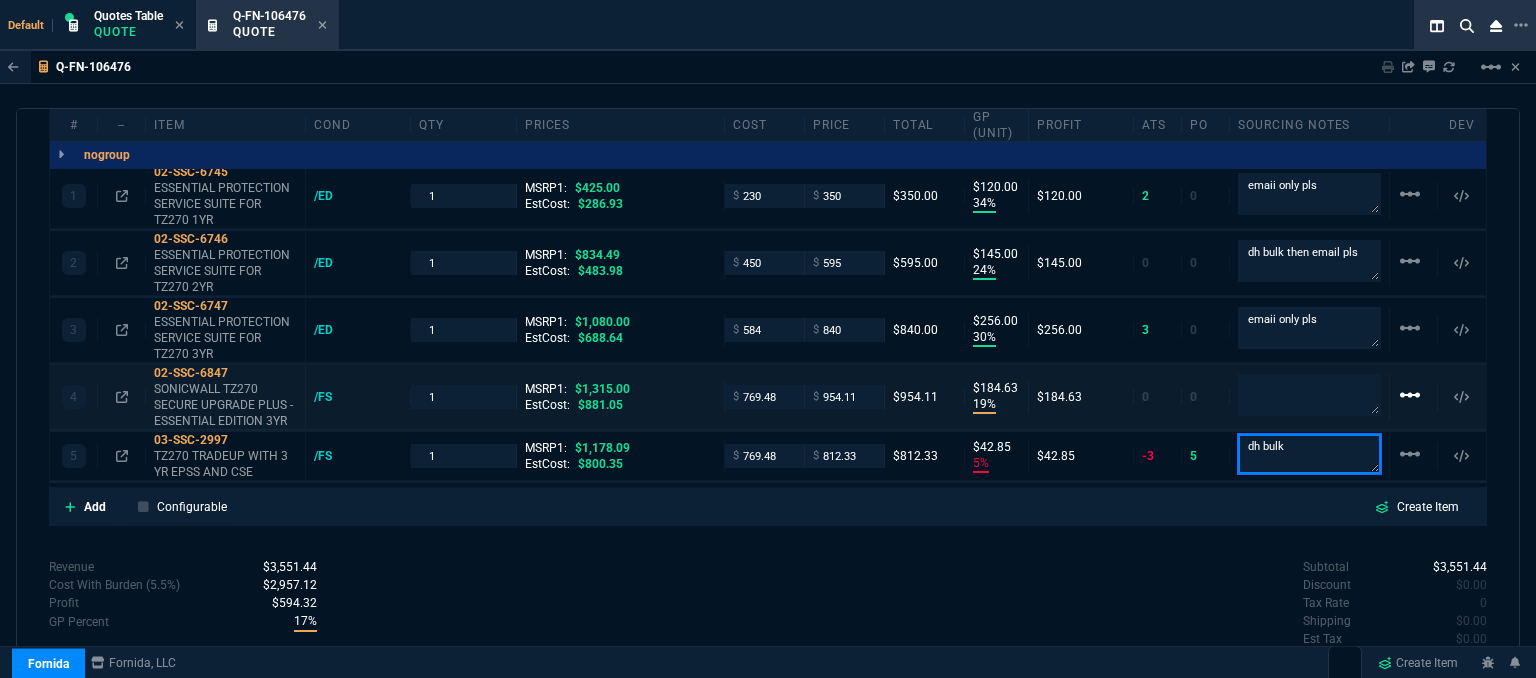 type on "dh bulk" 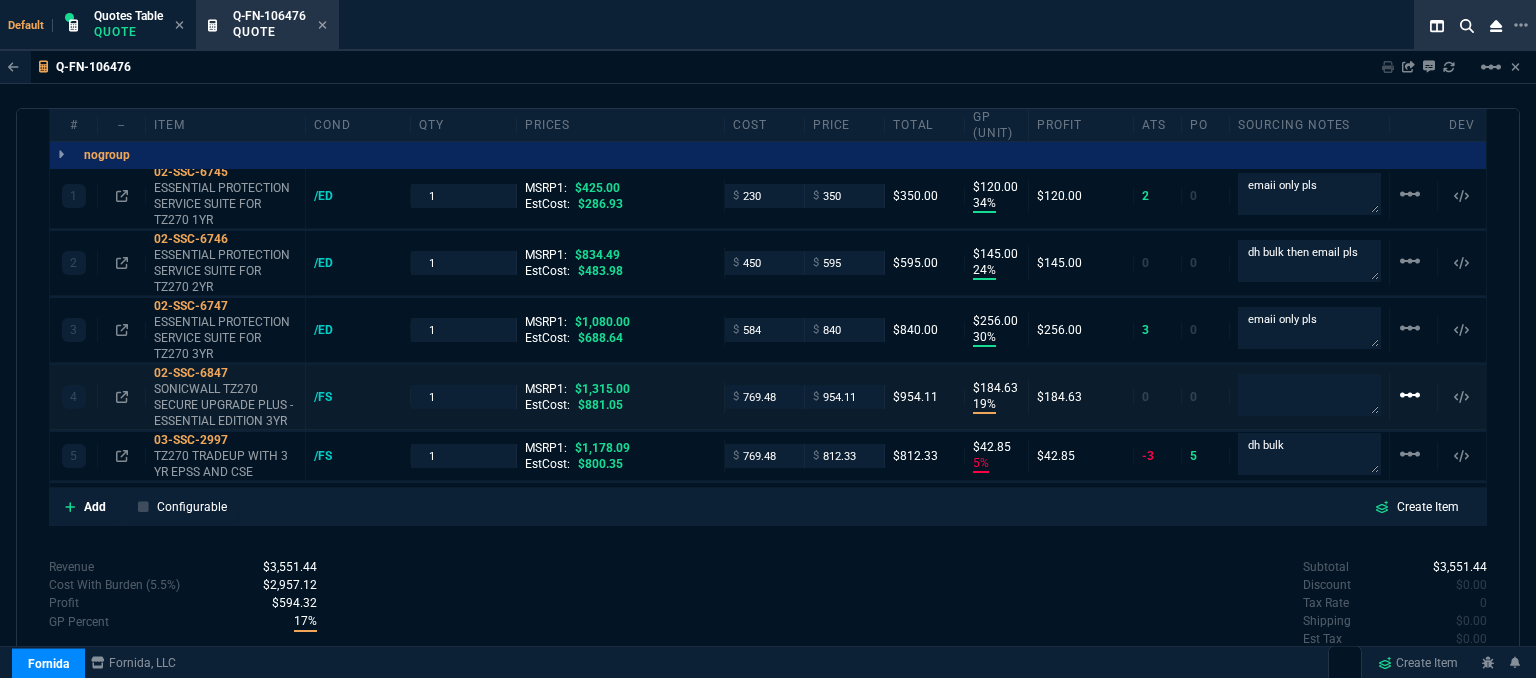 click on "linear_scale" at bounding box center [1410, 194] 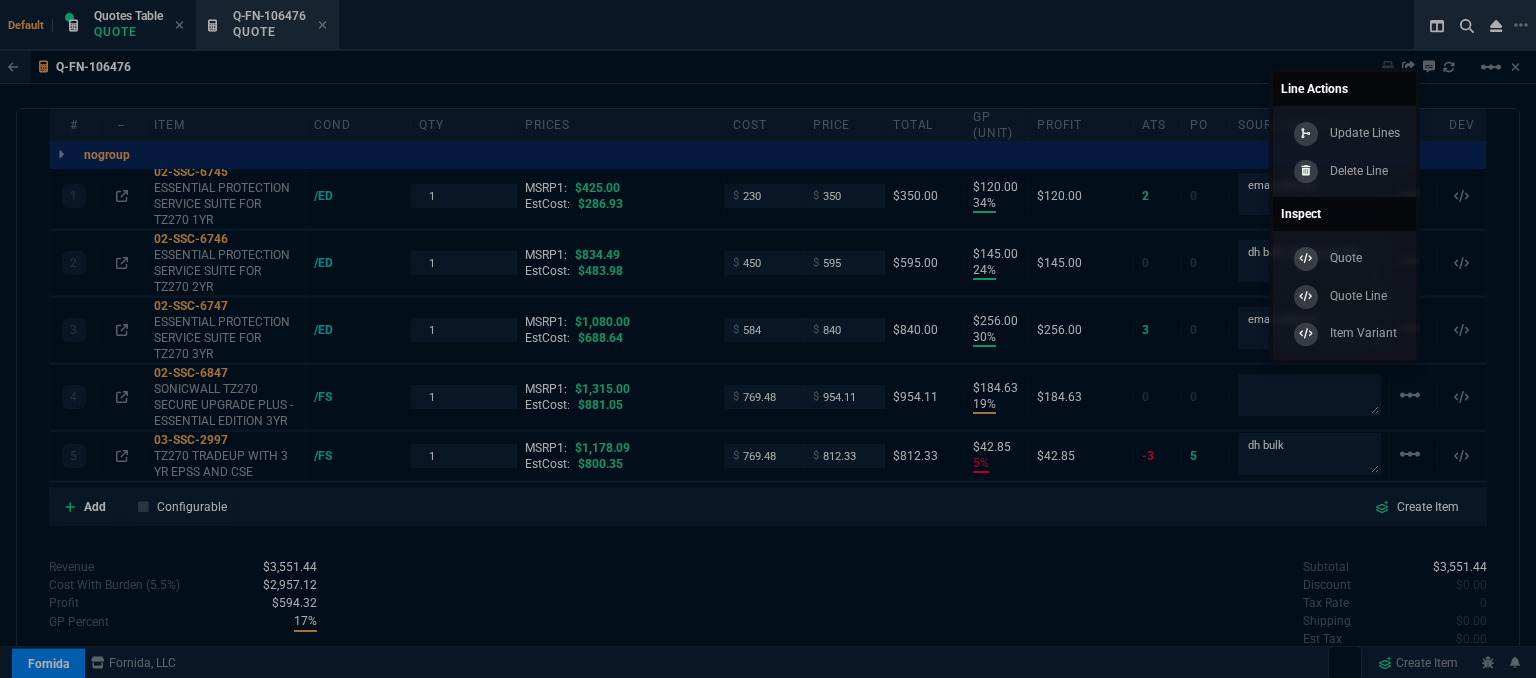 click on "Delete Line" at bounding box center (1359, 171) 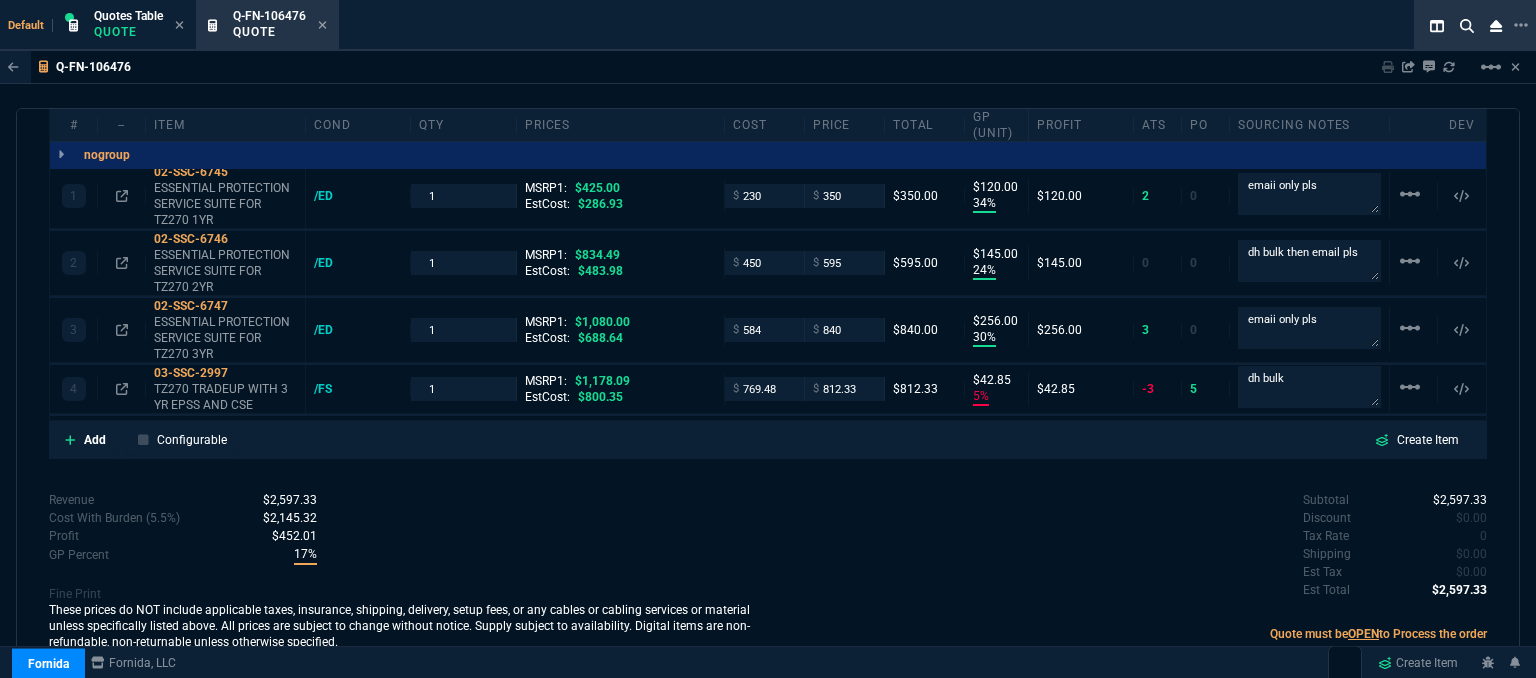 scroll, scrollTop: 1208, scrollLeft: 0, axis: vertical 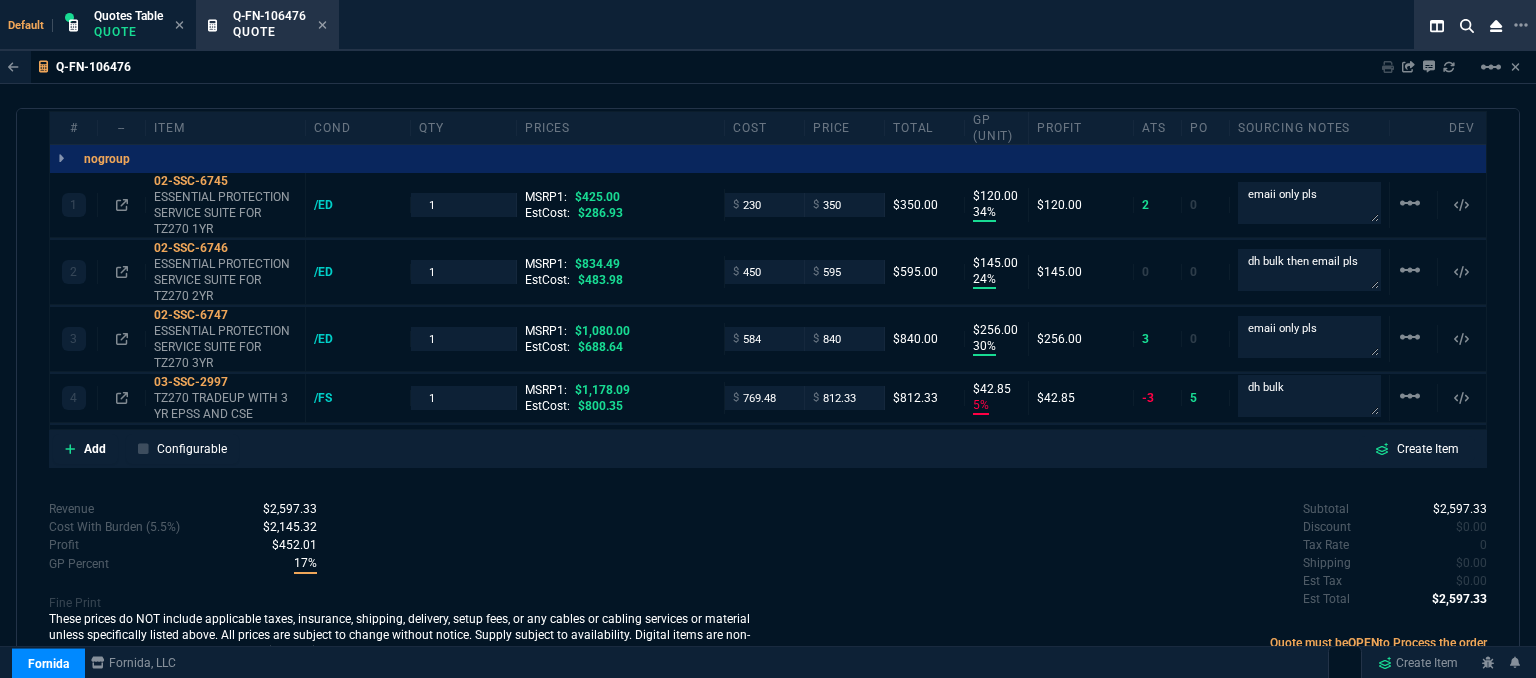 type on "34" 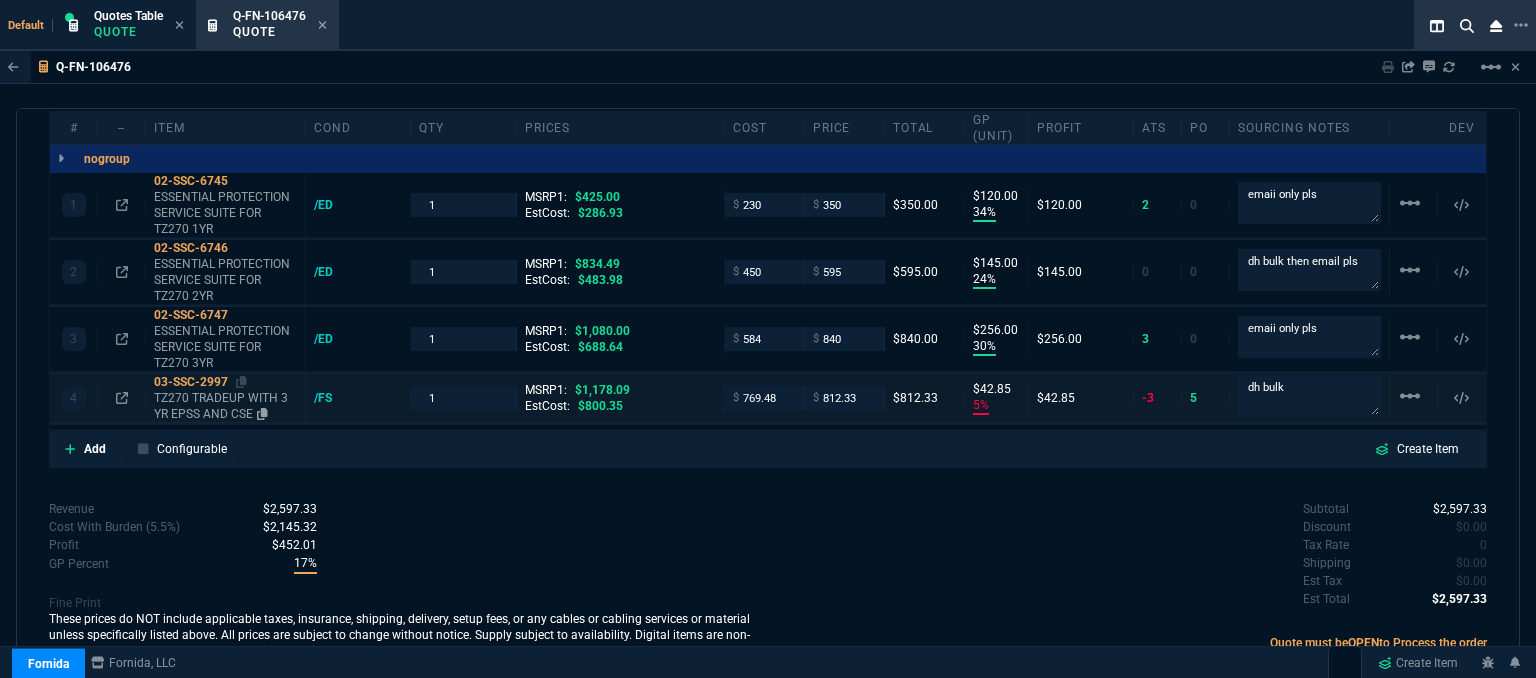 click on "TZ270 TRADEUP WITH 3 YR EPSS AND CSE" at bounding box center (225, 406) 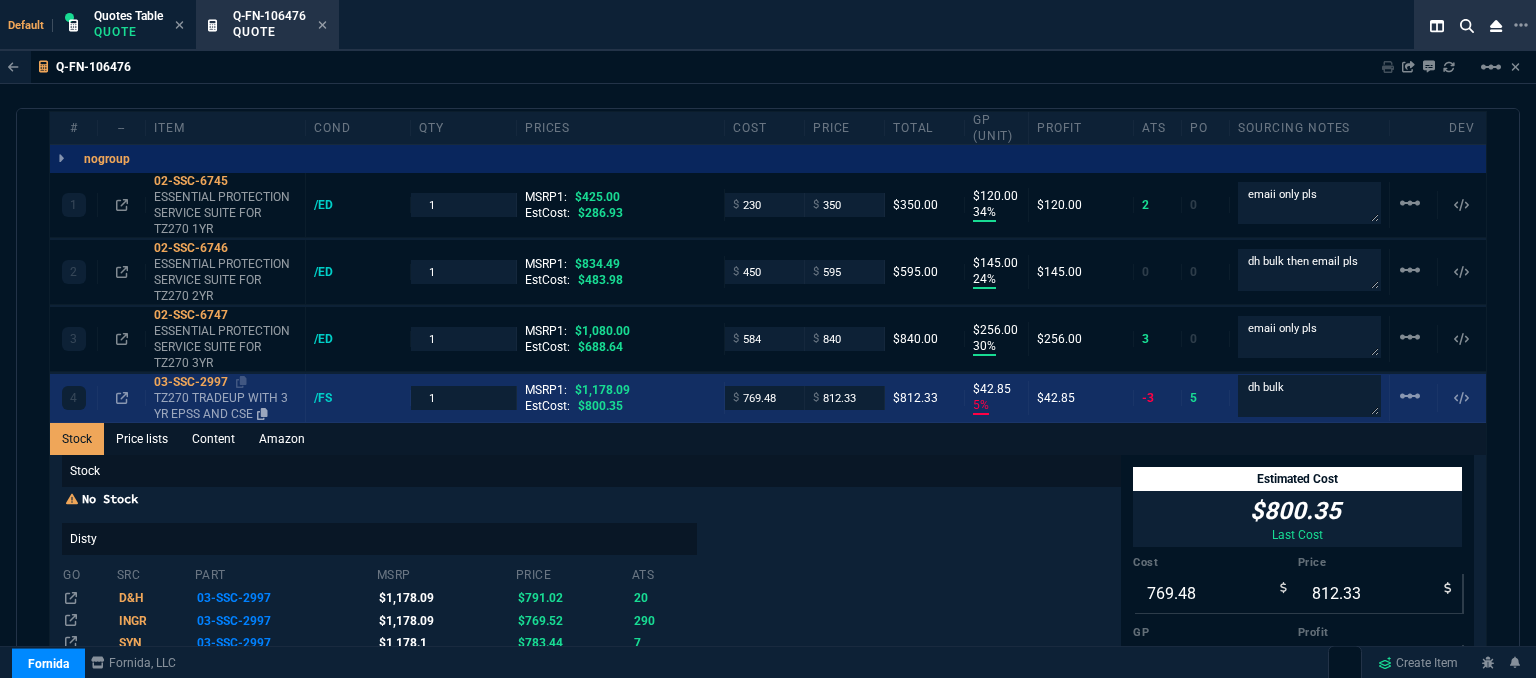 scroll, scrollTop: 1217, scrollLeft: 0, axis: vertical 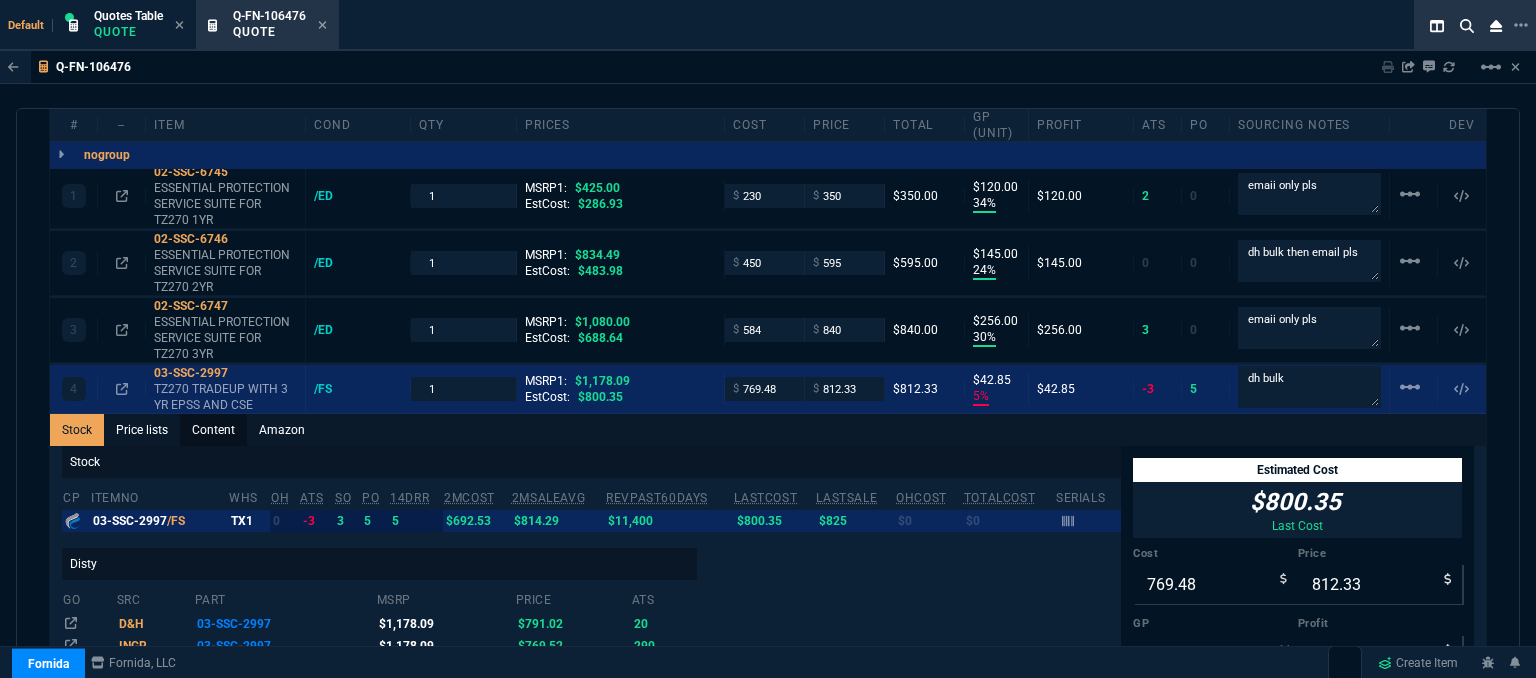 click on "Content" at bounding box center (213, 430) 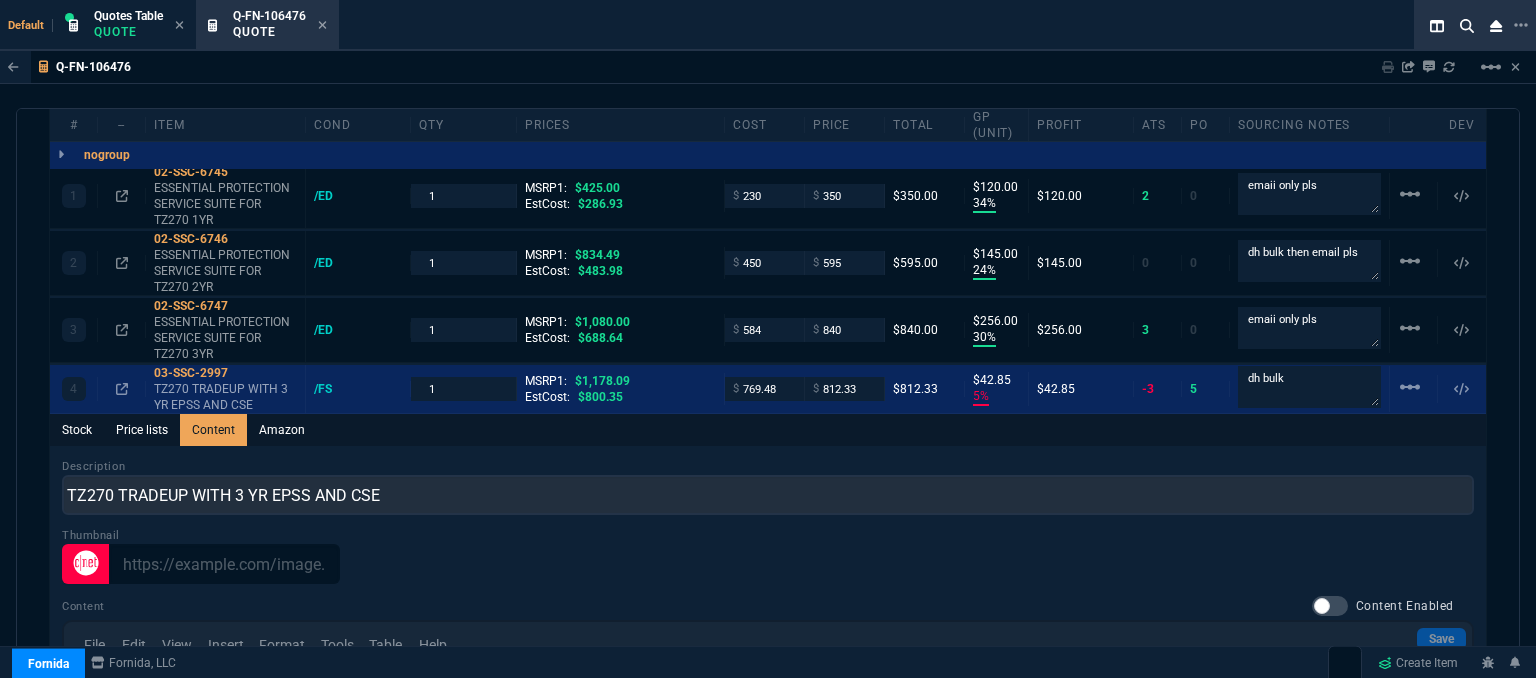 scroll, scrollTop: 0, scrollLeft: 0, axis: both 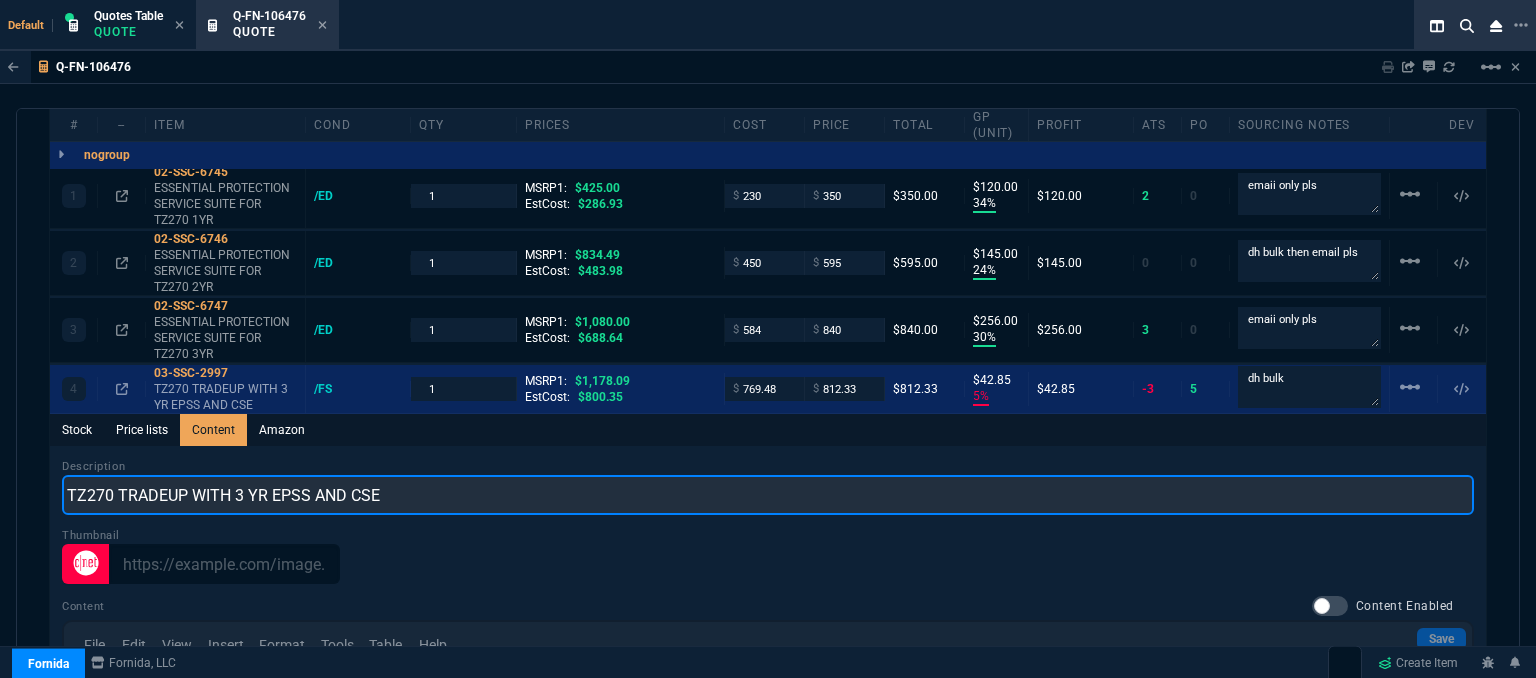click on "TZ270 TRADEUP WITH 3 YR EPSS AND CSE" at bounding box center [768, 495] 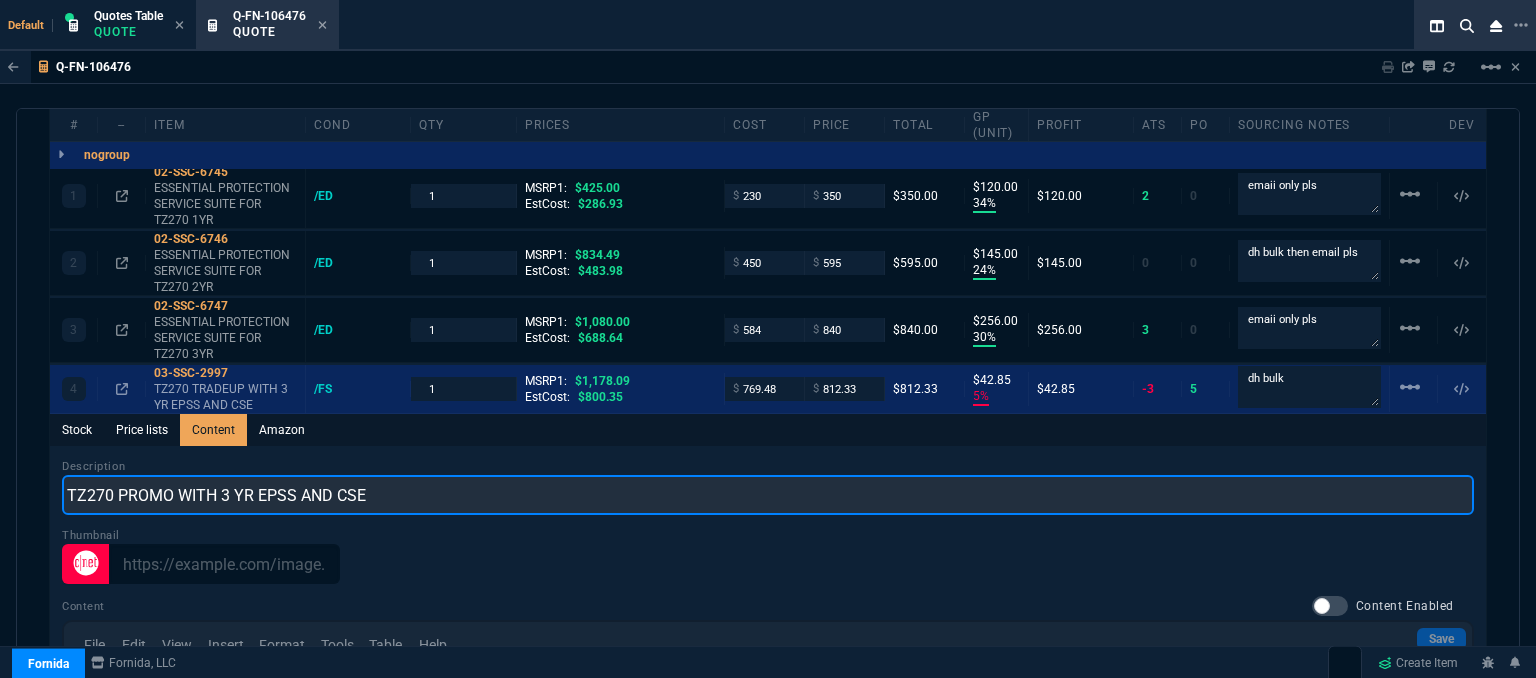 click on "TZ270 PROMO WITH 3 YR EPSS AND CSE" at bounding box center (768, 495) 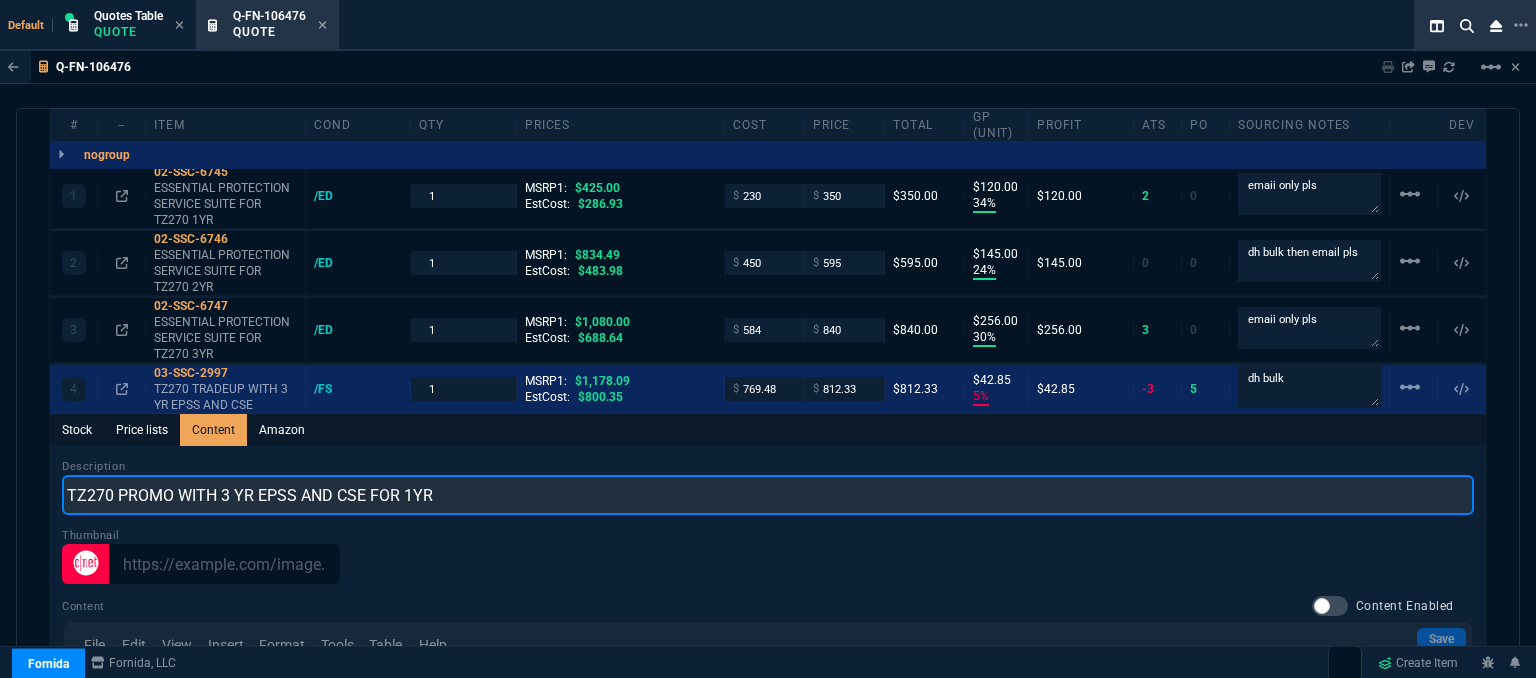 click on "TZ270 PROMO WITH 3 YR EPSS AND CSE FOR 1YR" at bounding box center (768, 495) 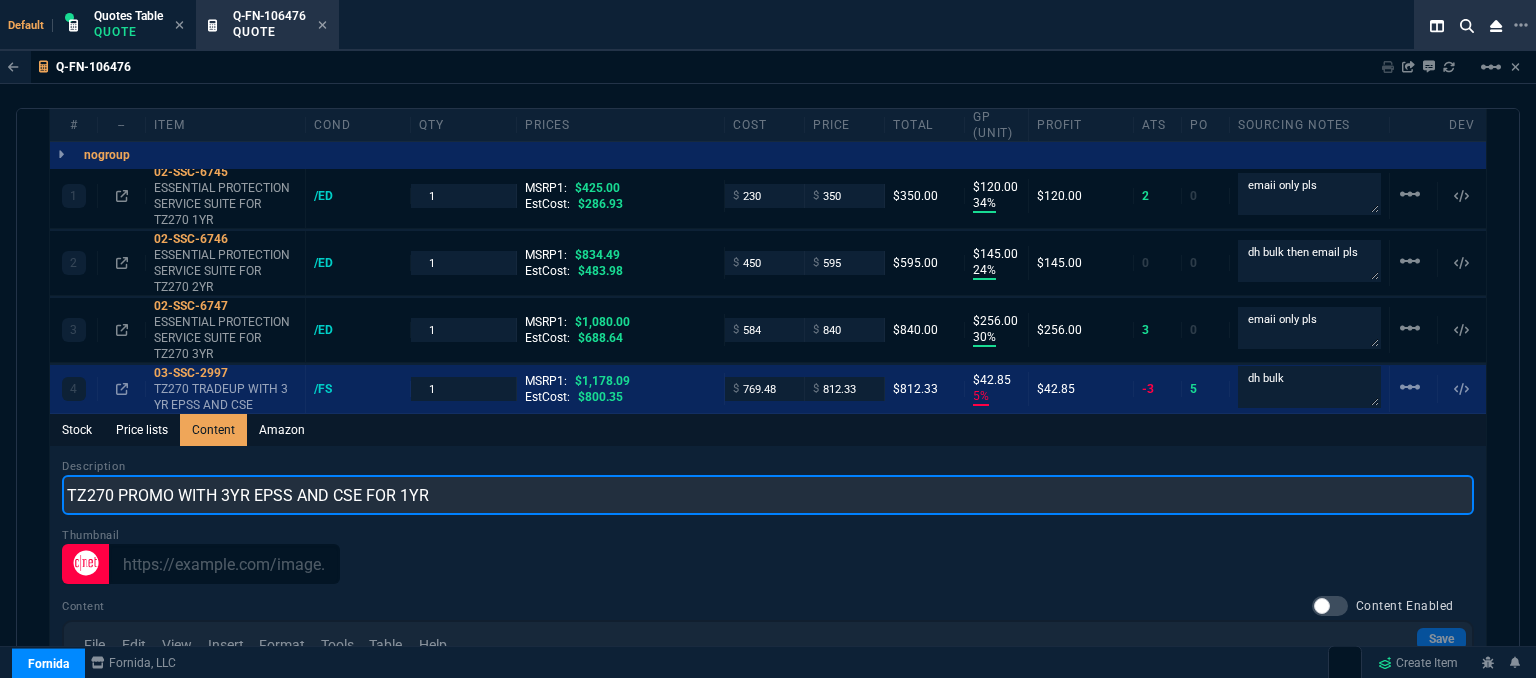 click on "TZ270 PROMO WITH 3YR EPSS AND CSE FOR 1YR" at bounding box center (768, 495) 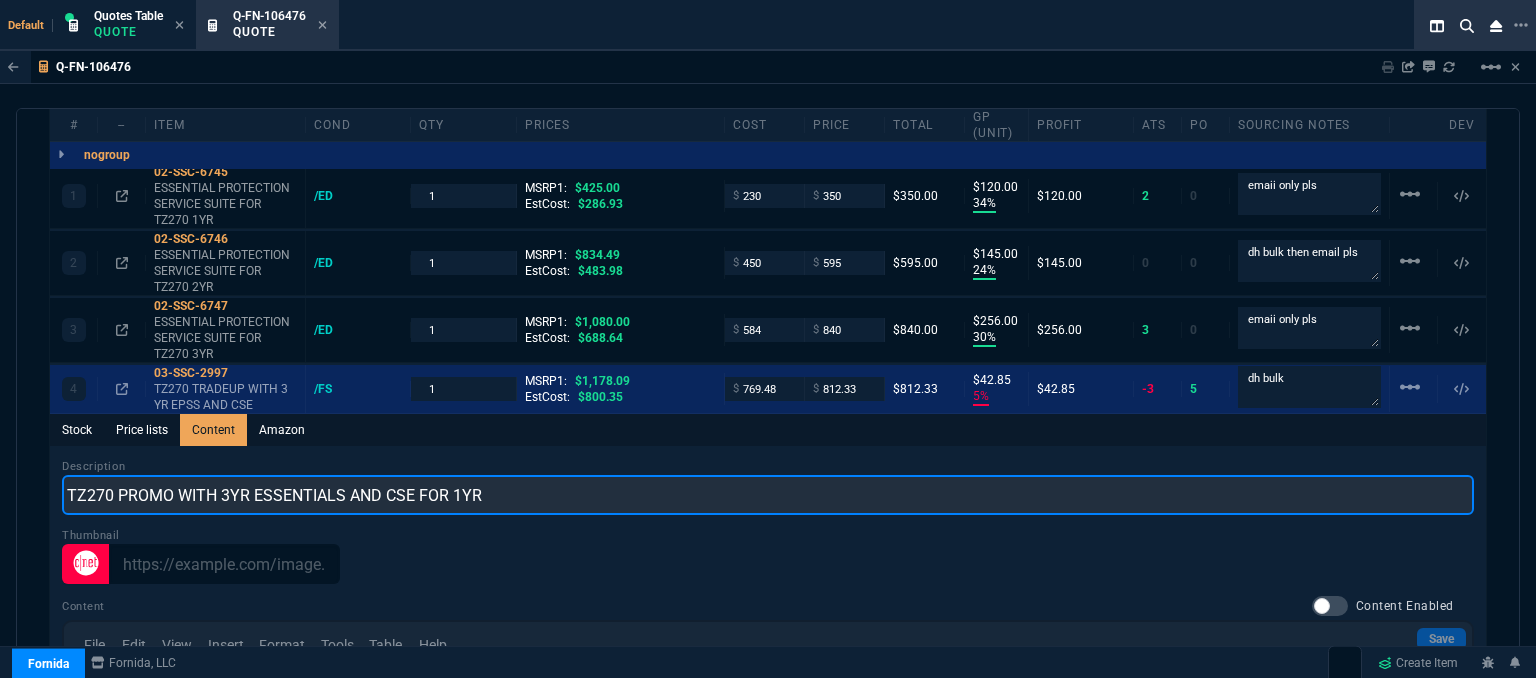 type on "TZ270 PROMO WITH 3YR ESSENTIALS AND CSE FOR 1YR" 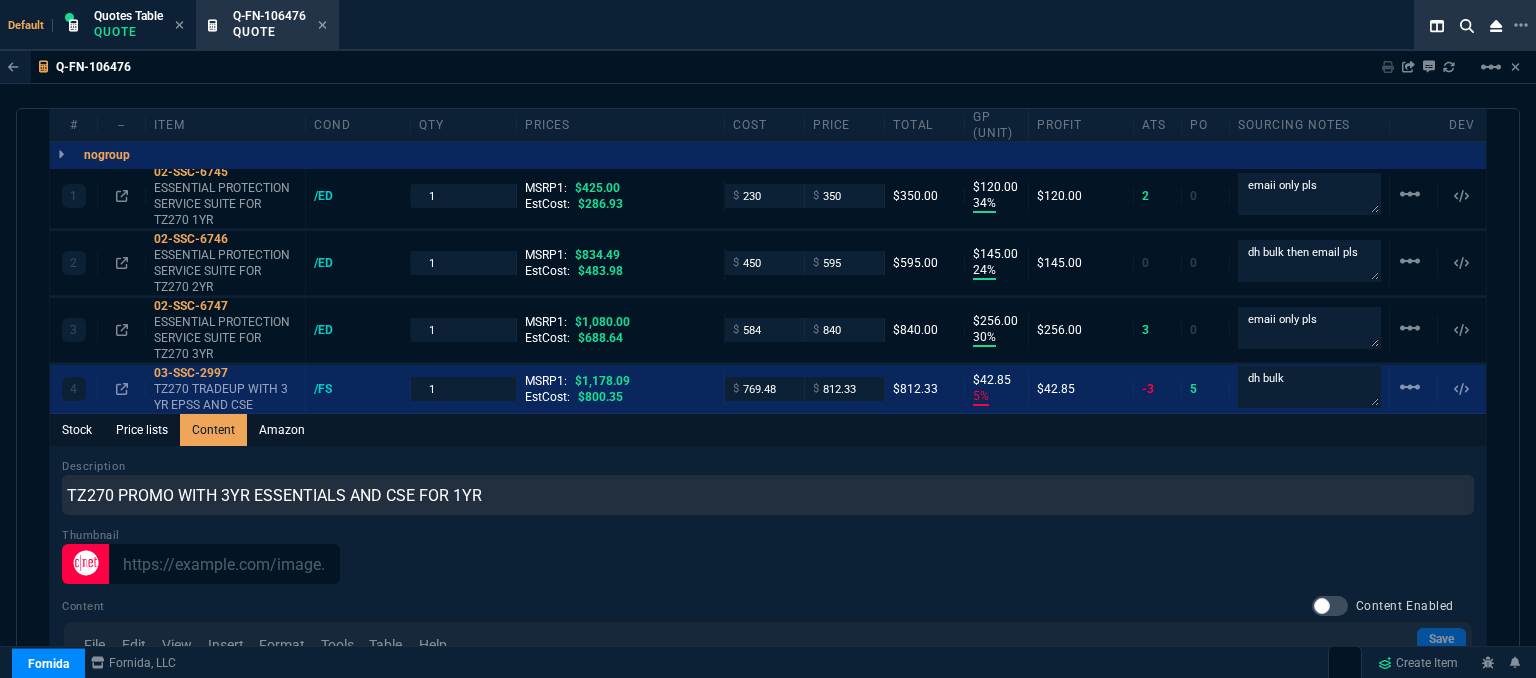 click on "Stock Price lists Content Amazon" at bounding box center (768, 430) 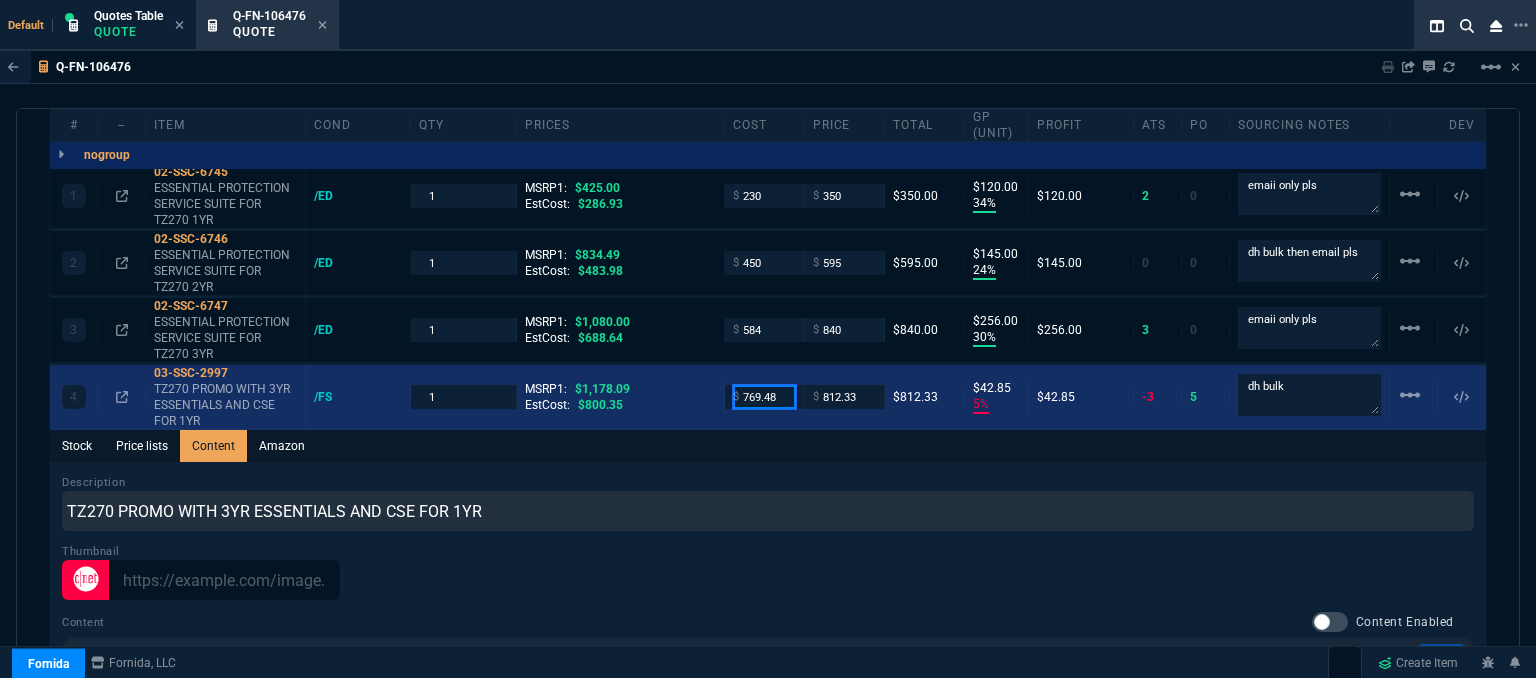 click on "769.48" at bounding box center [764, 396] 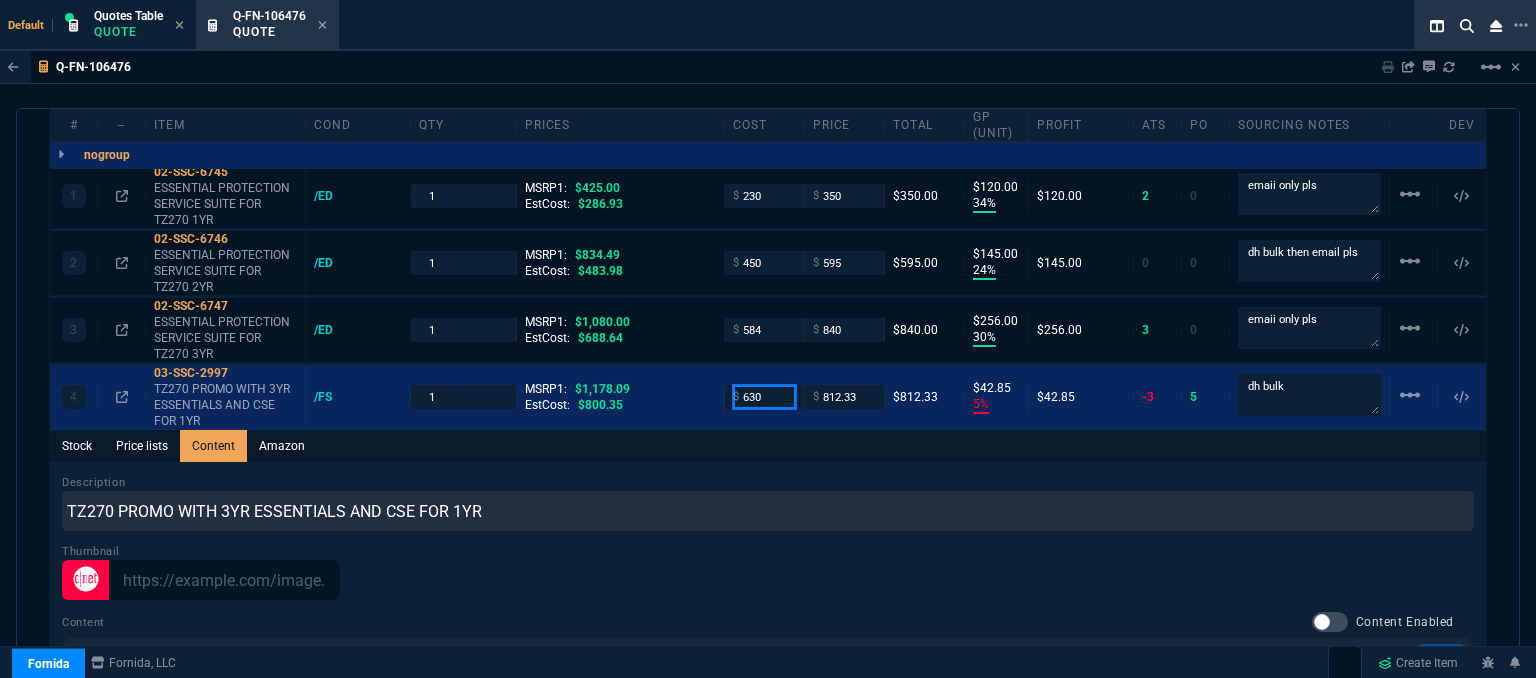 type on "630" 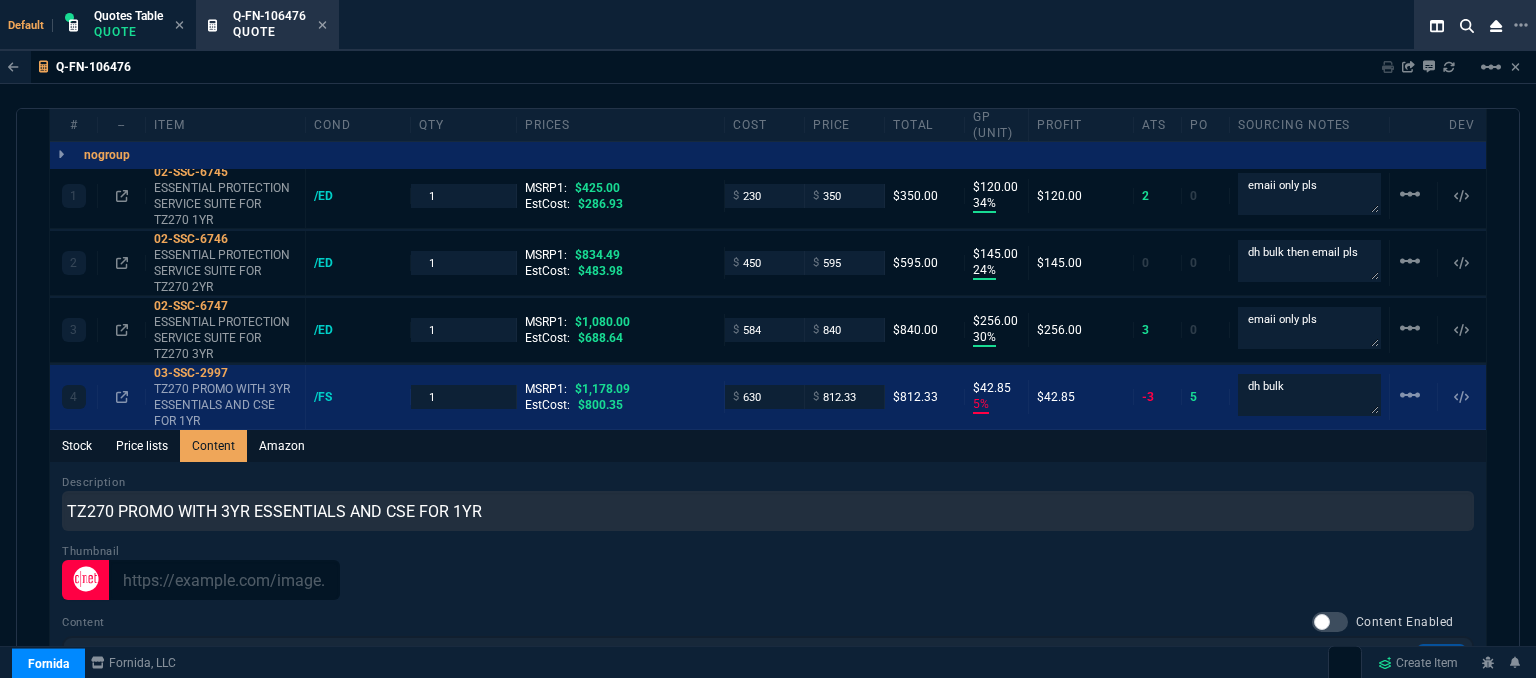 click on "Description TZ270 PROMO WITH 3YR ESSENTIALS AND CSE FOR 1YR Thumbnail Content Content Enabled Save File Edit View Insert Format Tools Table Help To open the popup, press Shift+Enter To open the popup, press Shift+Enter To open the popup, press Shift+Enter To open the popup, press Shift+Enter p Press Alt+0 for help 0 words" at bounding box center (768, 755) 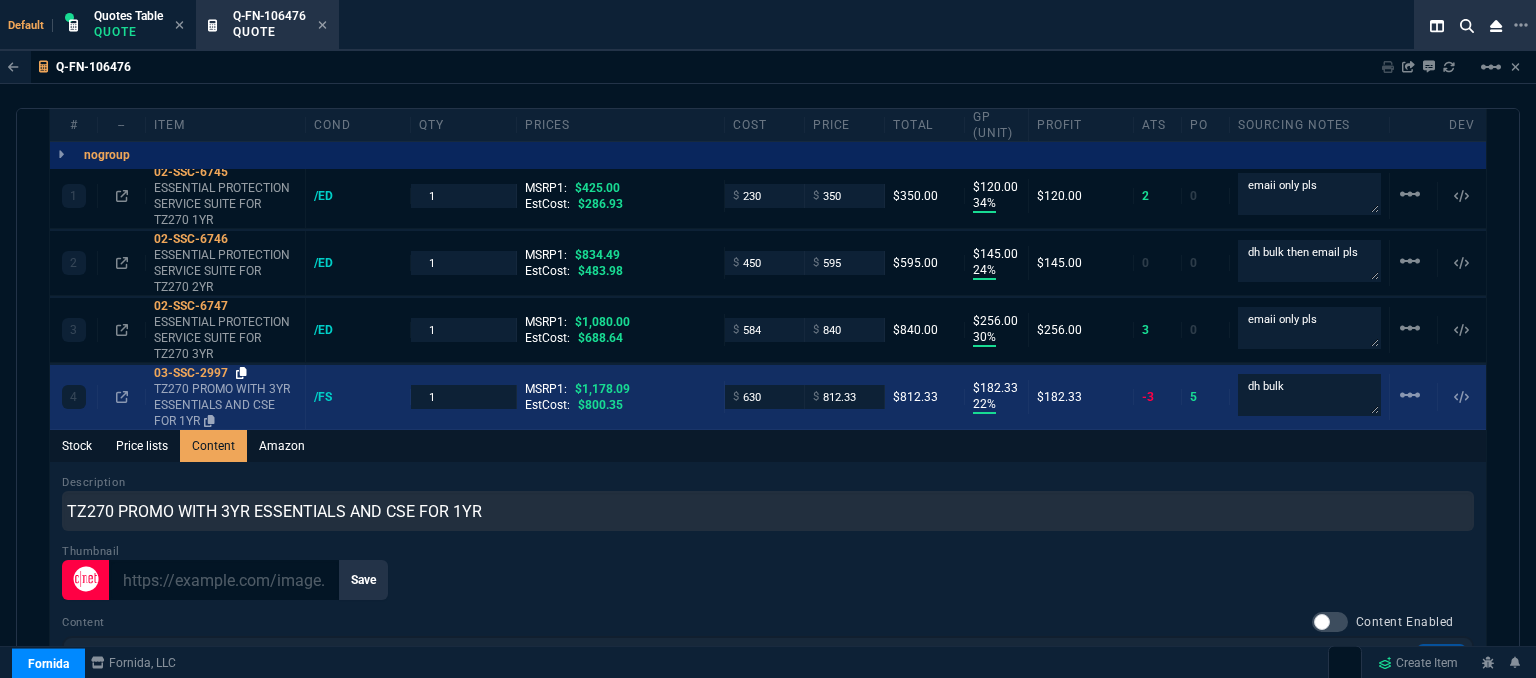 click 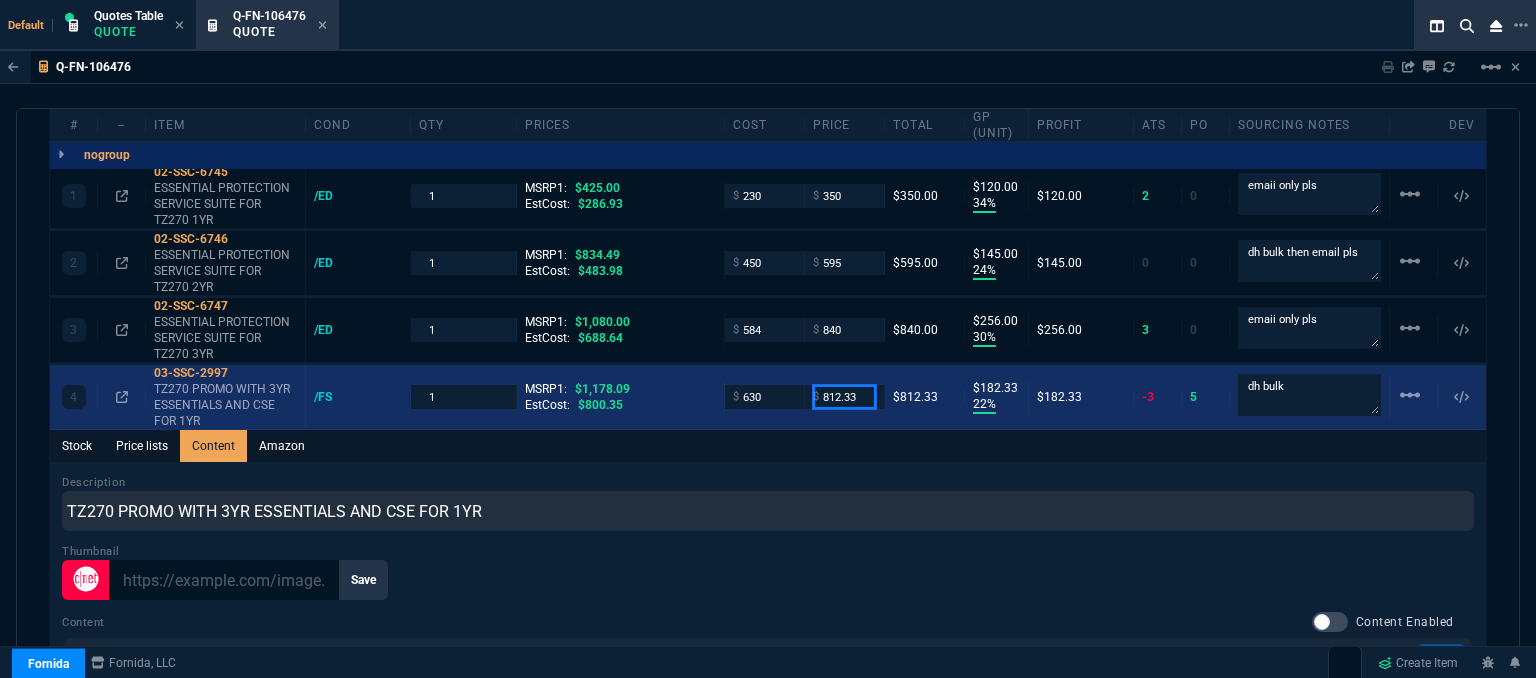 click on "812.33" at bounding box center (844, 396) 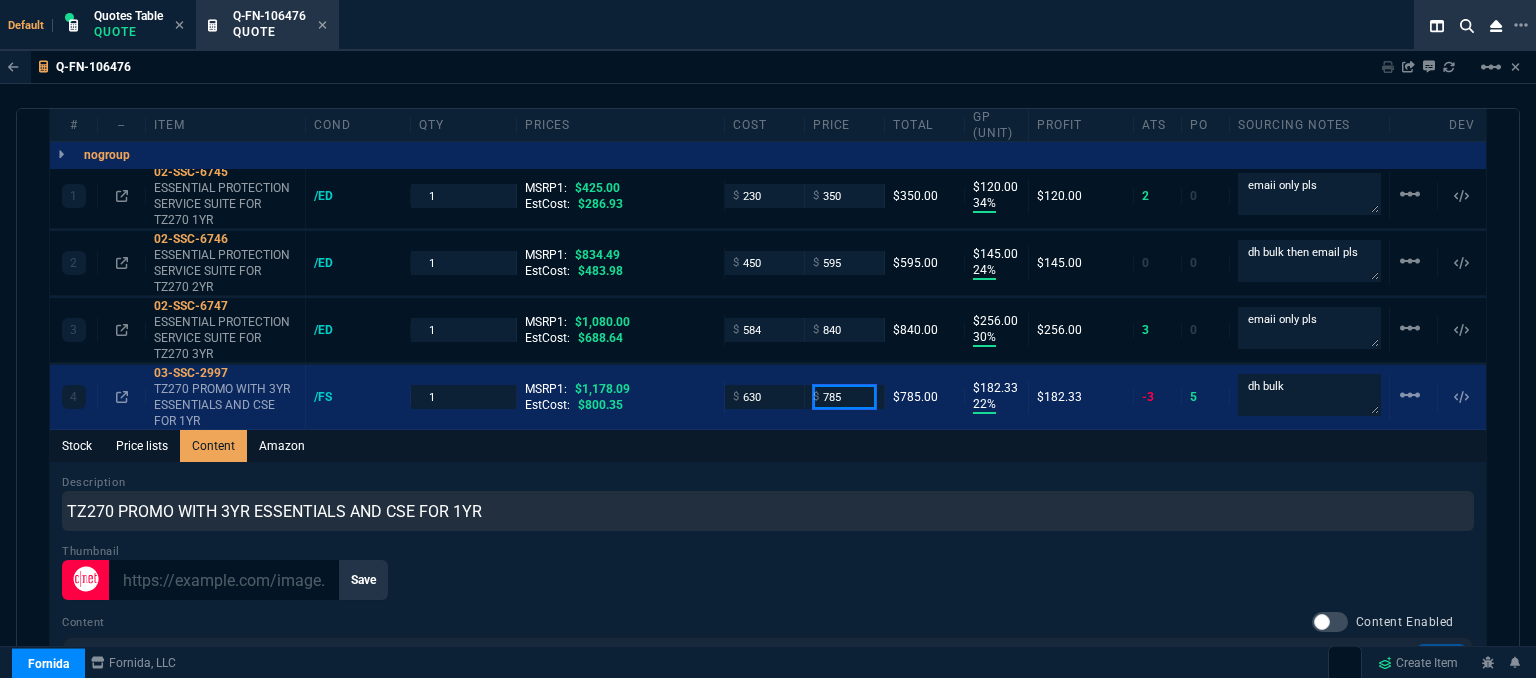 type on "785" 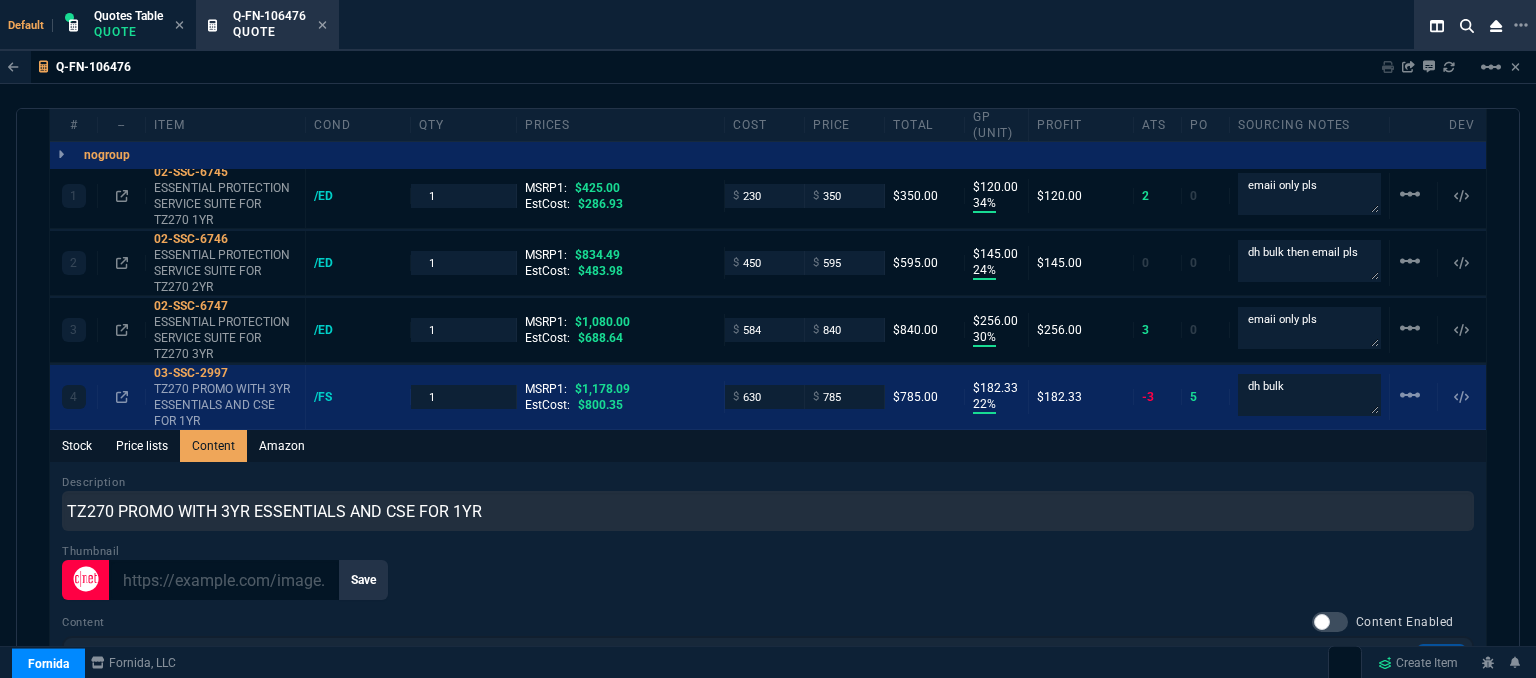 click on "Stock Price lists Content Amazon" at bounding box center [768, 446] 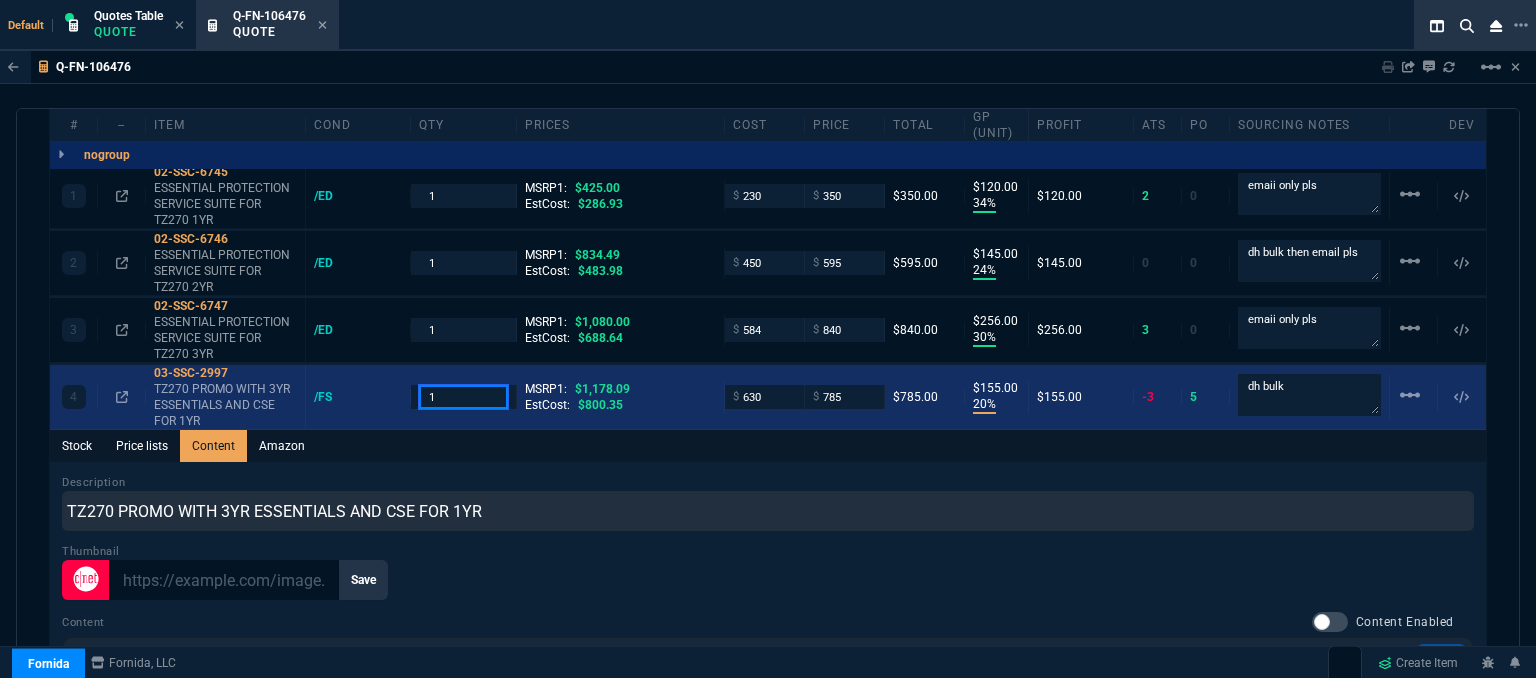click on "1" at bounding box center [463, 396] 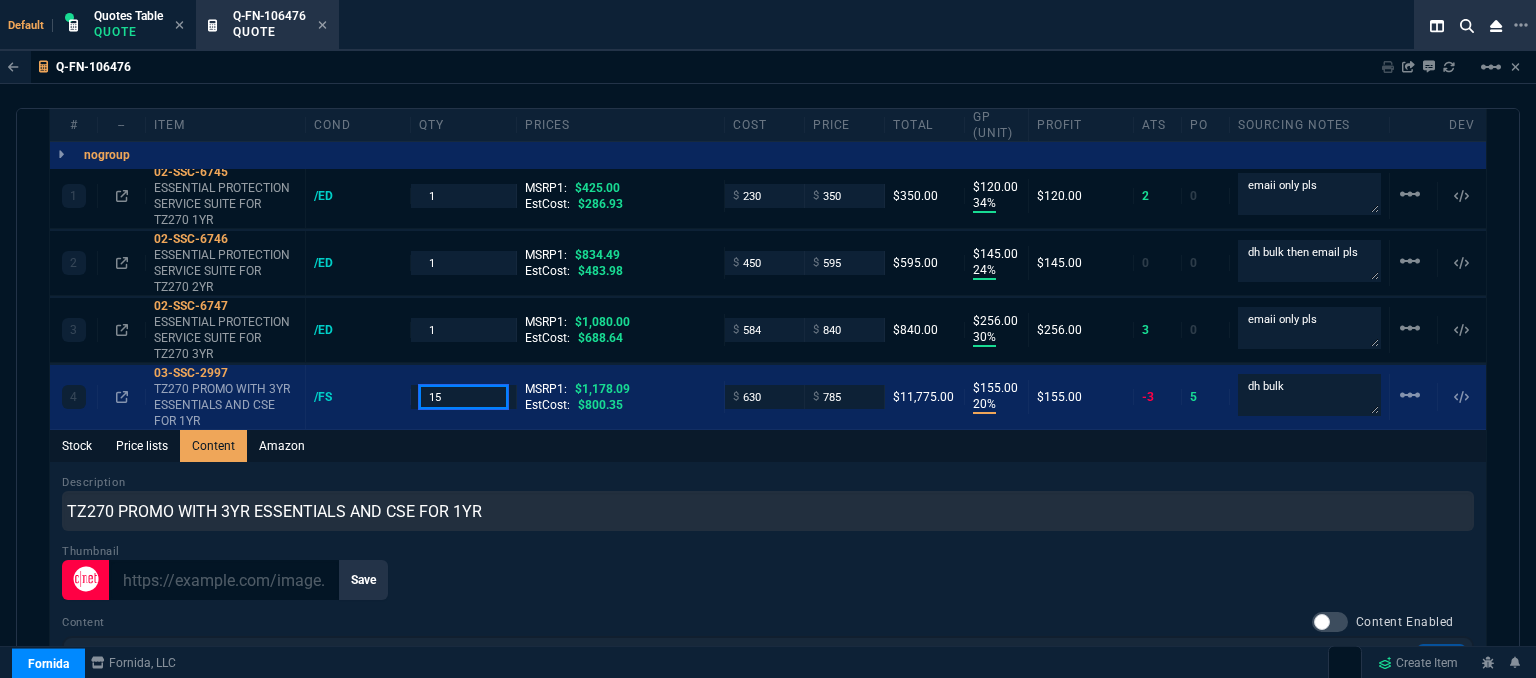 type on "15" 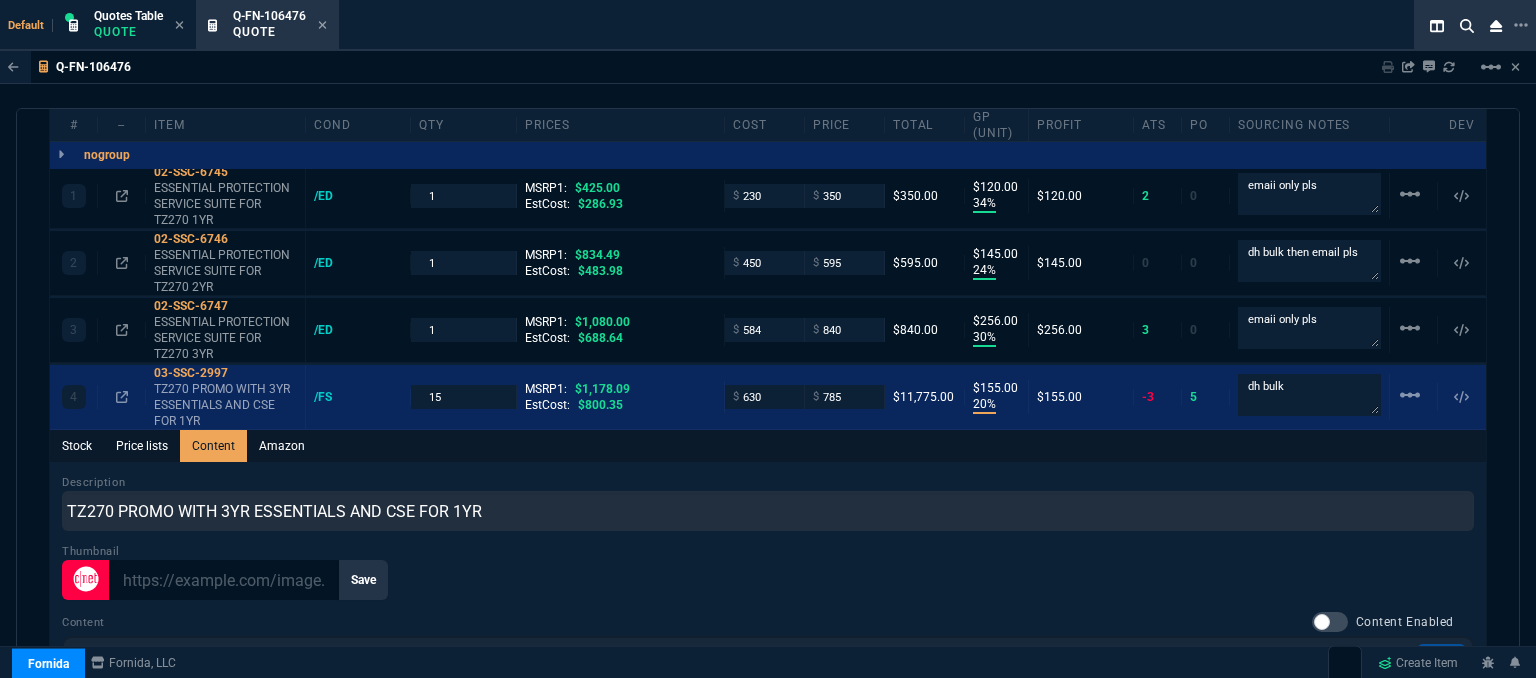 click on "Stock Price lists Content Amazon" at bounding box center (768, 446) 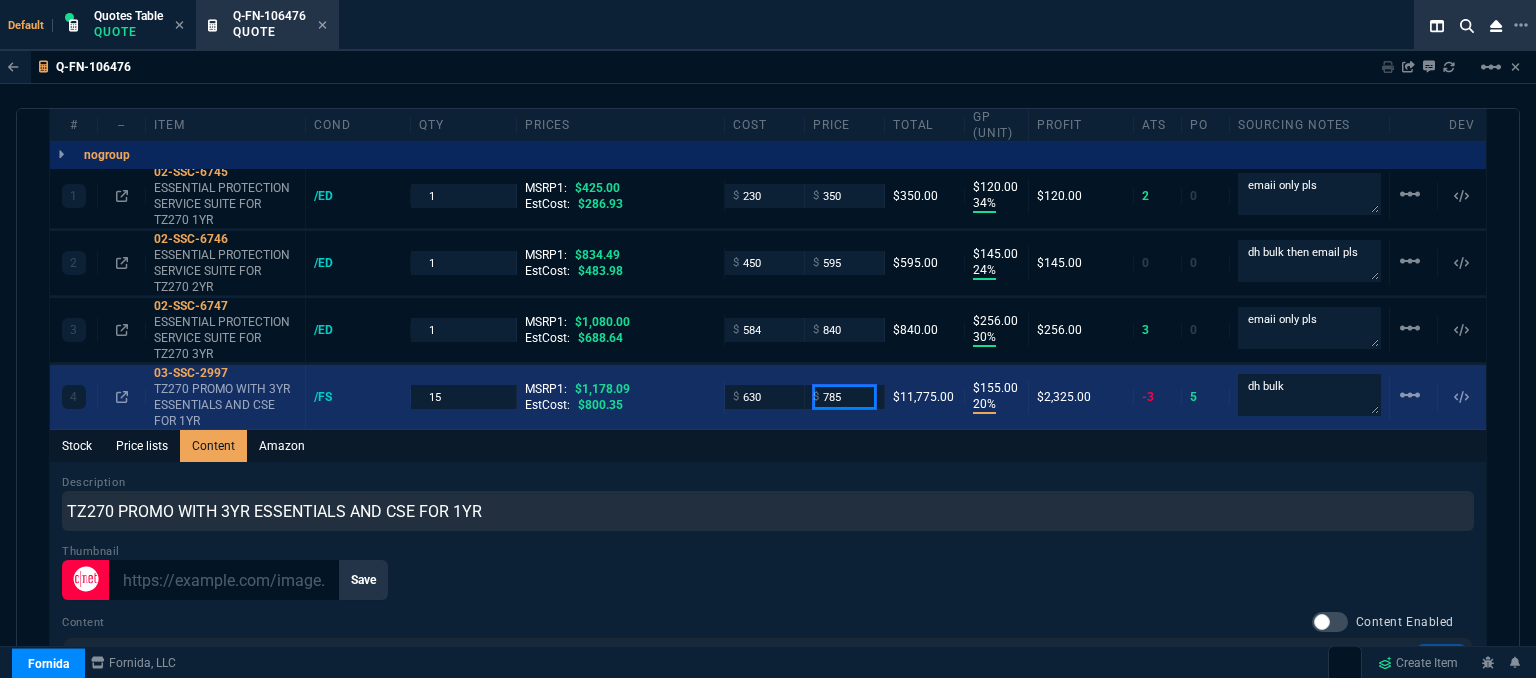 click on "785" at bounding box center (844, 396) 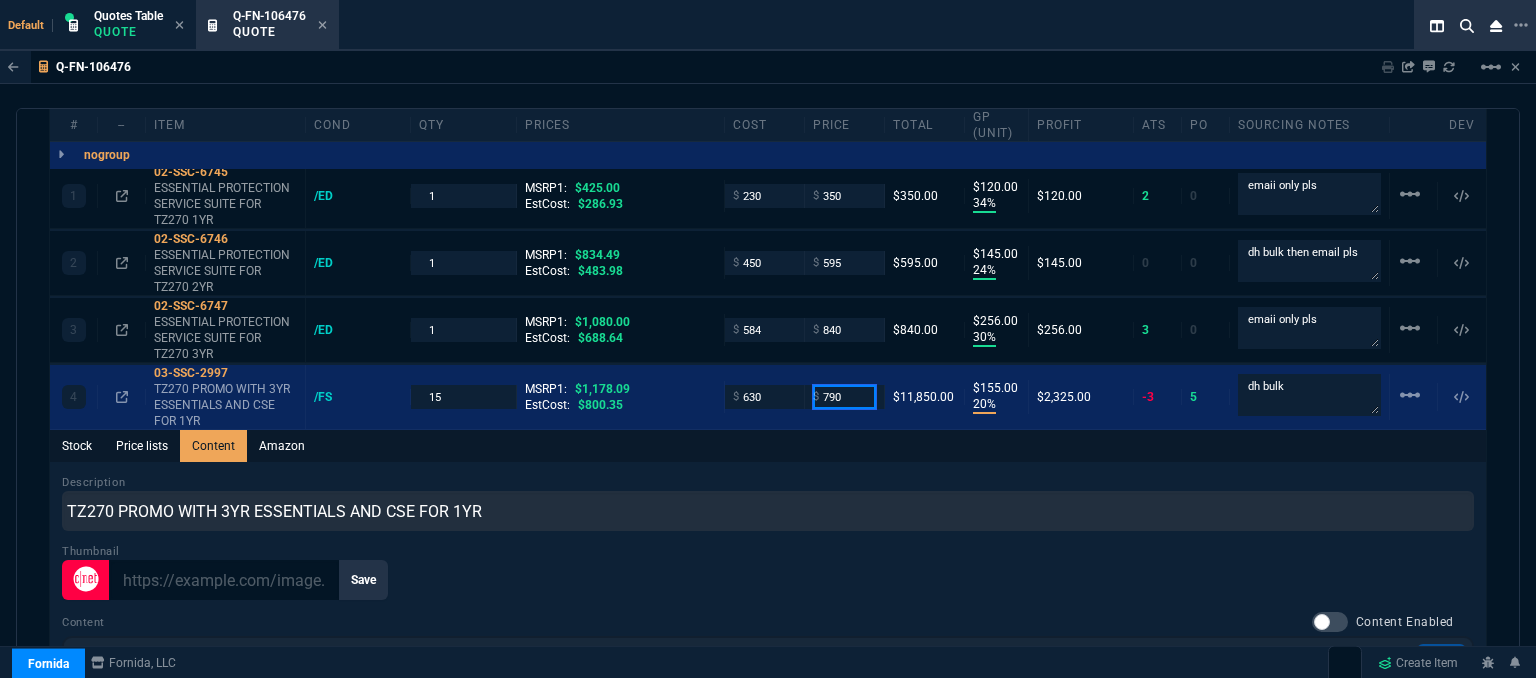 type on "790" 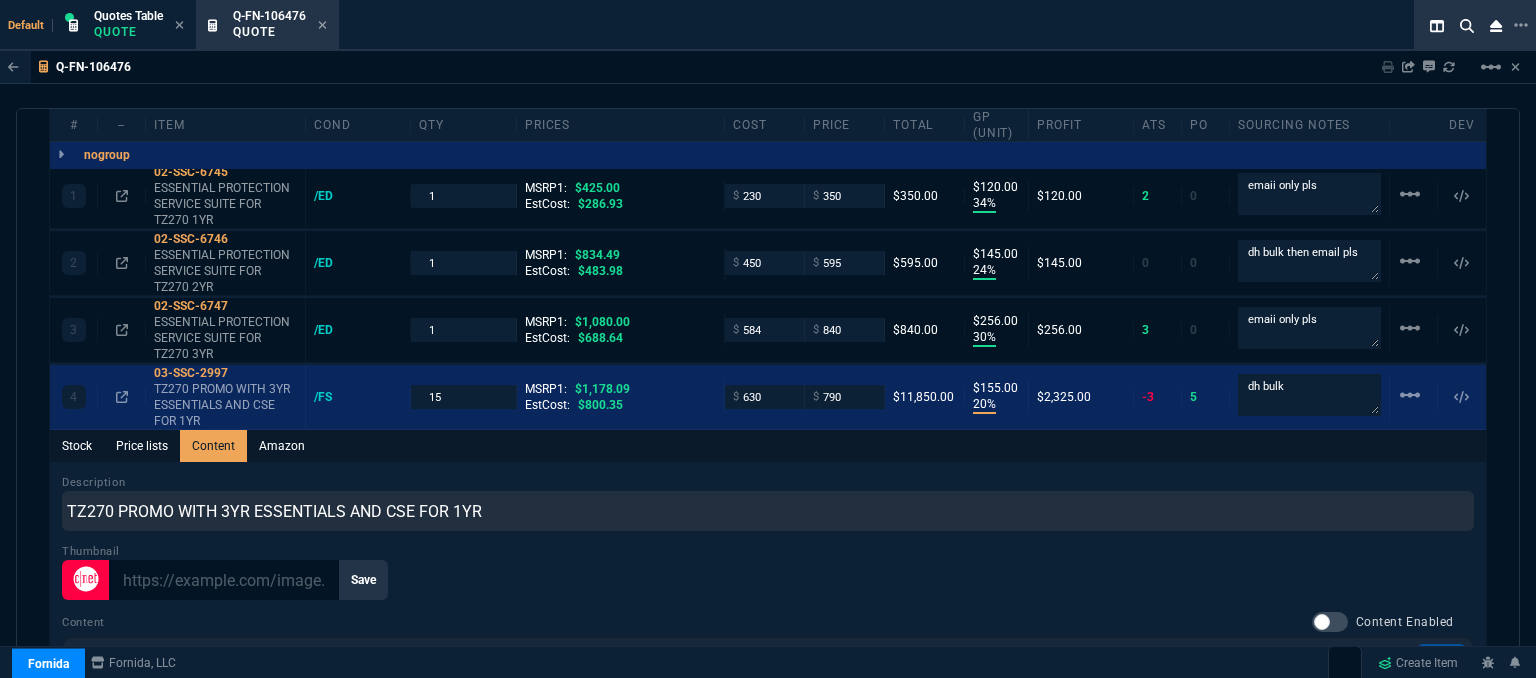 click on "Description TZ270 PROMO WITH 3YR ESSENTIALS AND CSE FOR 1YR" at bounding box center (768, 502) 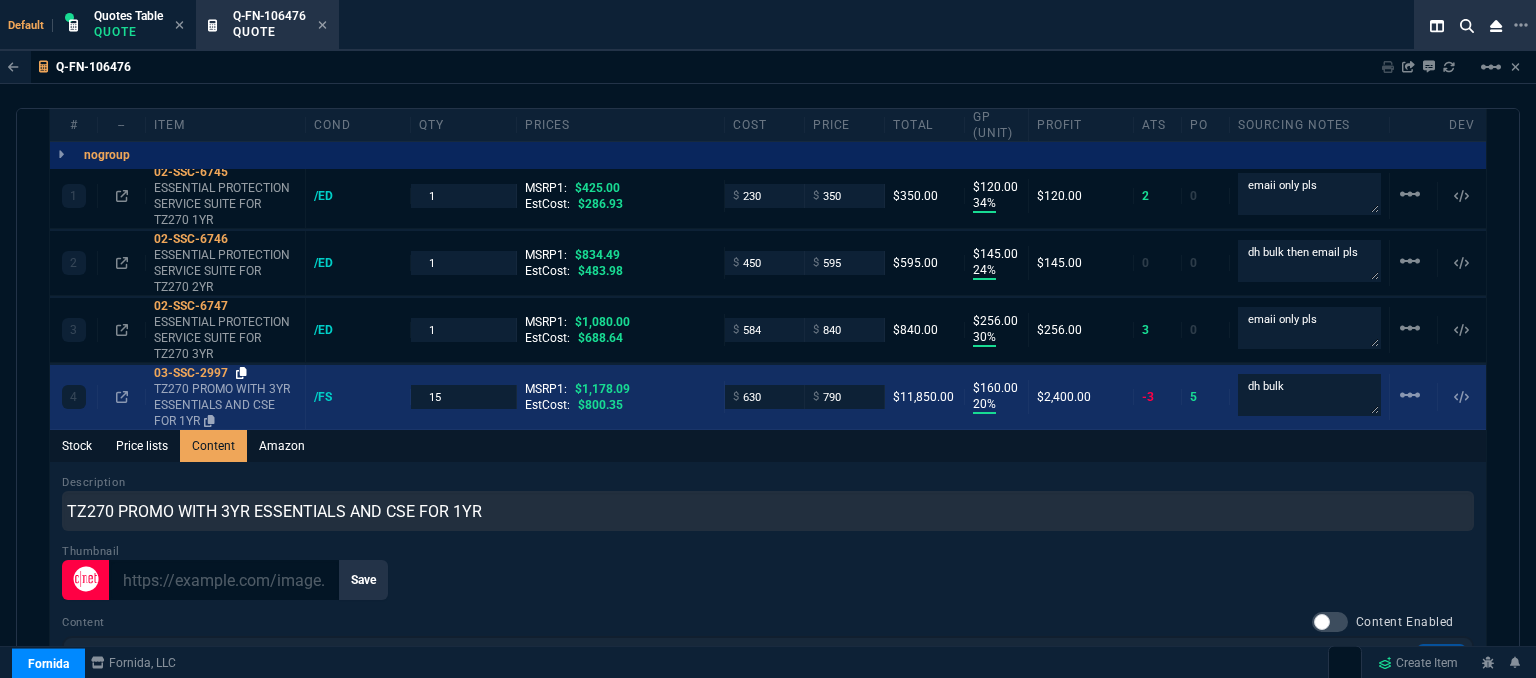 click 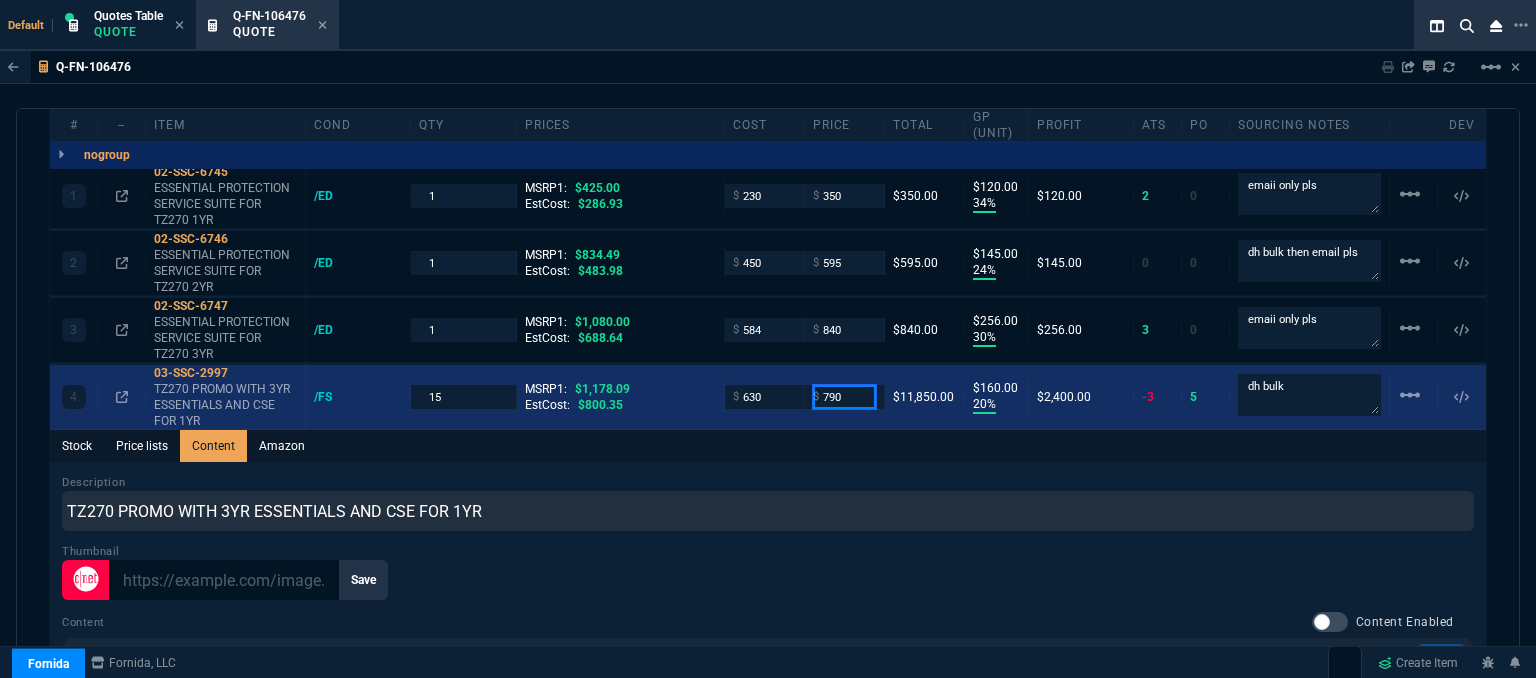click on "790" at bounding box center [844, 396] 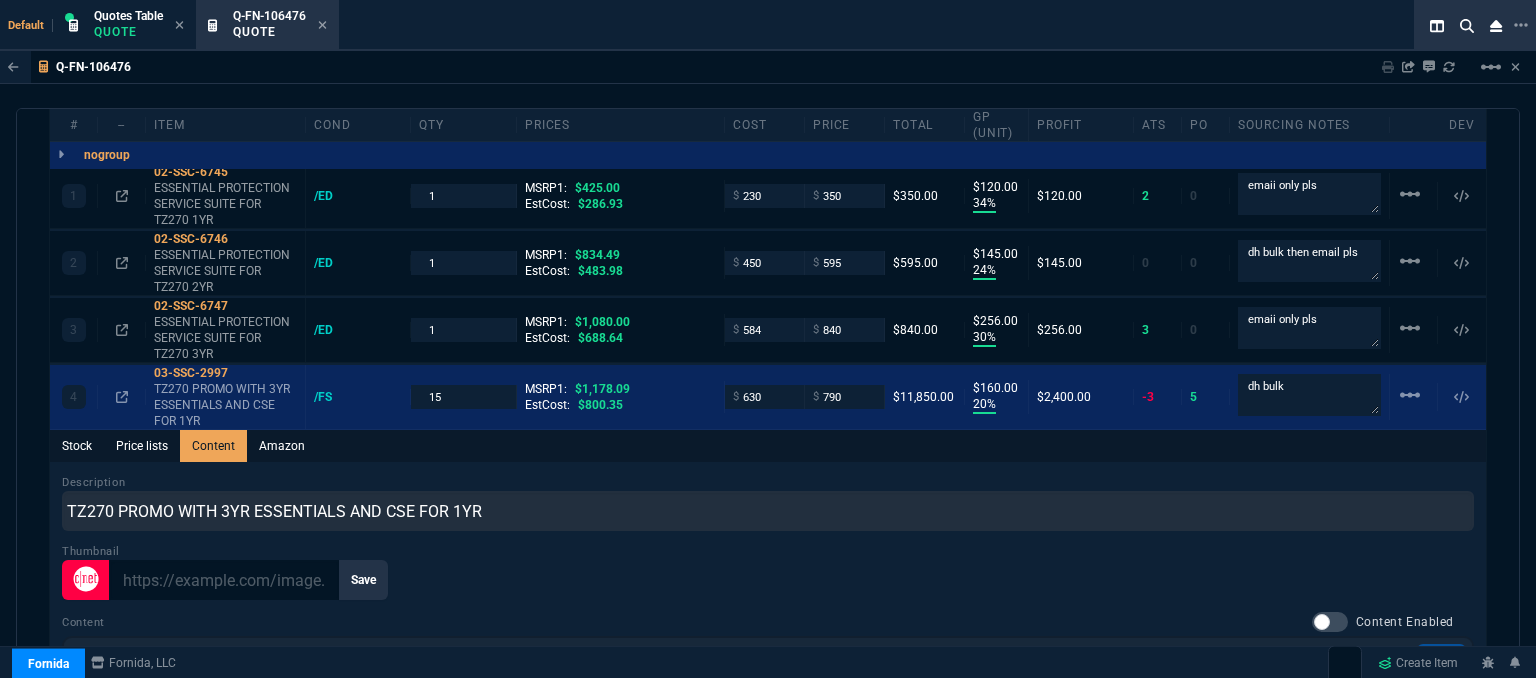 click on "Stock Price lists Content Amazon" at bounding box center [768, 446] 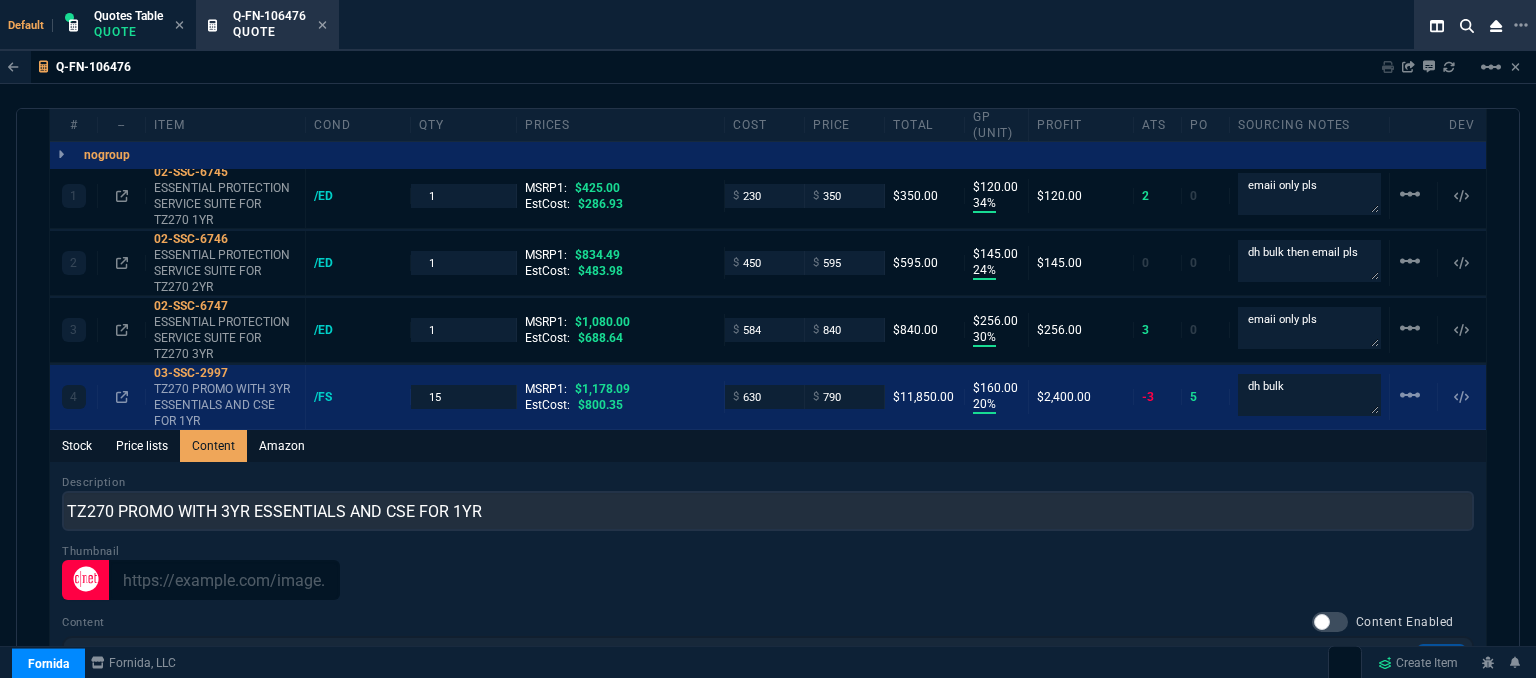 scroll, scrollTop: 917, scrollLeft: 0, axis: vertical 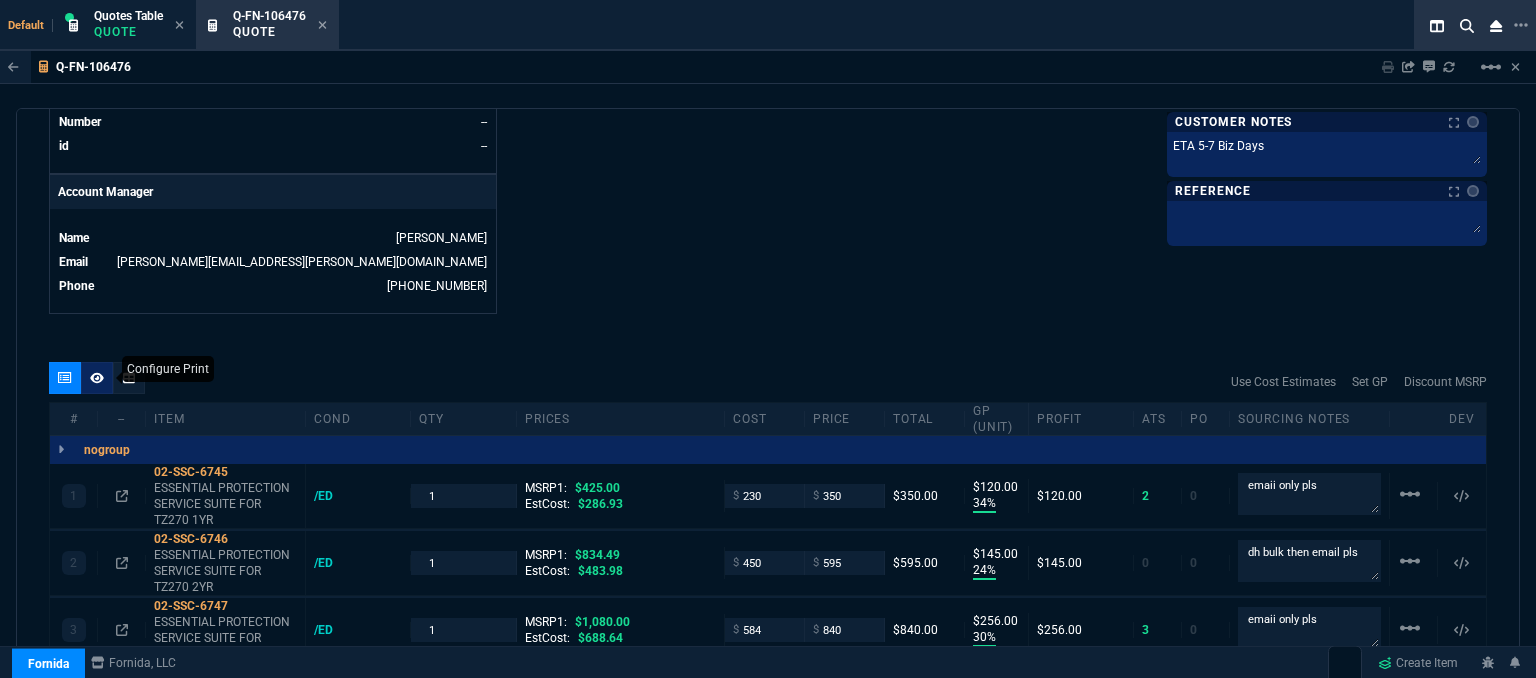 click at bounding box center (97, 378) 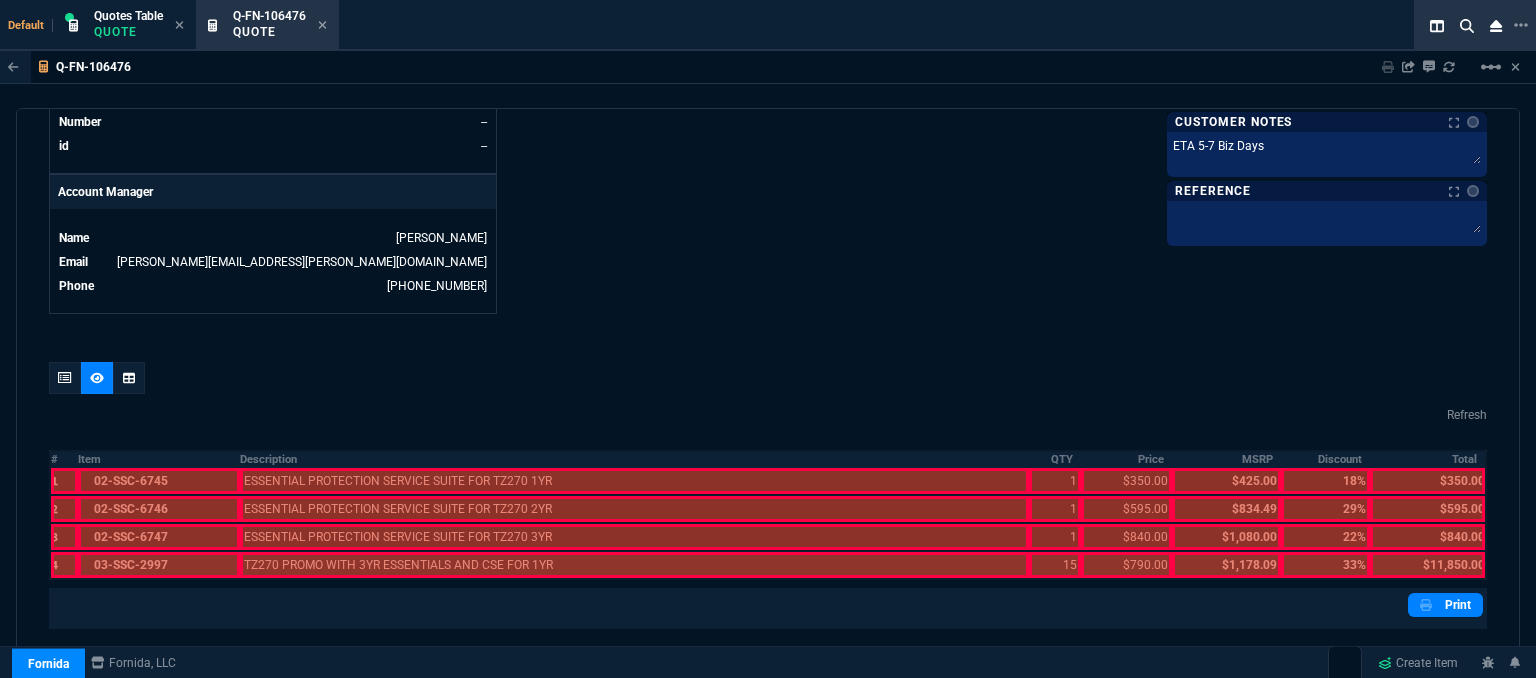 click at bounding box center [159, 565] 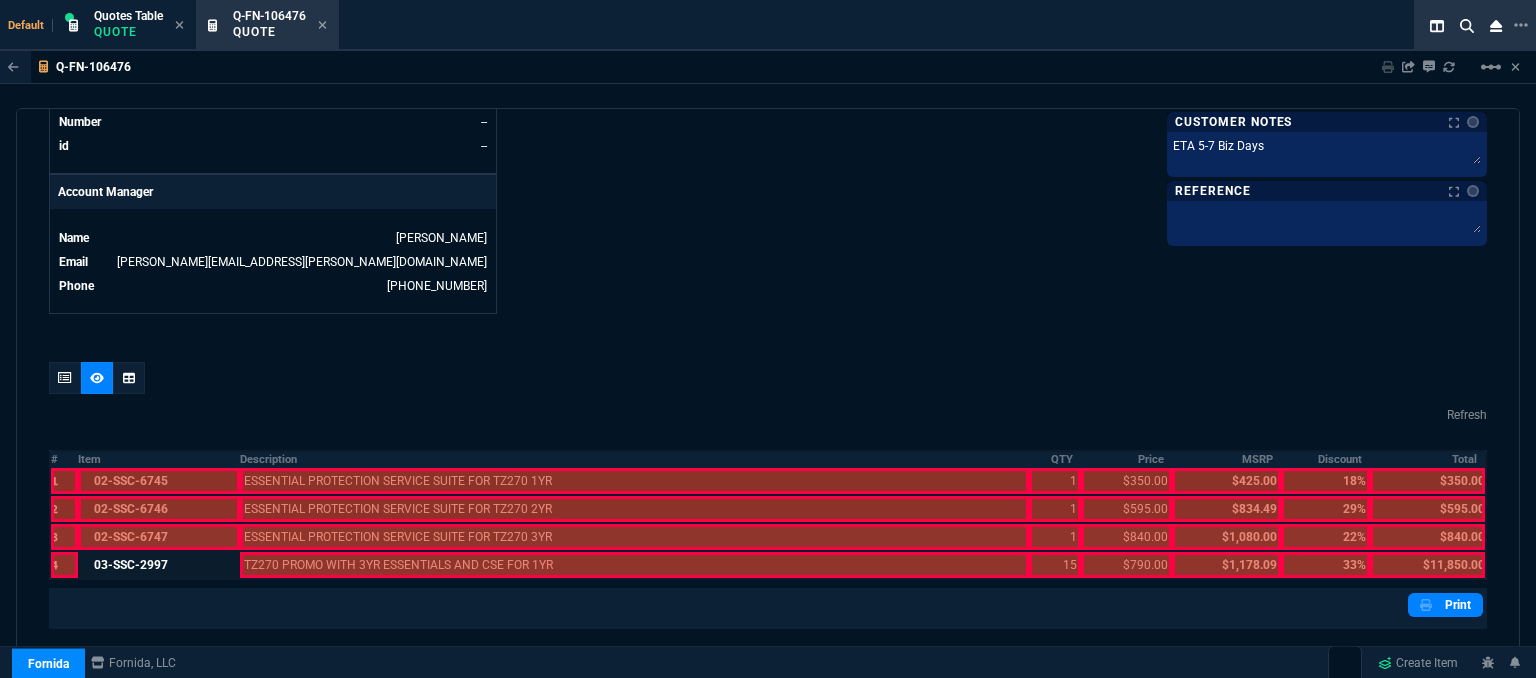 click at bounding box center (159, 537) 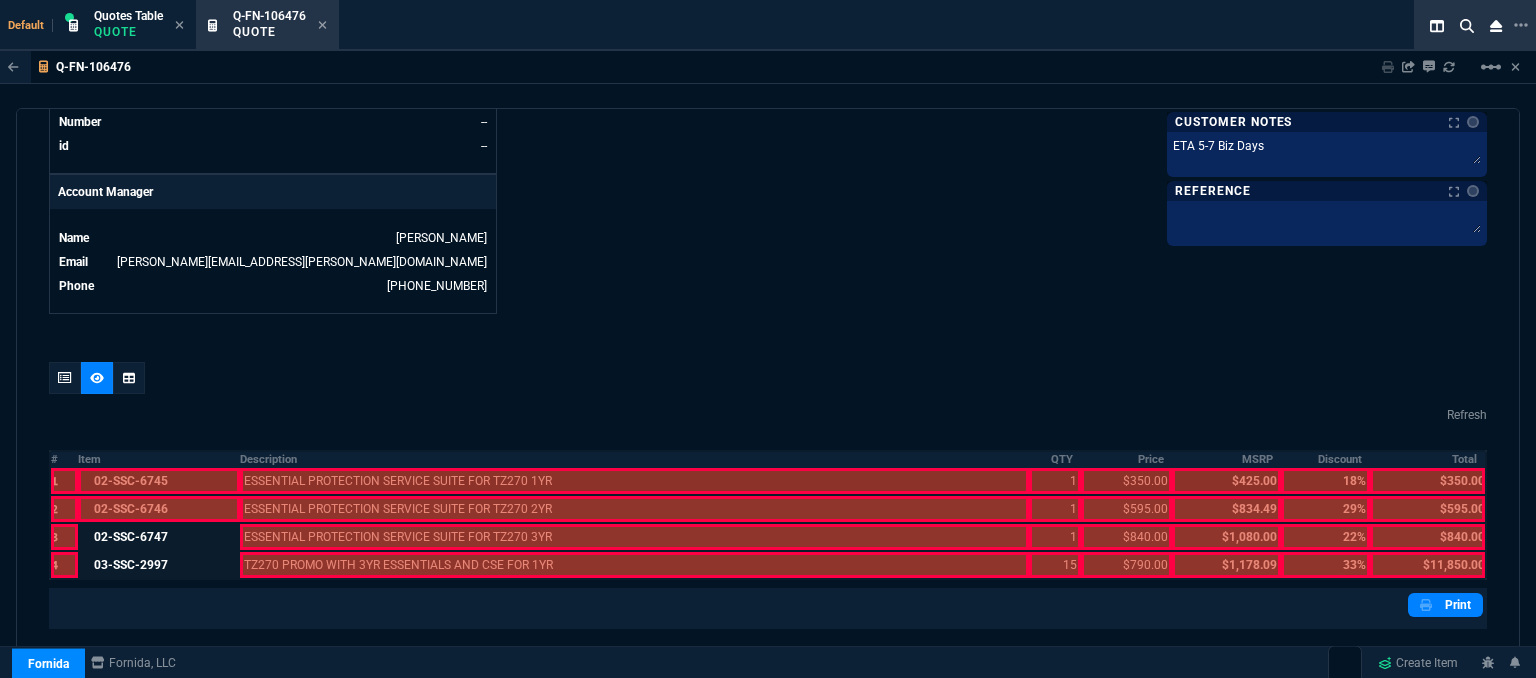 click at bounding box center [159, 509] 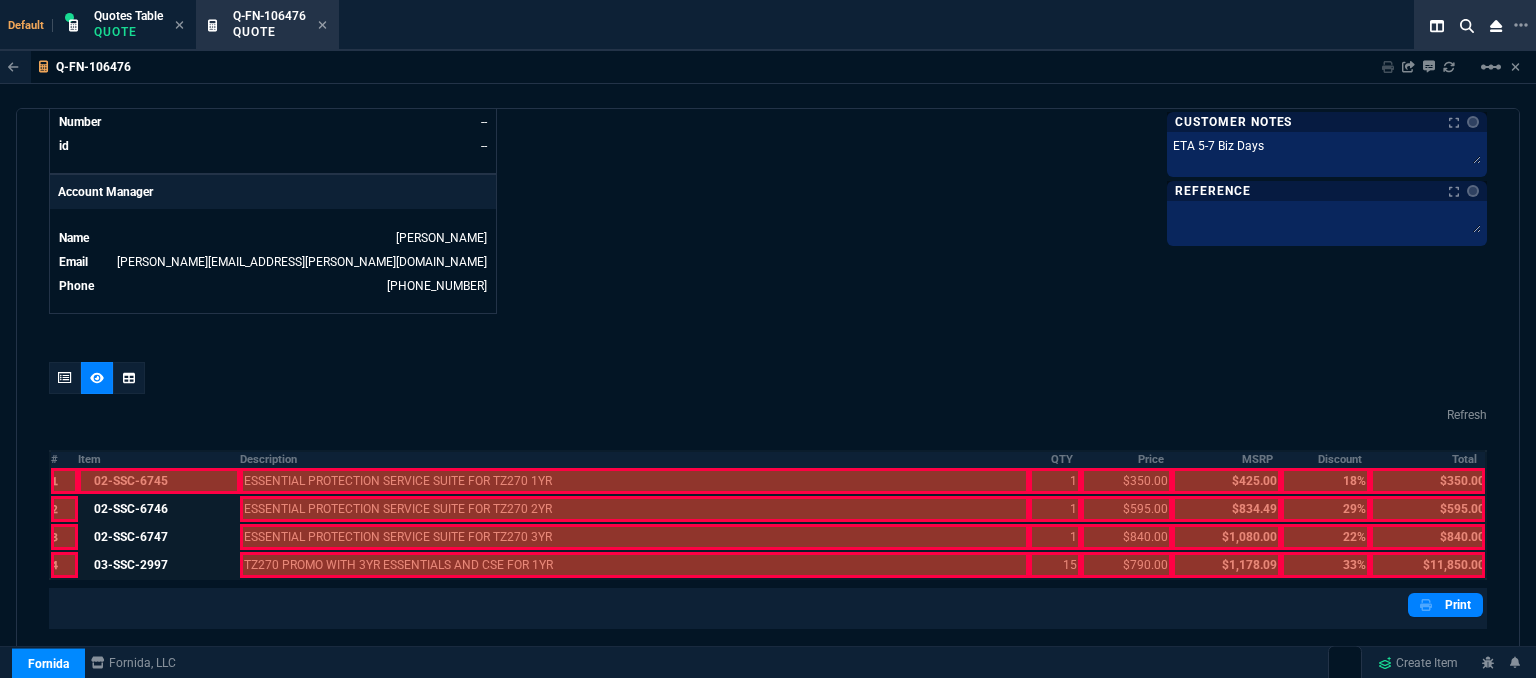 click at bounding box center (159, 481) 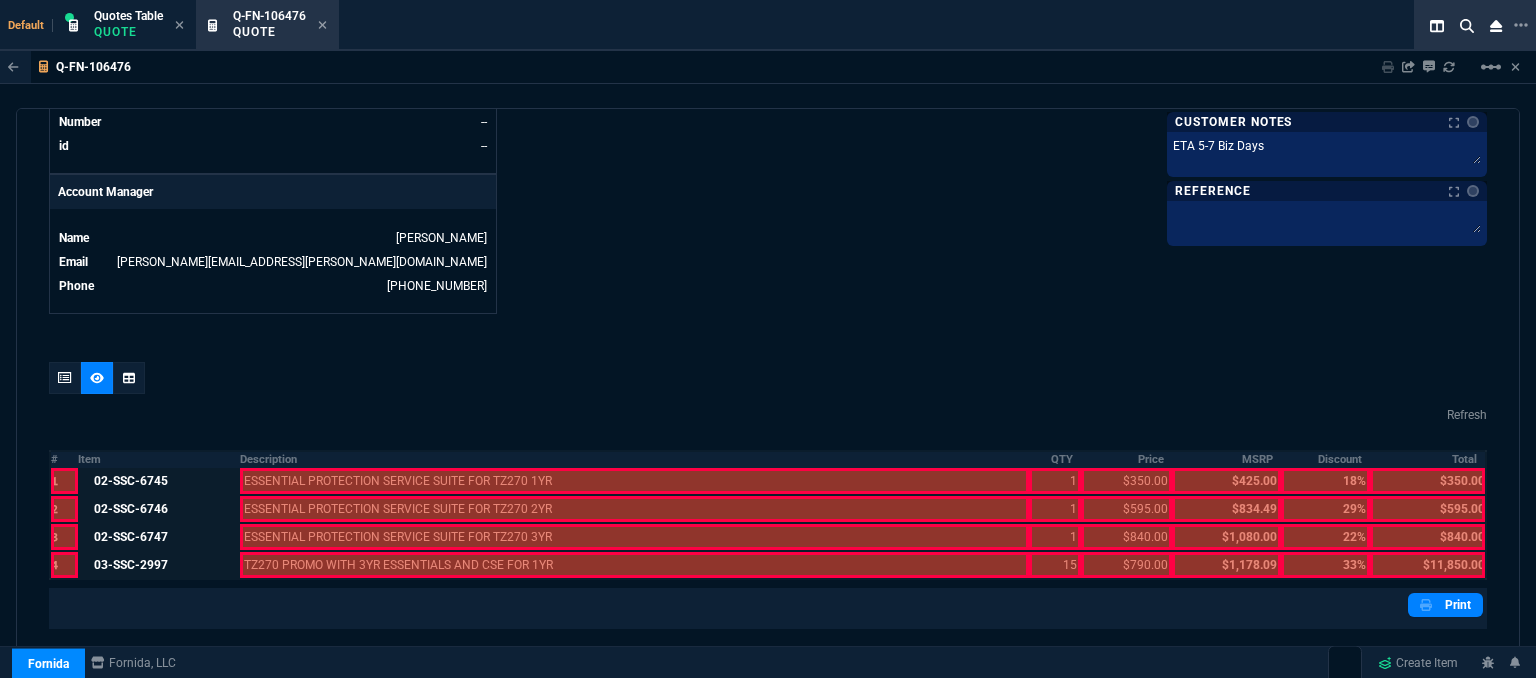click at bounding box center [635, 565] 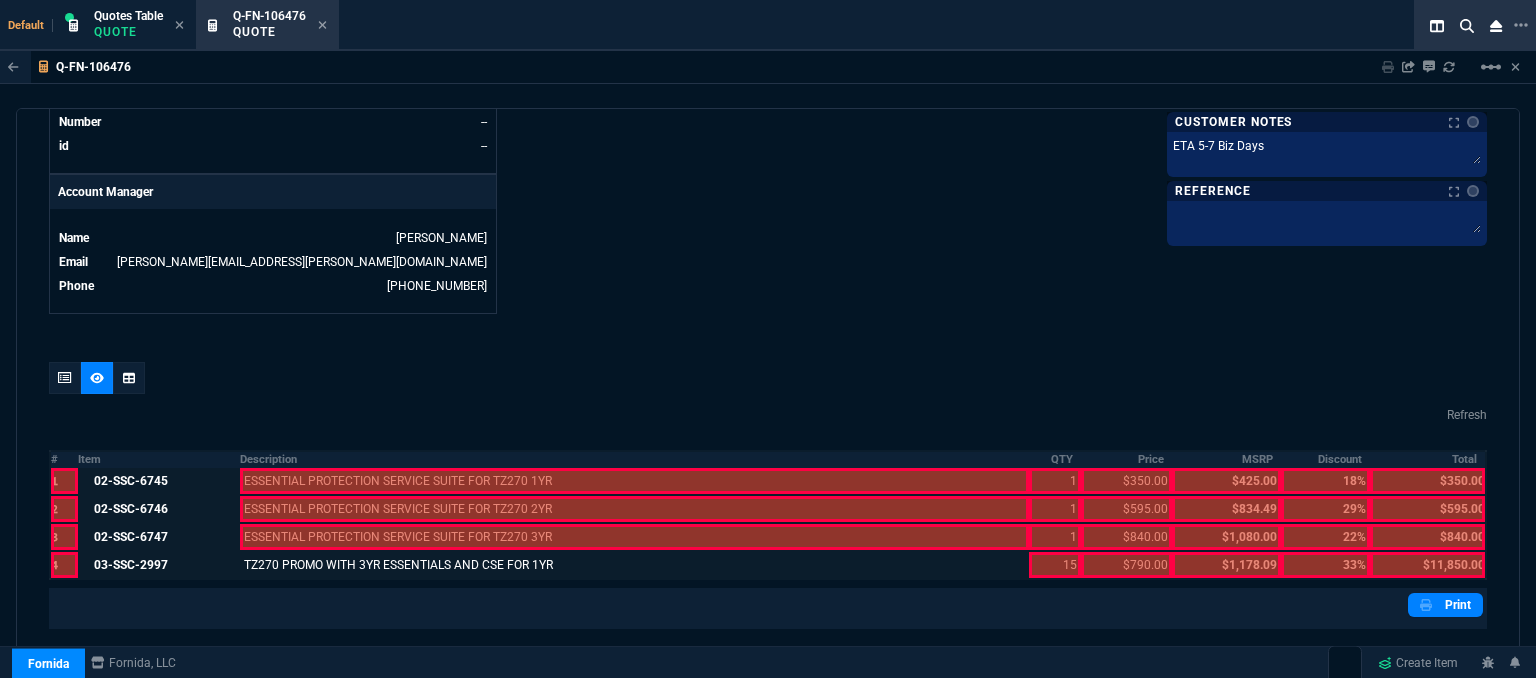click at bounding box center [635, 537] 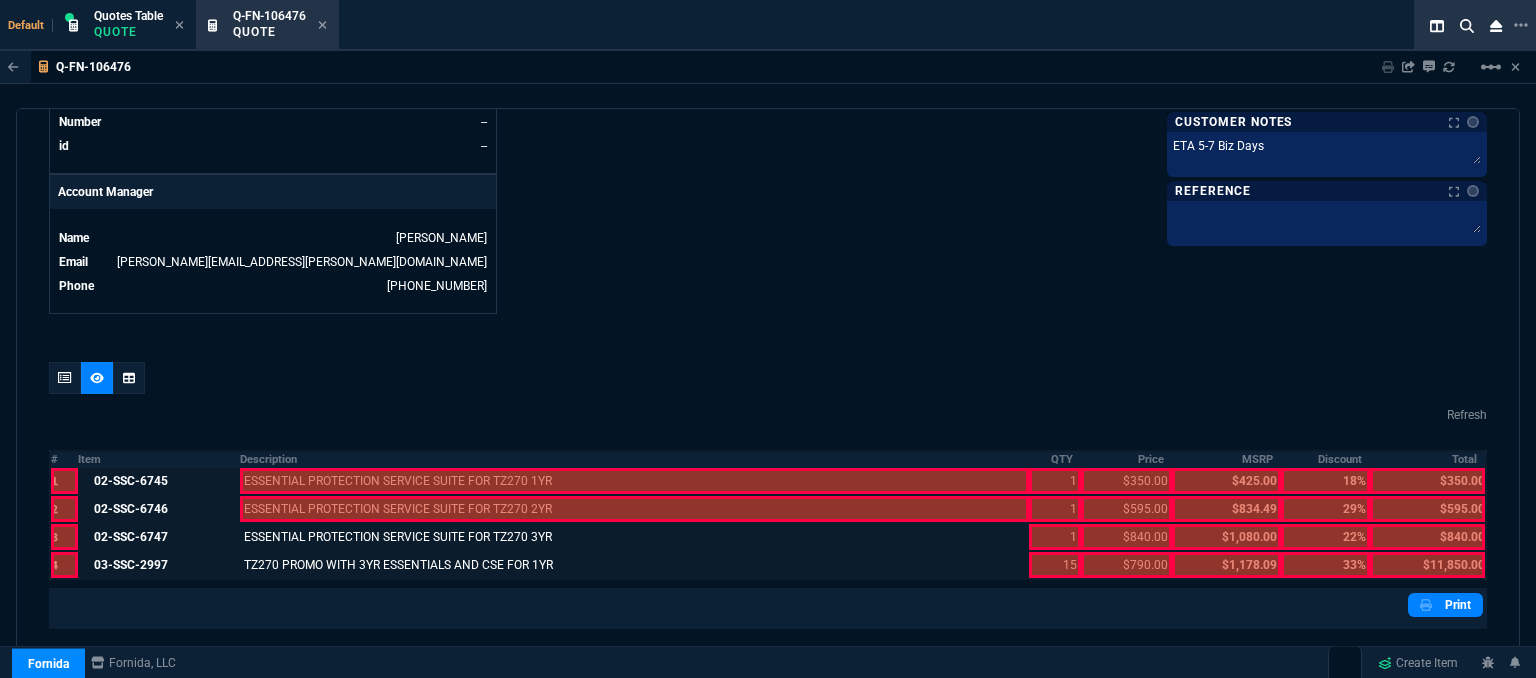 click at bounding box center (635, 509) 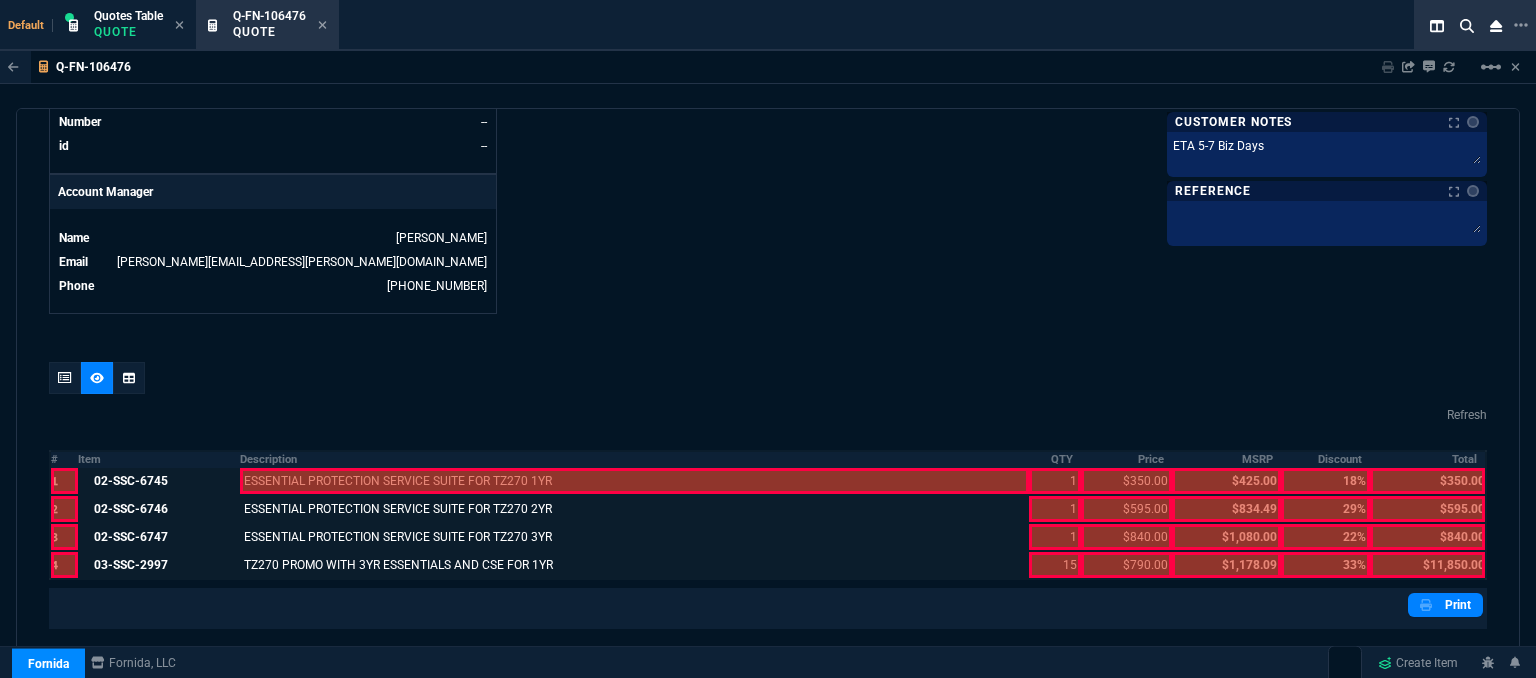 click at bounding box center (635, 481) 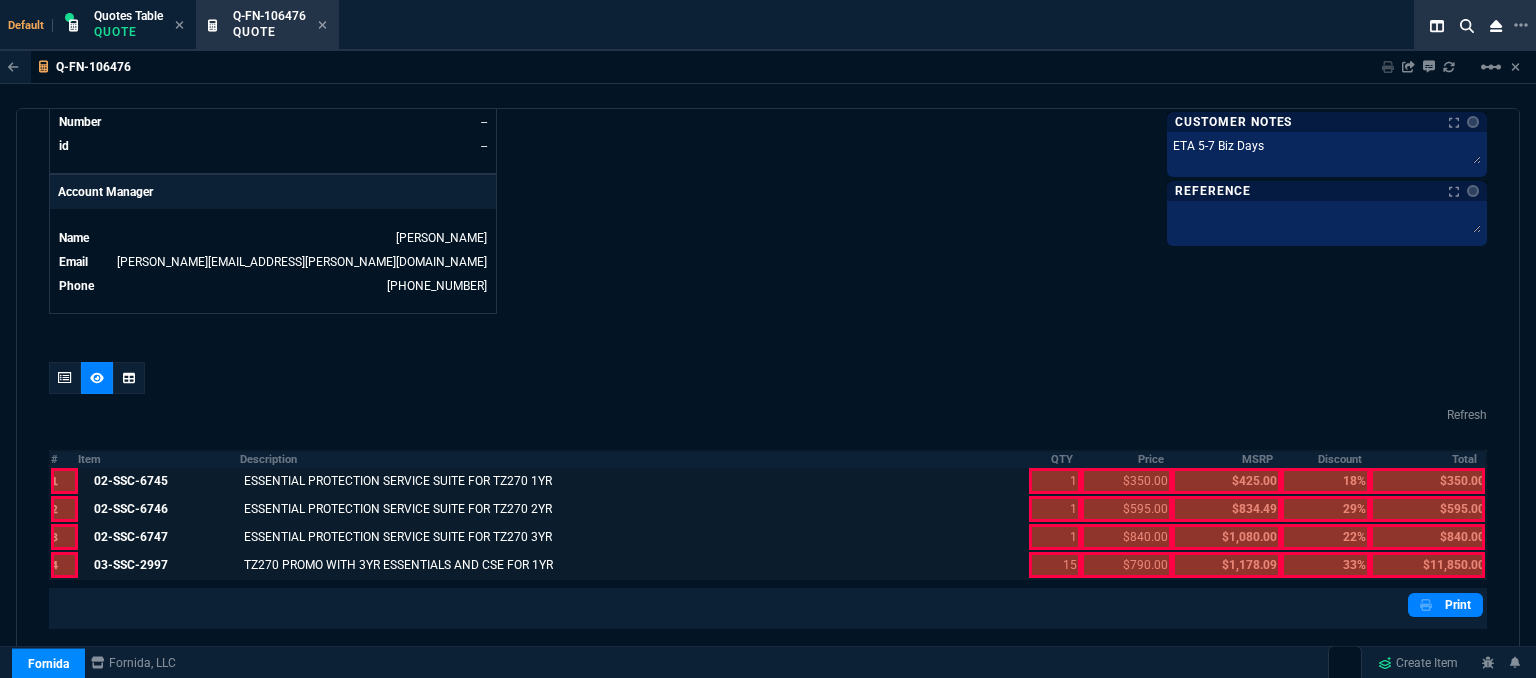 click at bounding box center [1055, 565] 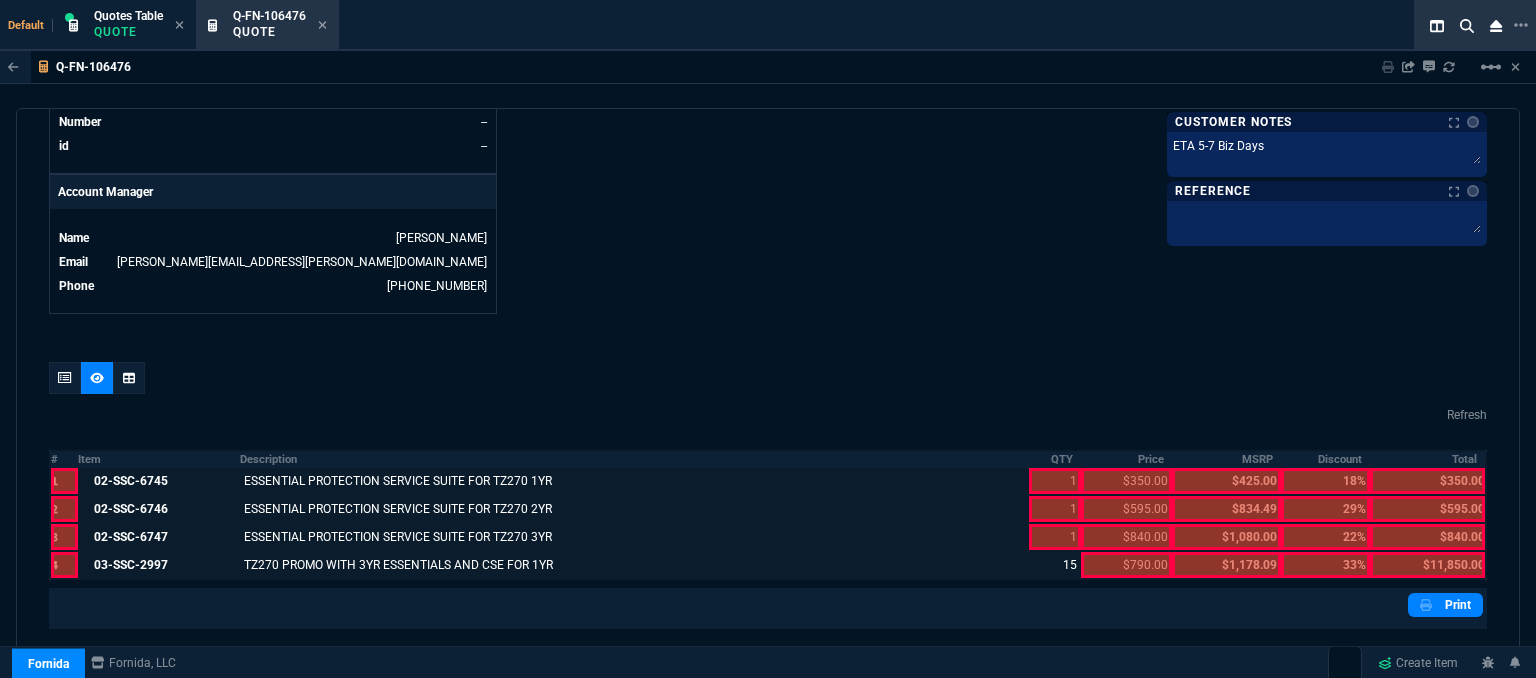 click at bounding box center (1055, 537) 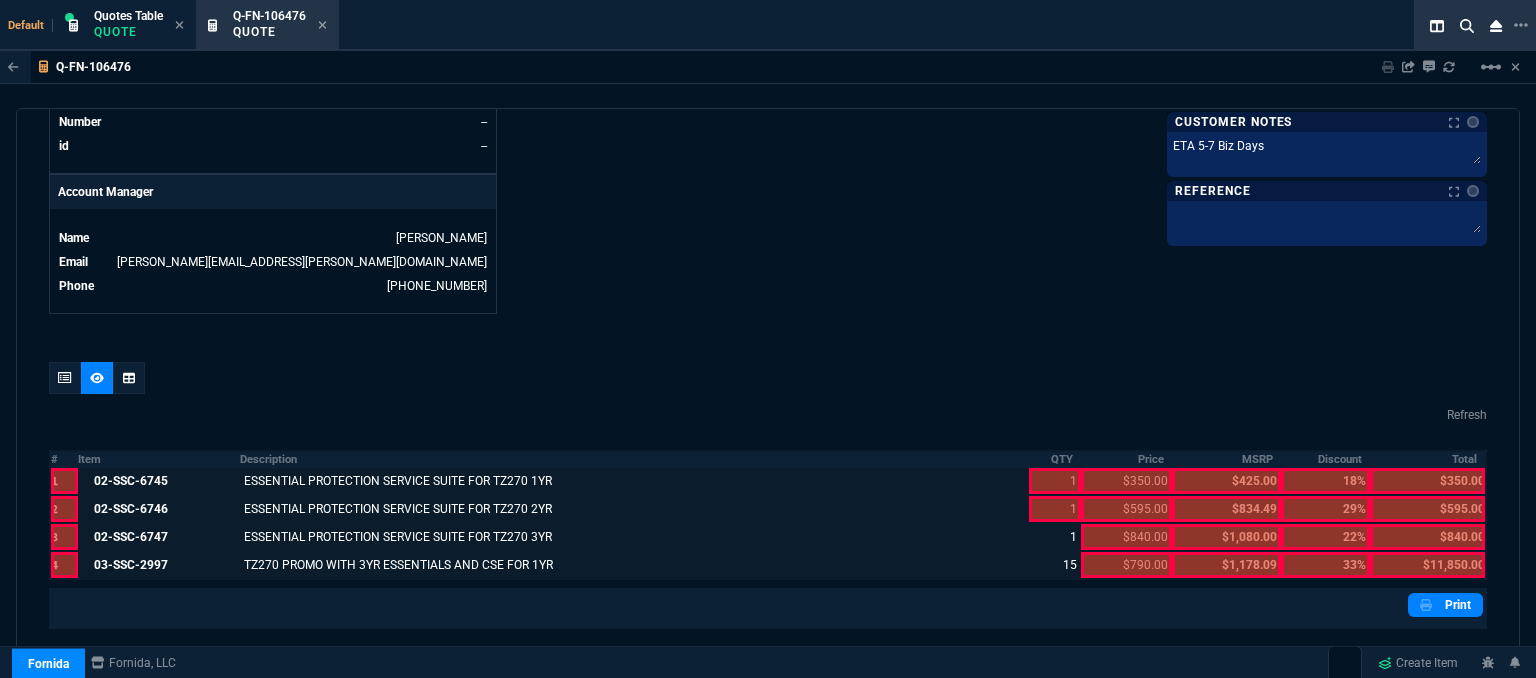 click at bounding box center (1055, 509) 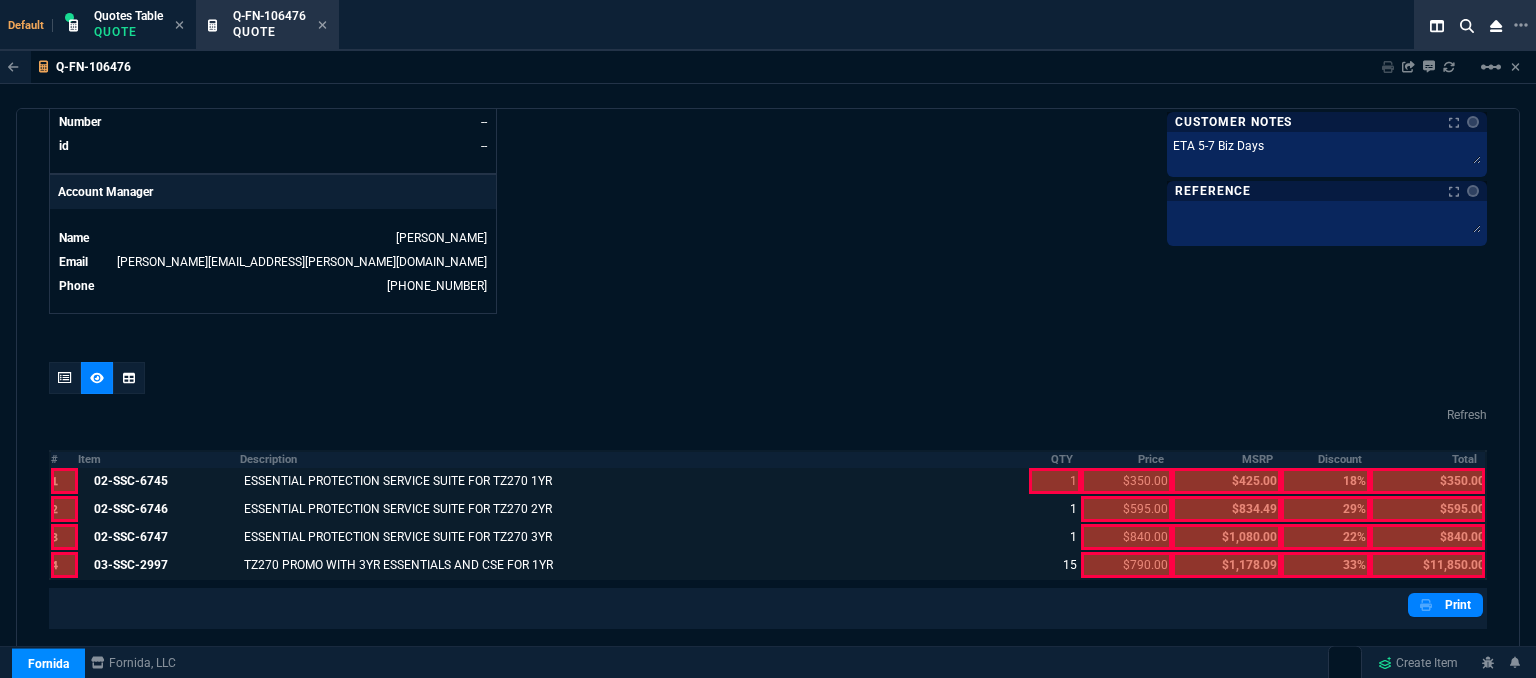 click at bounding box center [1055, 481] 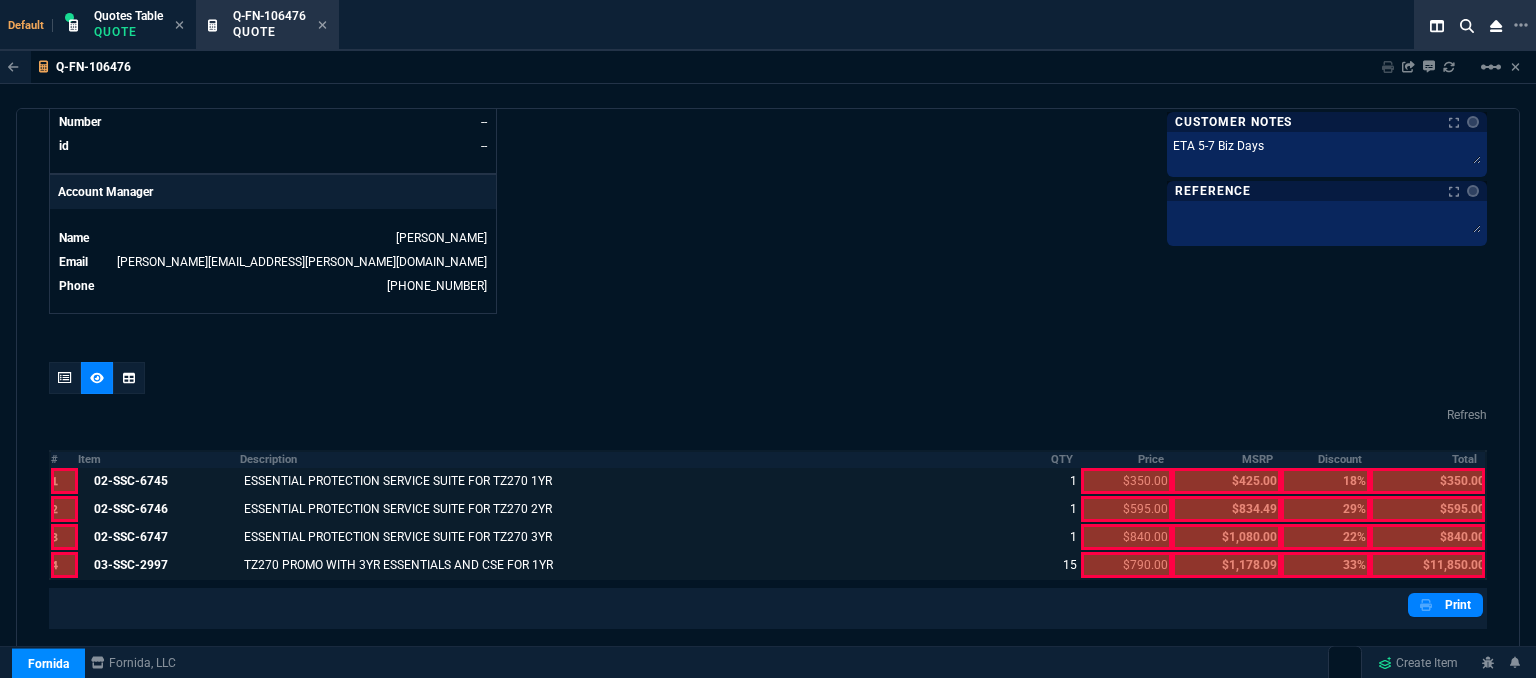 click at bounding box center [1126, 565] 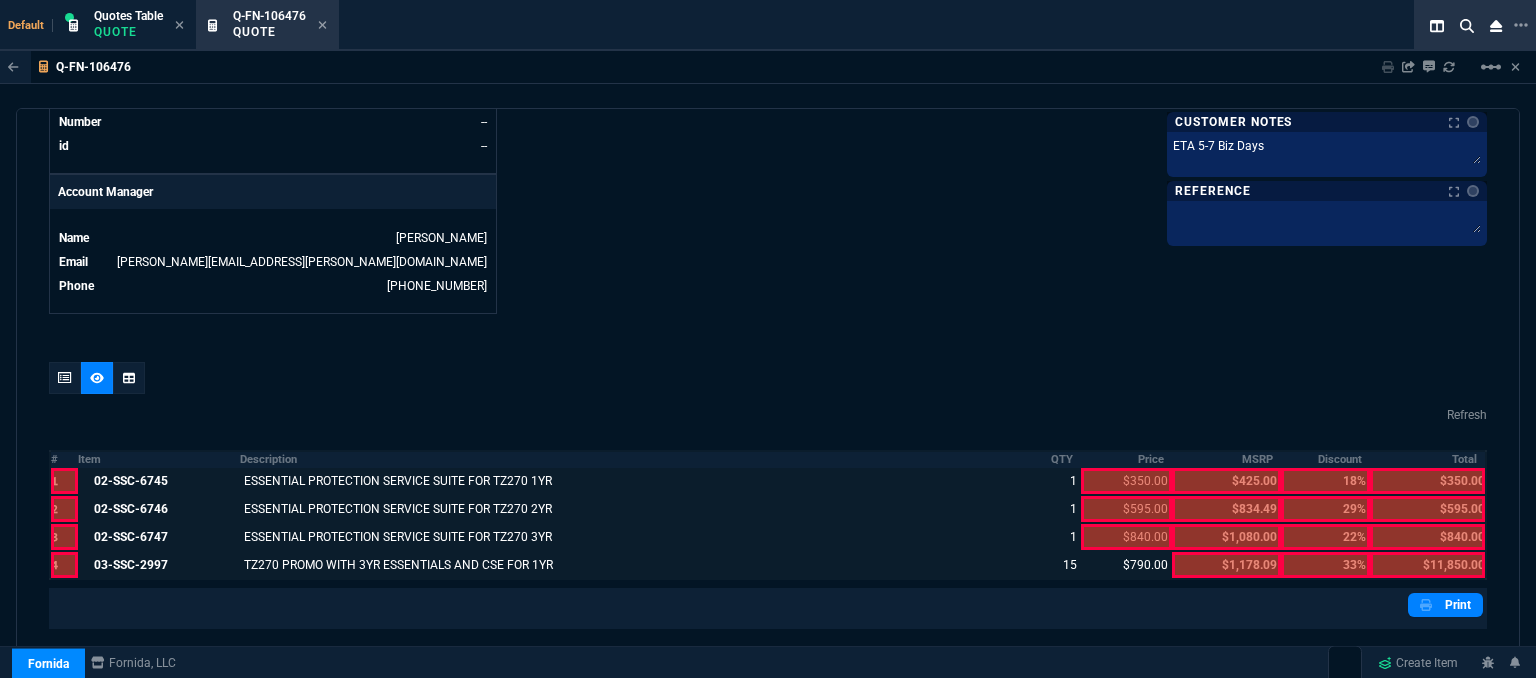 click at bounding box center (1126, 537) 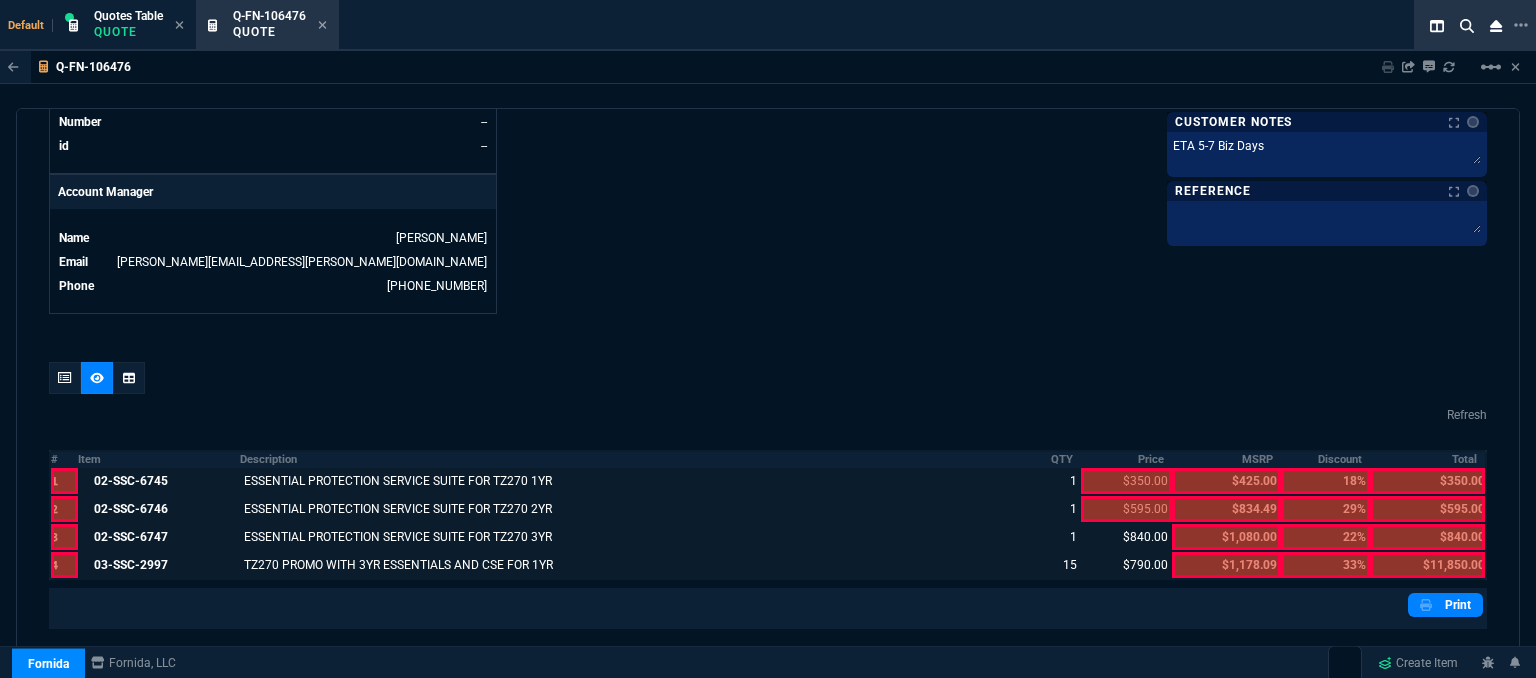 click at bounding box center [1126, 509] 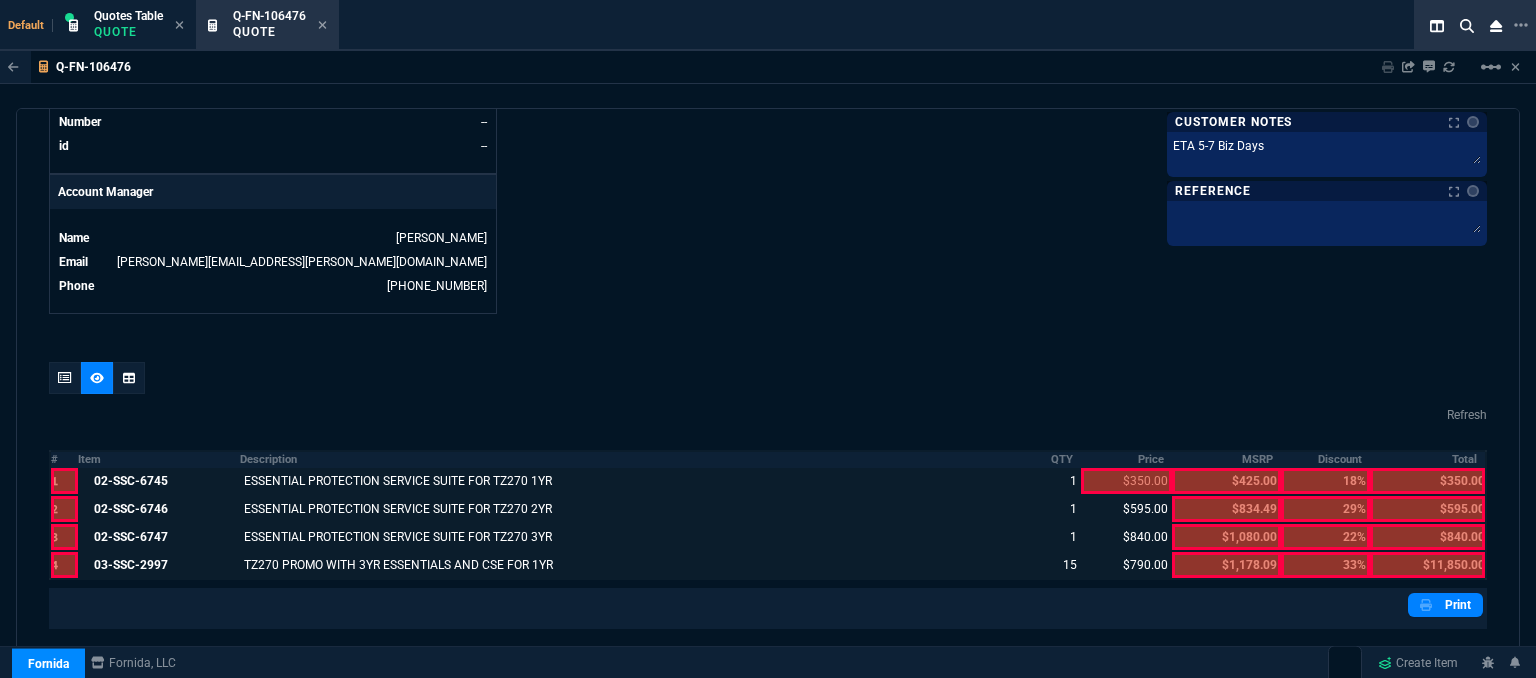 click at bounding box center (1126, 481) 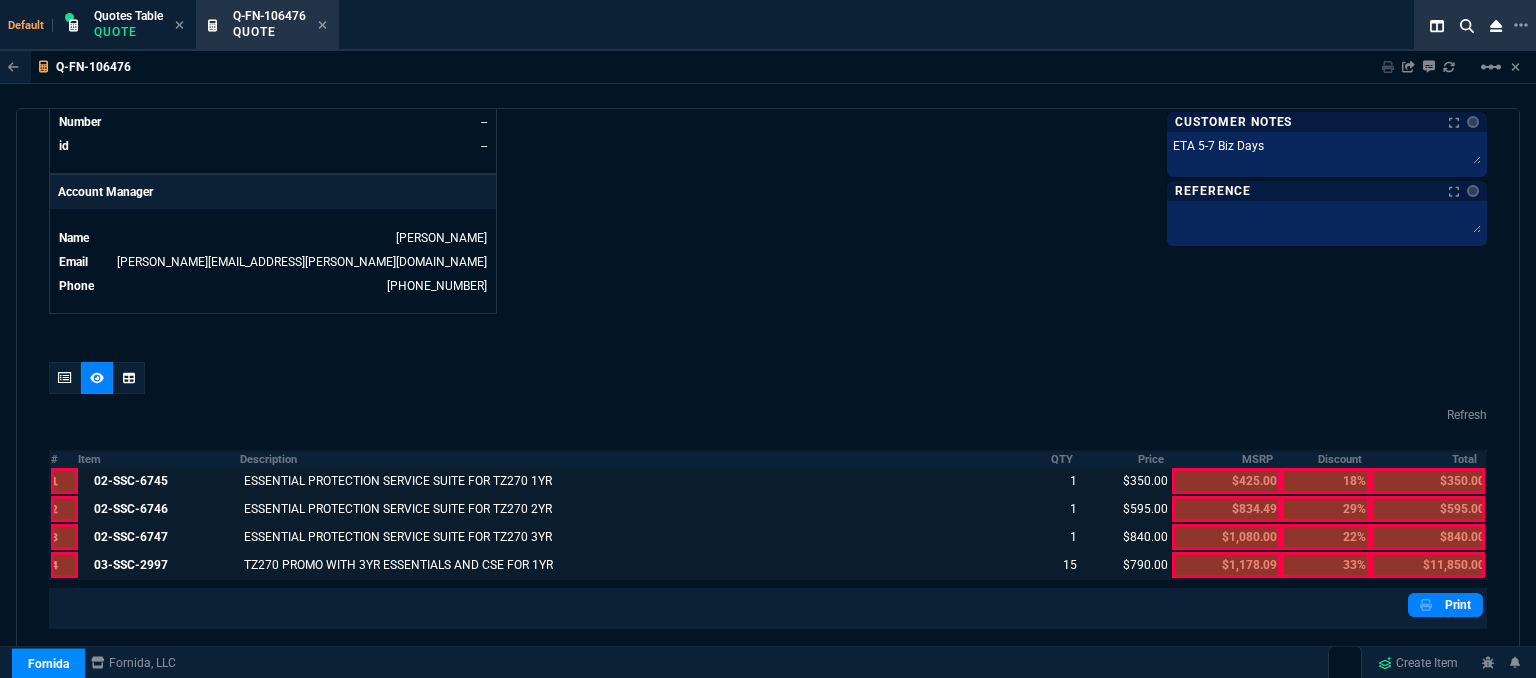 click at bounding box center [1427, 565] 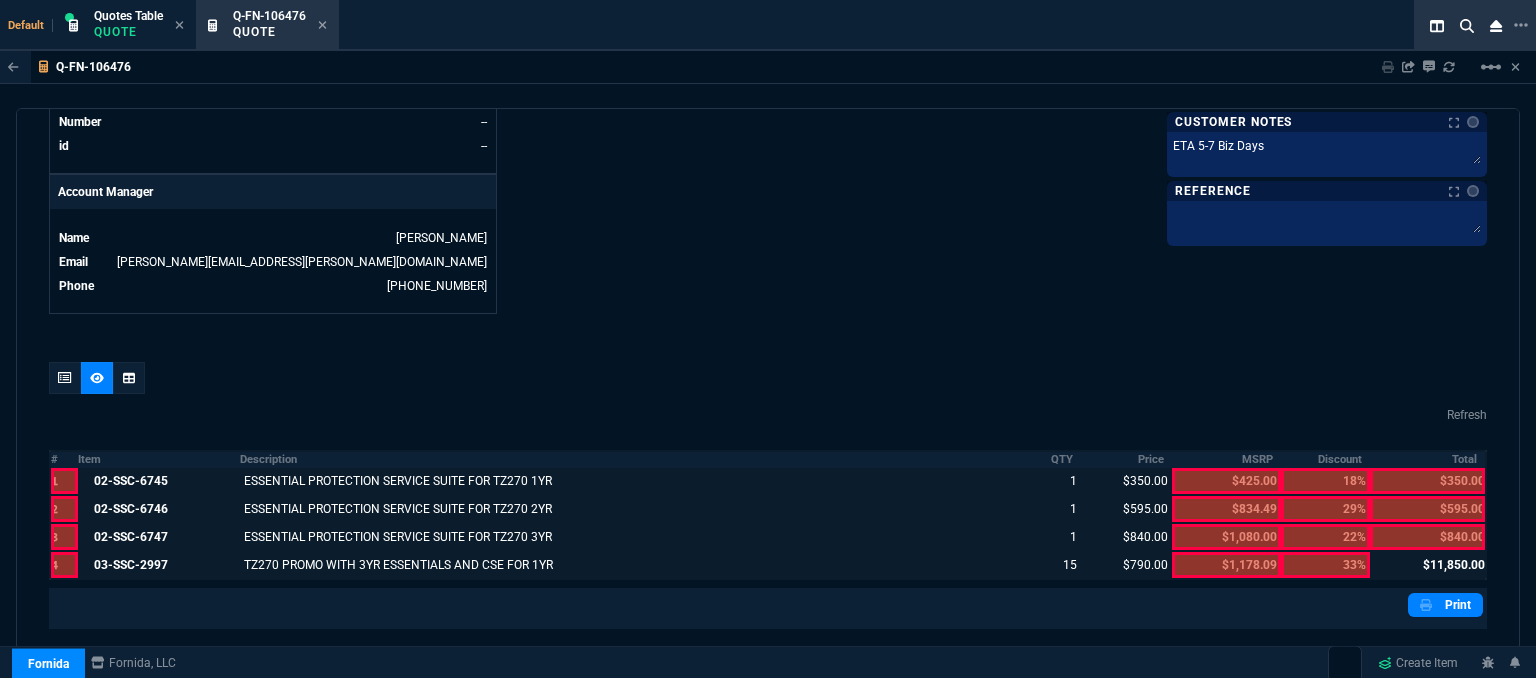 click at bounding box center (1427, 537) 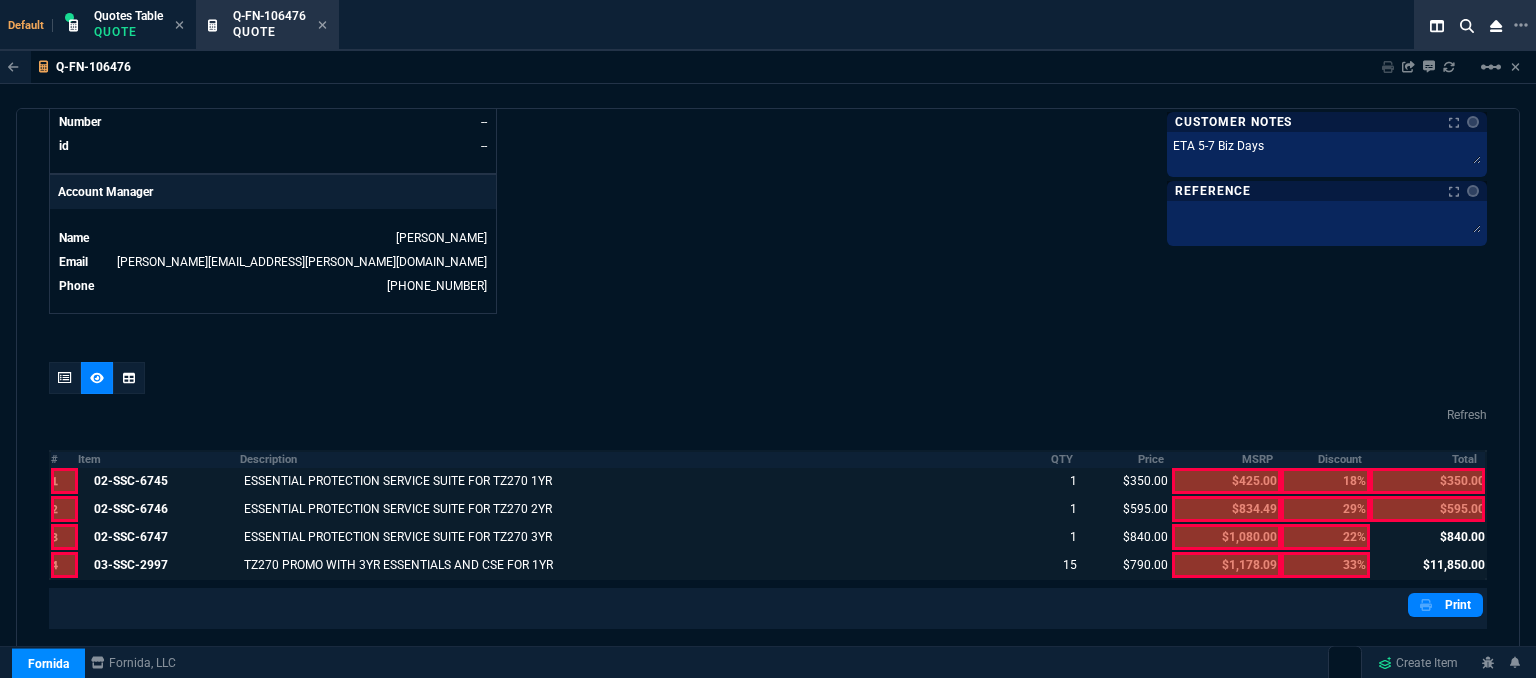 click at bounding box center [1427, 509] 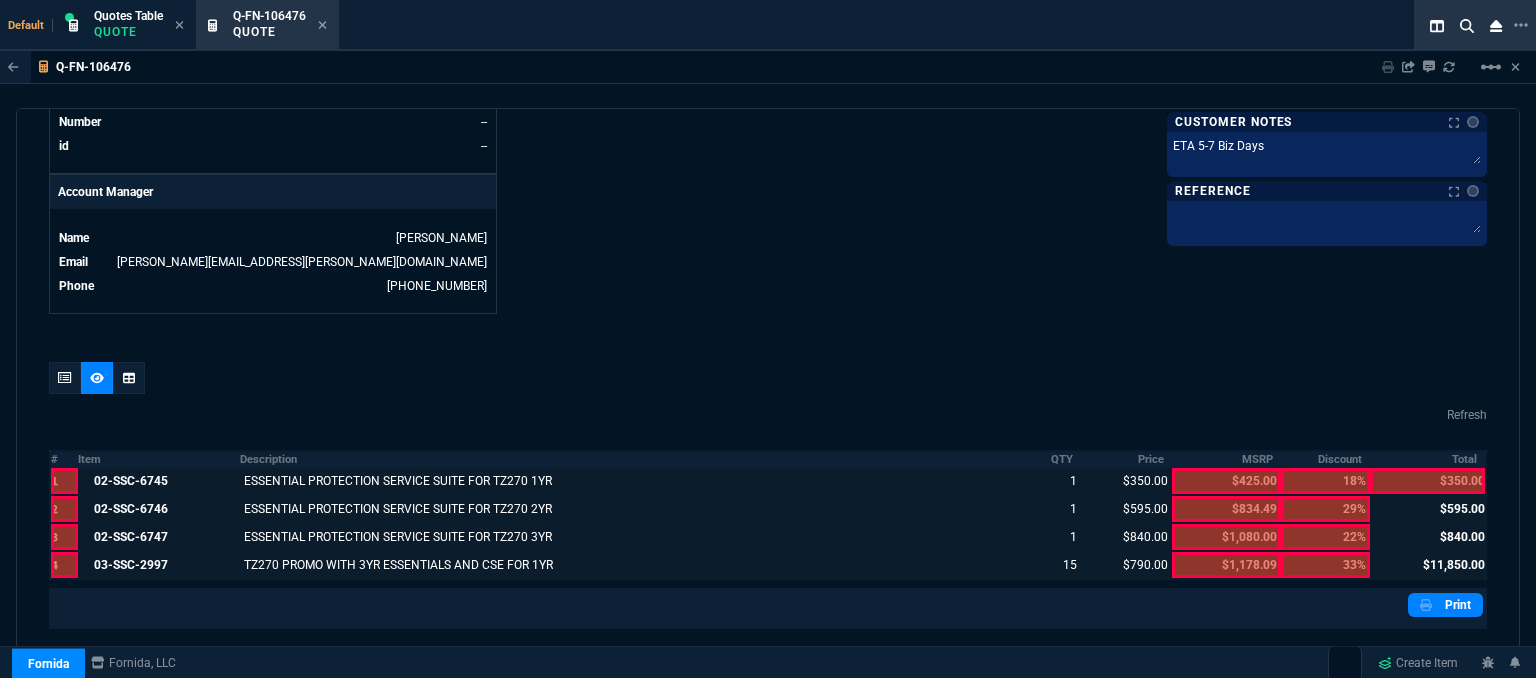 click at bounding box center (1427, 481) 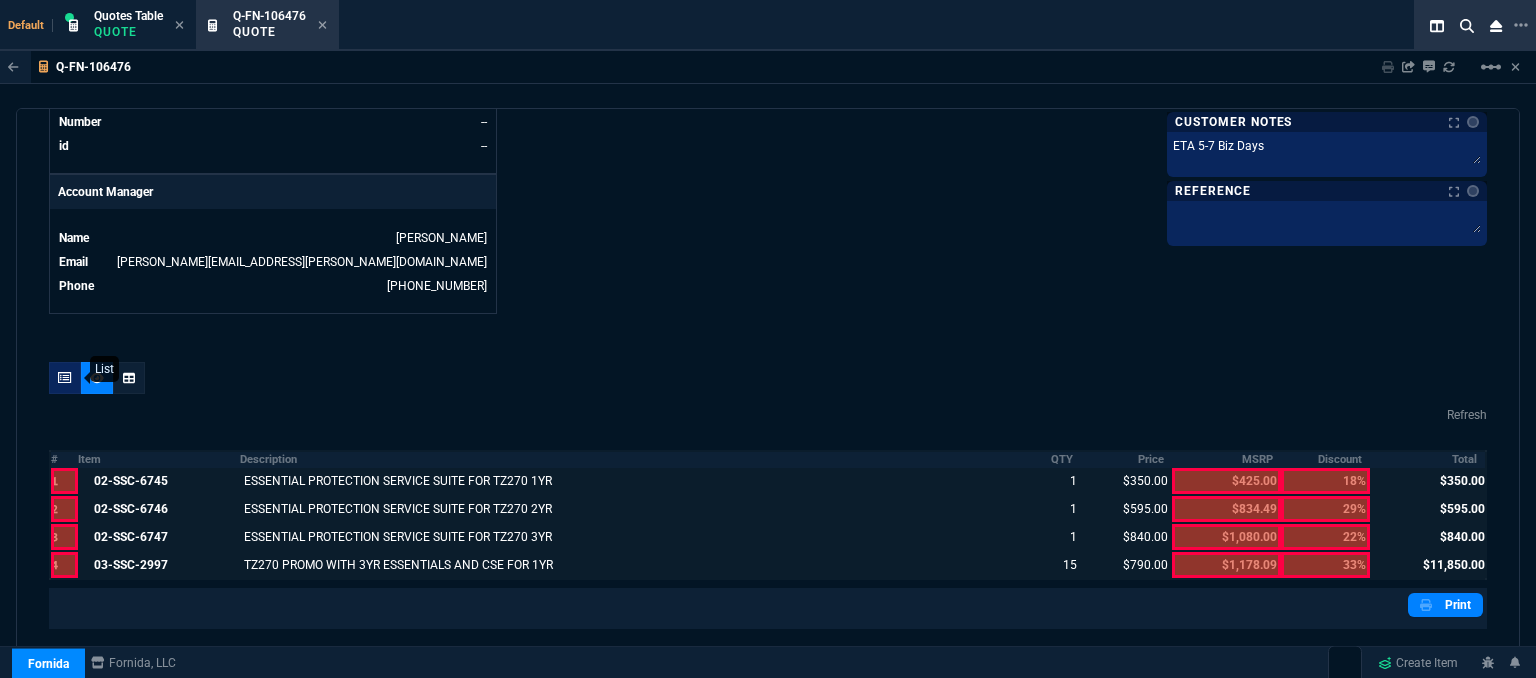 click at bounding box center [65, 378] 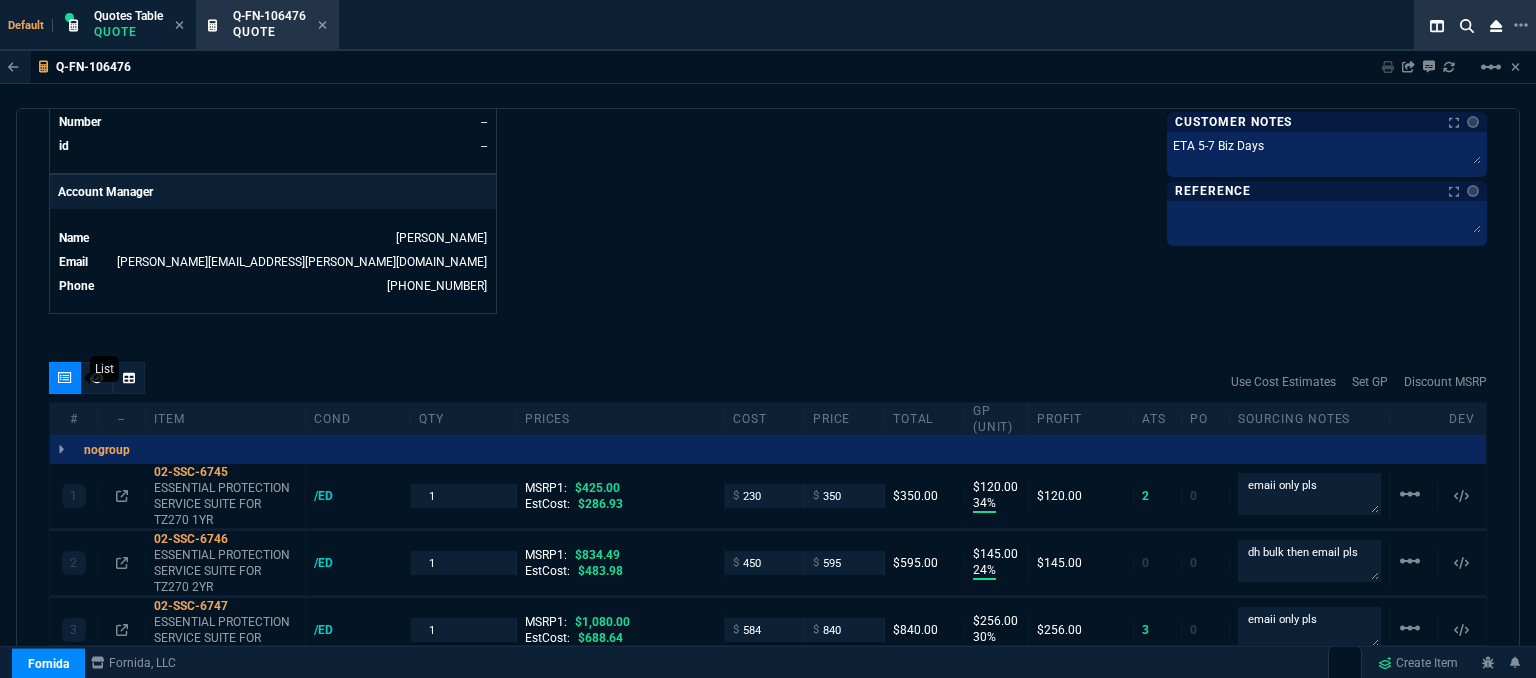 type on "34" 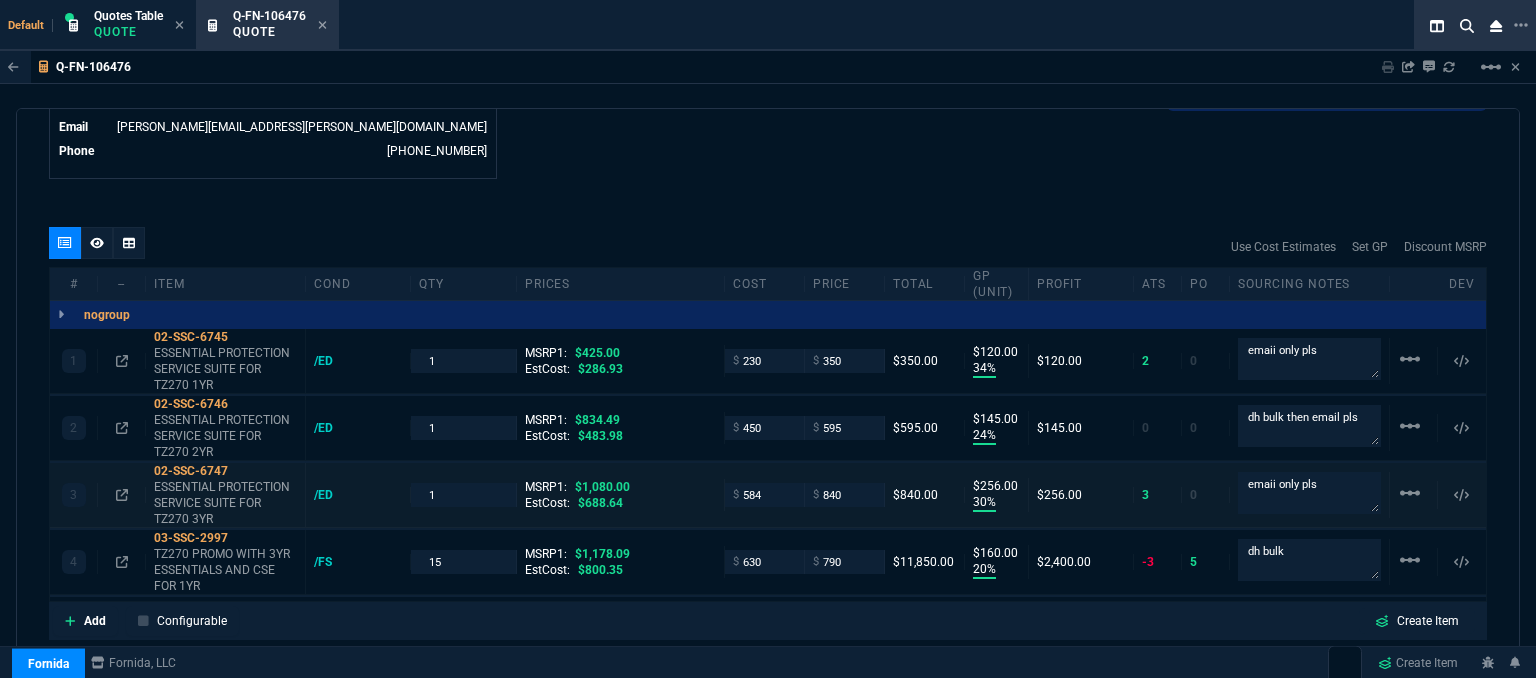 scroll, scrollTop: 1217, scrollLeft: 0, axis: vertical 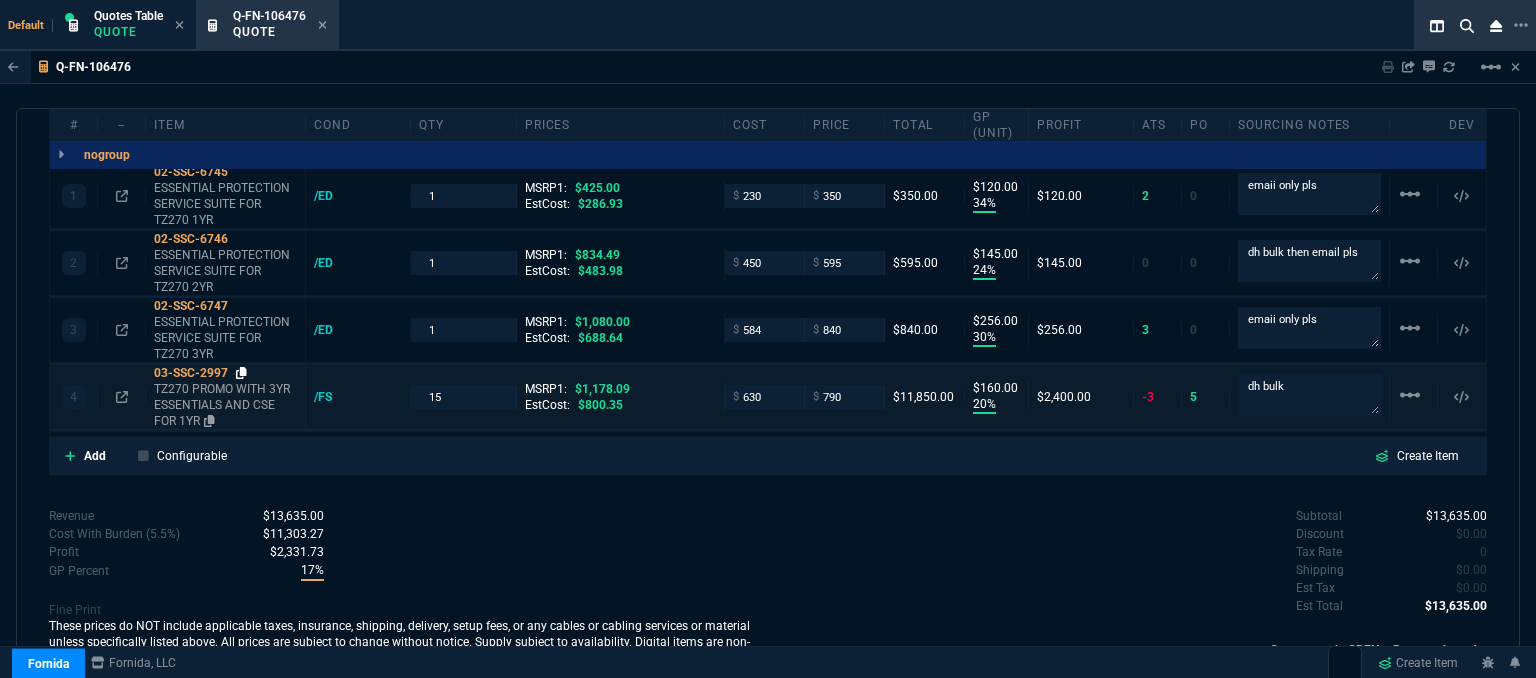 click 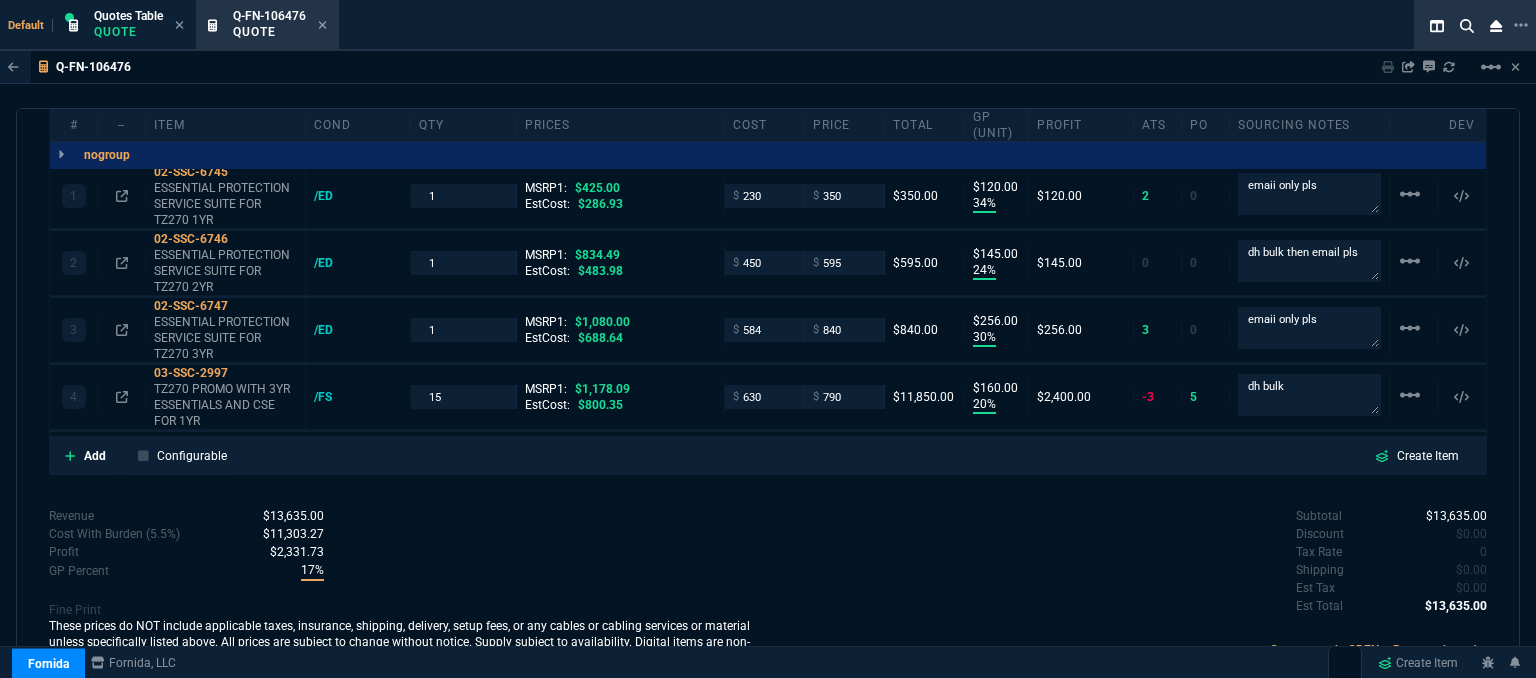 scroll, scrollTop: 817, scrollLeft: 0, axis: vertical 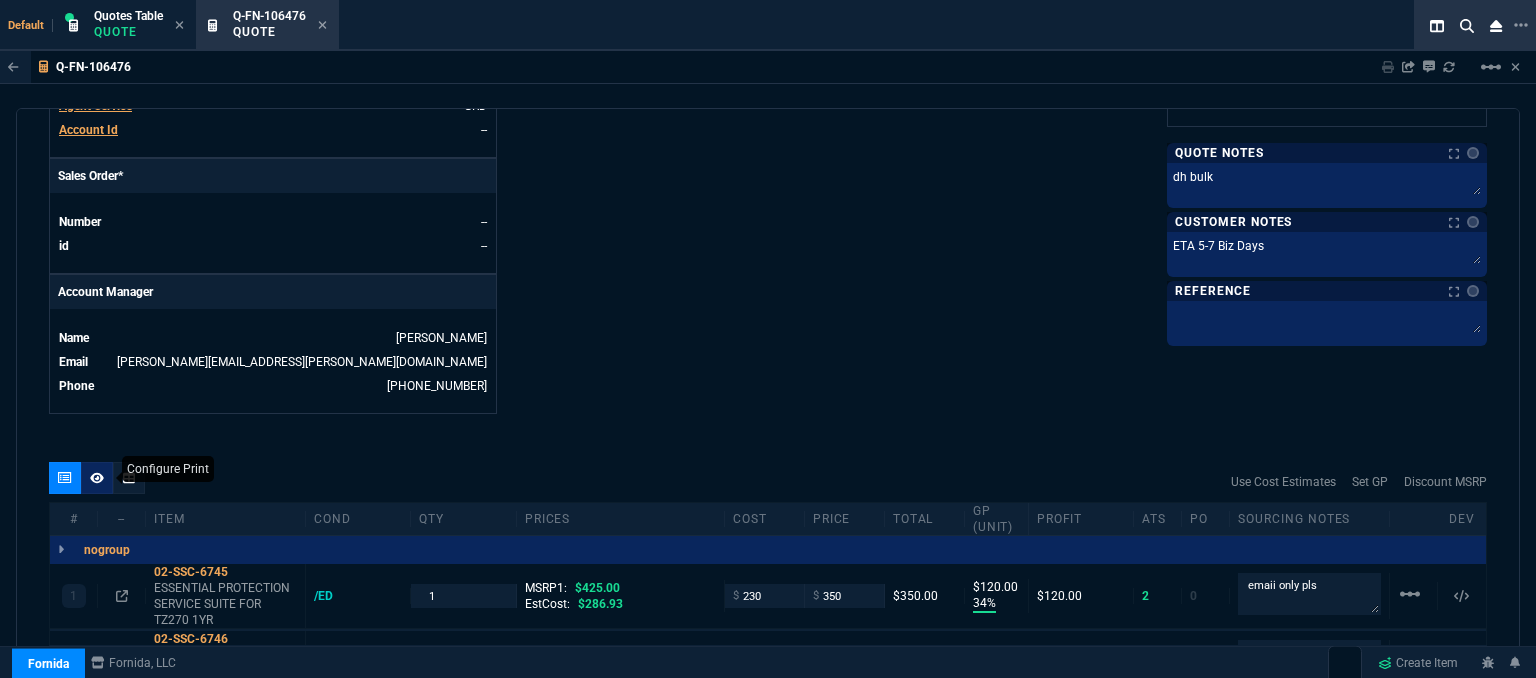 click 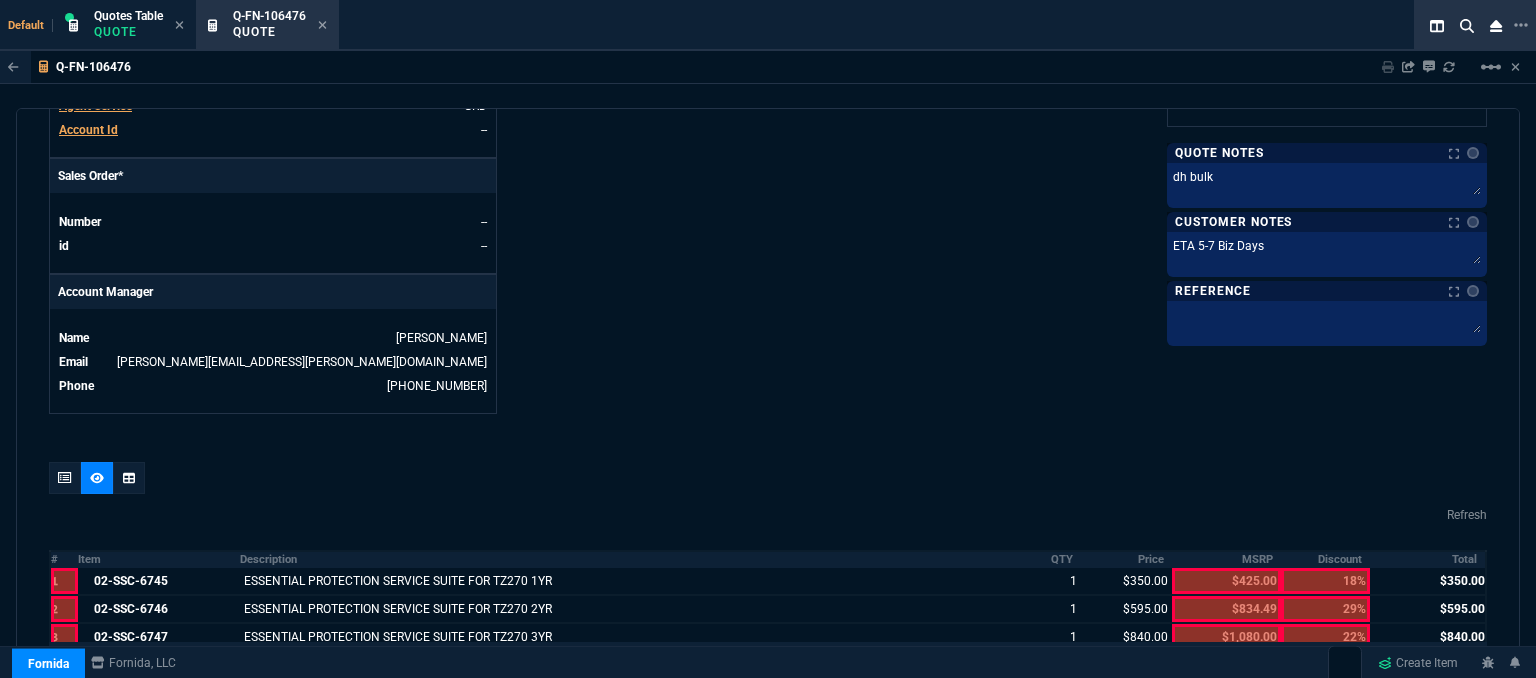 scroll, scrollTop: 1017, scrollLeft: 0, axis: vertical 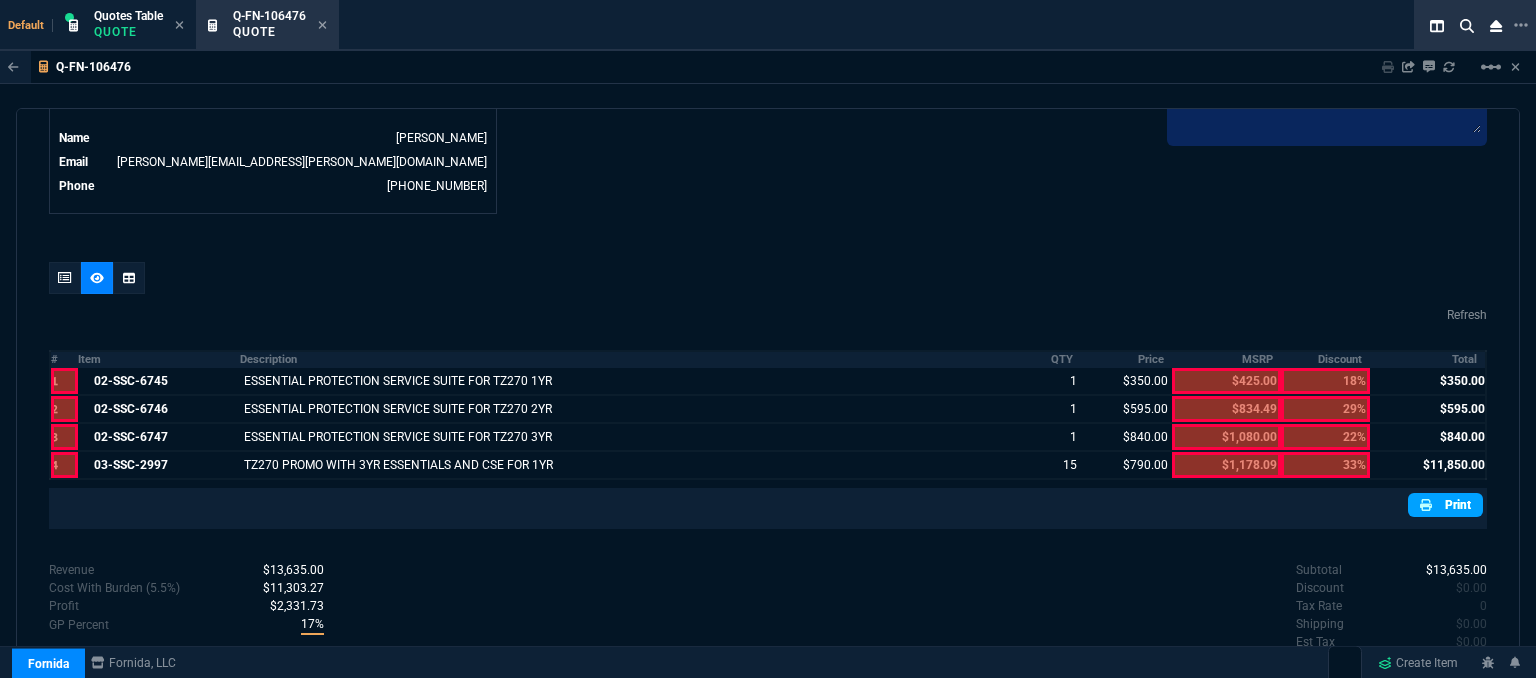 click on "Print" at bounding box center [1445, 505] 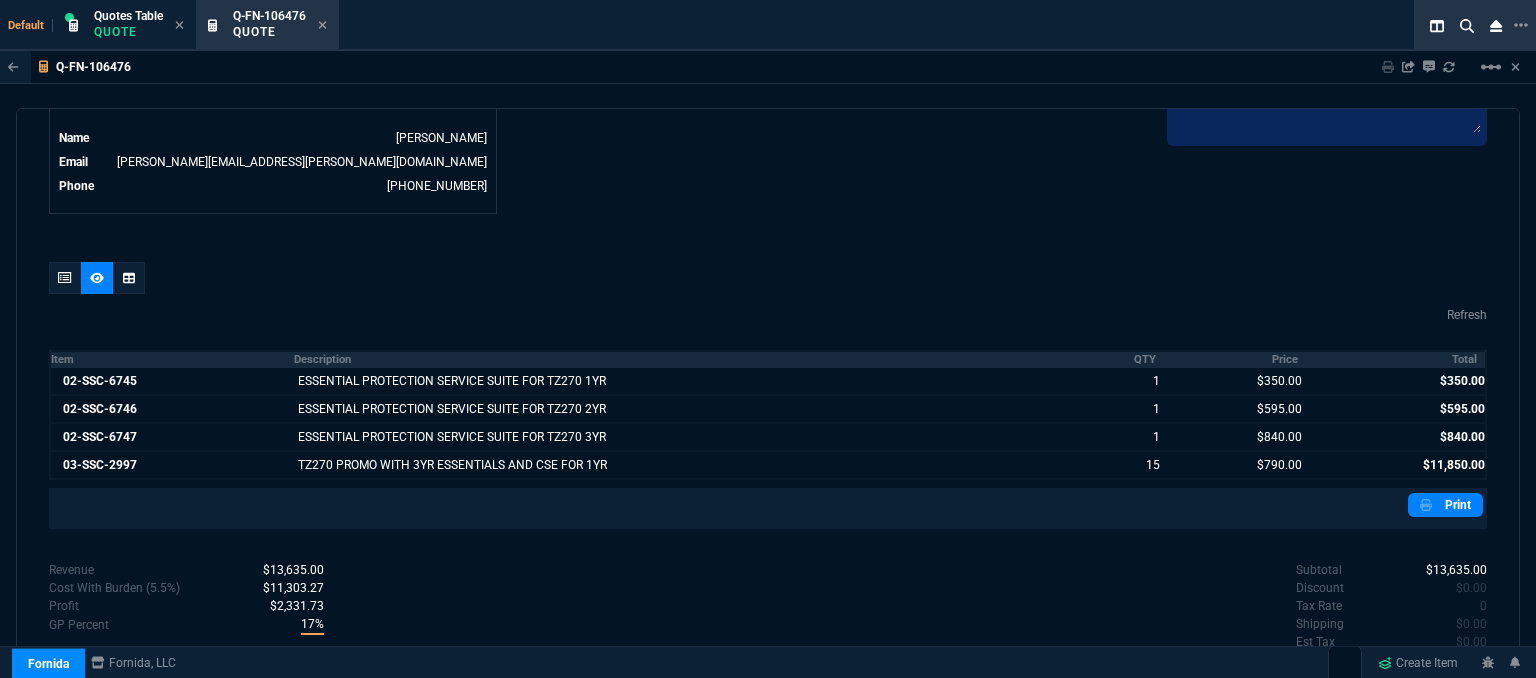 scroll, scrollTop: 1080, scrollLeft: 0, axis: vertical 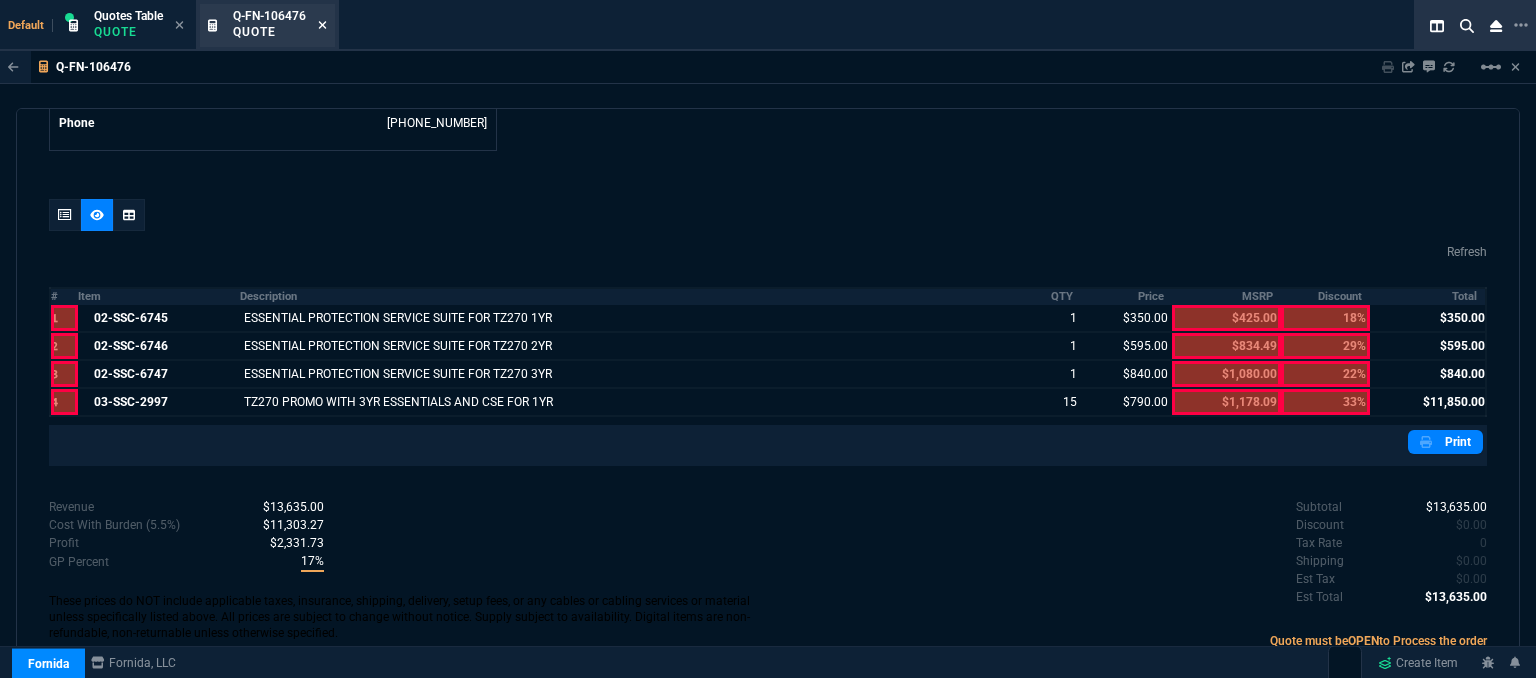 click 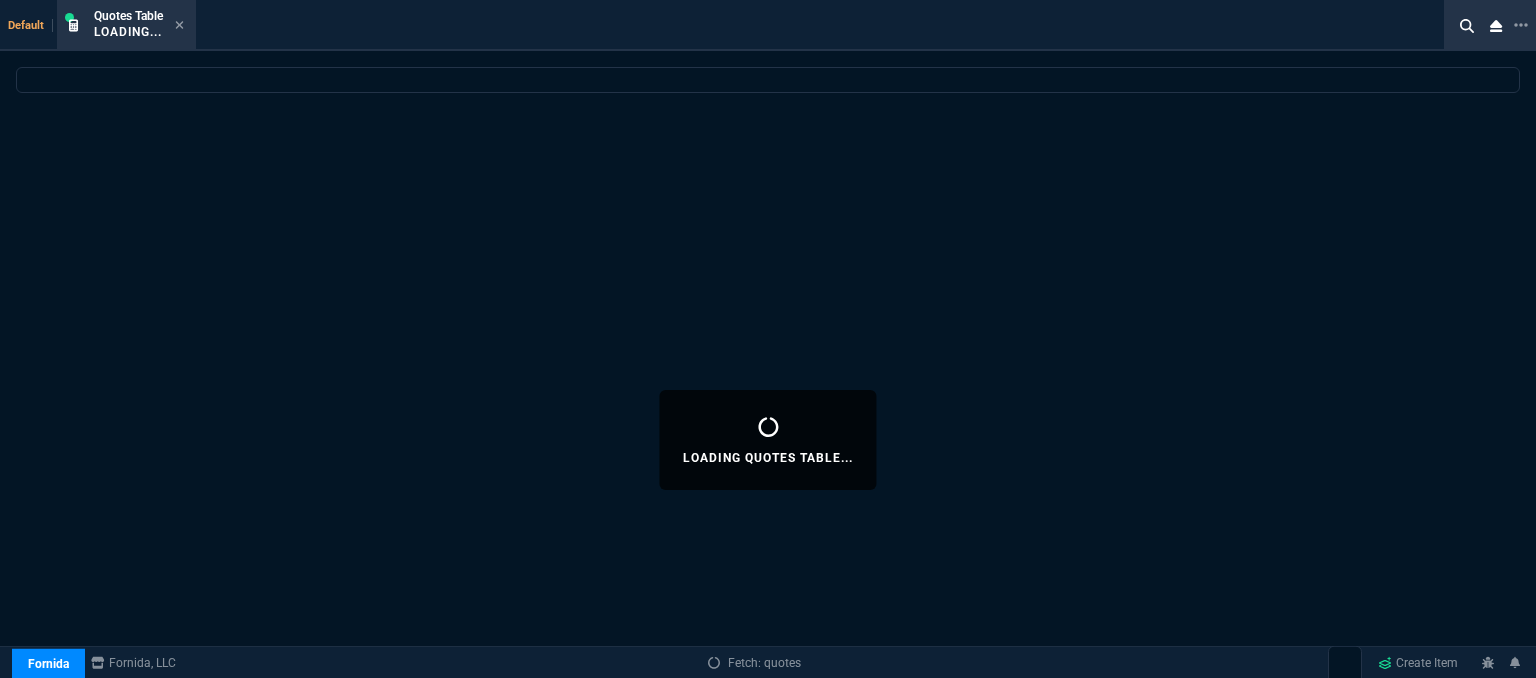 select 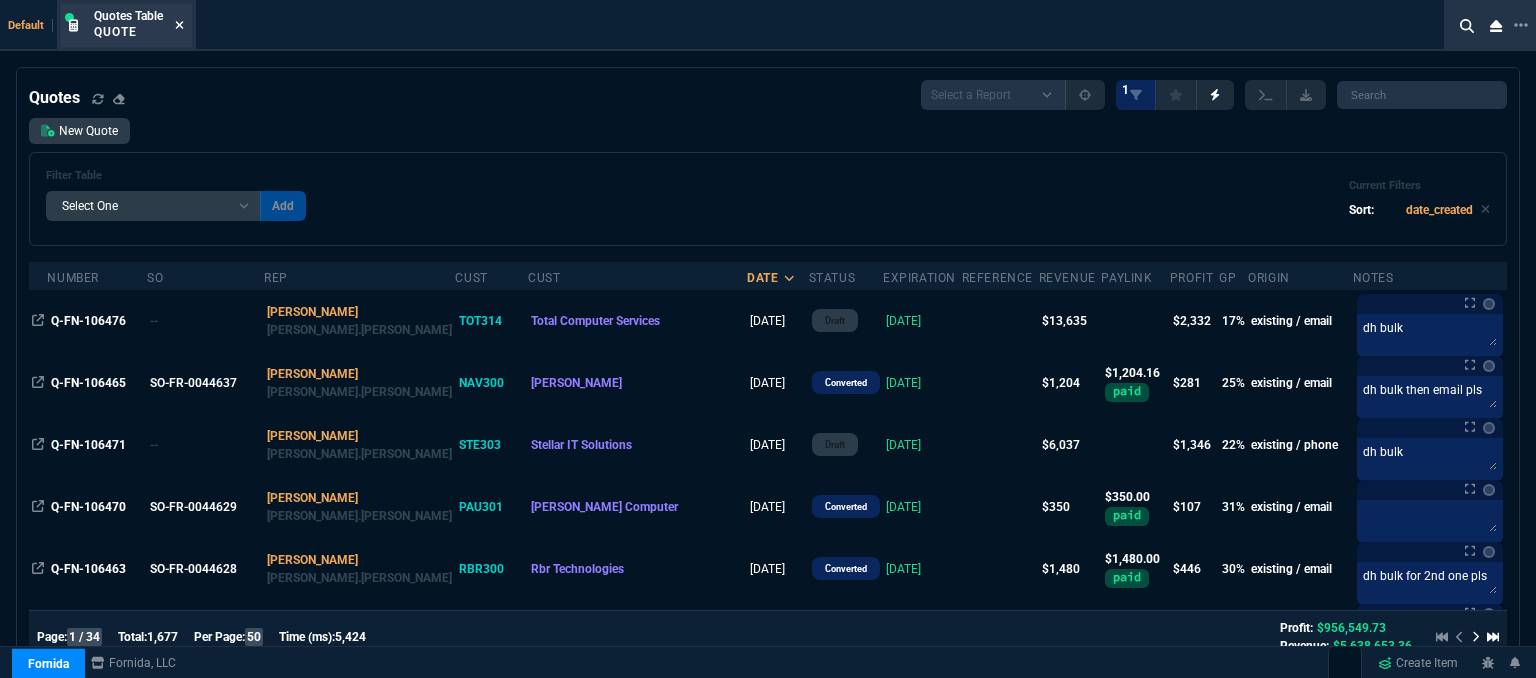 click at bounding box center (179, 26) 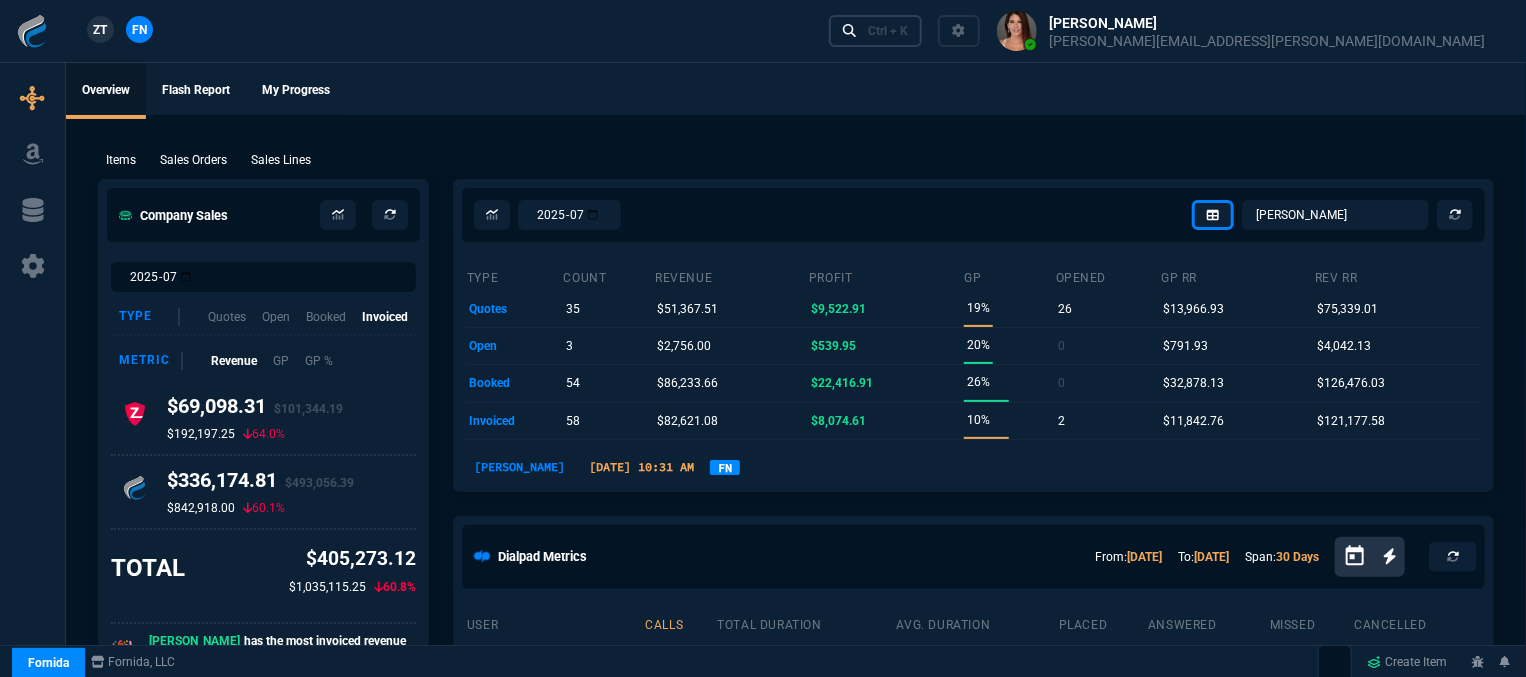click on "Ctrl + K" at bounding box center [888, 31] 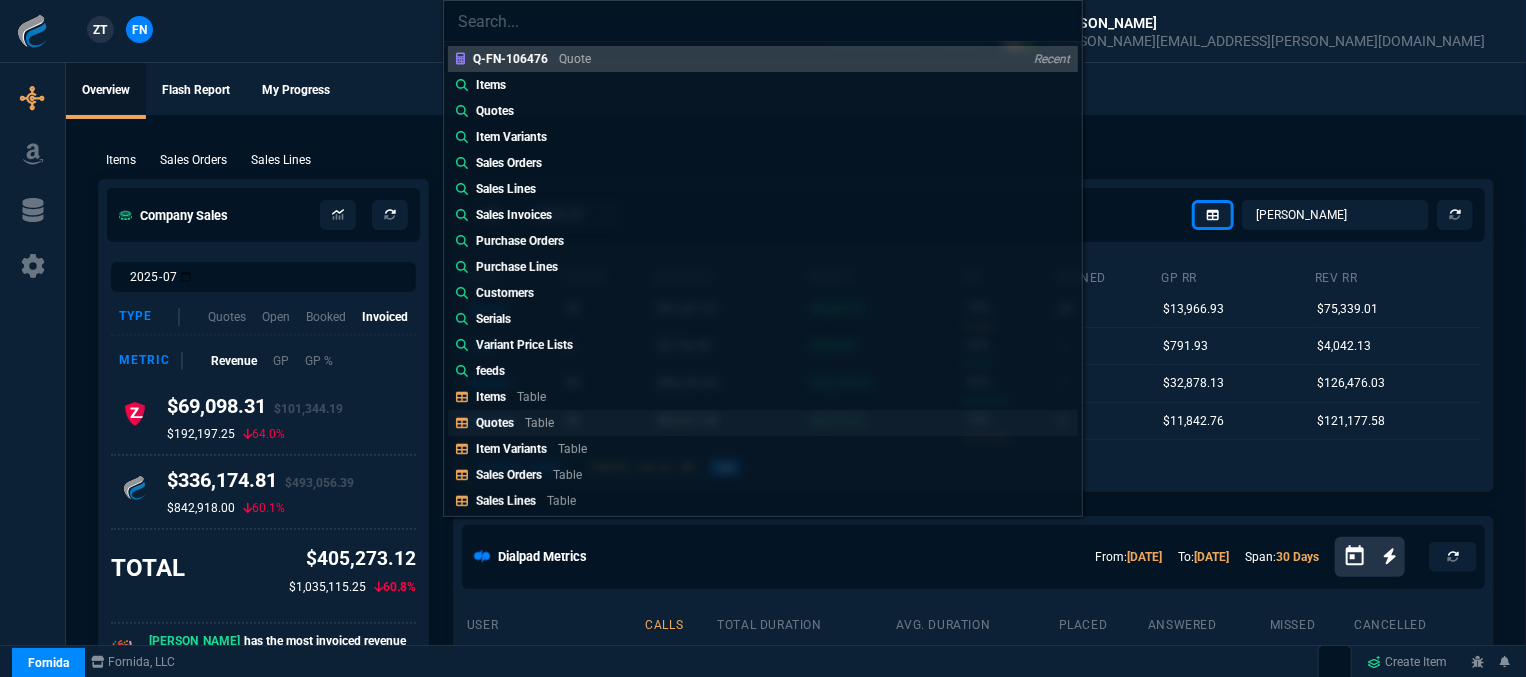 click on "Quotes" at bounding box center [495, 423] 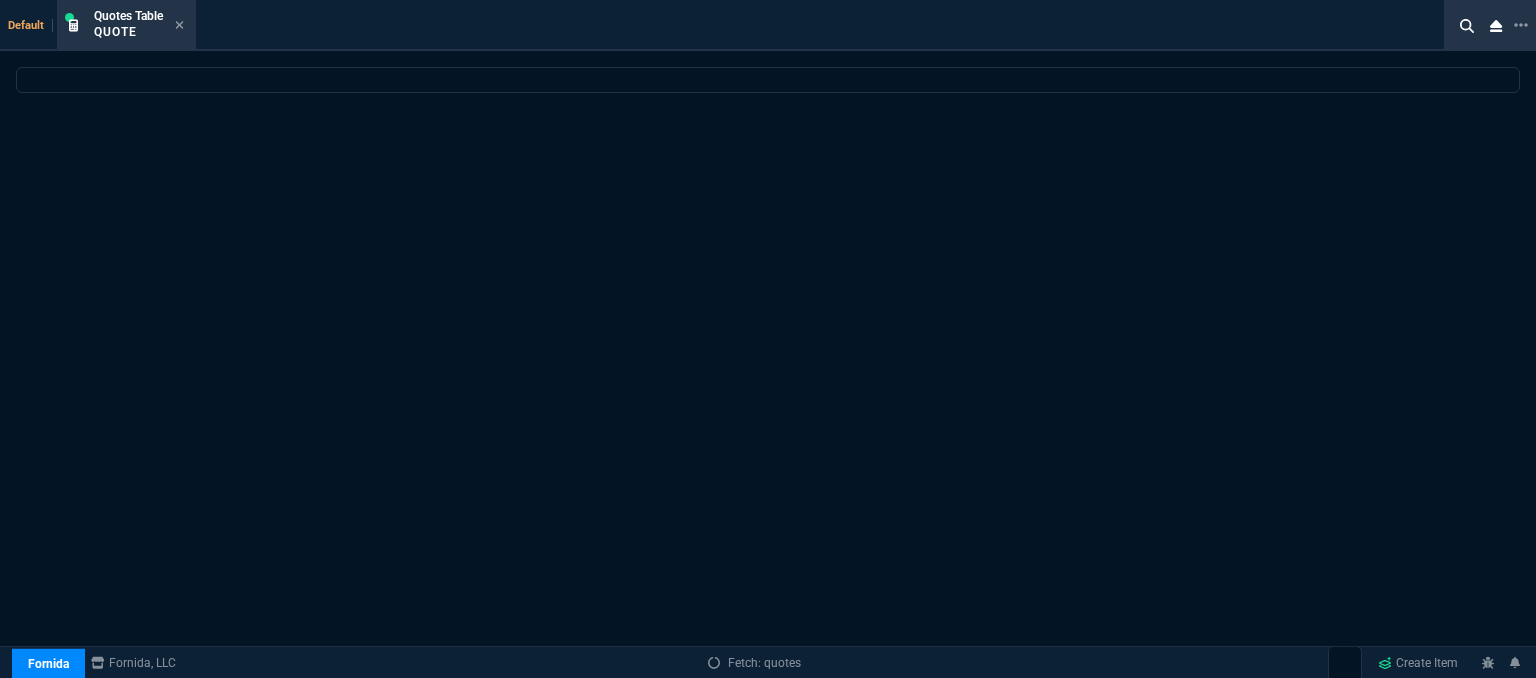 select 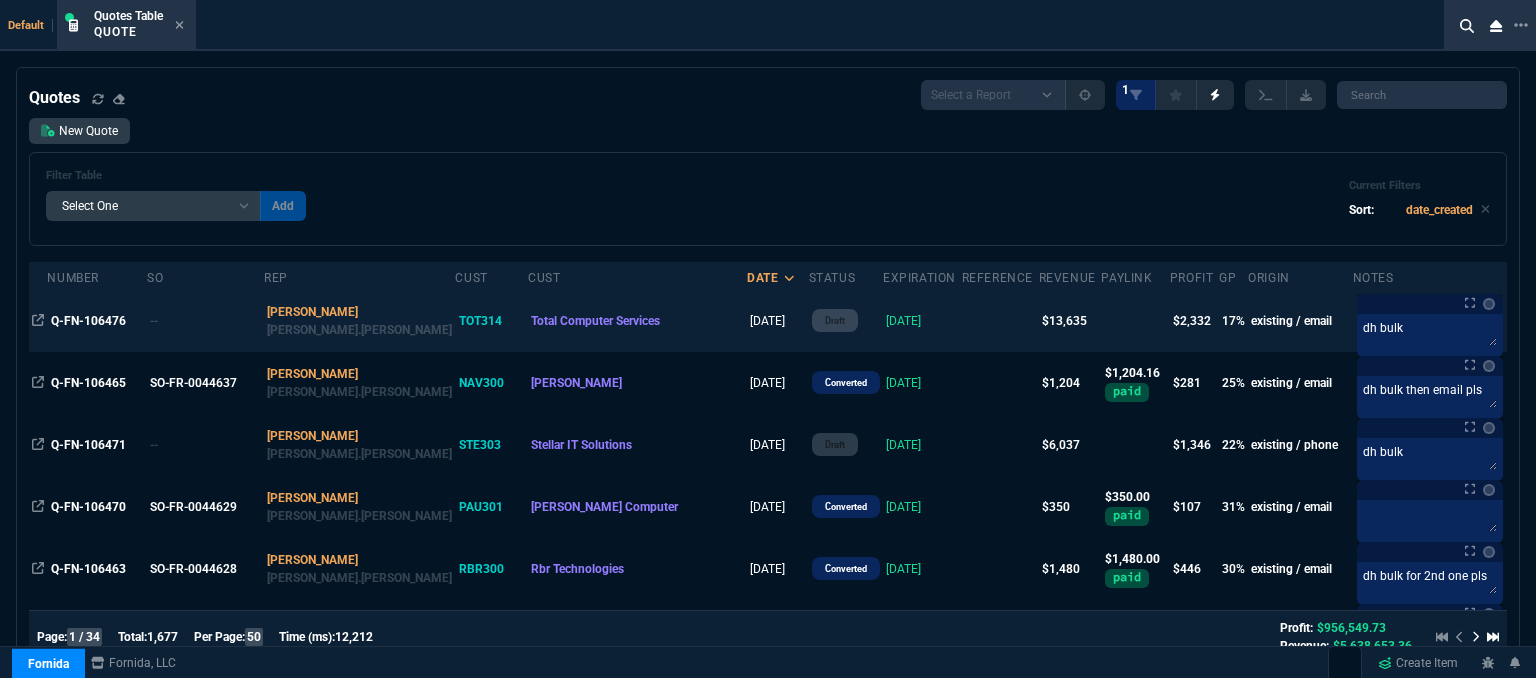 click at bounding box center (1000, 321) 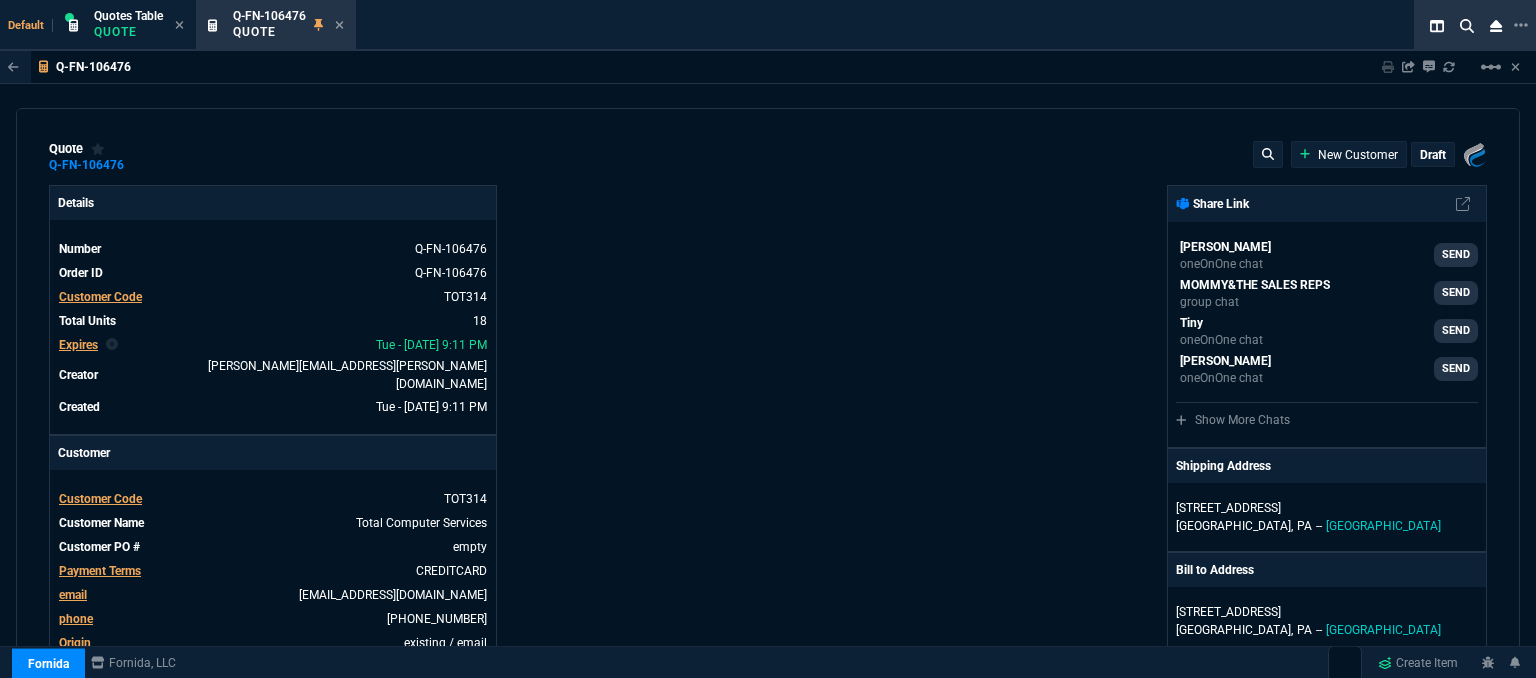 type on "34" 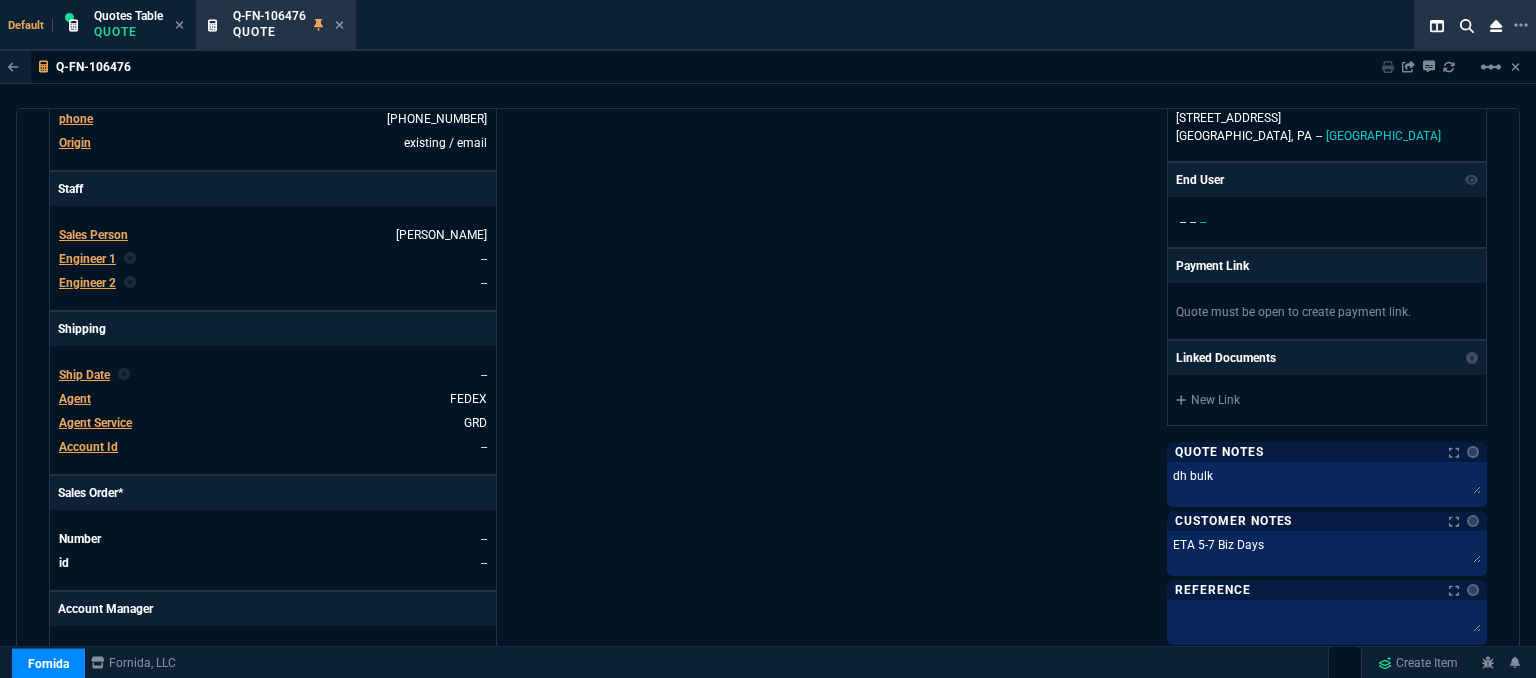 scroll, scrollTop: 855, scrollLeft: 0, axis: vertical 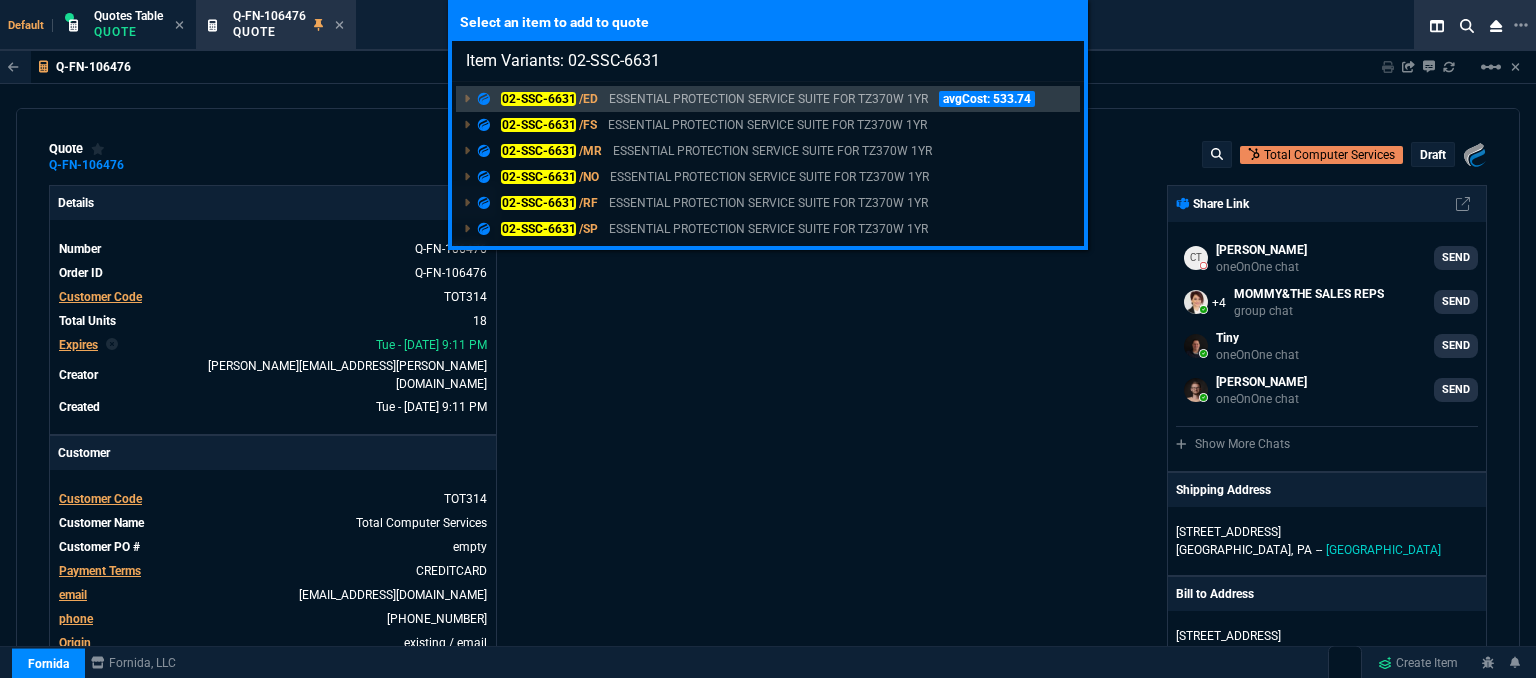 select on "12: [PERSON_NAME]" 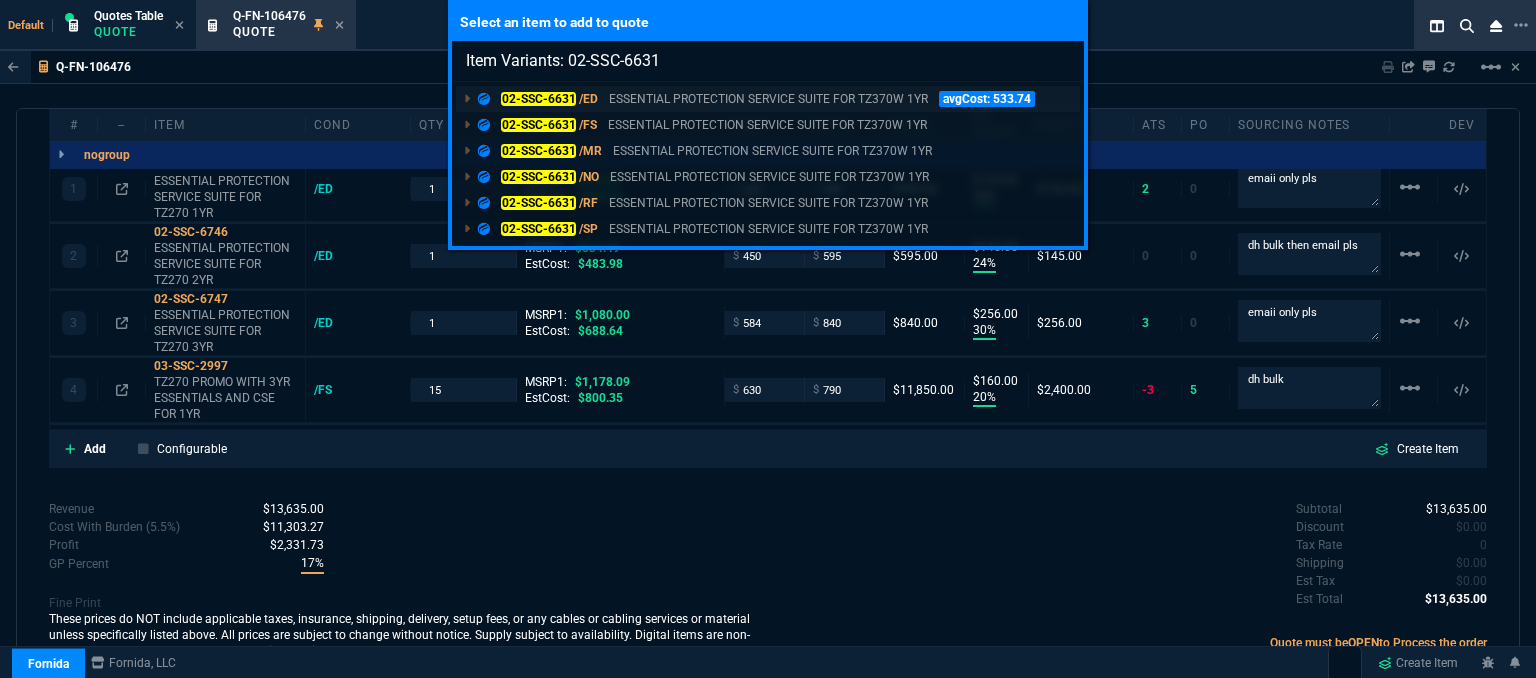type on "Item Variants: 02-SSC-6631" 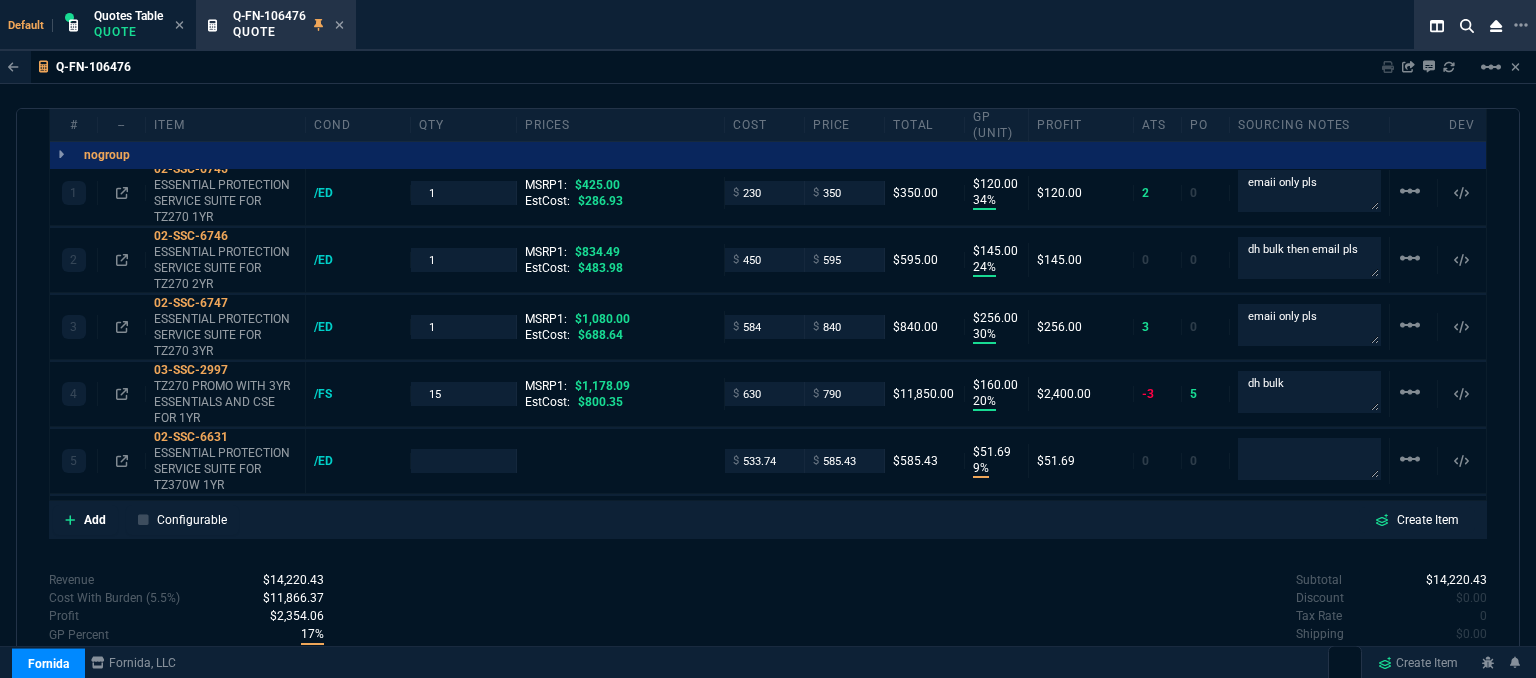 scroll, scrollTop: 1224, scrollLeft: 0, axis: vertical 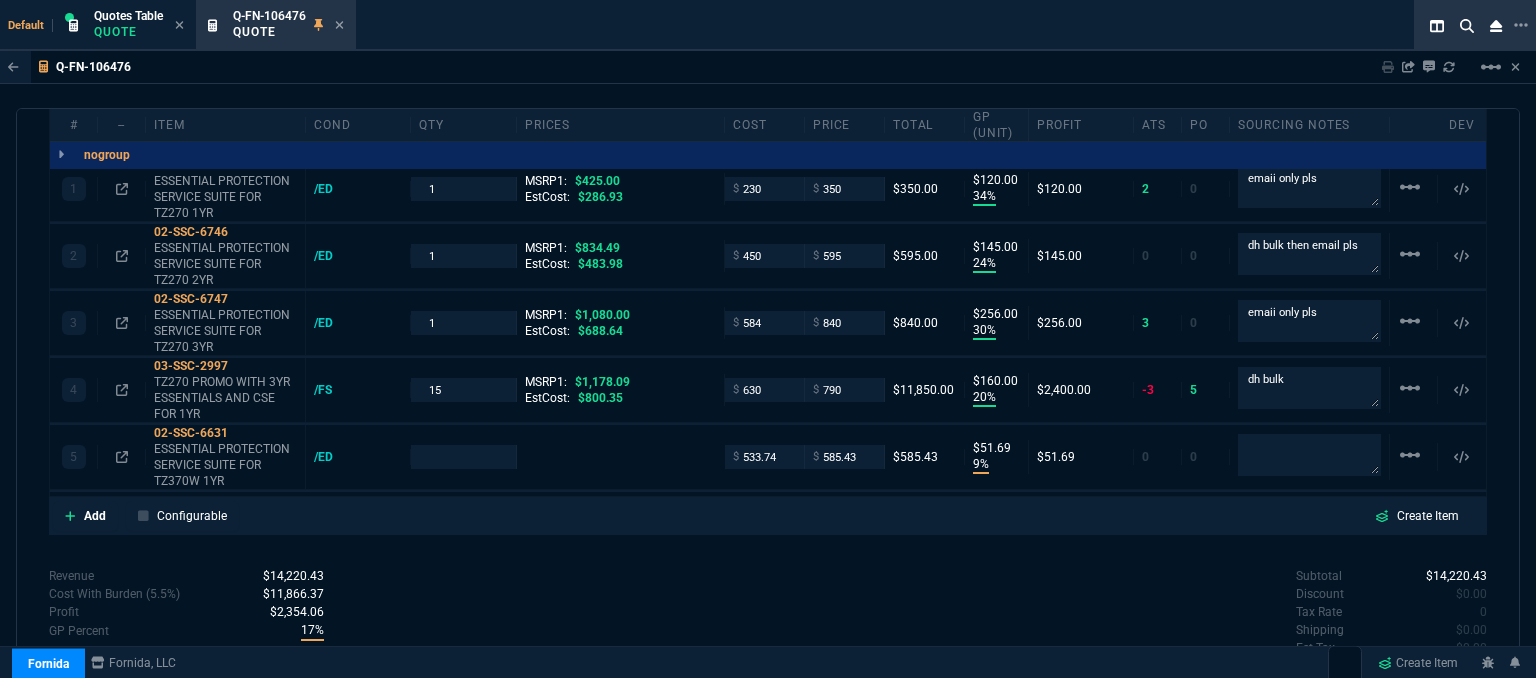 type on "34" 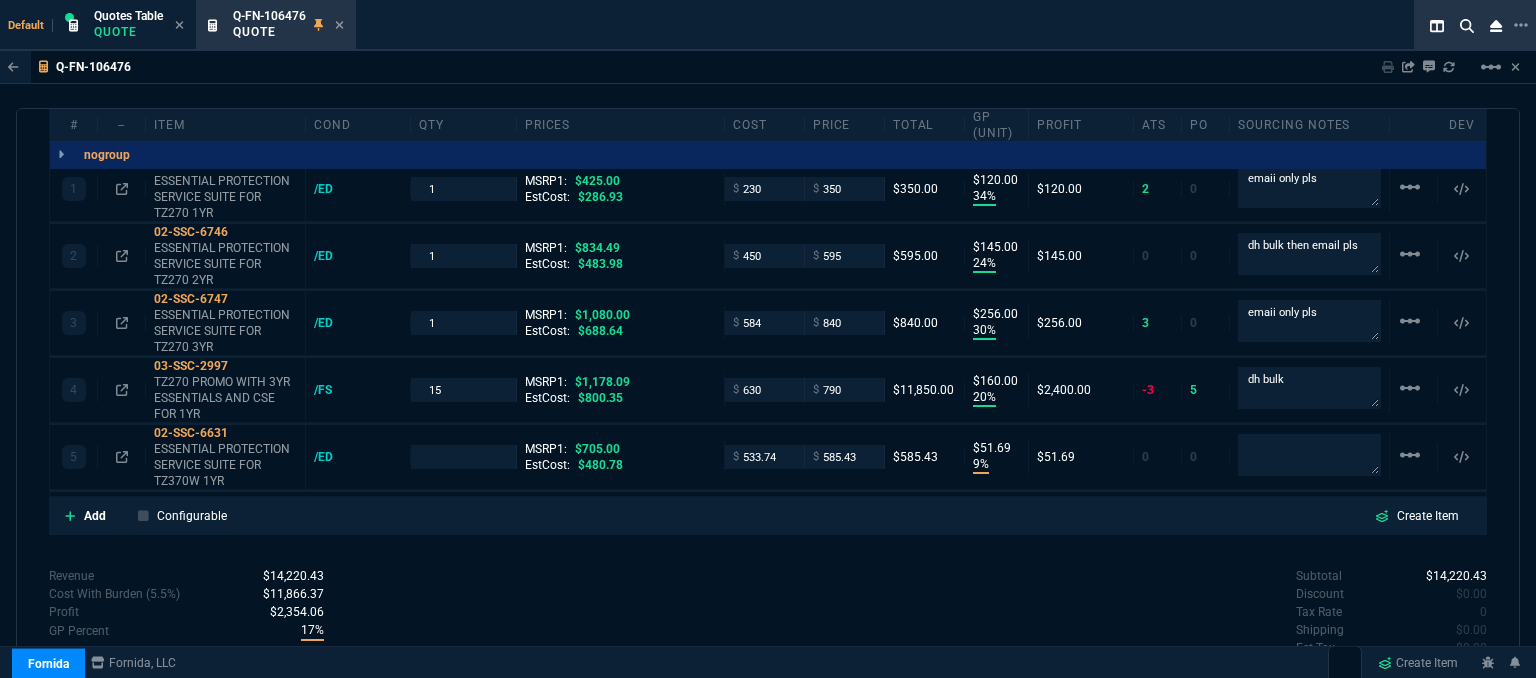 type on "17" 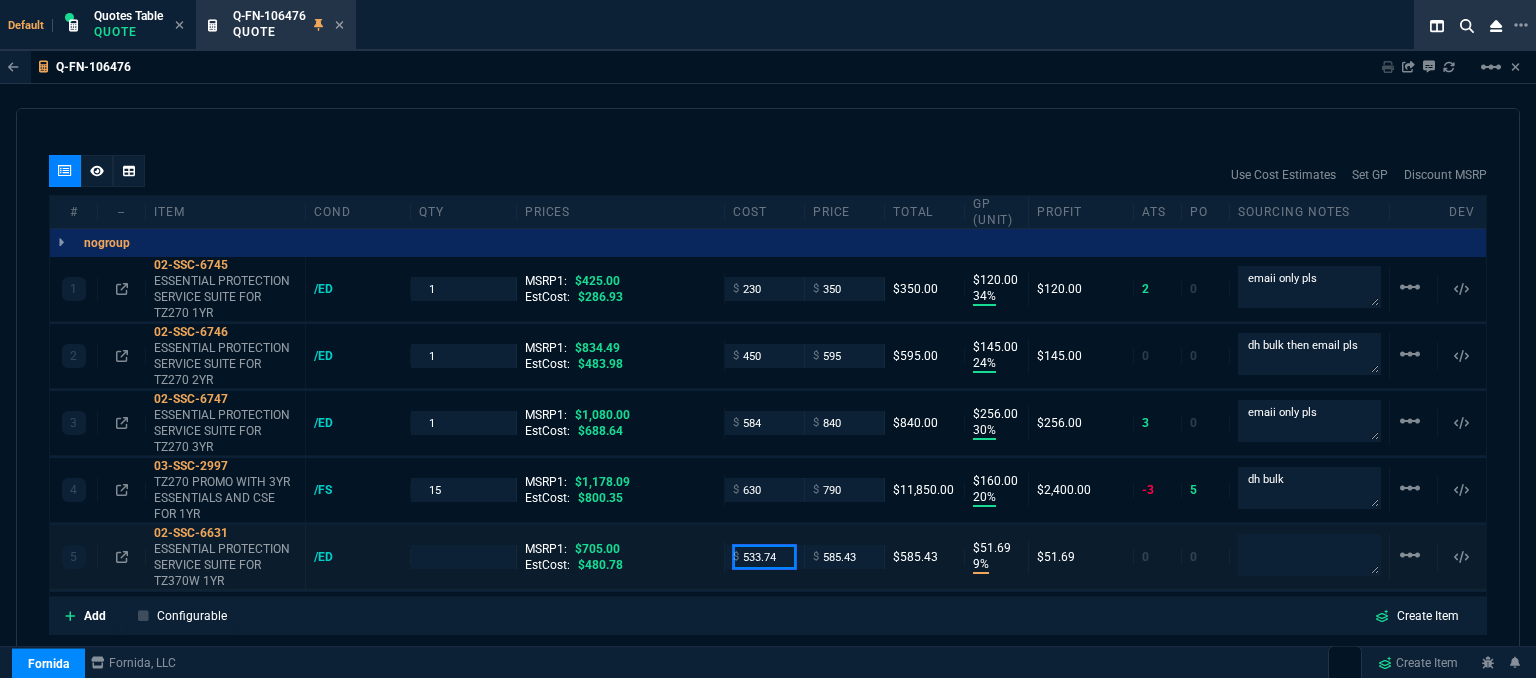 click on "533.74" at bounding box center [764, 556] 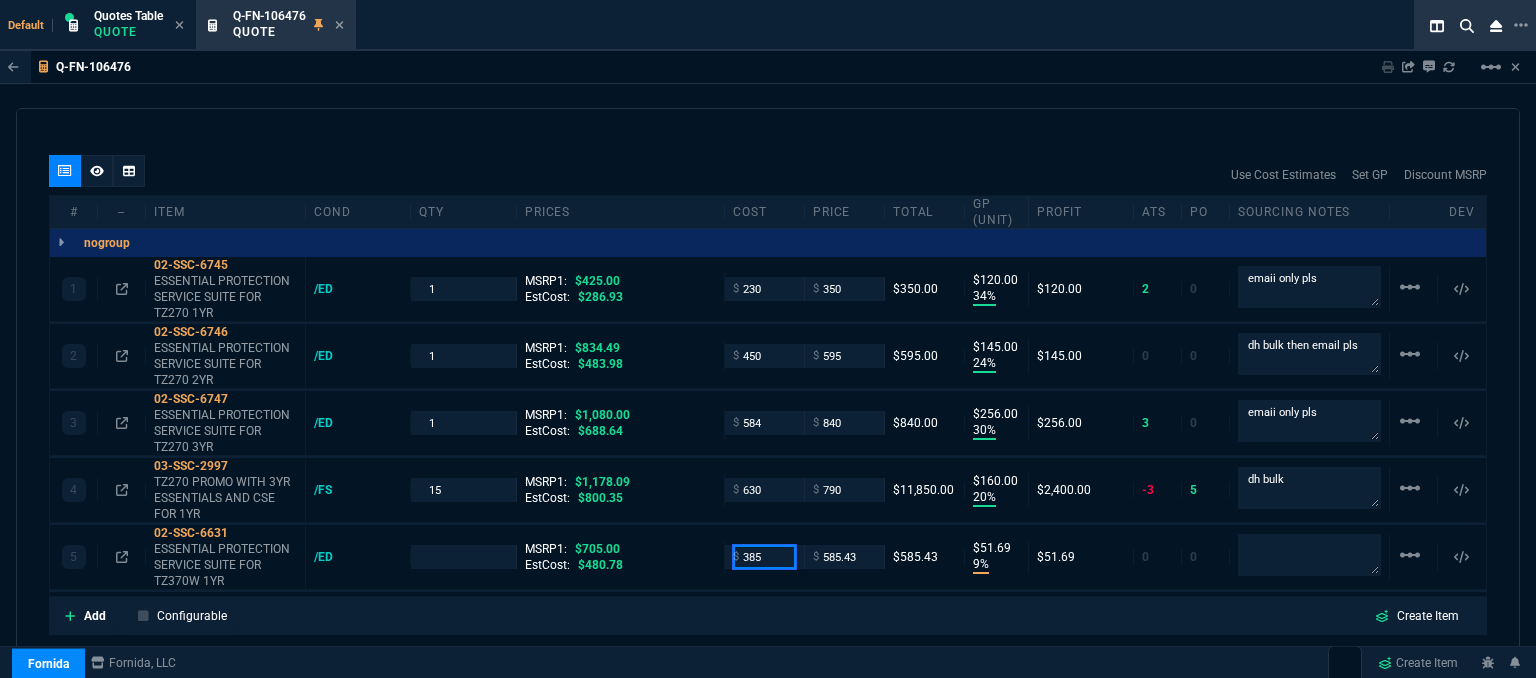 type on "385" 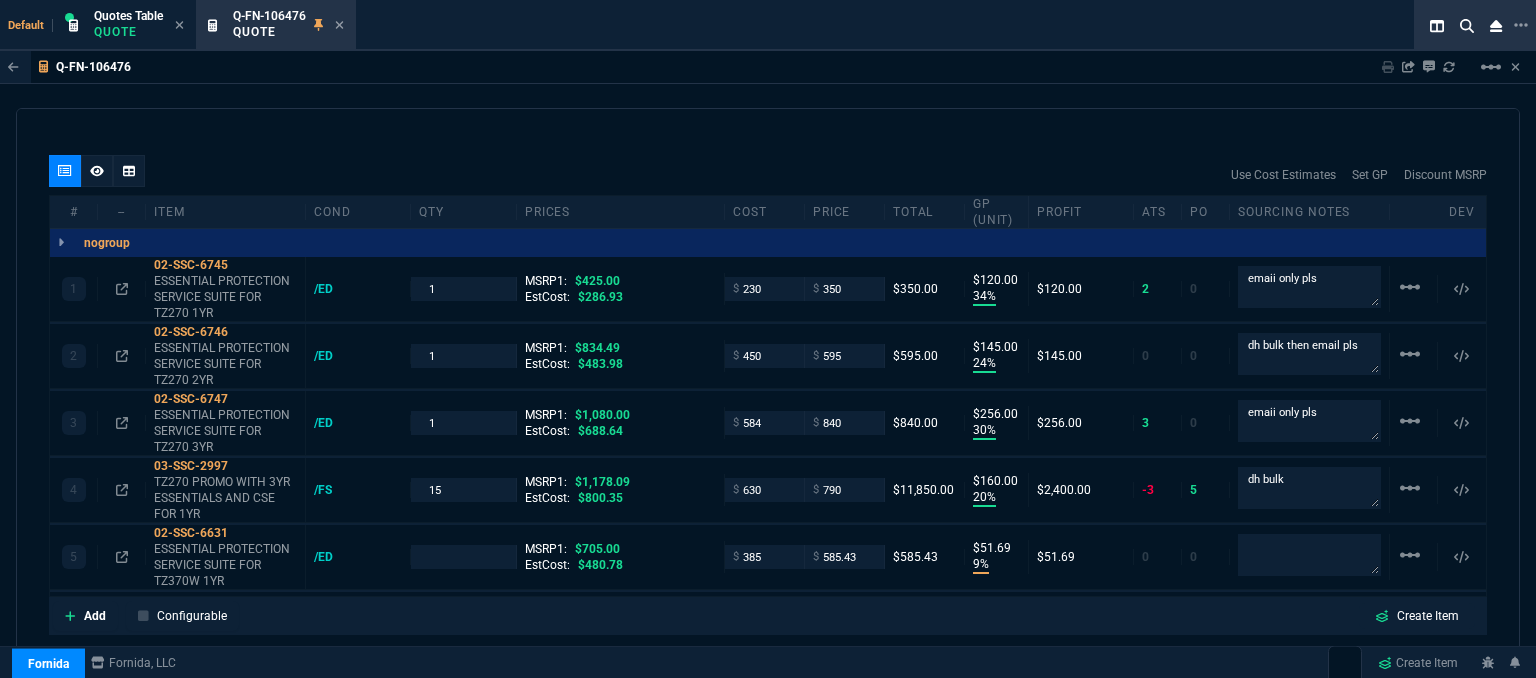 click on "Q-FN-106476 Sharing Q-FN-106476 Link Dev Link  Share on Teams linear_scale  quote   Q-FN-106476  Total Computer Services draft Fornida, LLC 2609 Technology Dr Suite 300 Plano, TX 75074 Details Number Q-FN-106476  Order ID Q-FN-106476  Customer Code TOT314  Total Units 19  Expires Tue - 8/5/25, 9:11 PM Creator fiona.rossi@fornida.com  Created Tue - 7/22/25, 9:11 PM Print Specs Number Q-FN-106476  Customer ID TOT314  Customer Name Total Computer Services  Expires 8/5/25,  4:11 PM  Customer PO # --  Payment Terms CREDITCARD  Shipping Agent FEDEX | GRD  Customer Customer Code TOT314  Customer Name Total Computer Services  Customer PO # empty  Payment Terms CREDITCARD  email support@totalcomputerservices.net  phone (215) 485-5001    Origin  existing / email   Origin Comment    Staff Sales Person ROSS  Engineer 1 --  Engineer 2 --  Shipping Ship Date -- Agent FEDEX  Agent Service GRD  Account Id --  Sales Order* Number --  id --  Account Manager Name Fiona  Email fiona.rossi@fornida.com  Phone 469-249-2107  SEND PA" at bounding box center [768, 415] 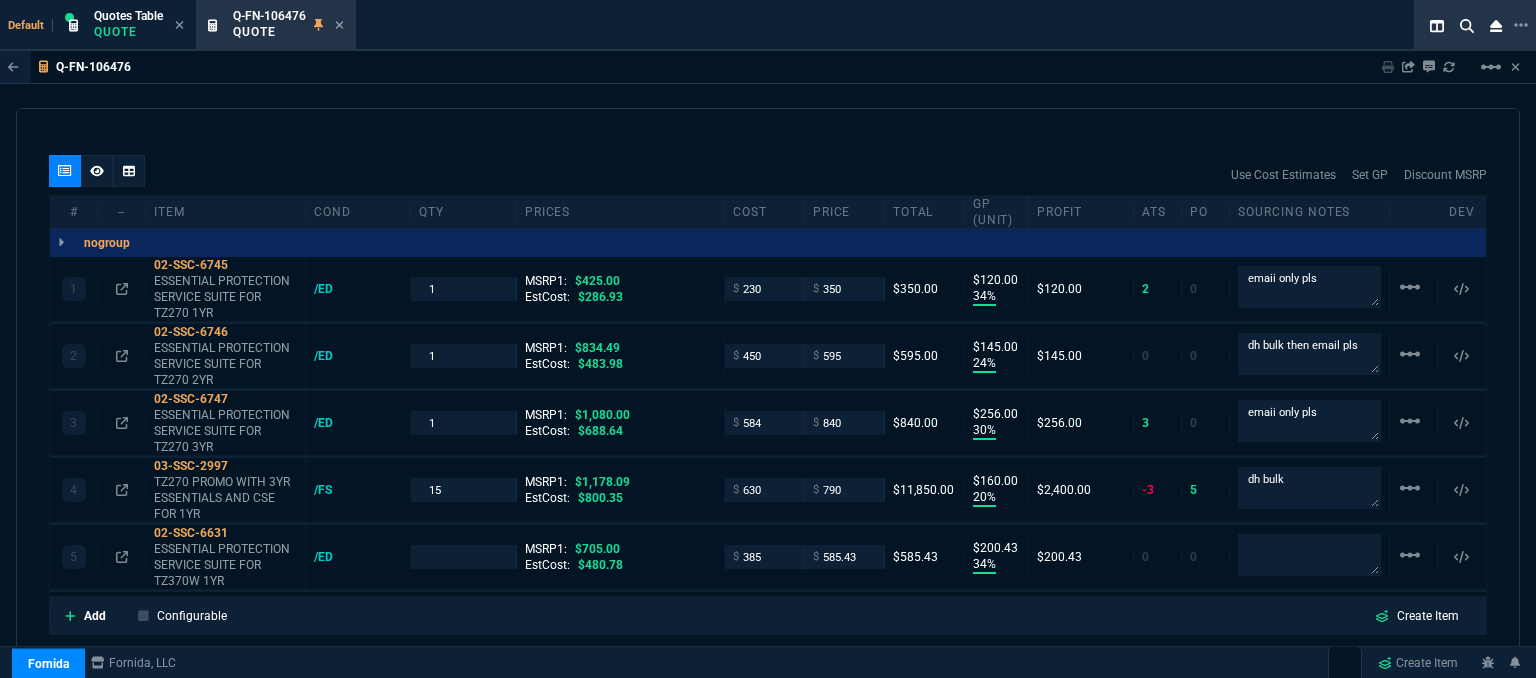 type on "1" 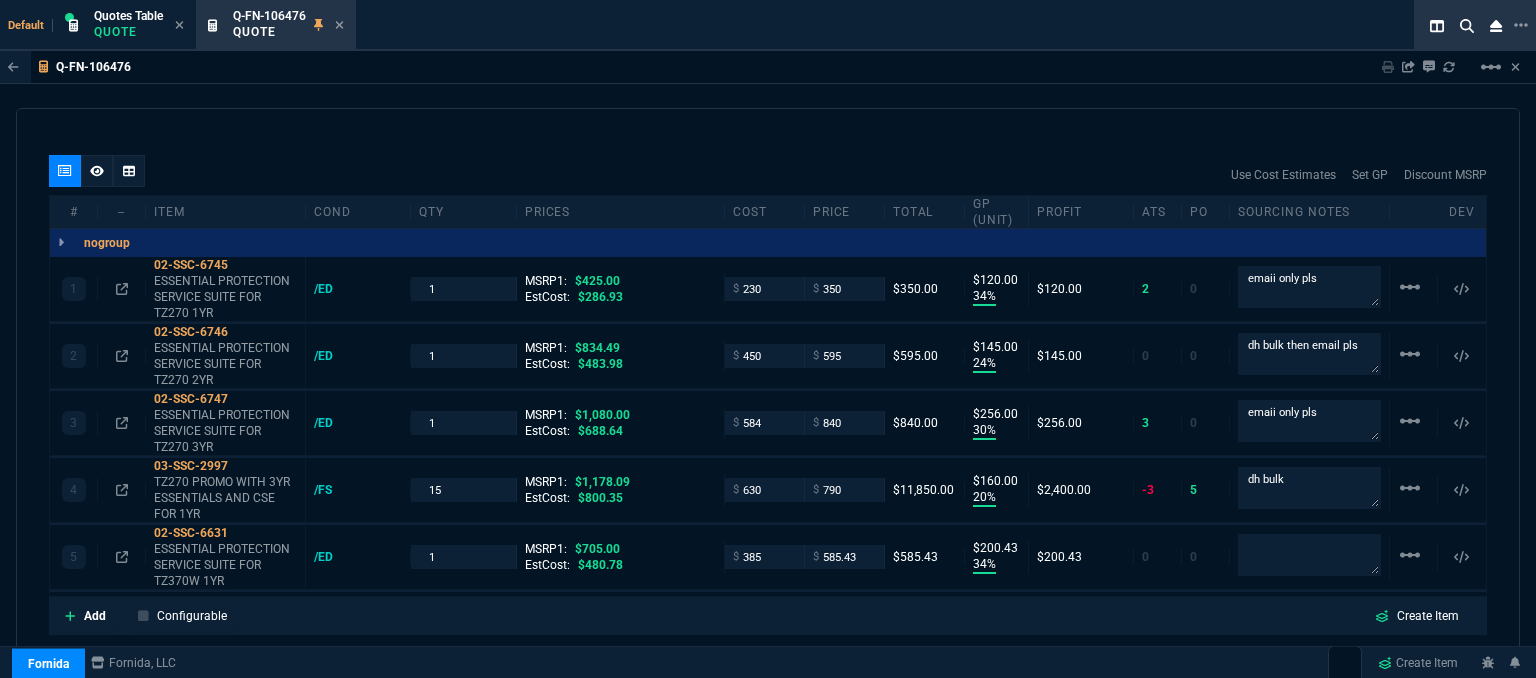 type on "34" 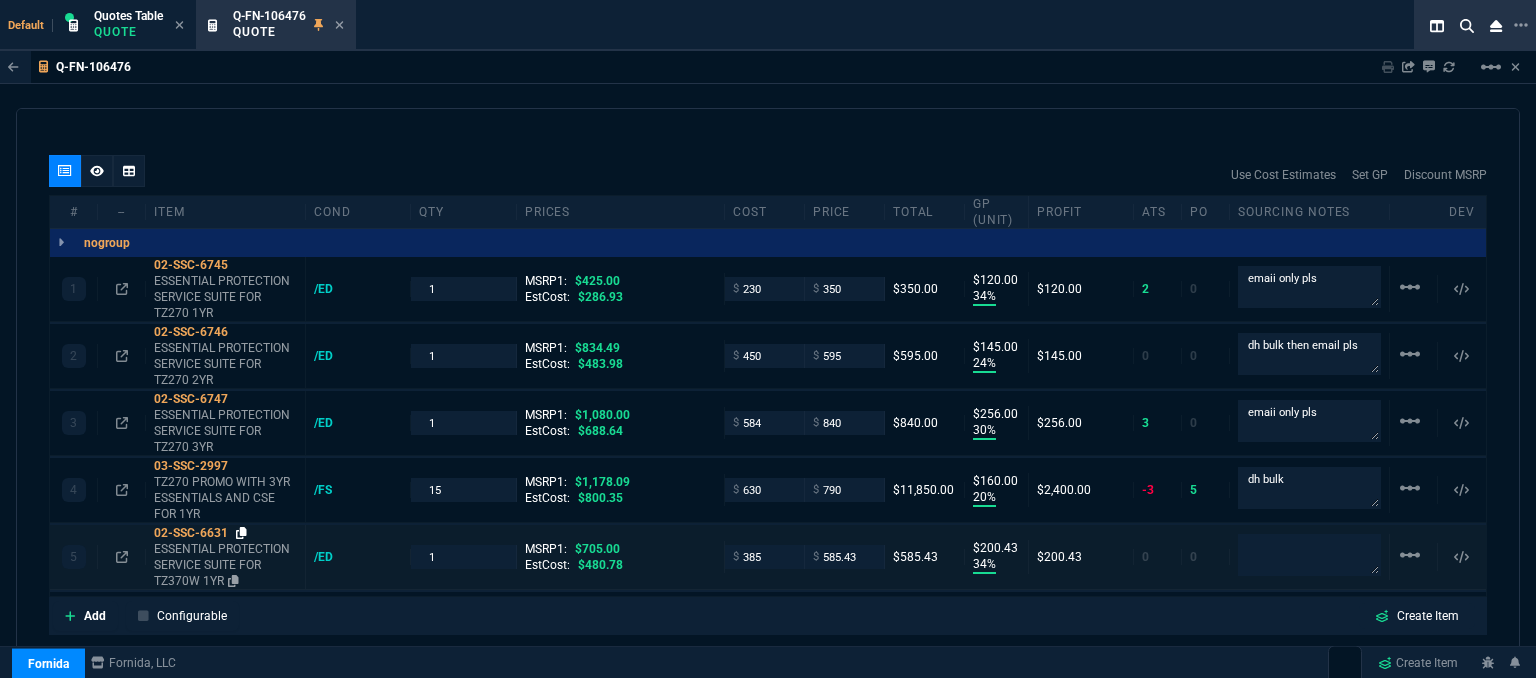 click 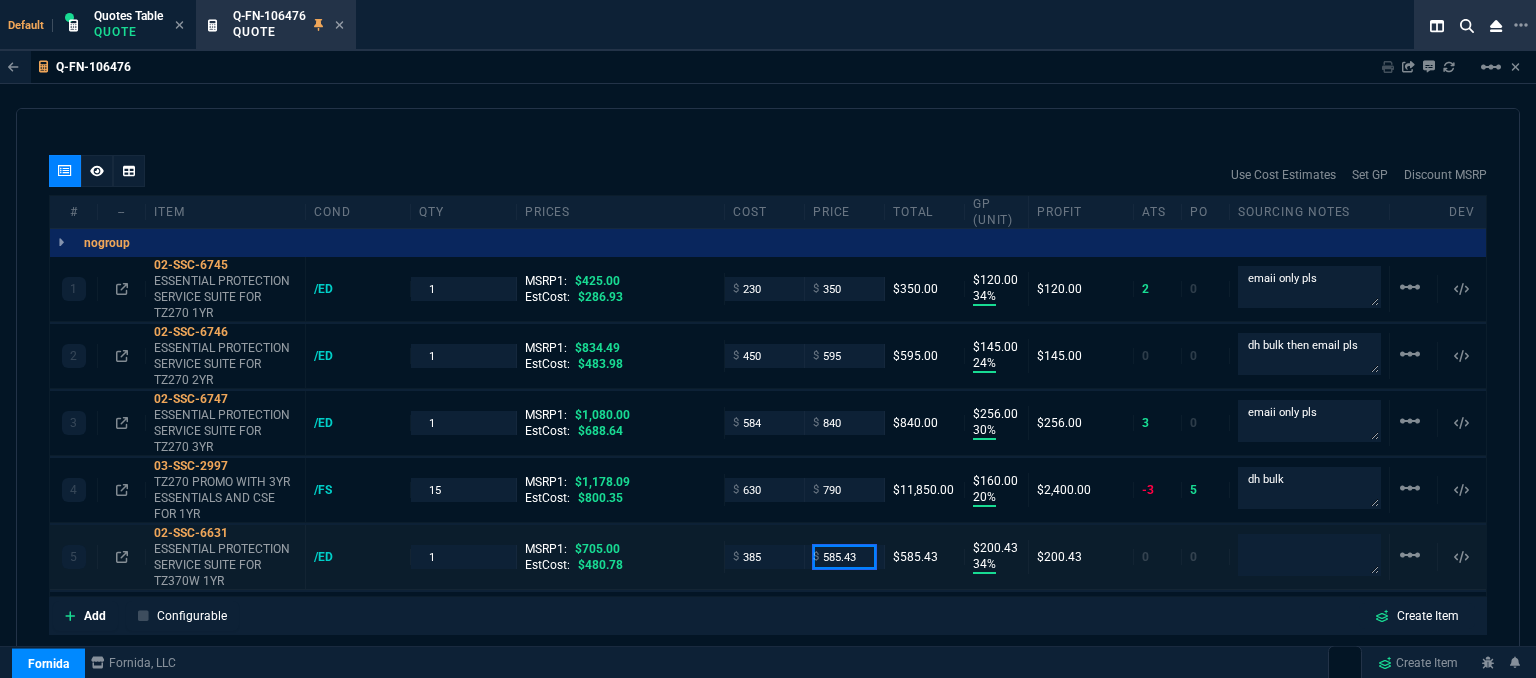 click on "585.43" at bounding box center [844, 556] 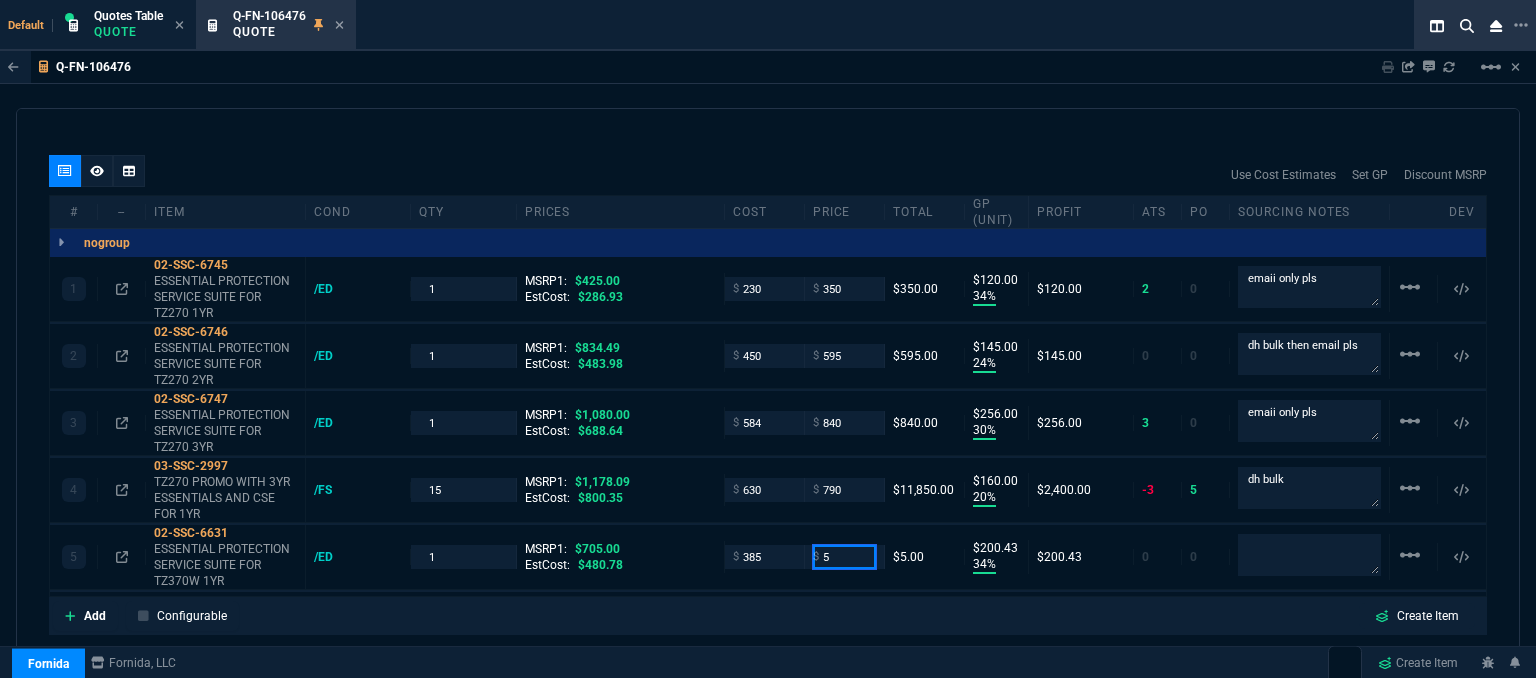 type on "5" 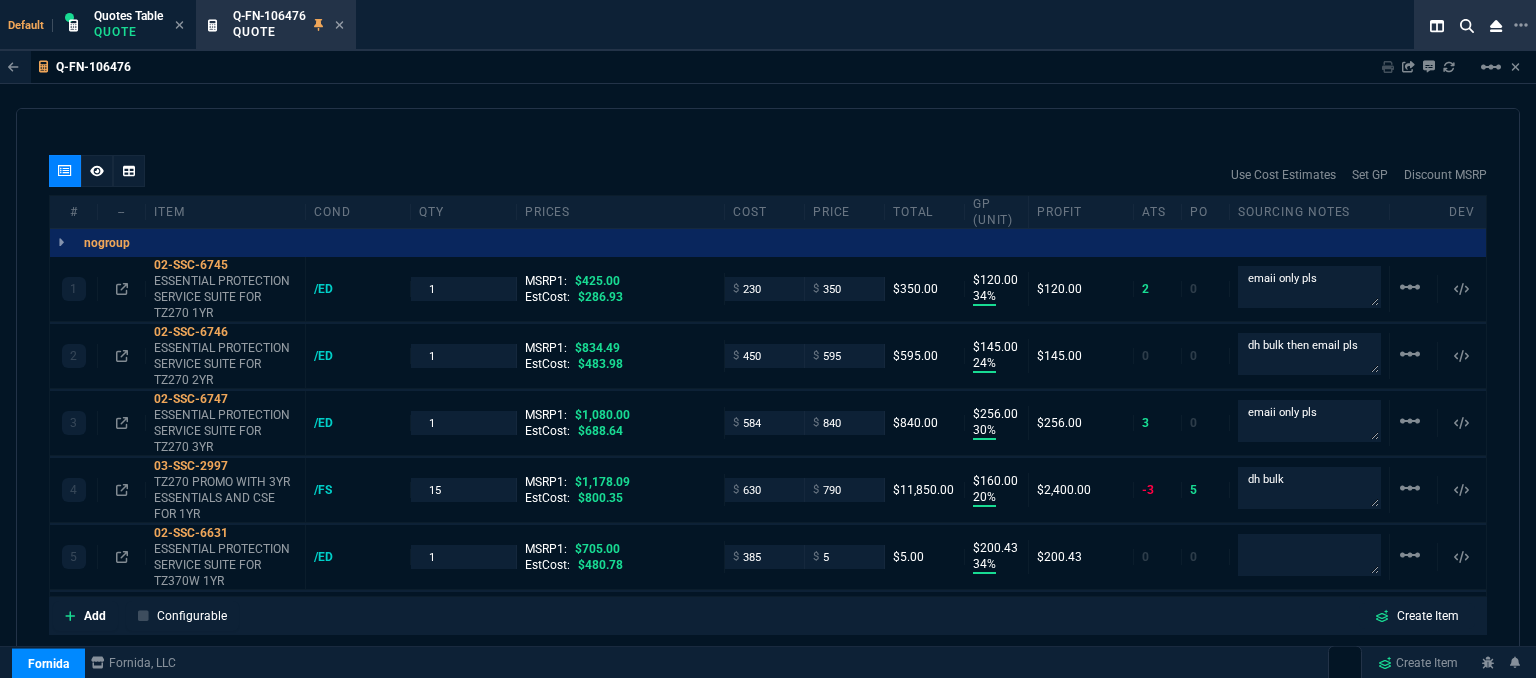 type on "5" 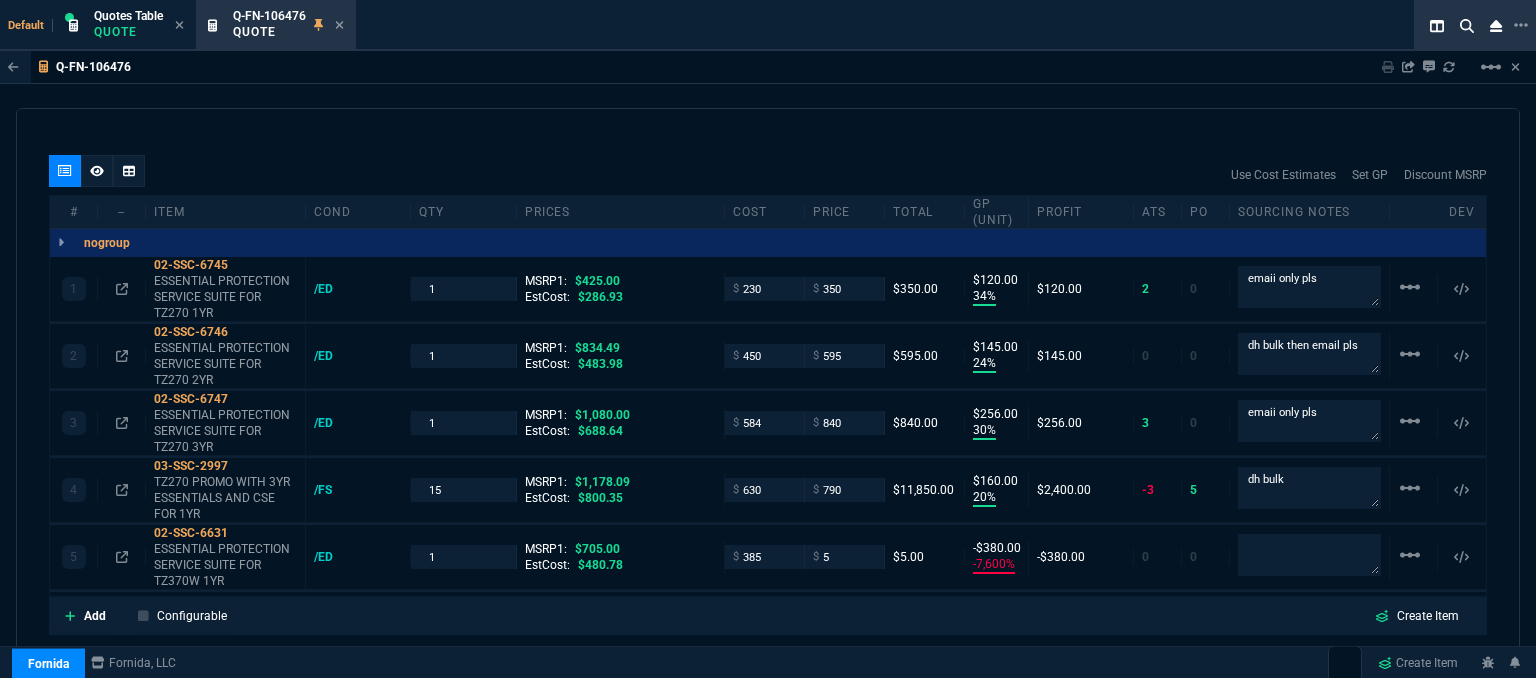 type on "-7600" 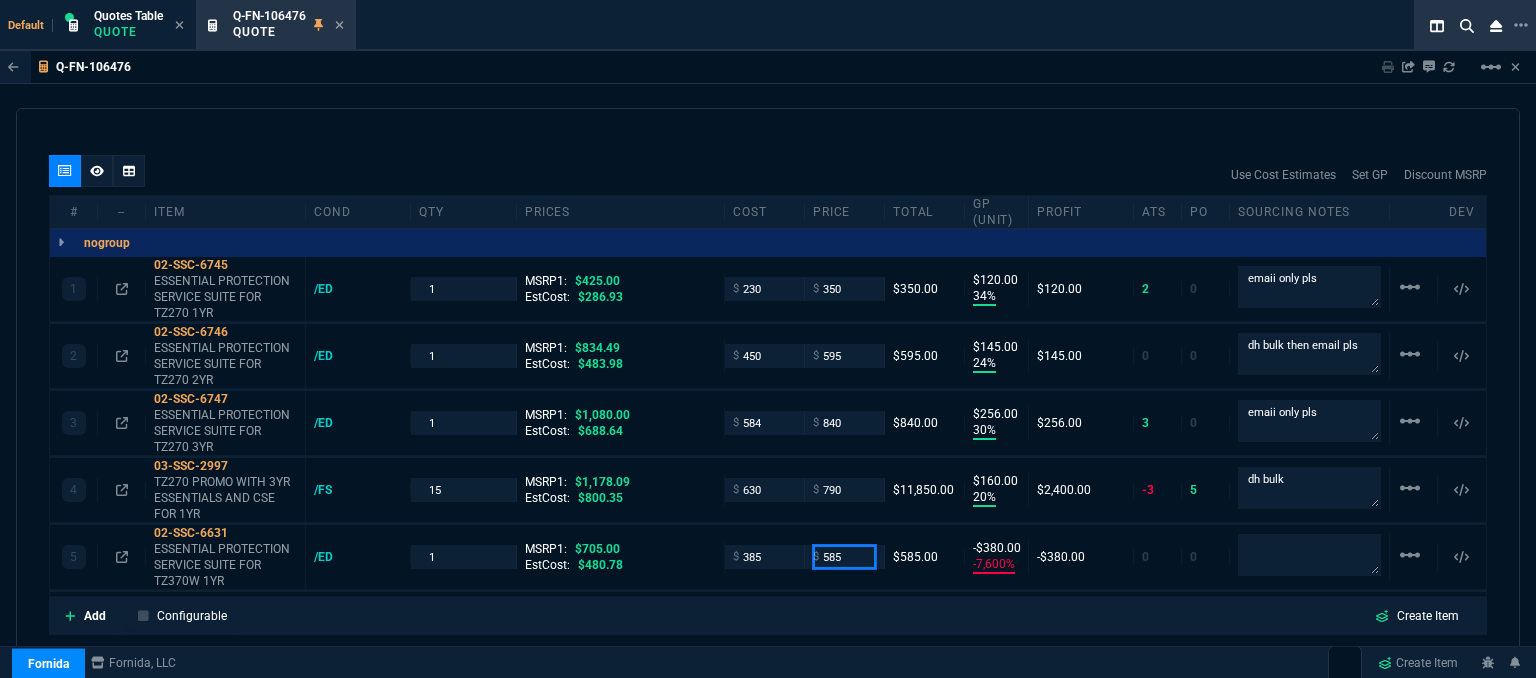 type on "585" 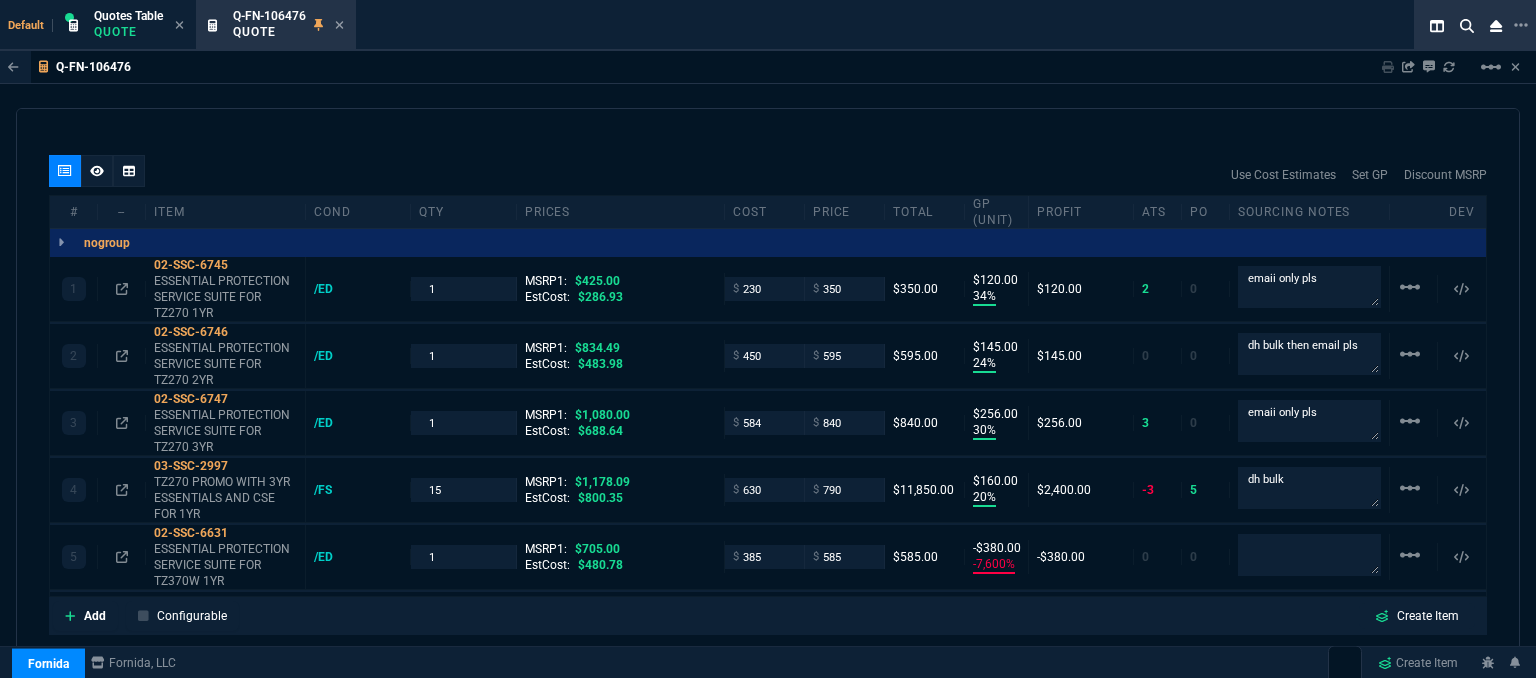 click on "quote   Q-FN-106476  Total Computer Services draft Fornida, LLC 2609 Technology Dr Suite 300 Plano, TX 75074 Details Number Q-FN-106476  Order ID Q-FN-106476  Customer Code TOT314  Total Units 19  Expires Tue - 8/5/25, 9:11 PM Creator fiona.rossi@fornida.com  Created Tue - 7/22/25, 9:11 PM Print Specs Number Q-FN-106476  Customer ID TOT314  Customer Name Total Computer Services  Expires 8/5/25,  4:11 PM  Customer PO # --  Payment Terms CREDITCARD  Shipping Agent FEDEX | GRD  Customer Customer Code TOT314  Customer Name Total Computer Services  Customer PO # empty  Payment Terms CREDITCARD  email support@totalcomputerservices.net  phone (215) 485-5001    Origin  existing / email   Origin Comment    Staff Sales Person ROSS  Engineer 1 --  Engineer 2 --  Shipping Ship Date -- Agent FEDEX  Agent Service GRD  Account Id --  Sales Order* Number --  id --  Account Manager Name Fiona  Email fiona.rossi@fornida.com  Phone 469-249-2107  Fornida, LLC 2609 Technology Dr Suite 300 Plano, TX 75074  Share Link  Cody Taylor" at bounding box center [768, 396] 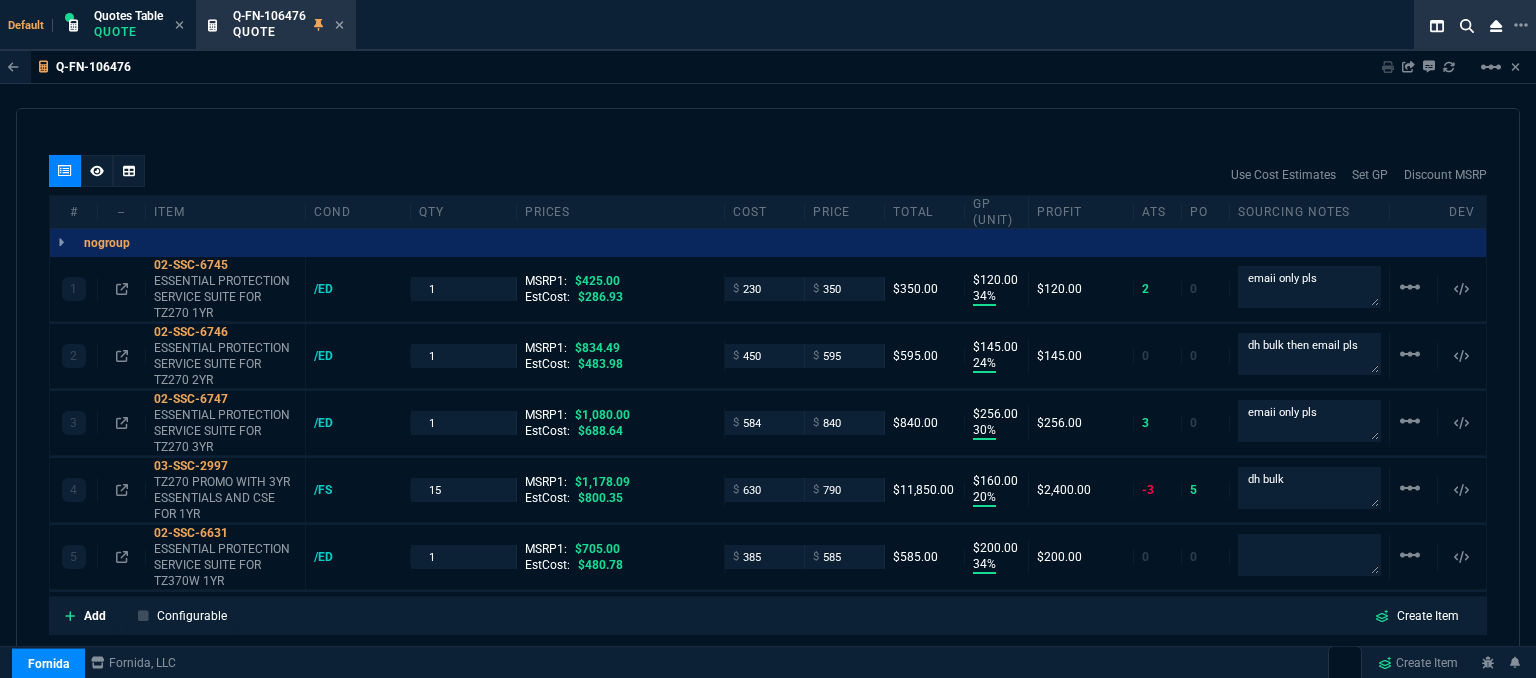 type on "585" 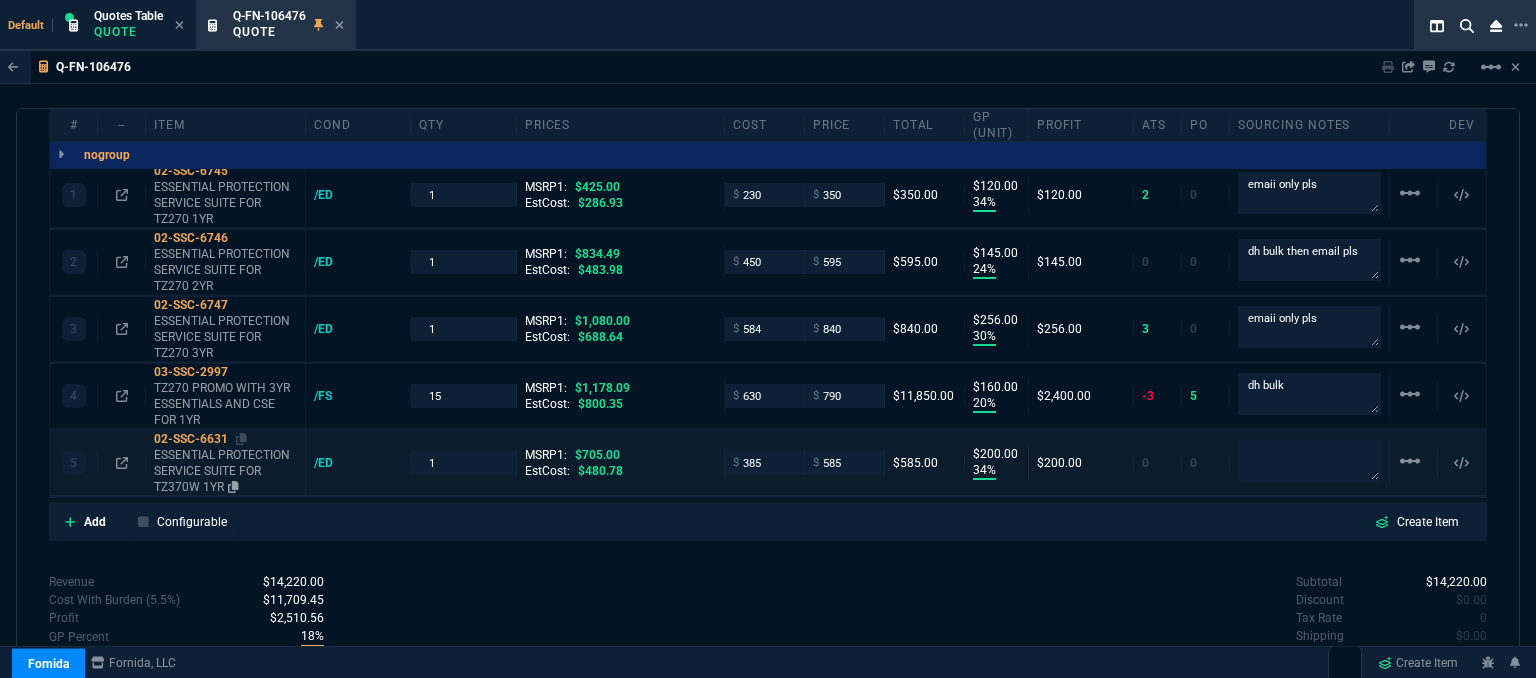 scroll, scrollTop: 1290, scrollLeft: 0, axis: vertical 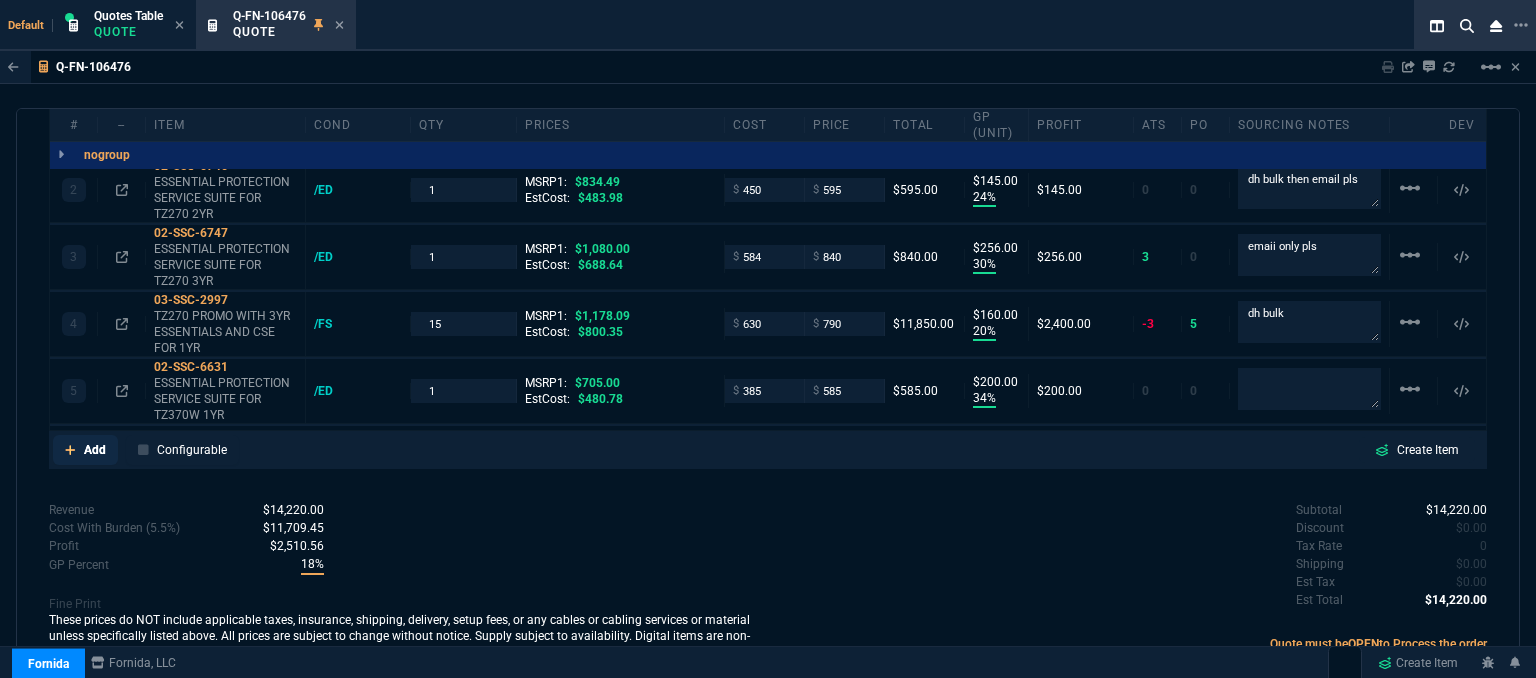 click on "Add" at bounding box center [85, 450] 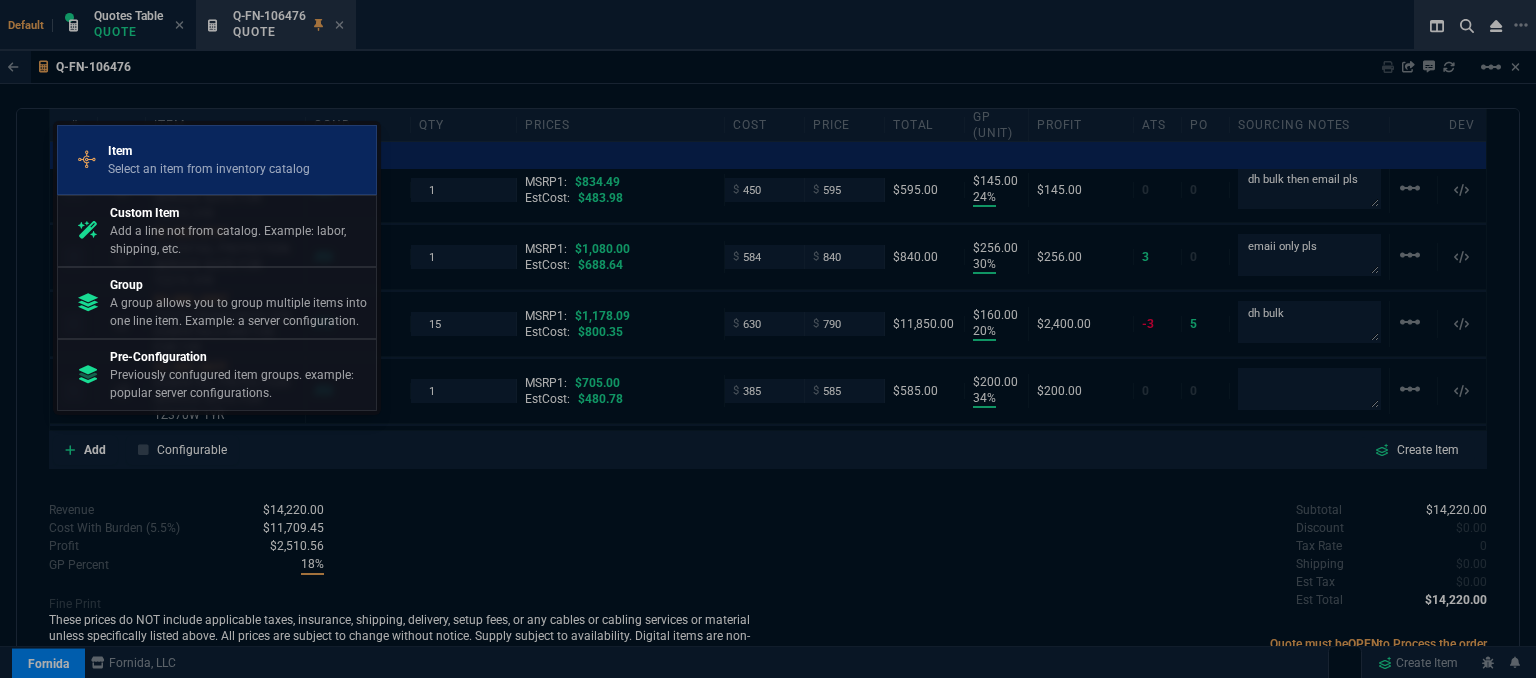 click on "Select an item from inventory catalog" at bounding box center (209, 169) 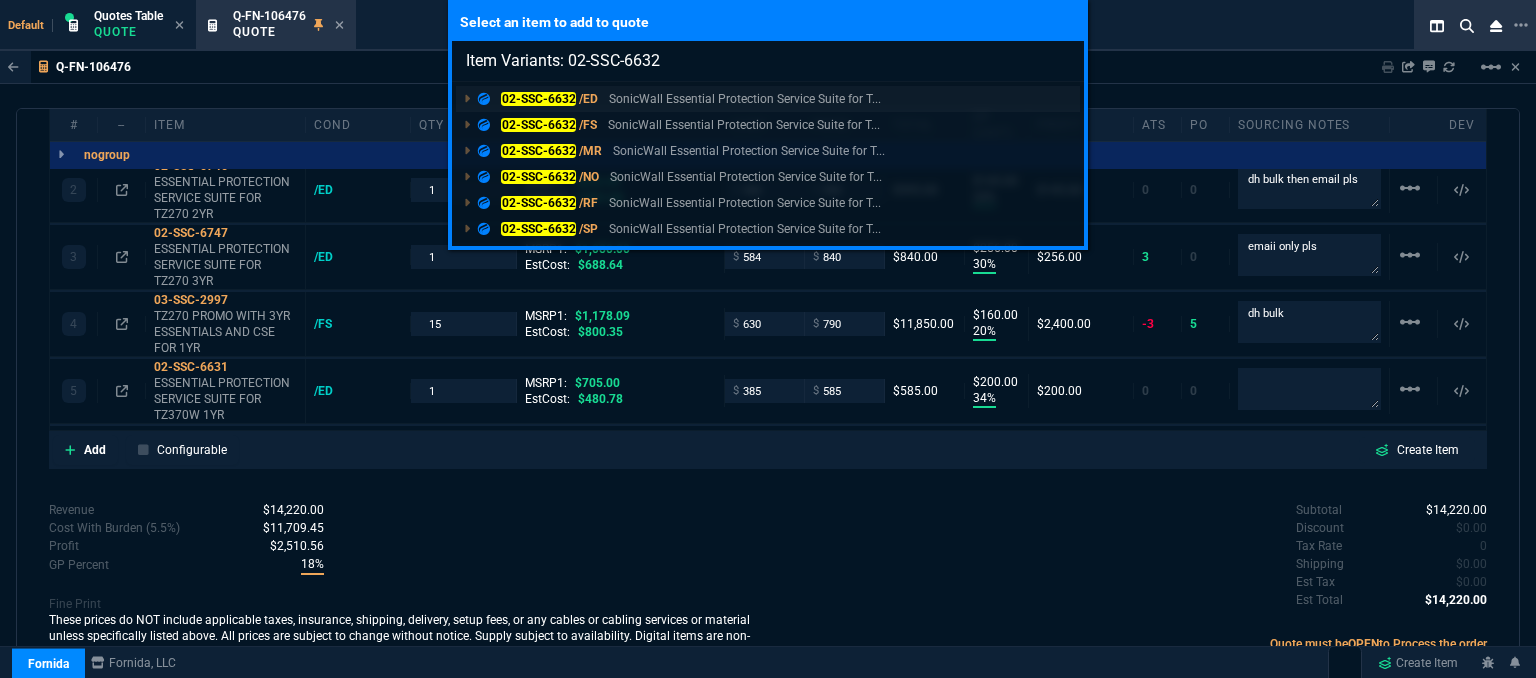 type on "Item Variants: 02-SSC-6632" 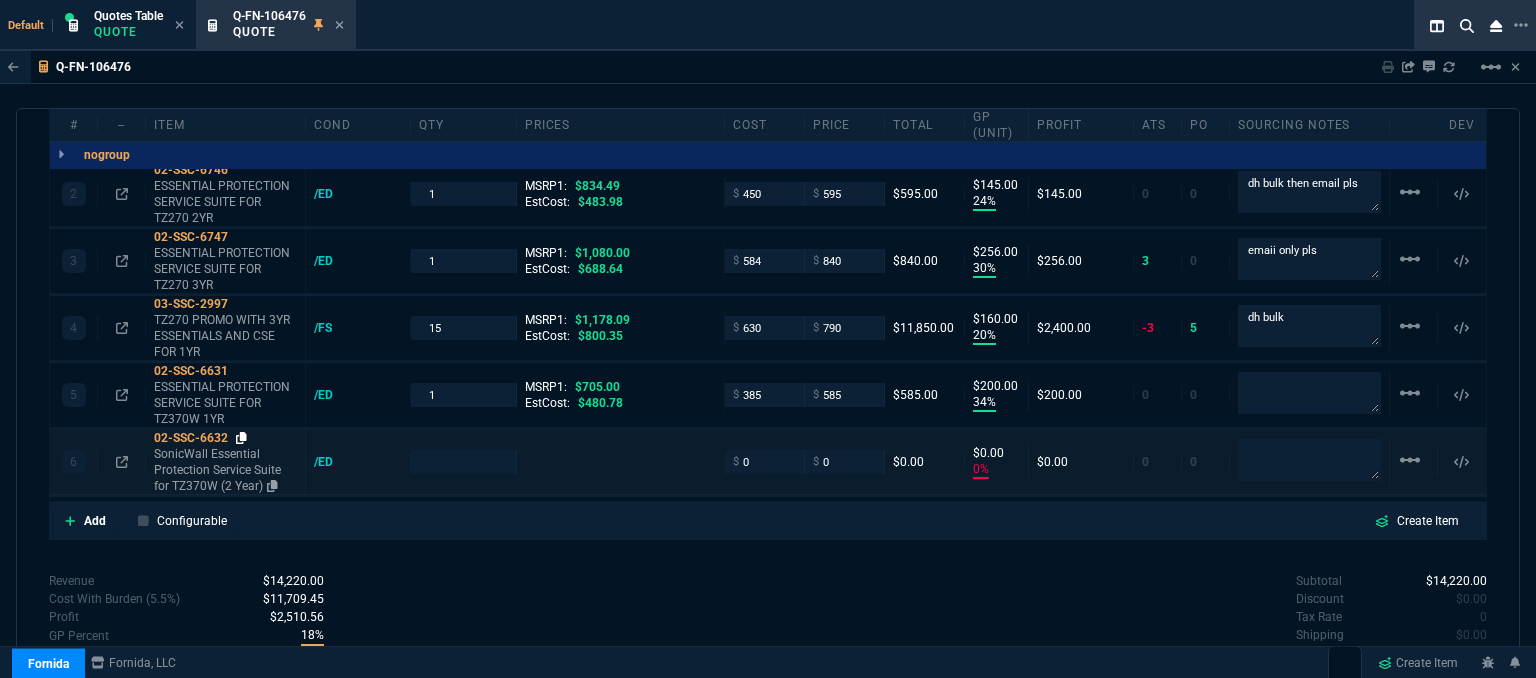 scroll, scrollTop: 1290, scrollLeft: 0, axis: vertical 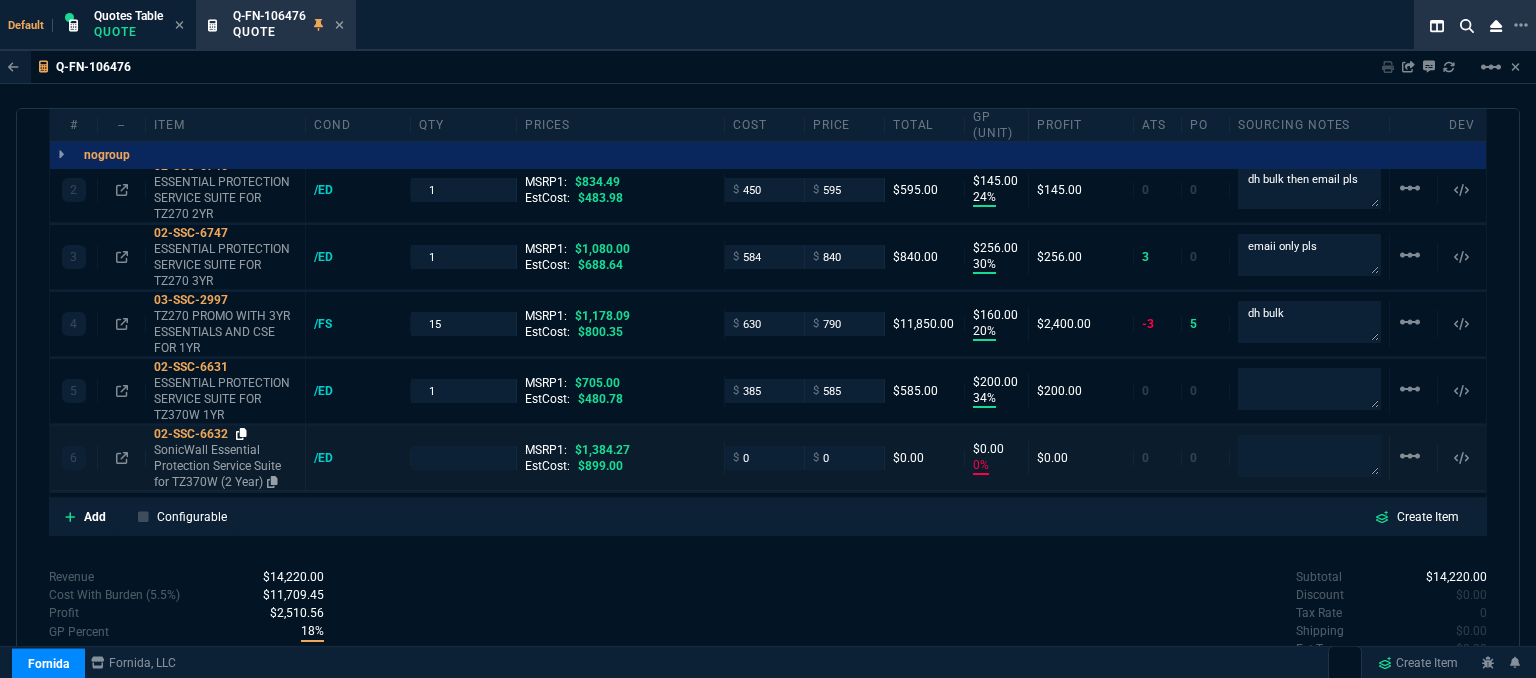 type on "34" 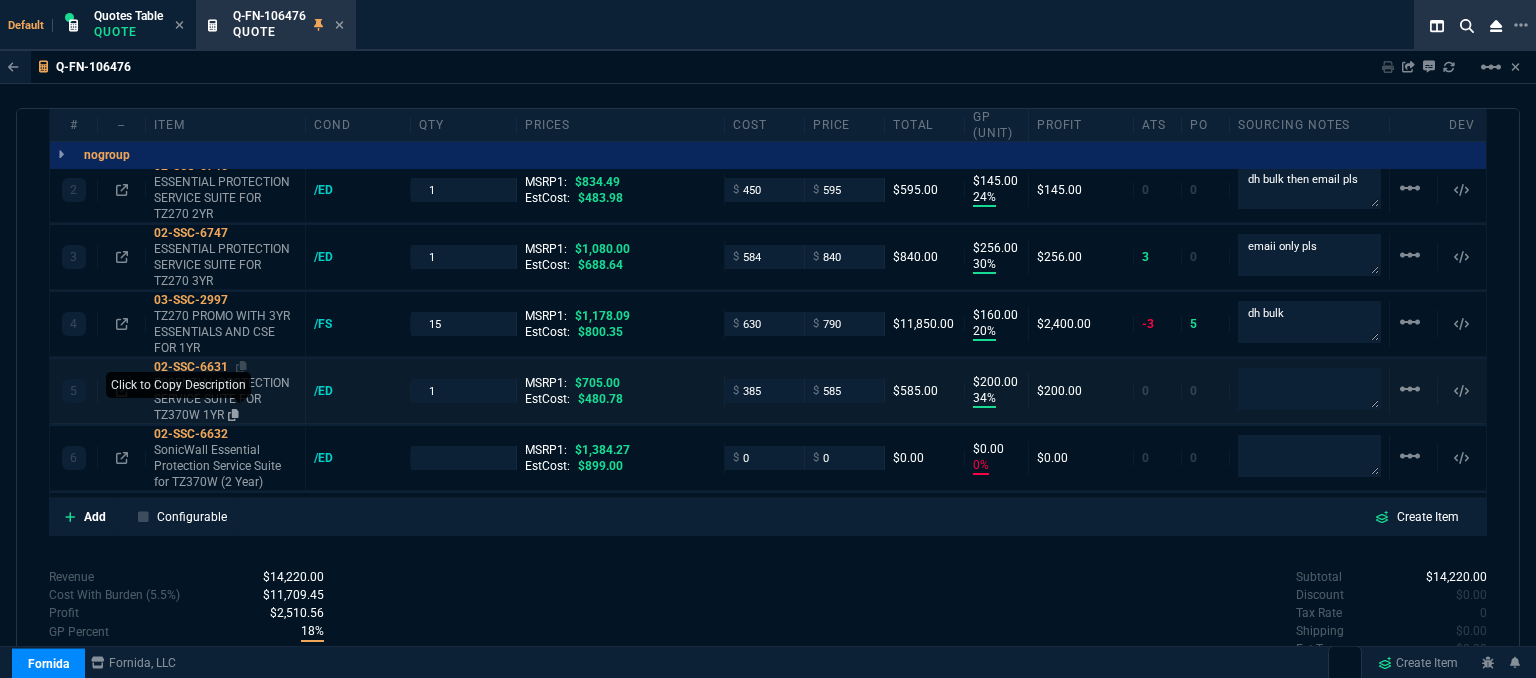 type on "18" 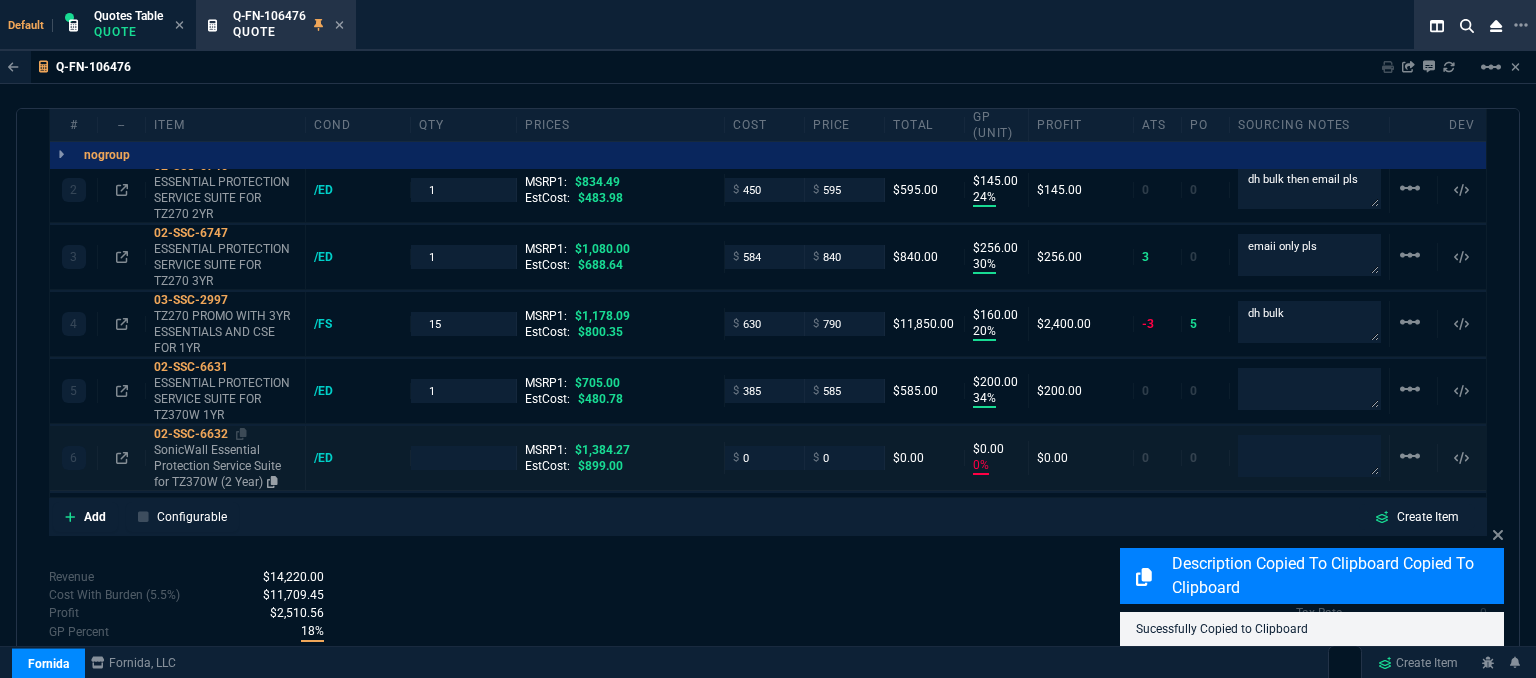 click on "SonicWall Essential Protection Service Suite for TZ370W (2 Year)" at bounding box center [225, 466] 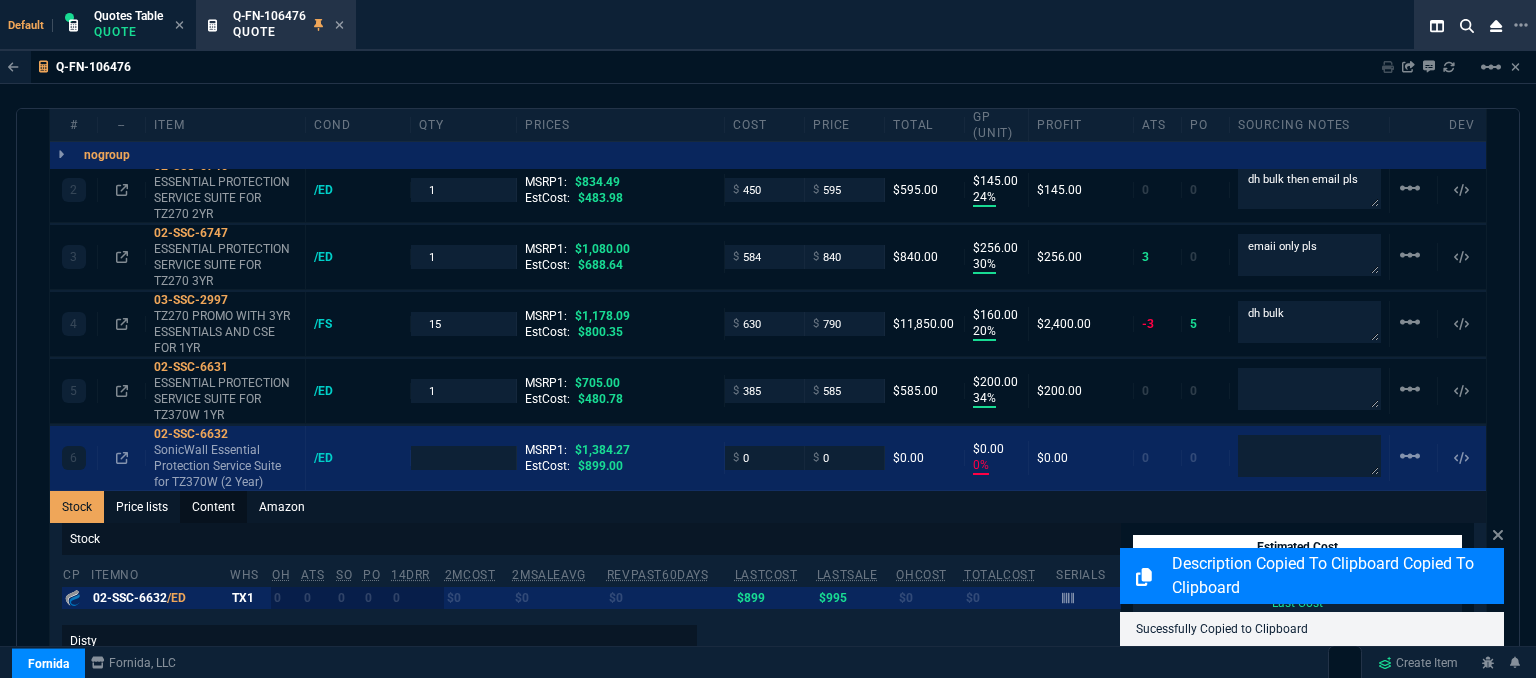 click on "Content" at bounding box center [213, 507] 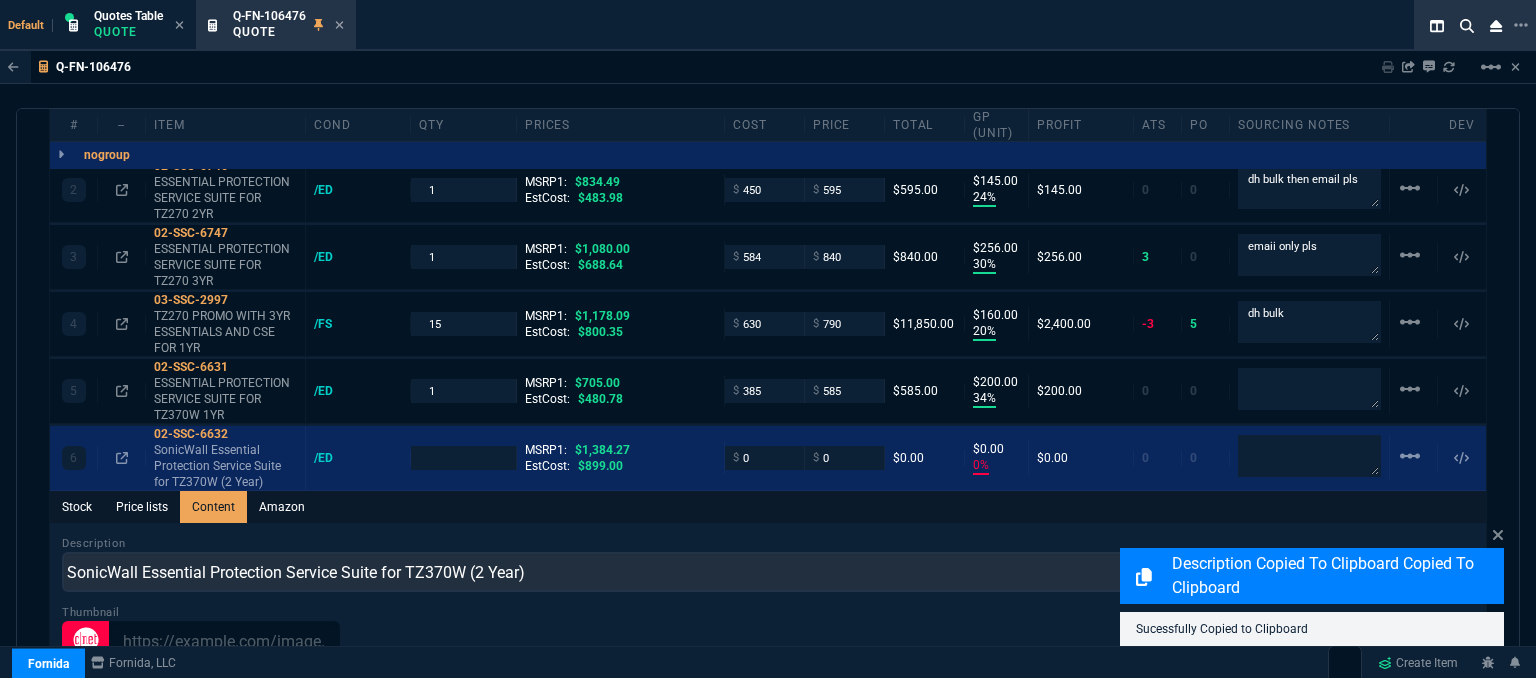 scroll, scrollTop: 0, scrollLeft: 0, axis: both 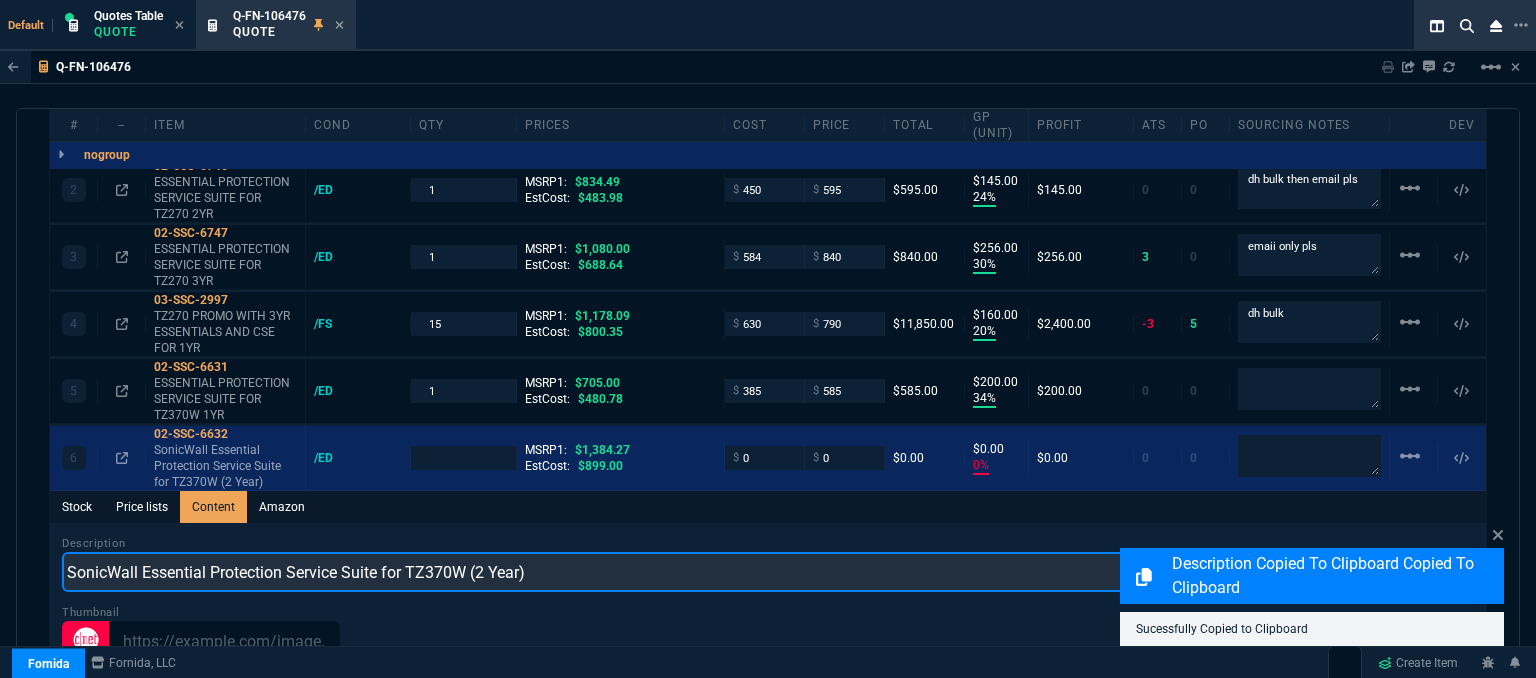 drag, startPoint x: 573, startPoint y: 549, endPoint x: 0, endPoint y: 533, distance: 573.2233 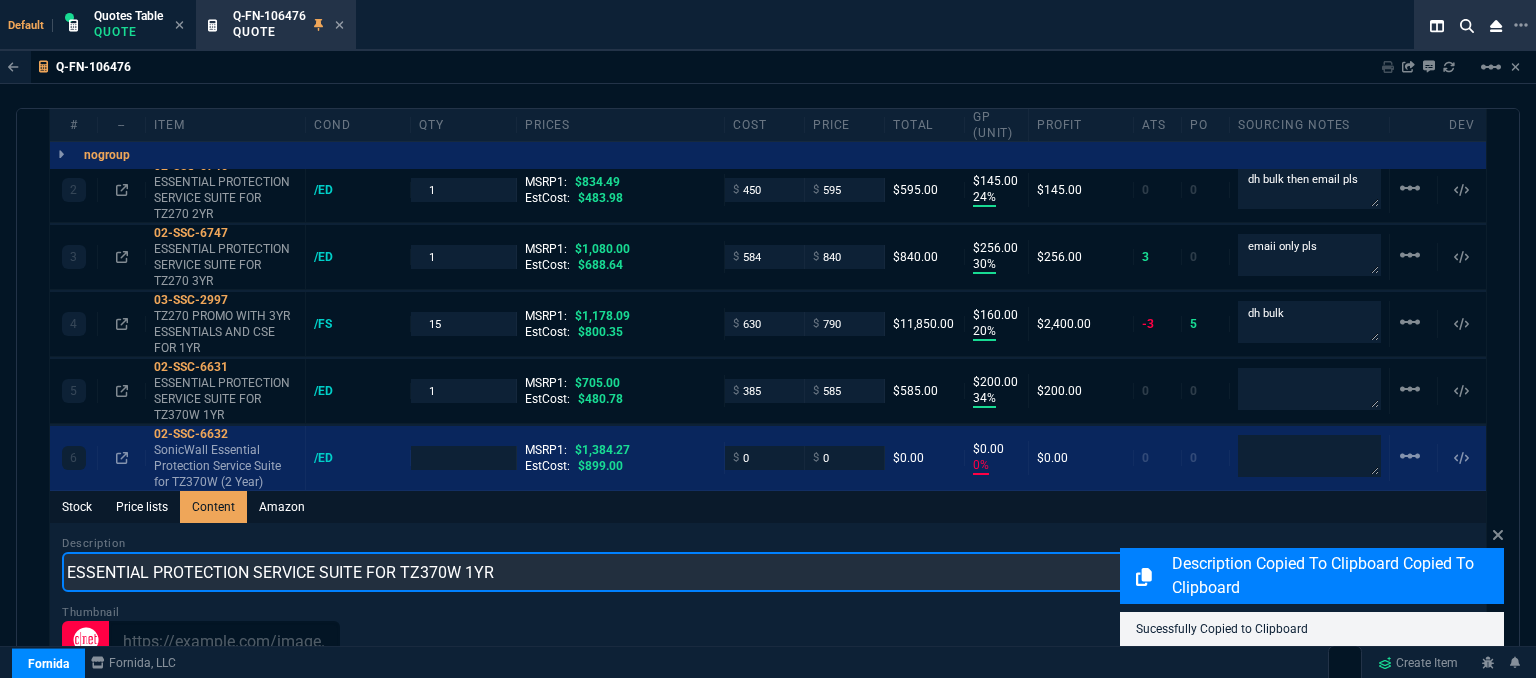 click on "ESSENTIAL PROTECTION SERVICE SUITE FOR TZ370W 1YR" at bounding box center (768, 572) 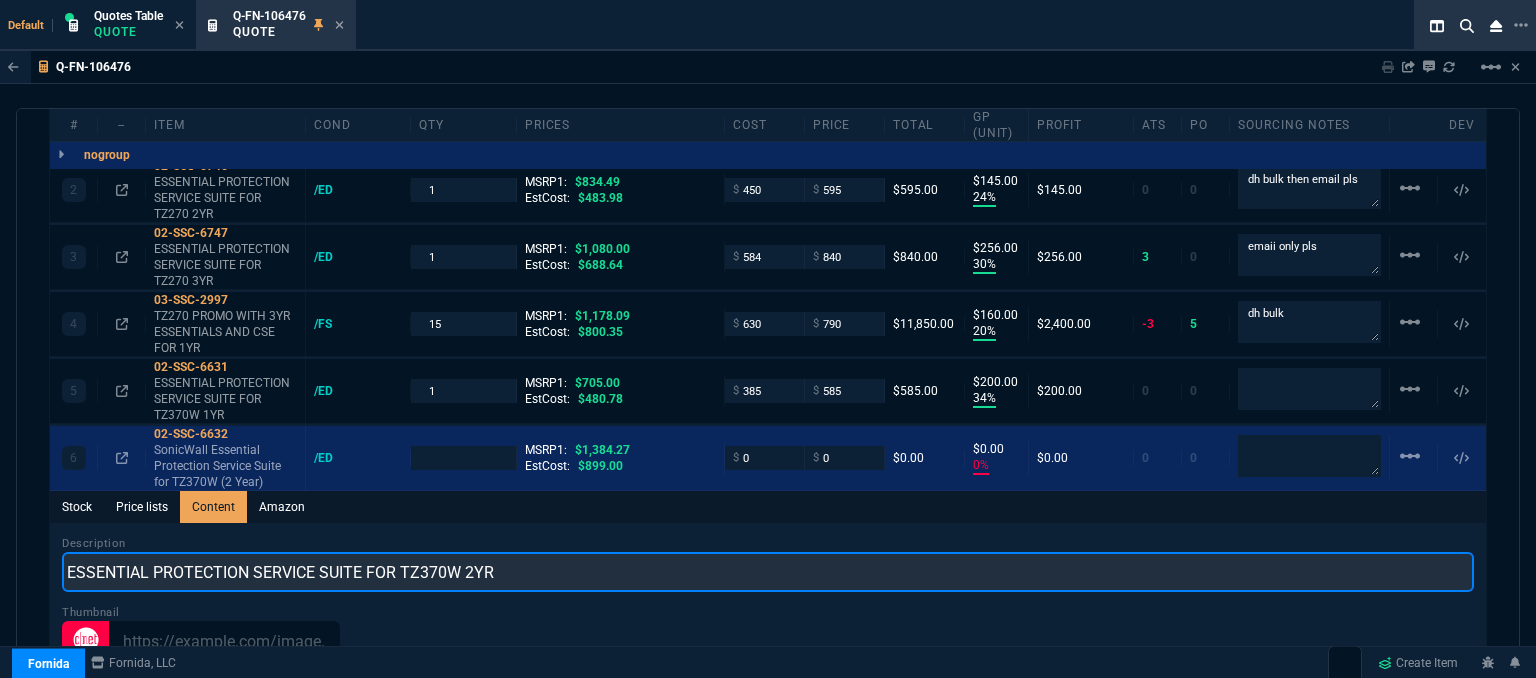 type on "ESSENTIAL PROTECTION SERVICE SUITE FOR TZ370W 2YR" 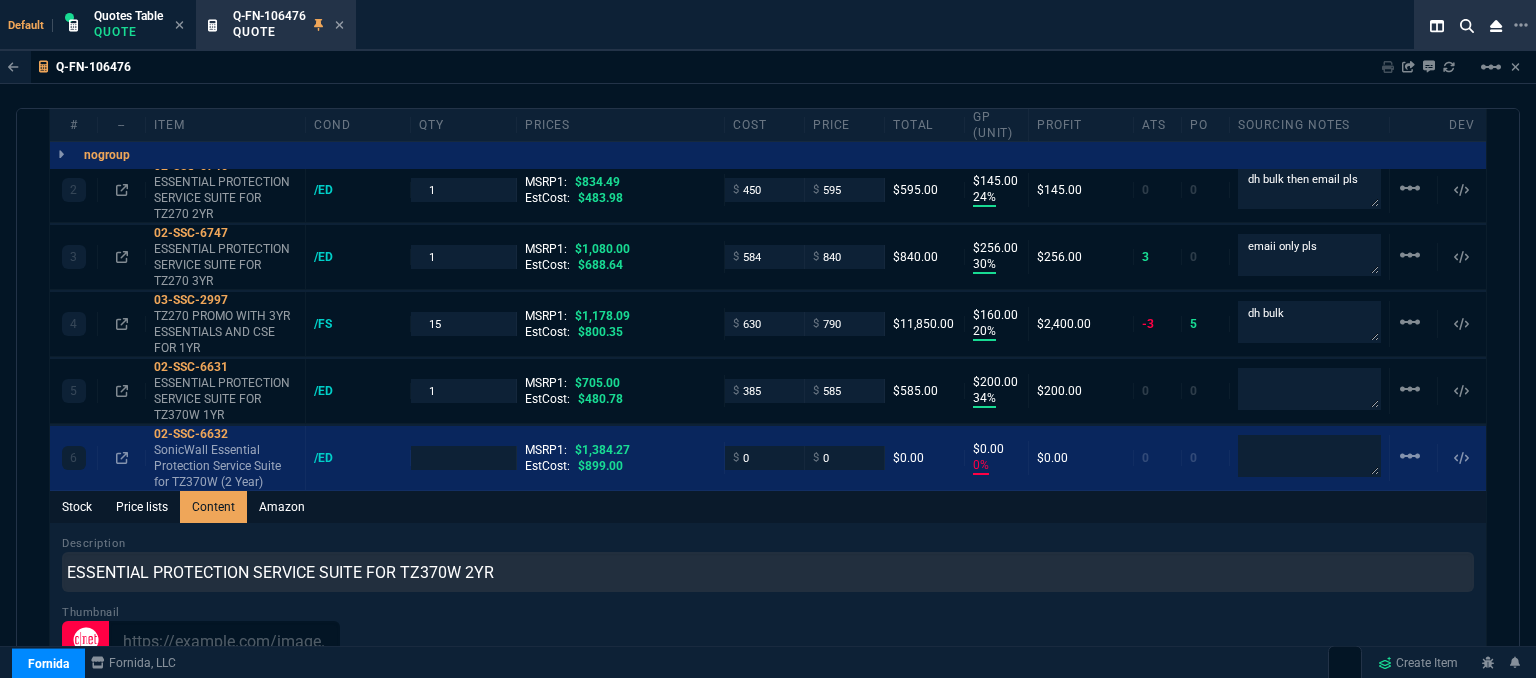 click at bounding box center [768, 641] 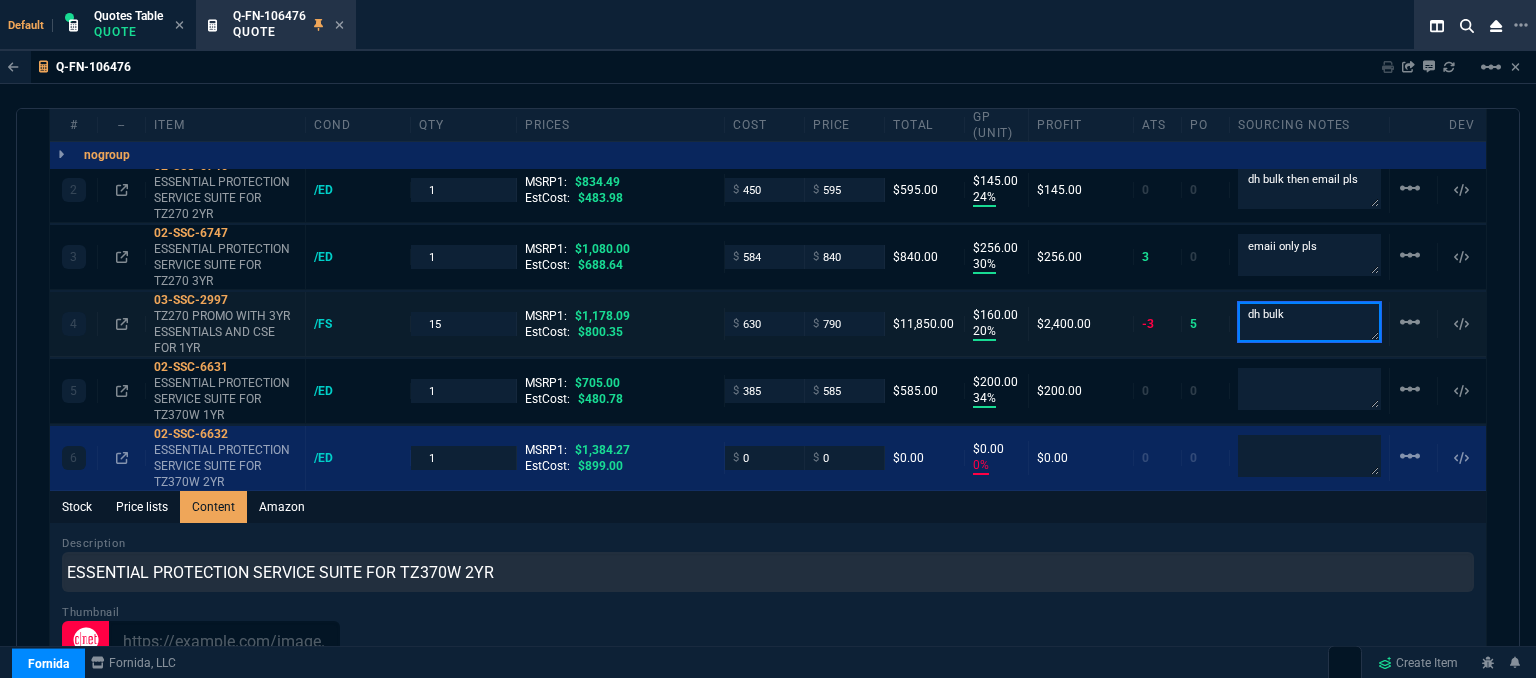 drag, startPoint x: 1331, startPoint y: 289, endPoint x: 1205, endPoint y: 289, distance: 126 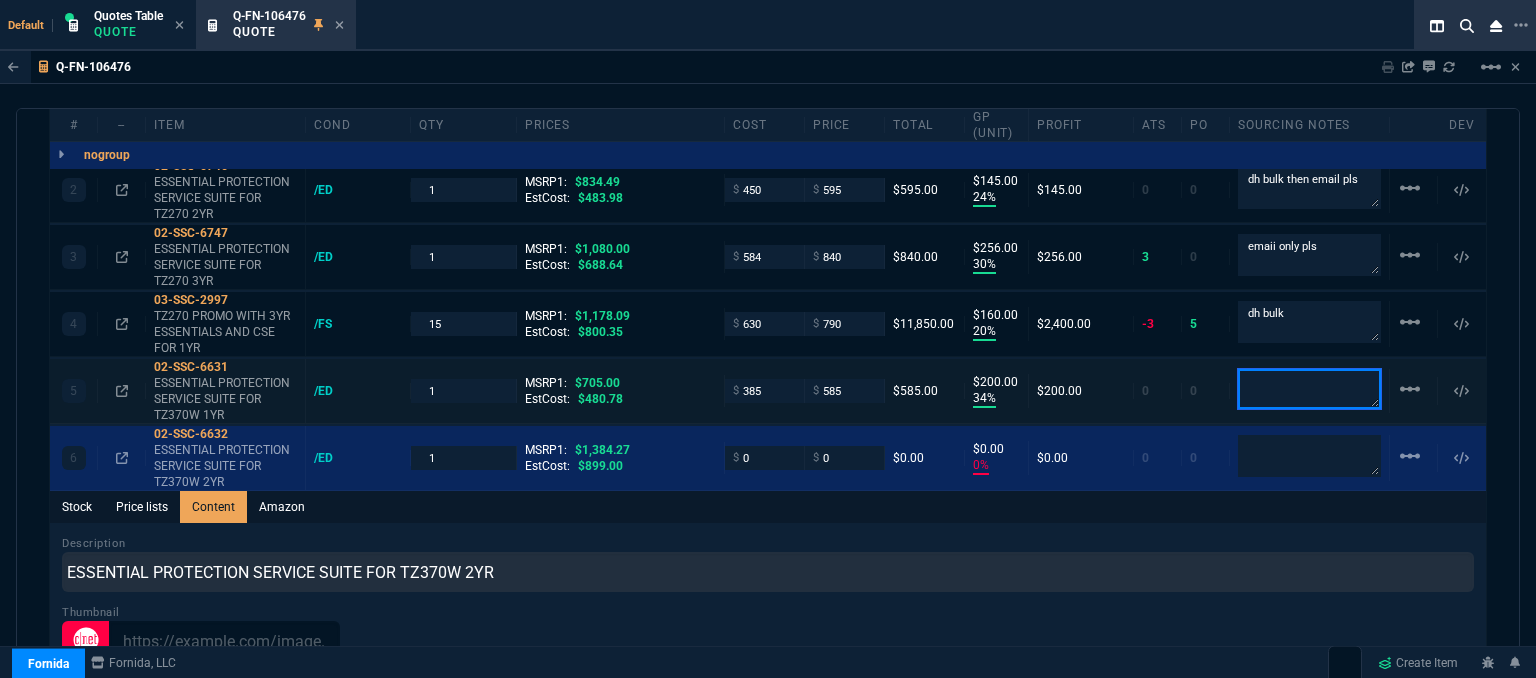 click at bounding box center [1309, 389] 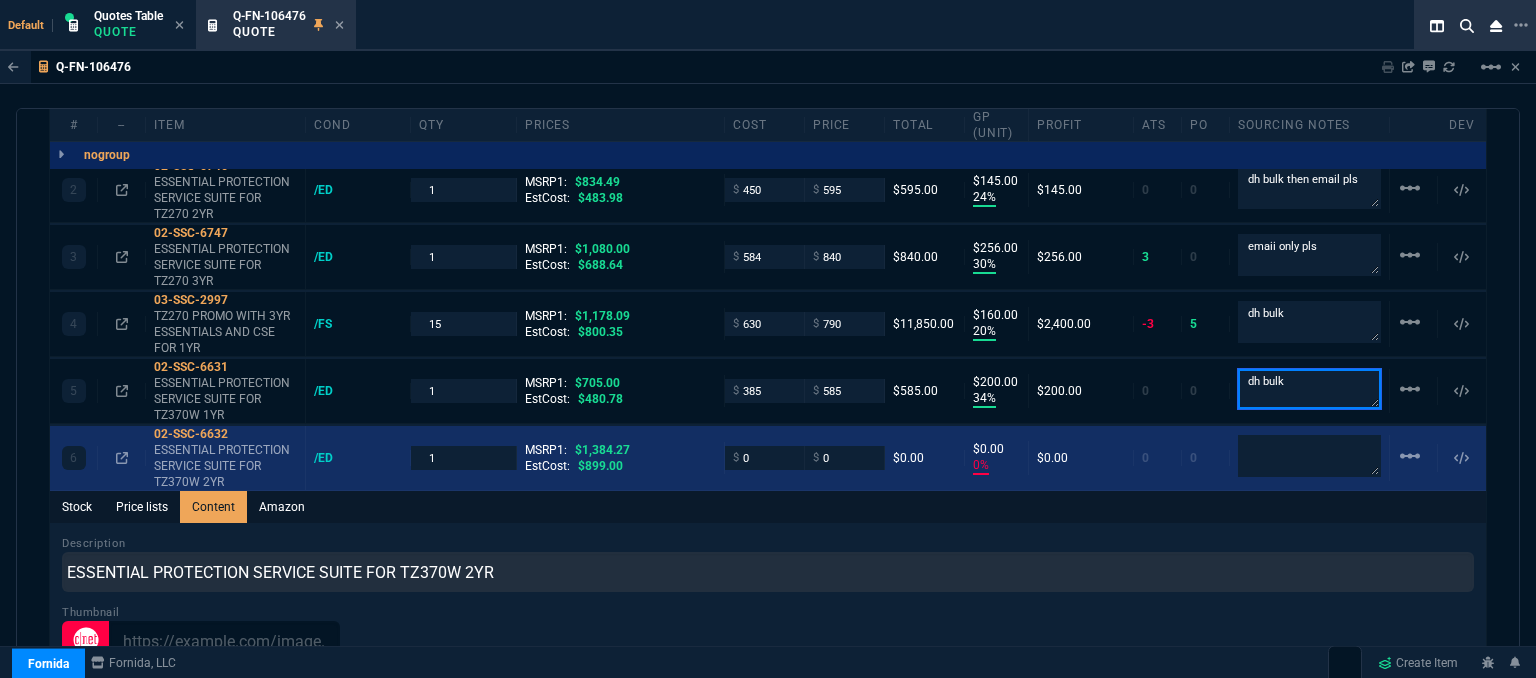 type on "dh bulk" 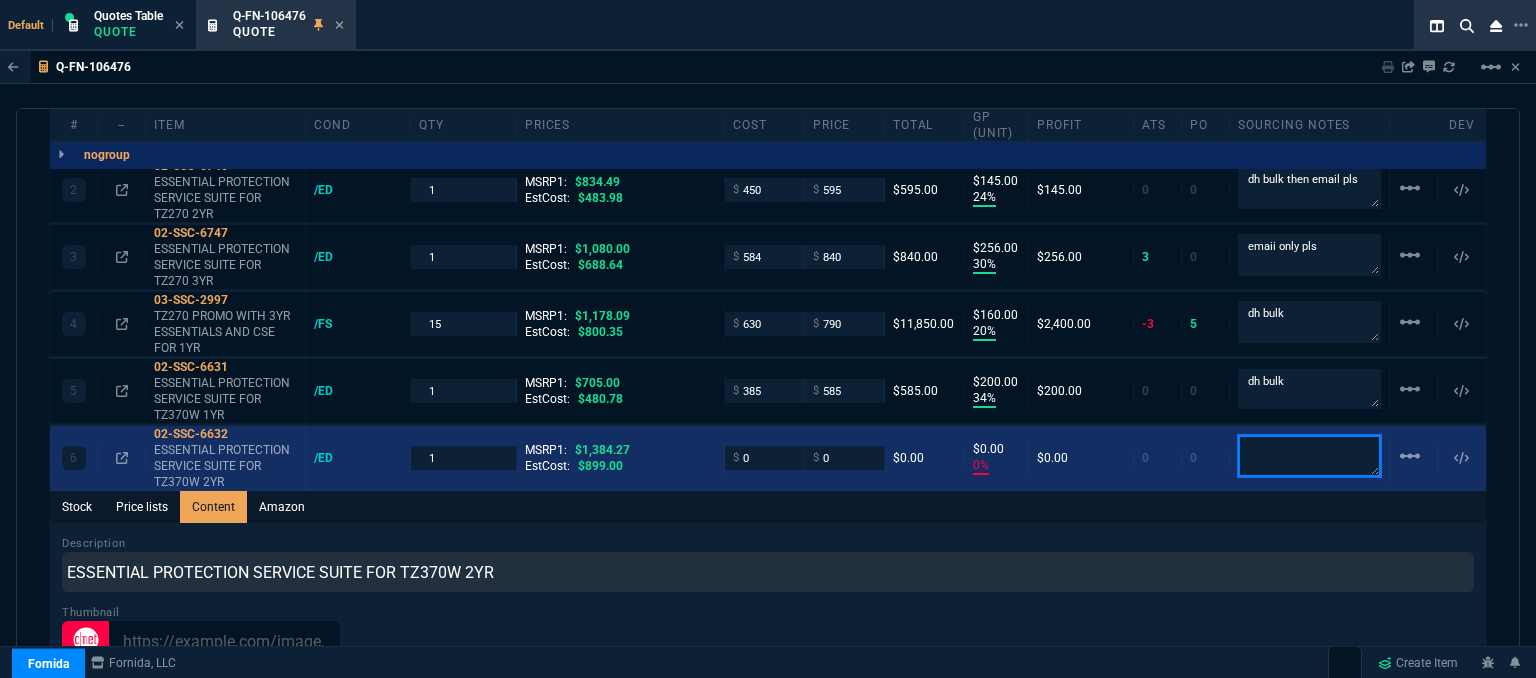 click at bounding box center (1309, 456) 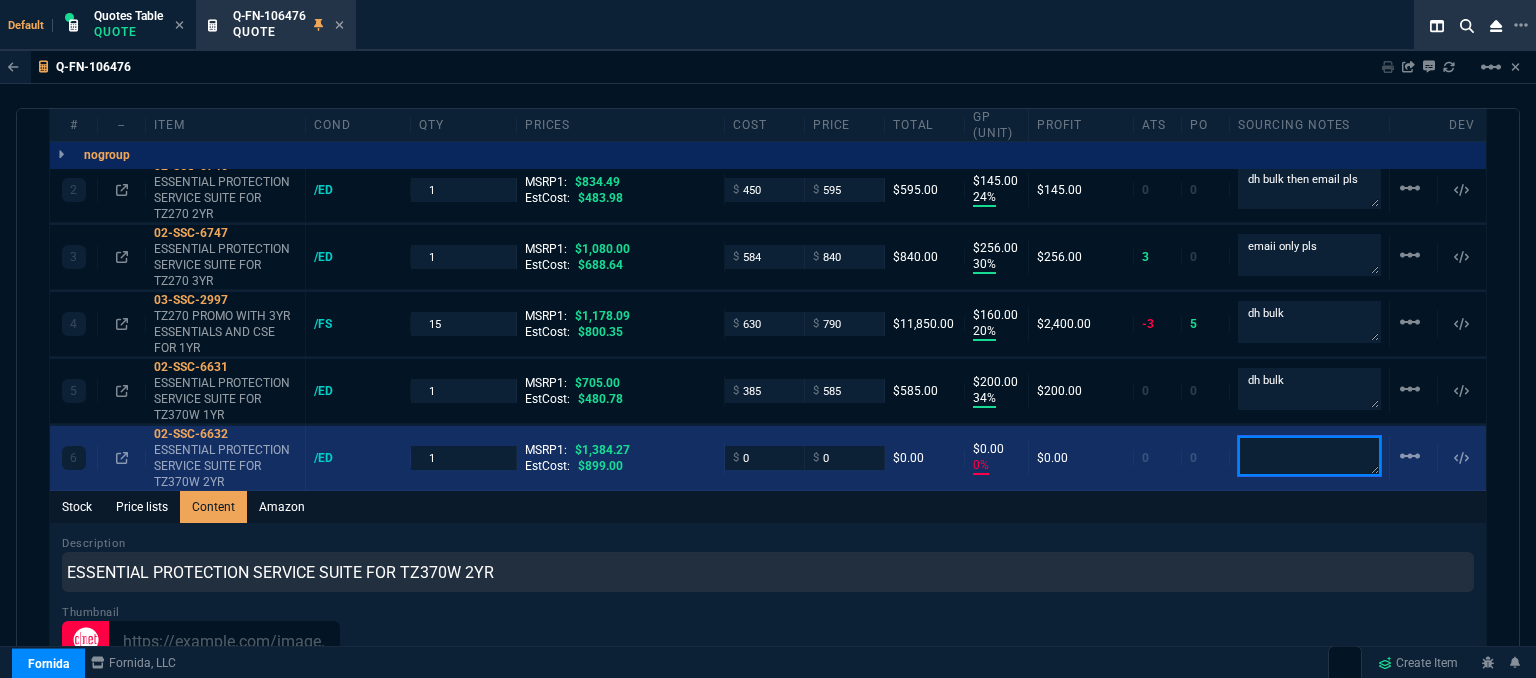 paste on "dh bulk" 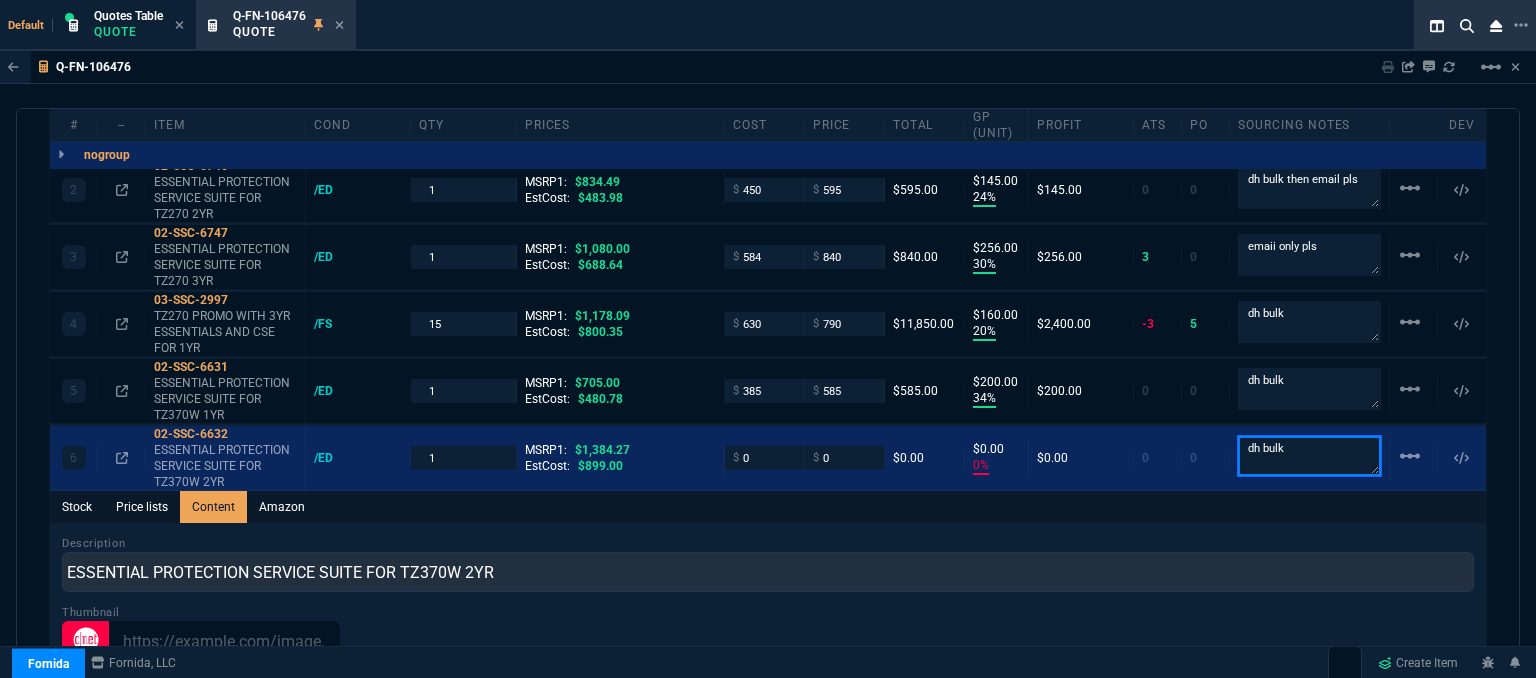 type on "dh bulk" 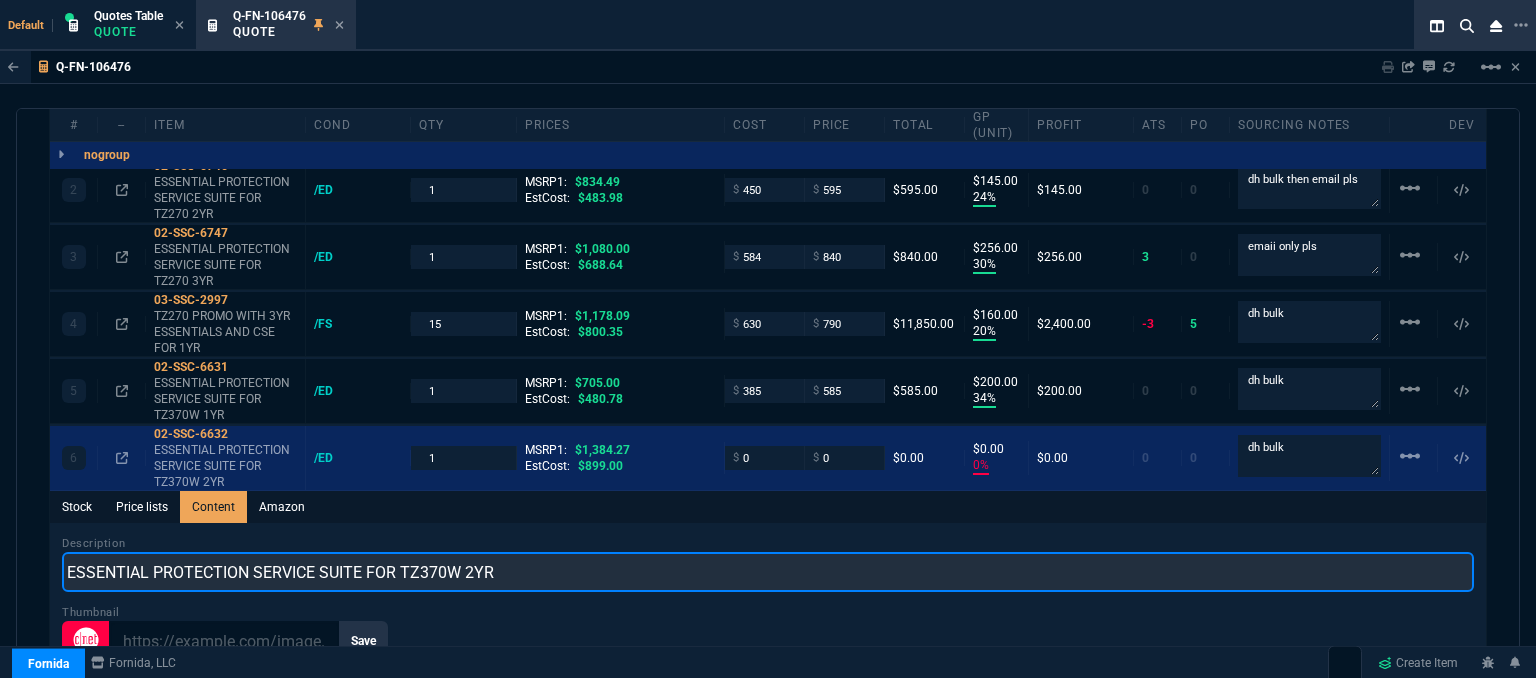 click on "ESSENTIAL PROTECTION SERVICE SUITE FOR TZ370W 2YR" at bounding box center [768, 572] 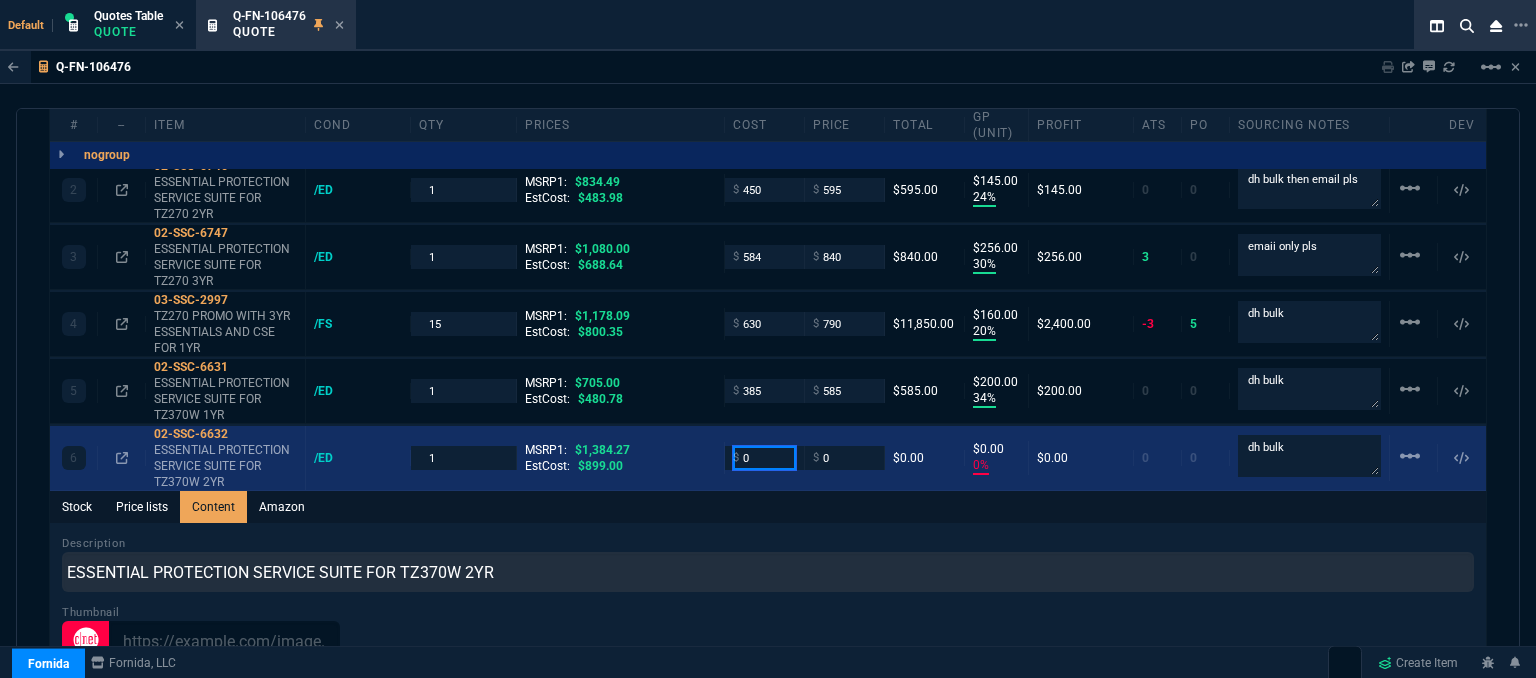 click on "0" at bounding box center (764, 457) 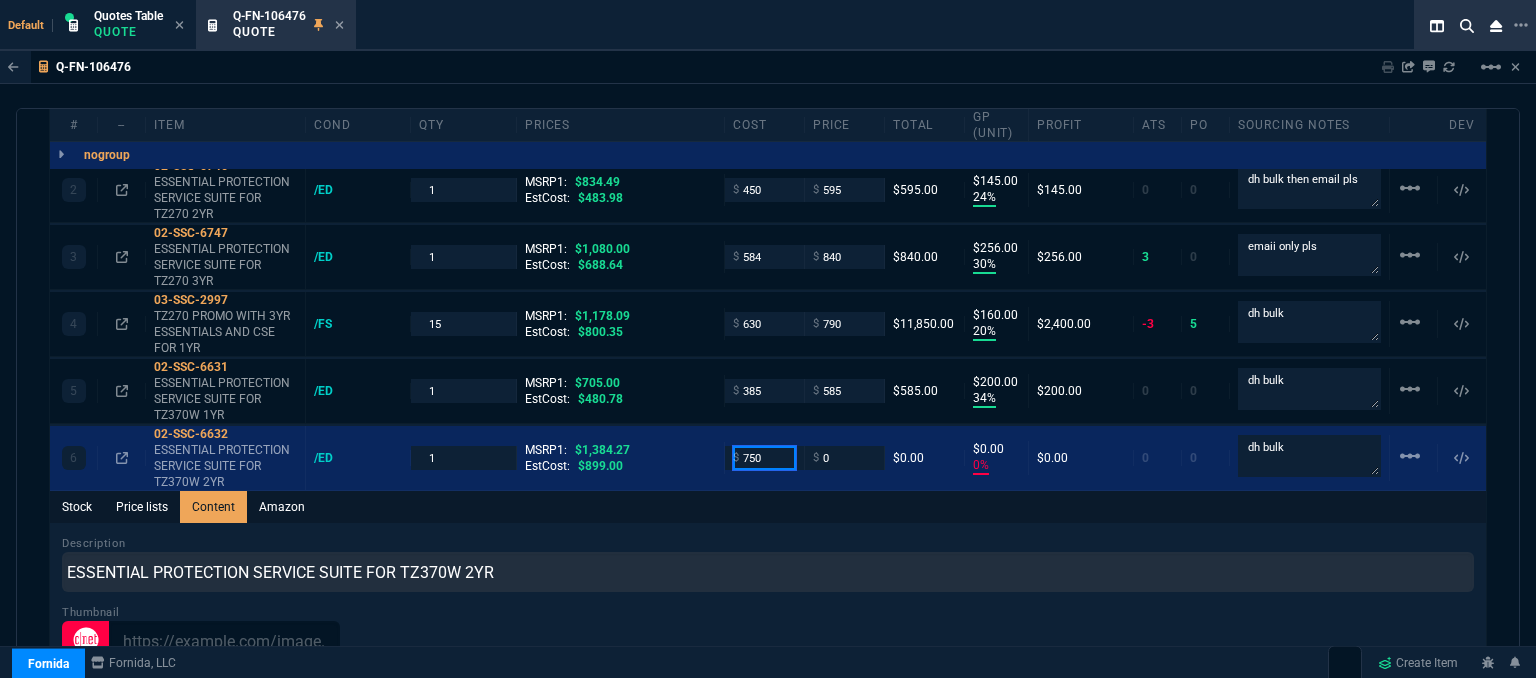 type on "750" 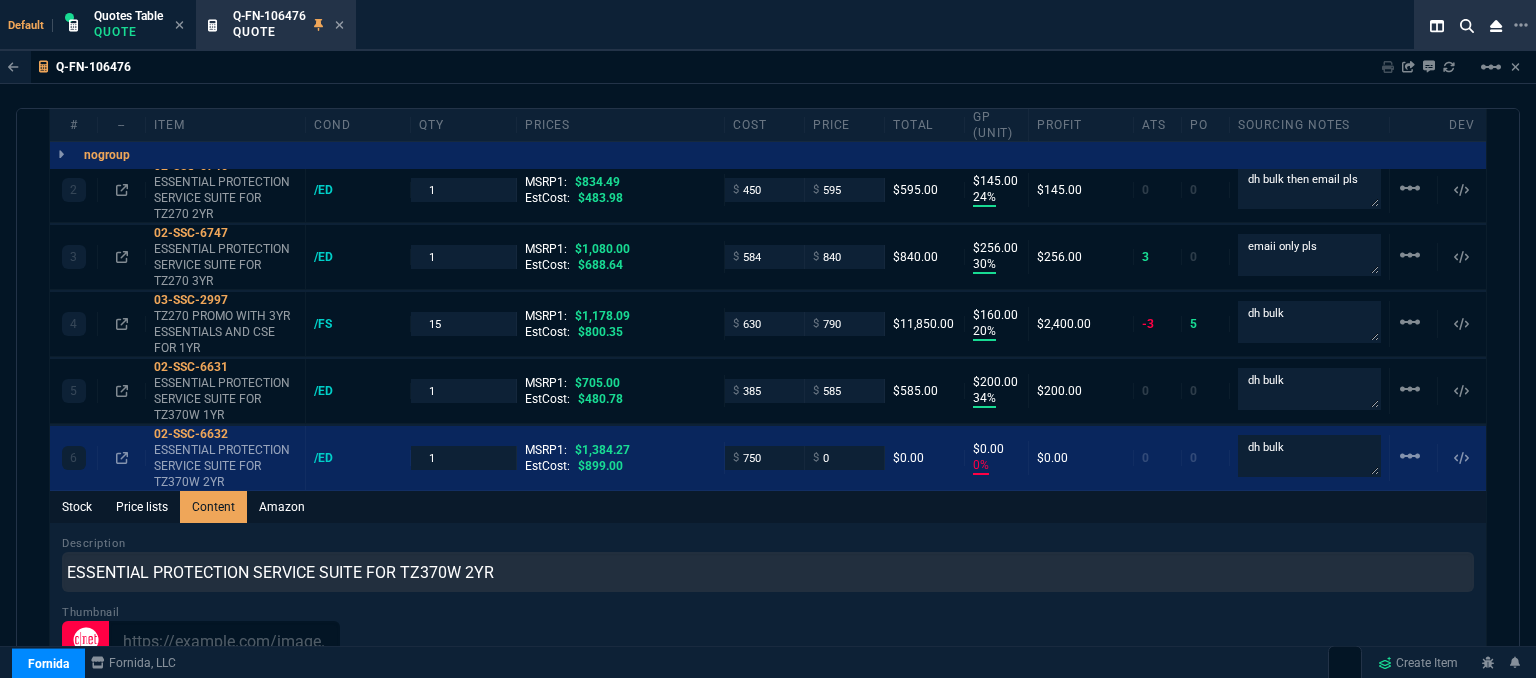click on "Description ESSENTIAL PROTECTION SERVICE SUITE FOR TZ370W 2YR" at bounding box center (768, 563) 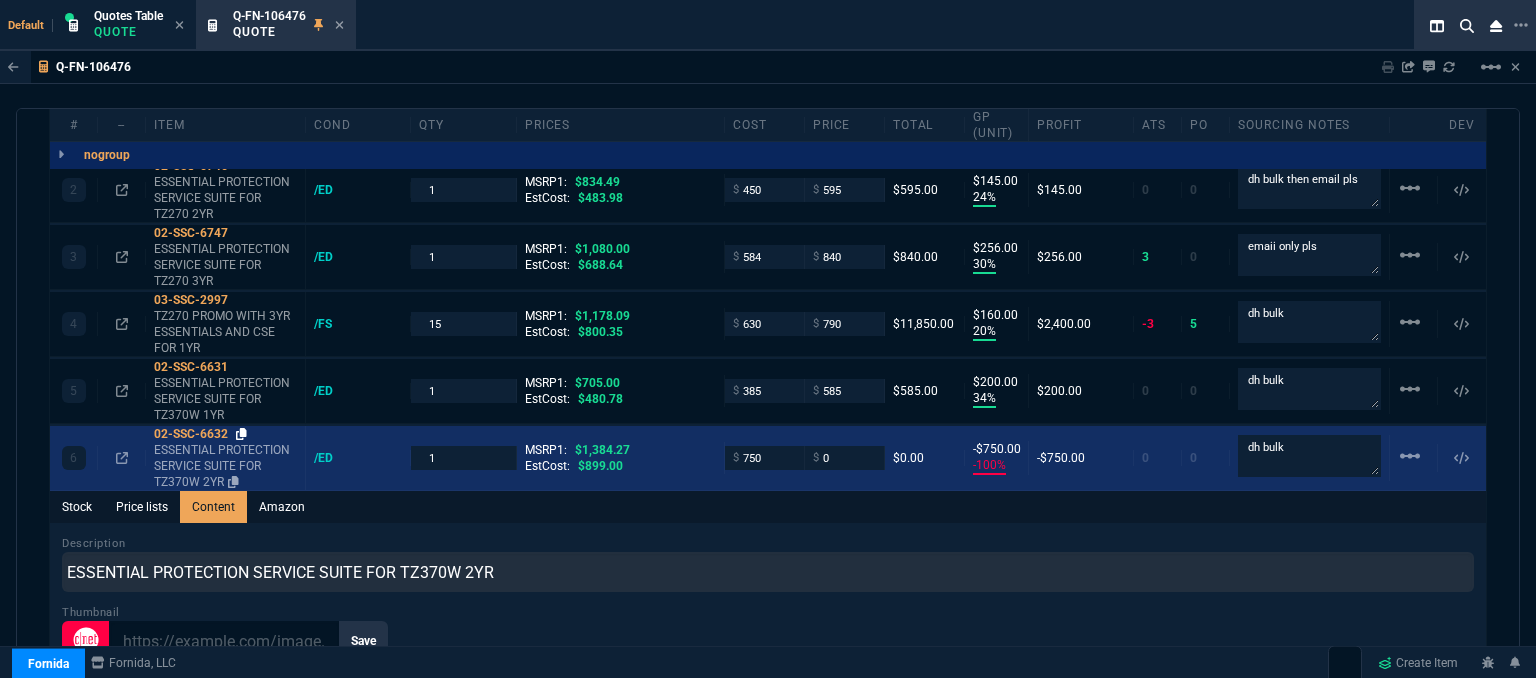 click 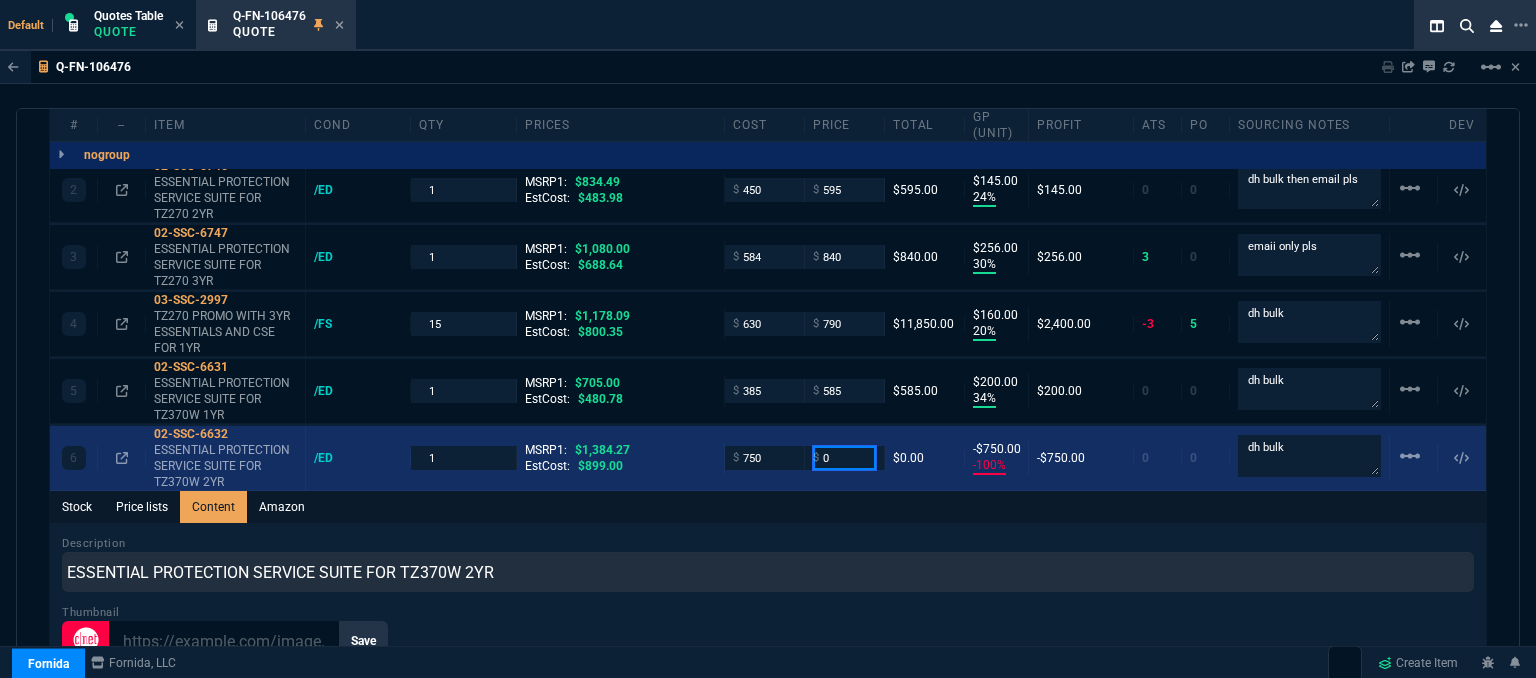 click on "0" at bounding box center [844, 457] 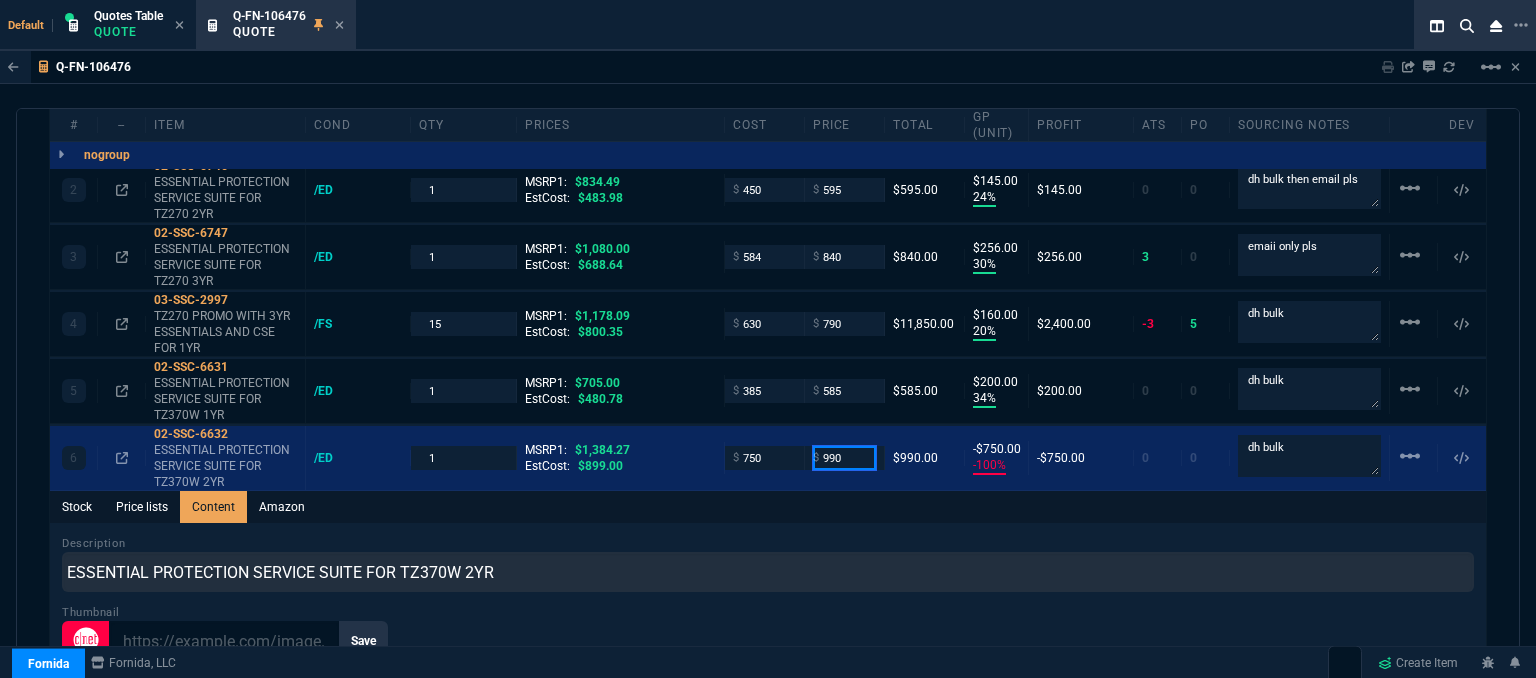 type on "990" 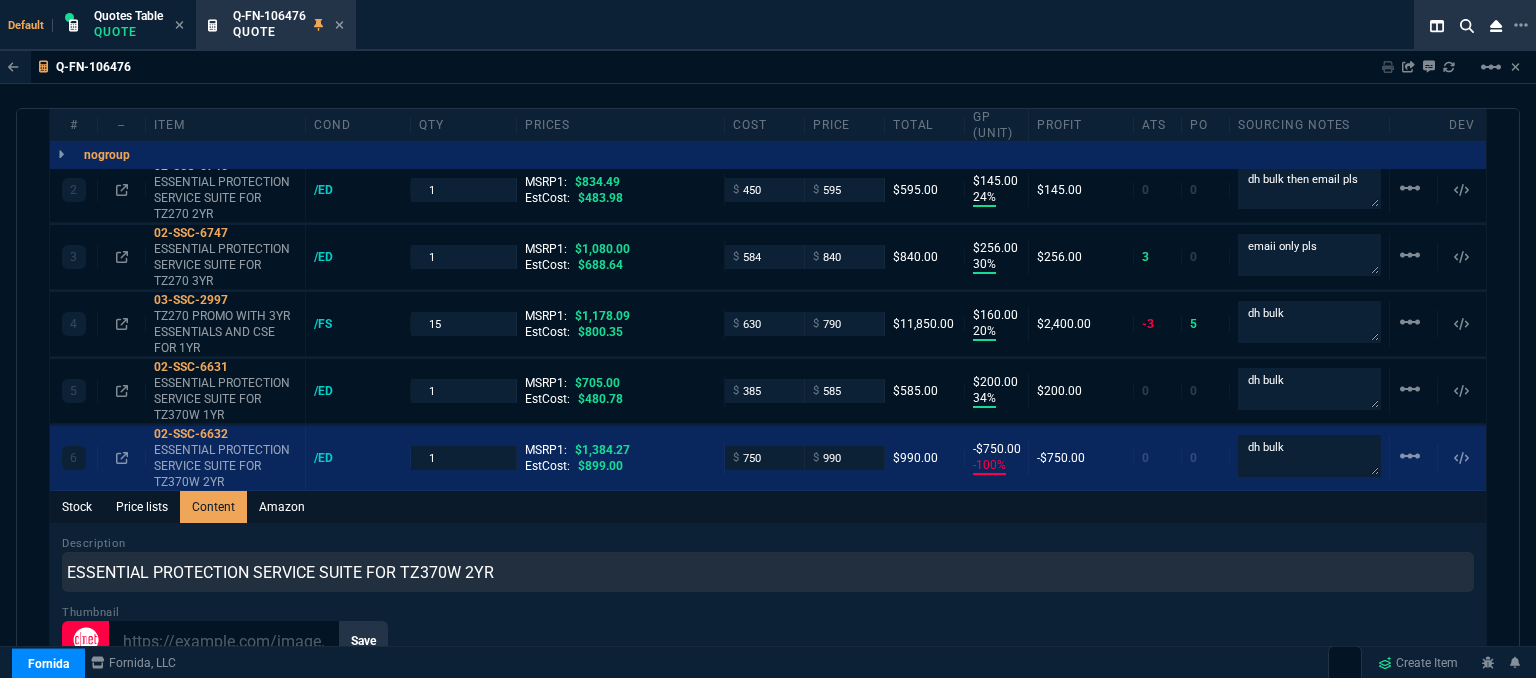 click on "Stock Price lists Content Amazon" at bounding box center [768, 507] 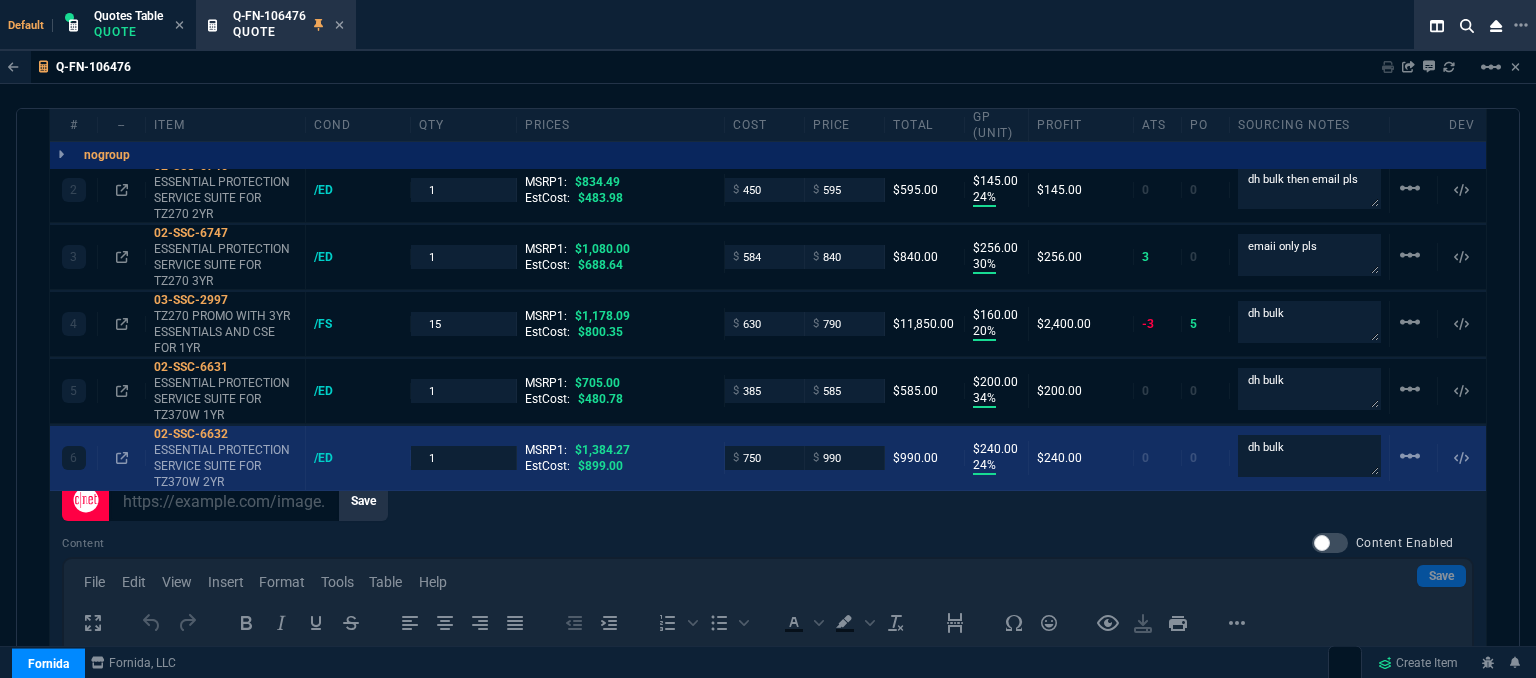 scroll, scrollTop: 143, scrollLeft: 0, axis: vertical 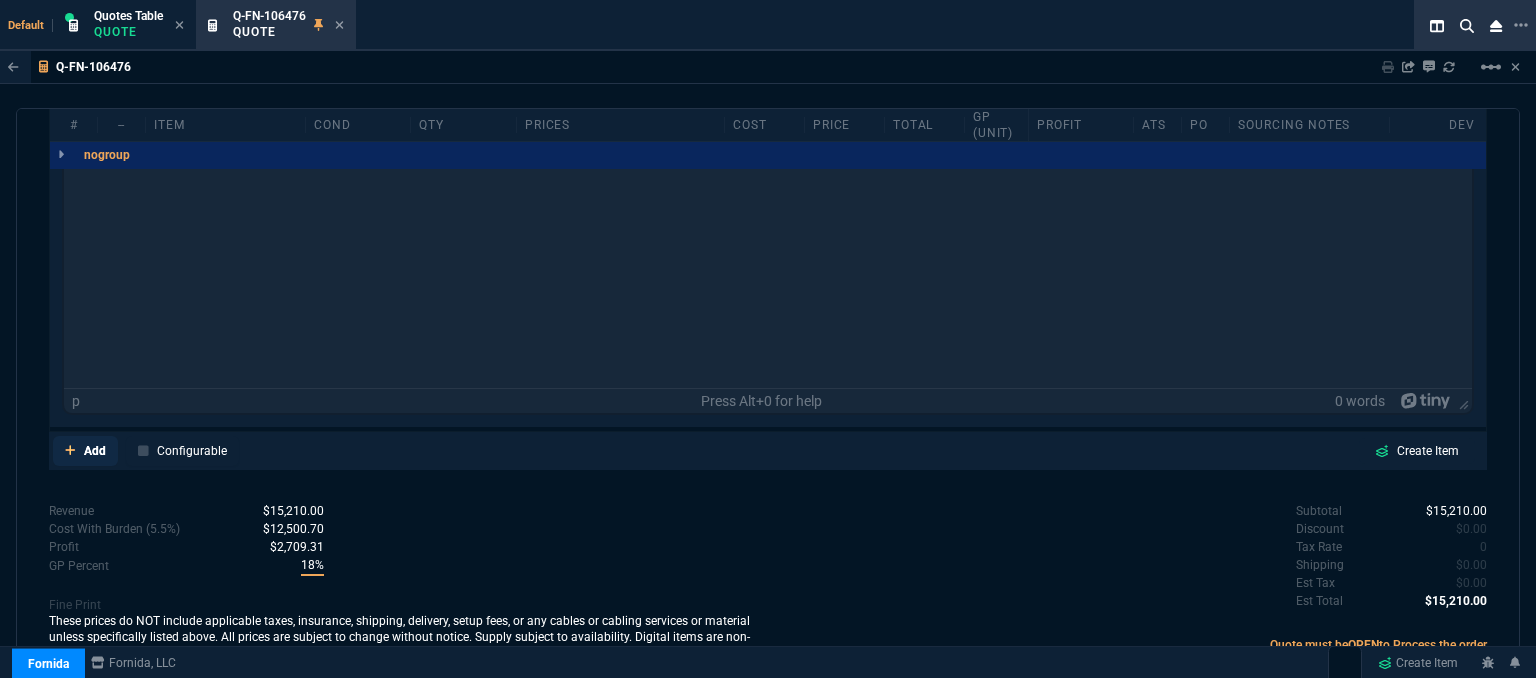 click on "Add" at bounding box center [85, 451] 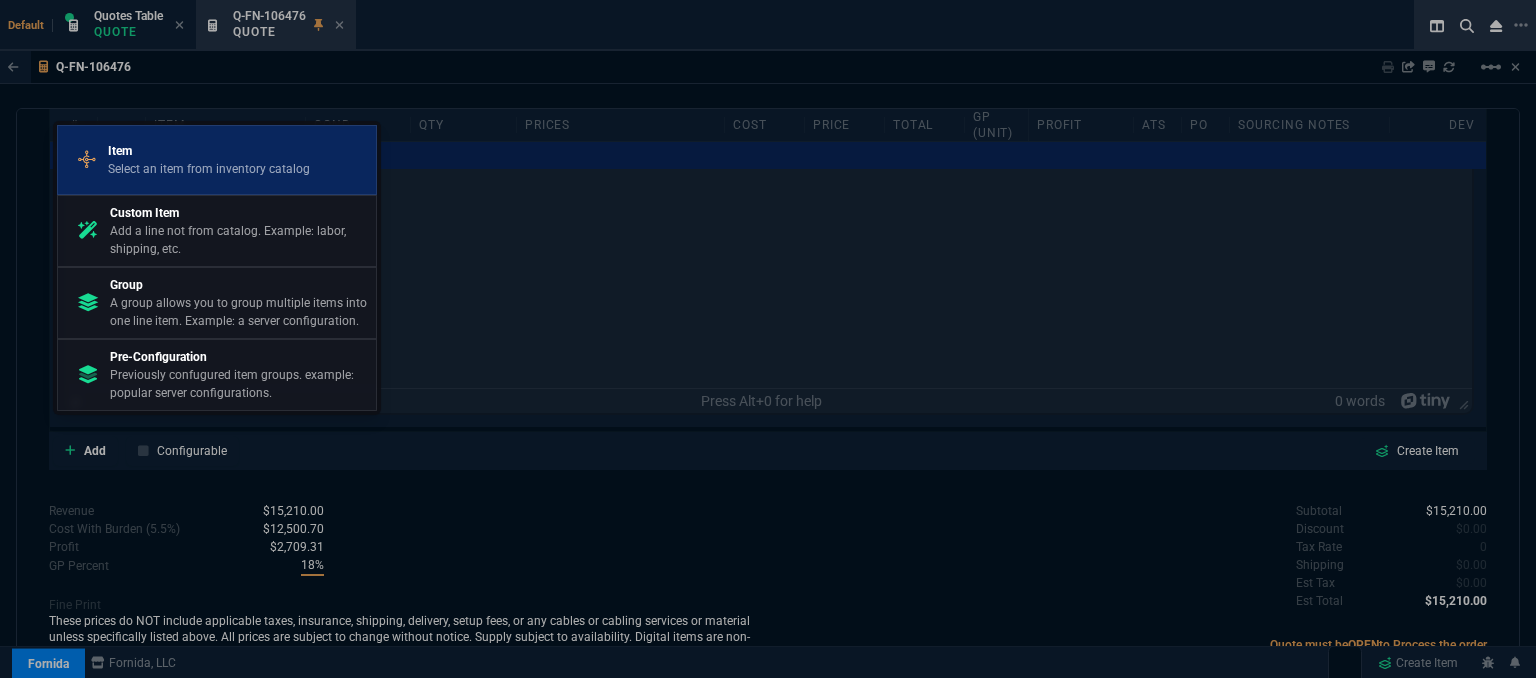 click on "Select an item from inventory catalog" at bounding box center (209, 169) 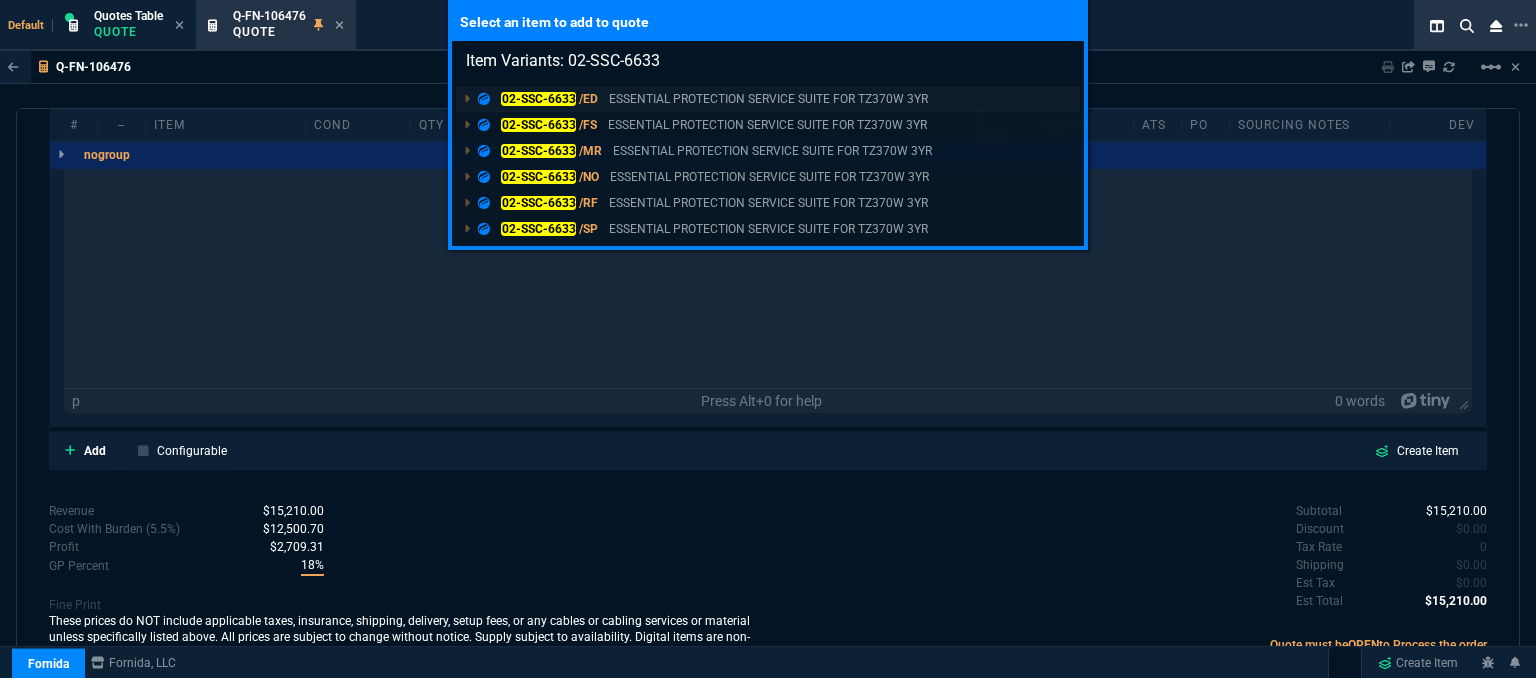 type on "Item Variants: 02-SSC-6633" 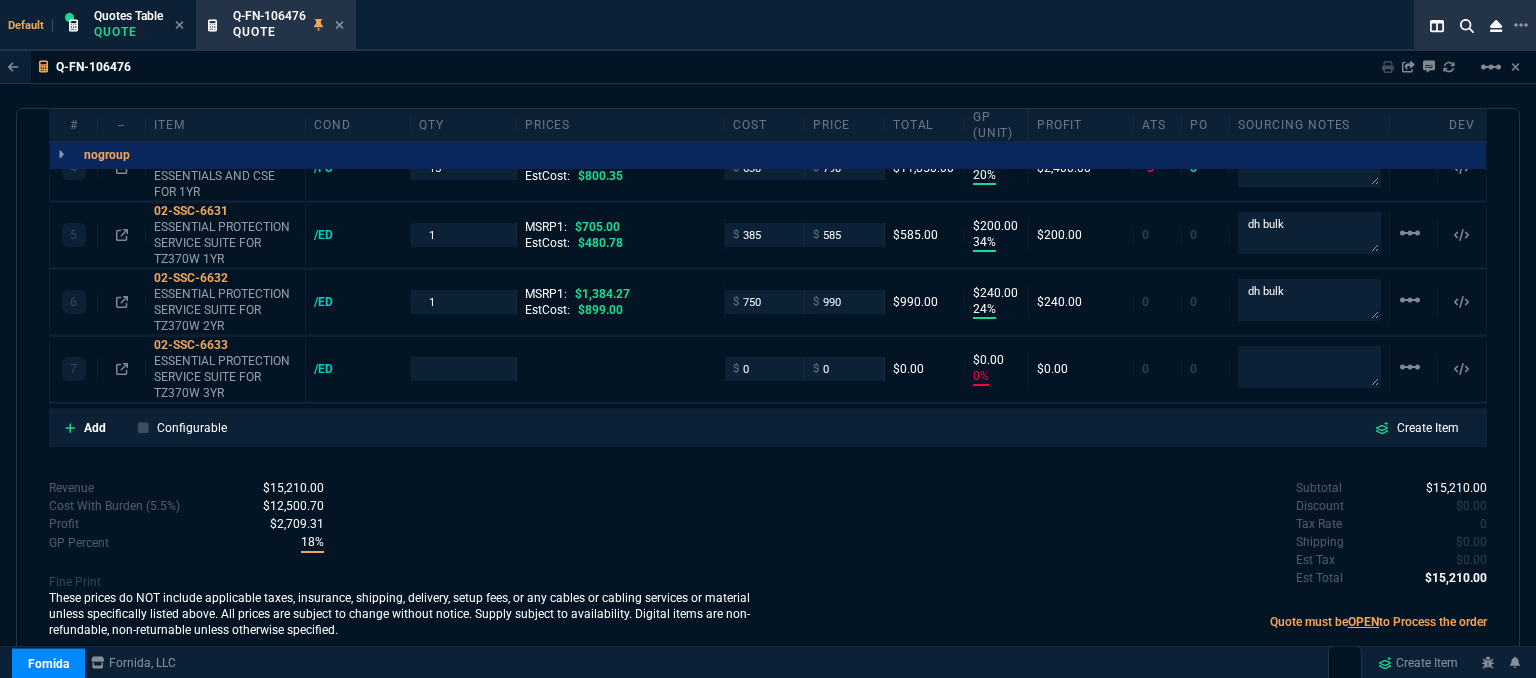 scroll, scrollTop: 1392, scrollLeft: 0, axis: vertical 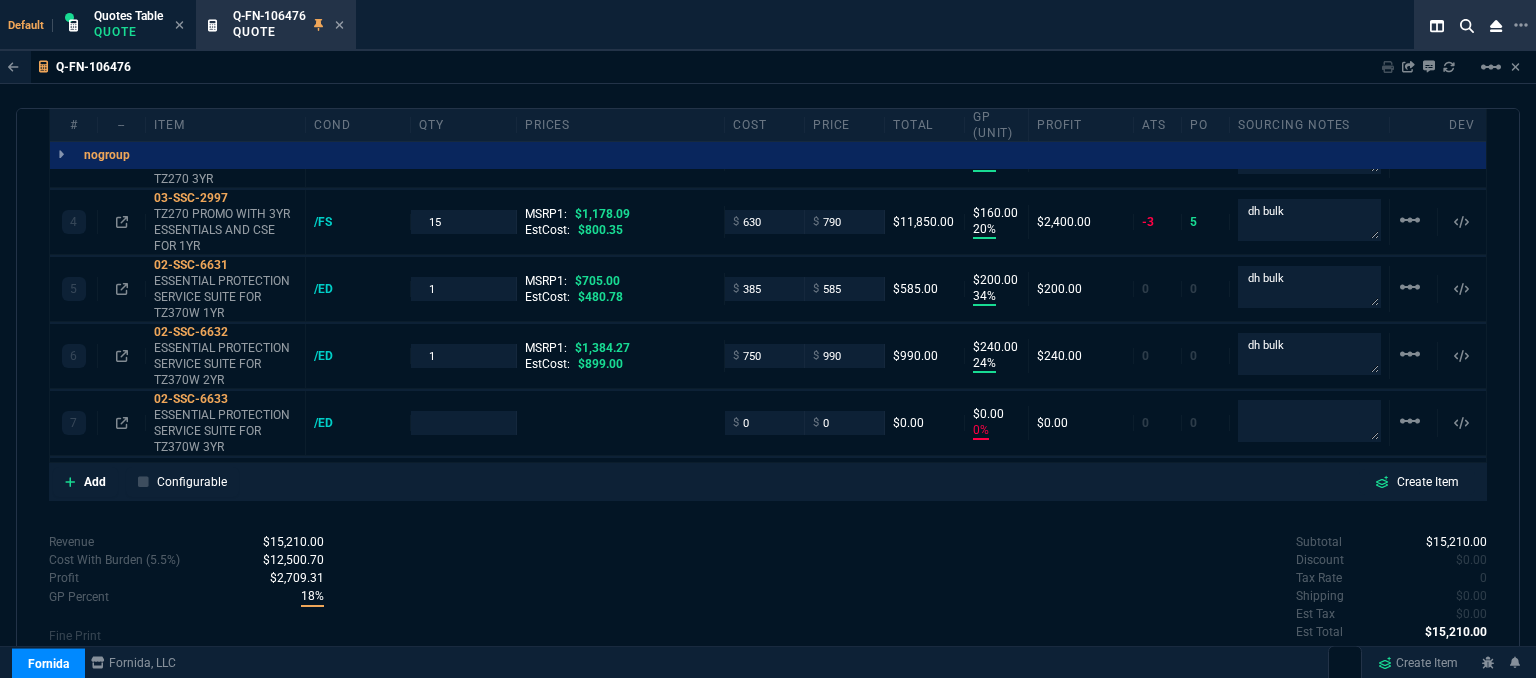type on "34" 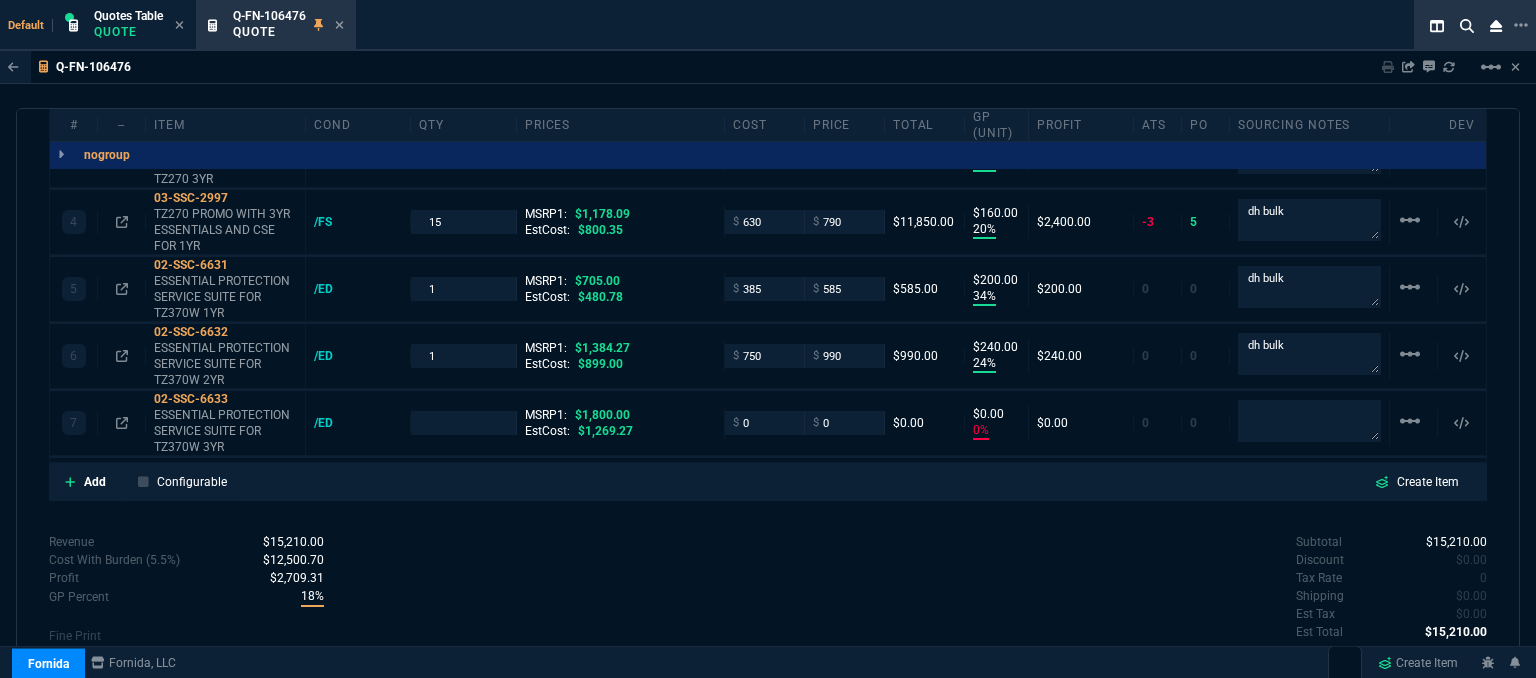 type on "100" 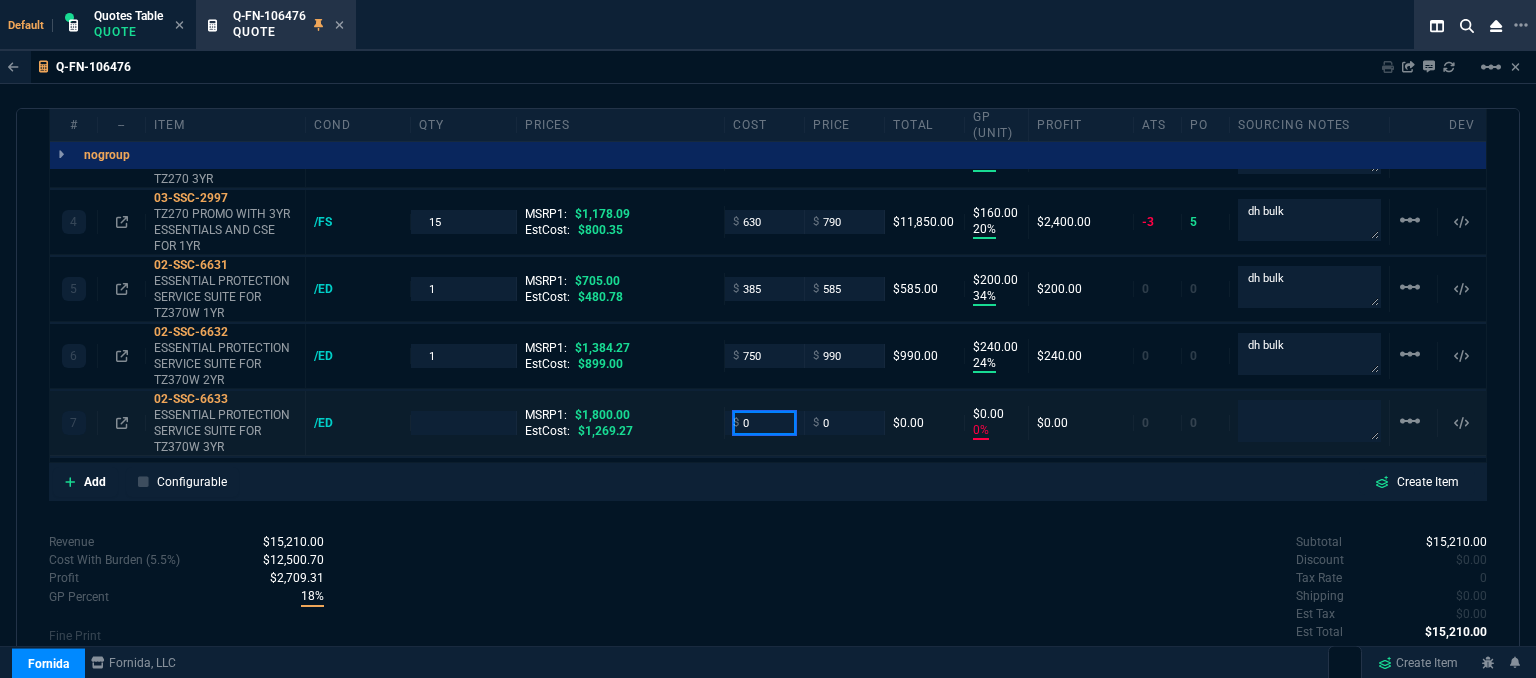 click on "0" at bounding box center [764, 422] 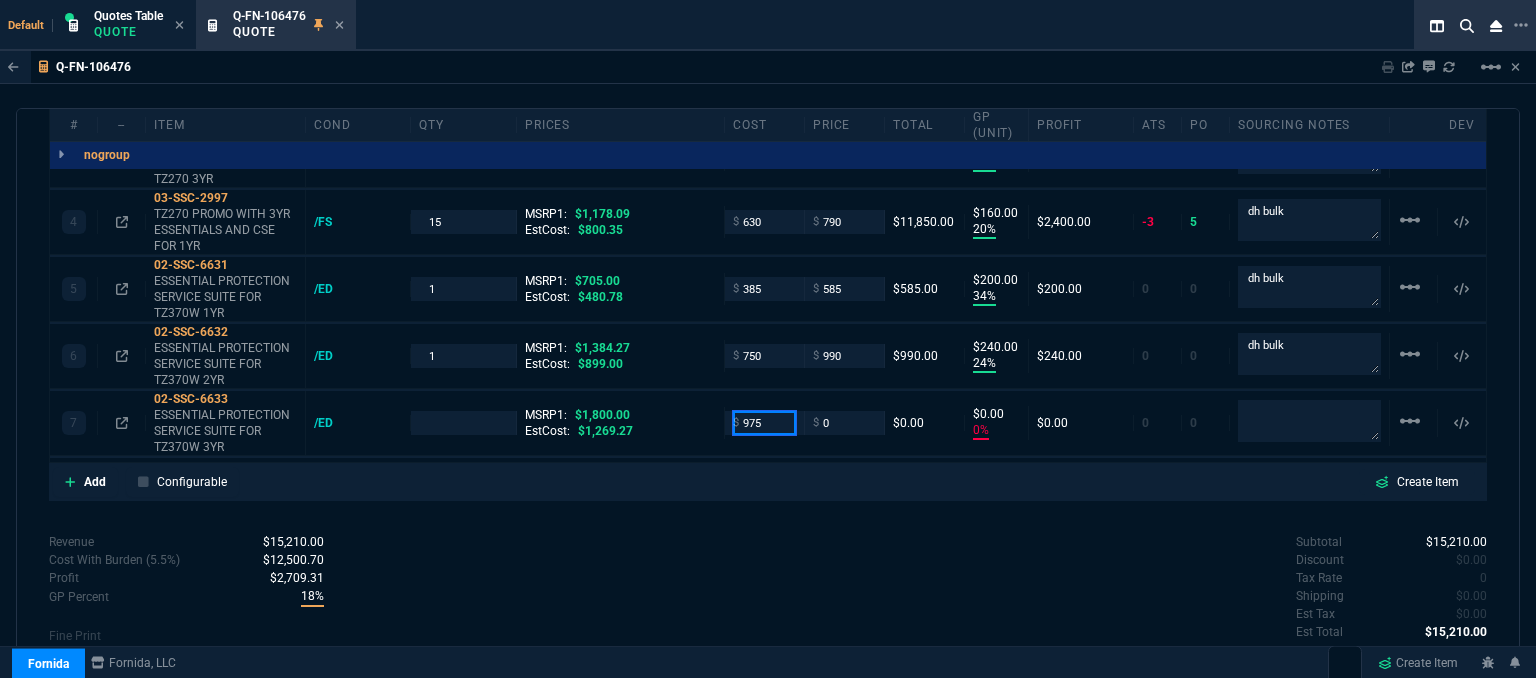 type on "975" 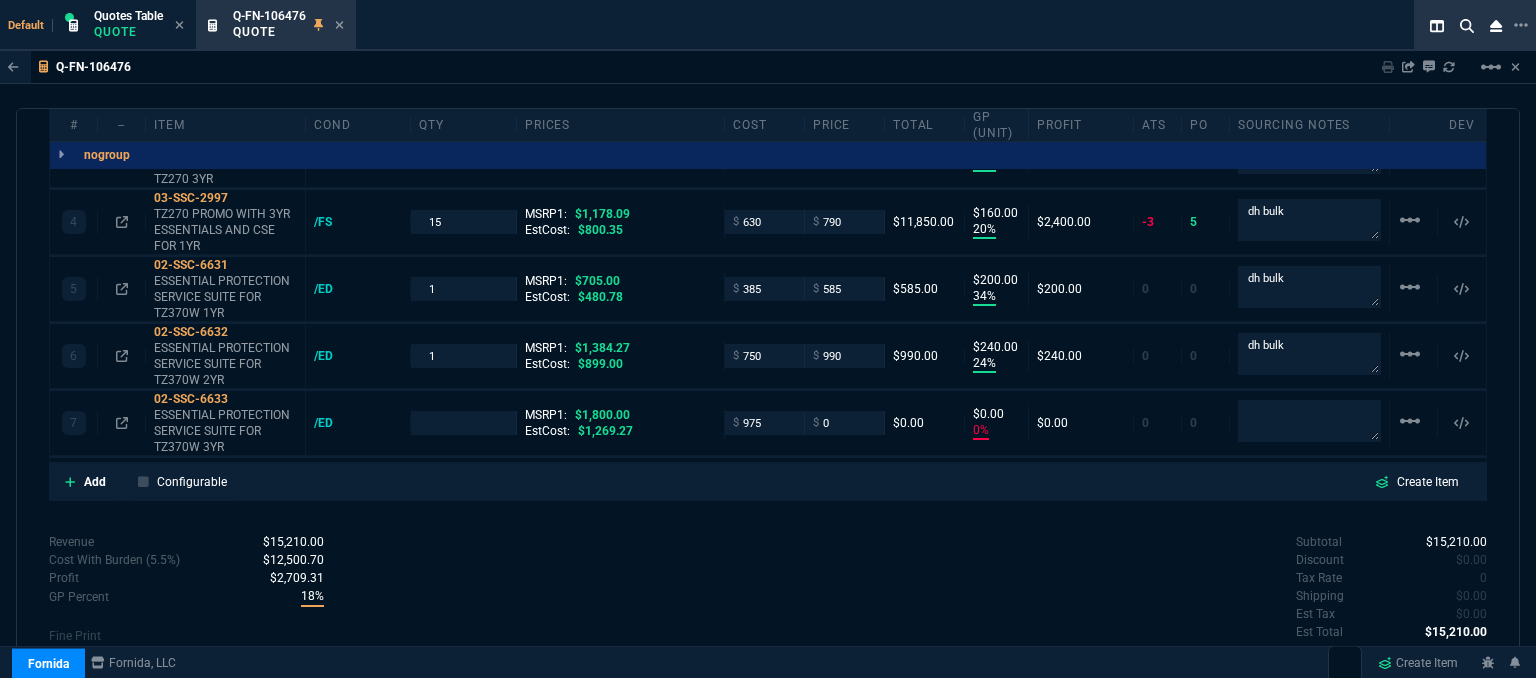 click on "quote   Q-FN-106476  Total Computer Services draft Fornida, LLC 2609 Technology Dr Suite 300 Plano, TX 75074 Details Number Q-FN-106476  Order ID Q-FN-106476  Customer Code TOT314  Total Units 21  Expires Tue - 8/5/25, 9:11 PM Creator fiona.rossi@fornida.com  Created Tue - 7/22/25, 9:11 PM Print Specs Number Q-FN-106476  Customer ID TOT314  Customer Name Total Computer Services  Expires 8/5/25,  4:11 PM  Customer PO # --  Payment Terms CREDITCARD  Shipping Agent FEDEX | GRD  Customer Customer Code TOT314  Customer Name Total Computer Services  Customer PO # empty  Payment Terms CREDITCARD  email support@totalcomputerservices.net  phone (215) 485-5001    Origin  existing / email   Origin Comment    Staff Sales Person ROSS  Engineer 1 --  Engineer 2 --  Shipping Ship Date -- Agent FEDEX  Agent Service GRD  Account Id --  Sales Order* Number --  id --  Account Manager Name Fiona  Email fiona.rossi@fornida.com  Phone 469-249-2107  Fornida, LLC 2609 Technology Dr Suite 300 Plano, TX 75074  Share Link  Cody Taylor" at bounding box center (768, 396) 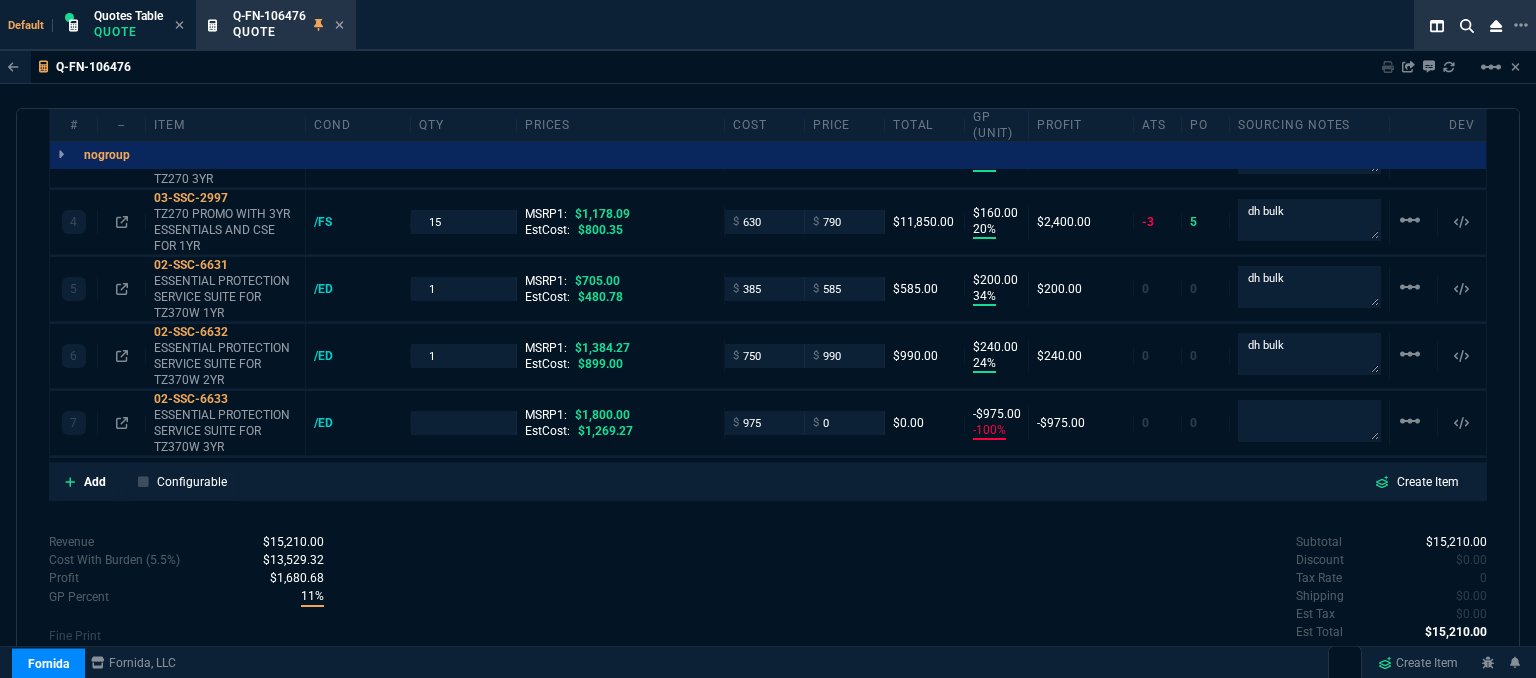type on "1" 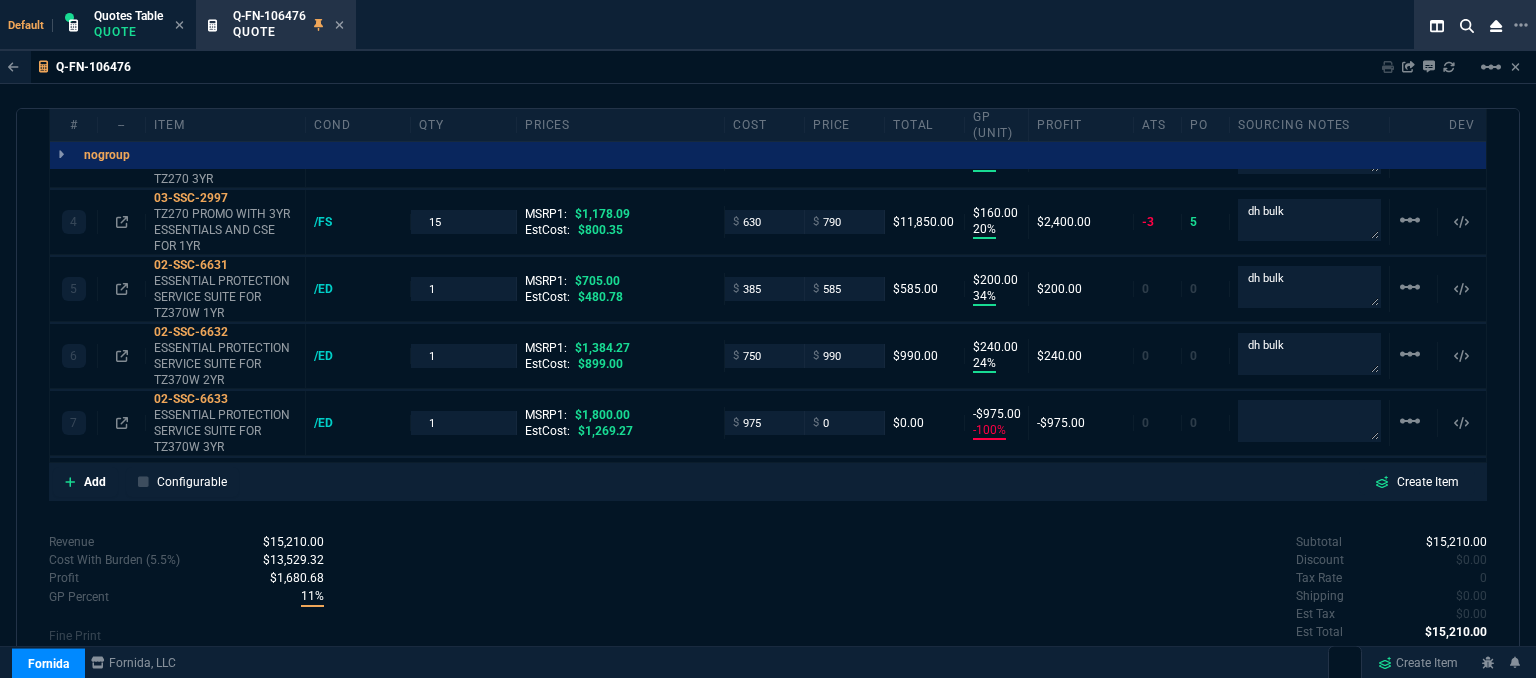 type on "-100" 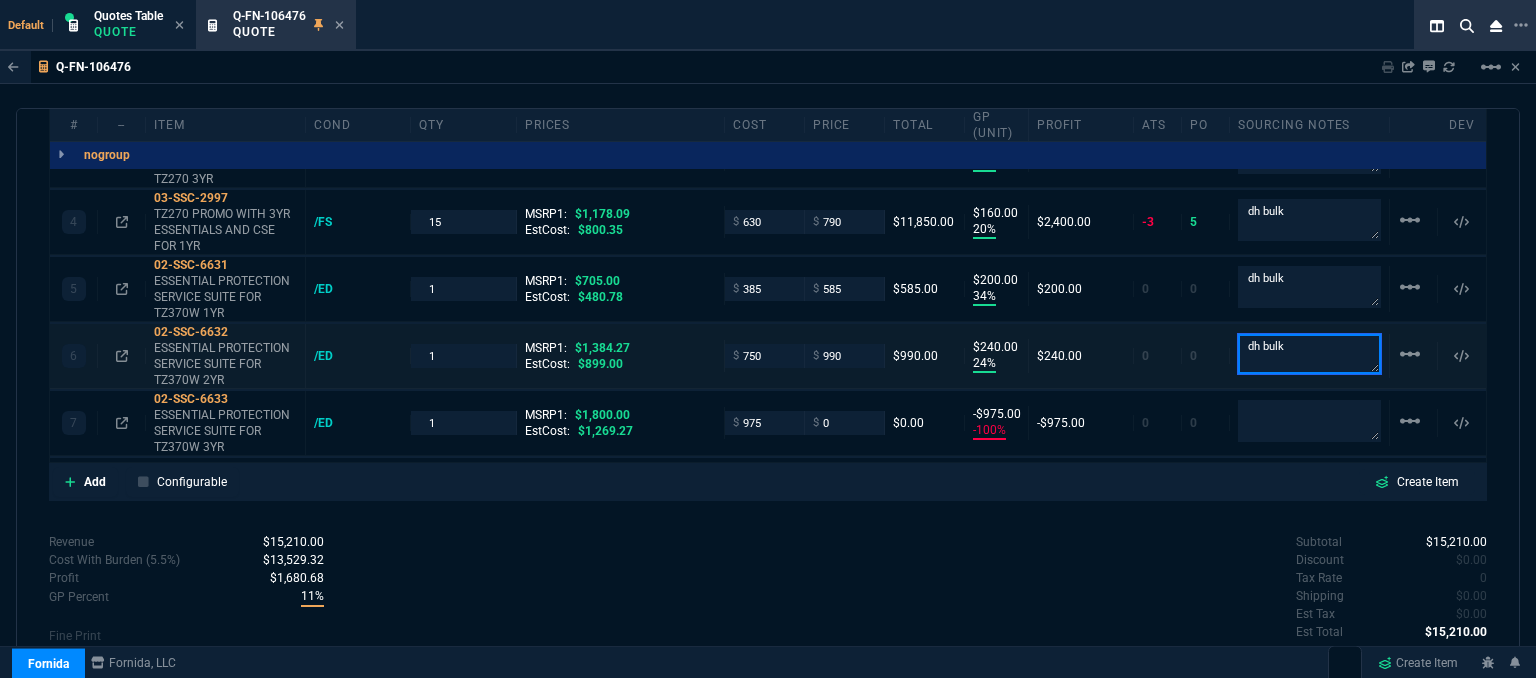 drag, startPoint x: 1313, startPoint y: 329, endPoint x: 1120, endPoint y: 326, distance: 193.02332 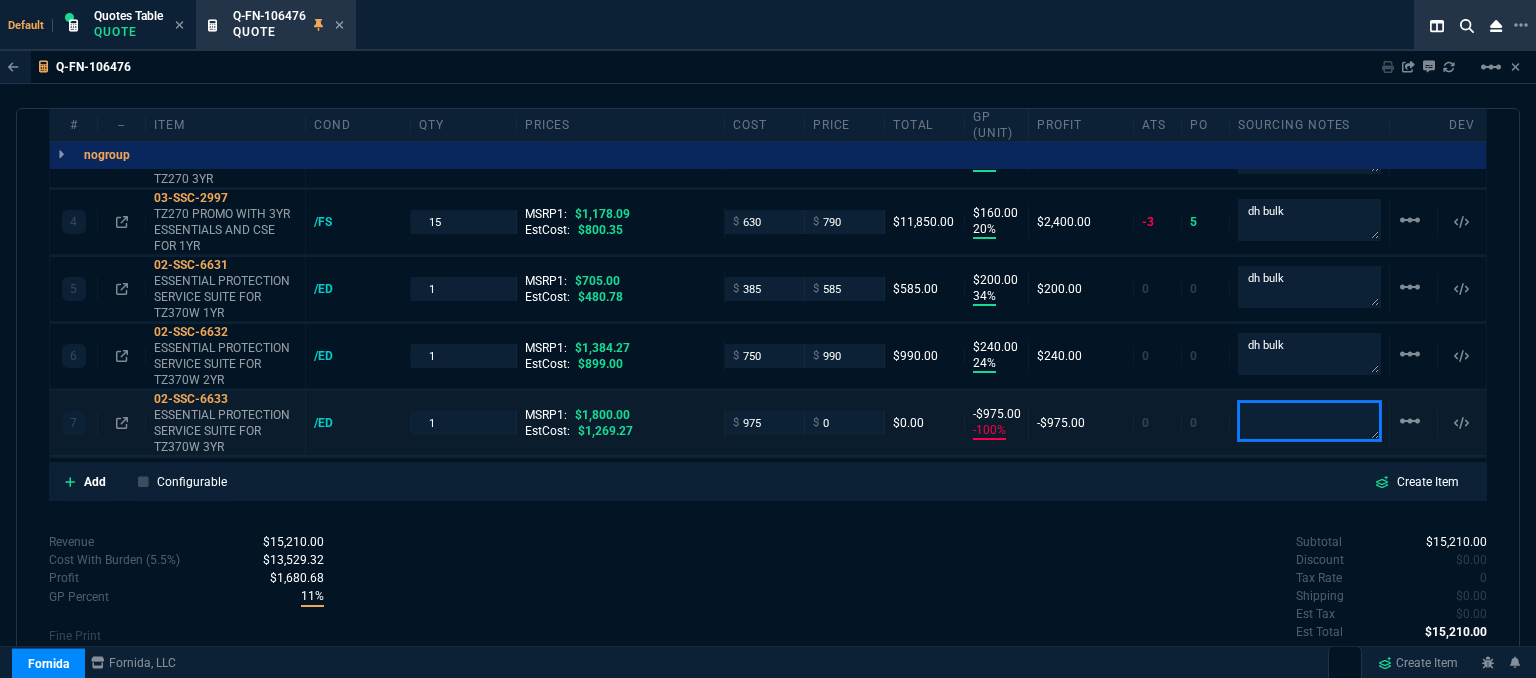 click at bounding box center [1309, 421] 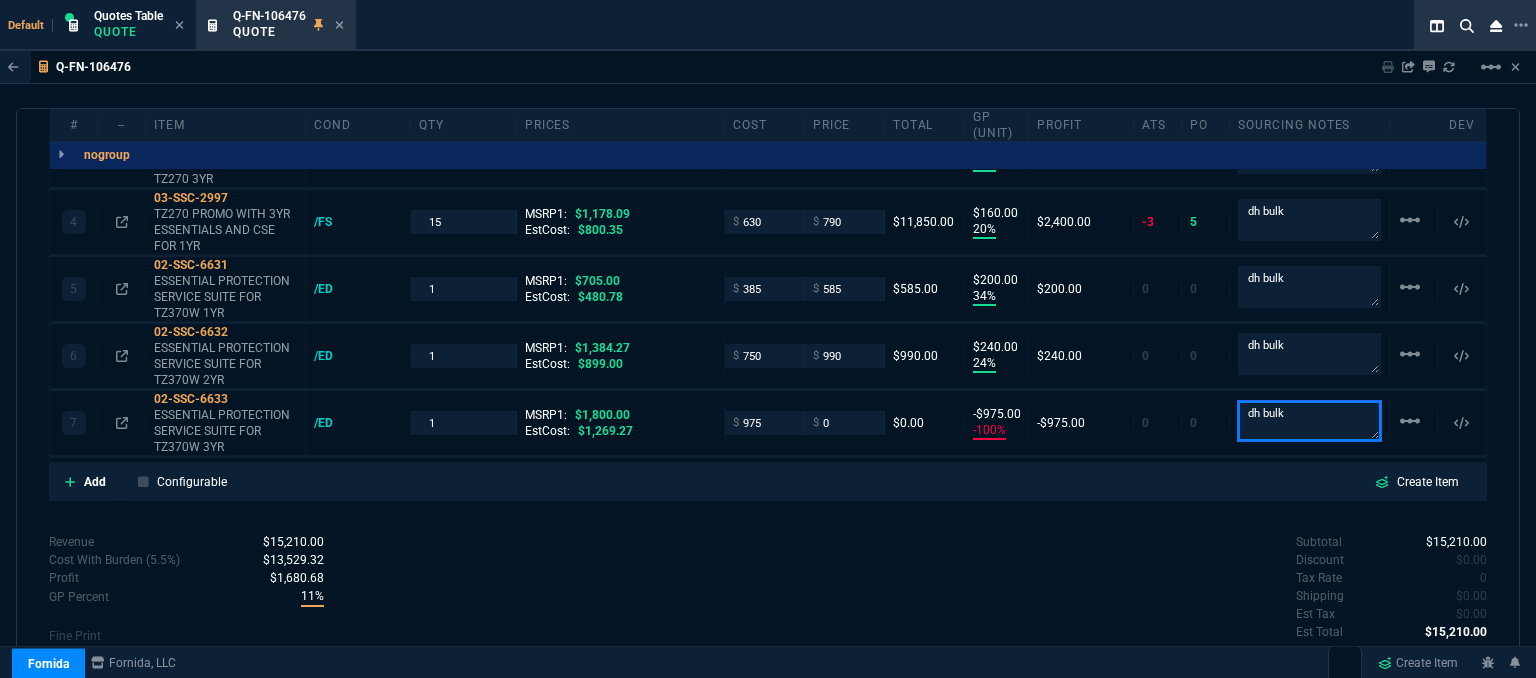 type on "dh bulk" 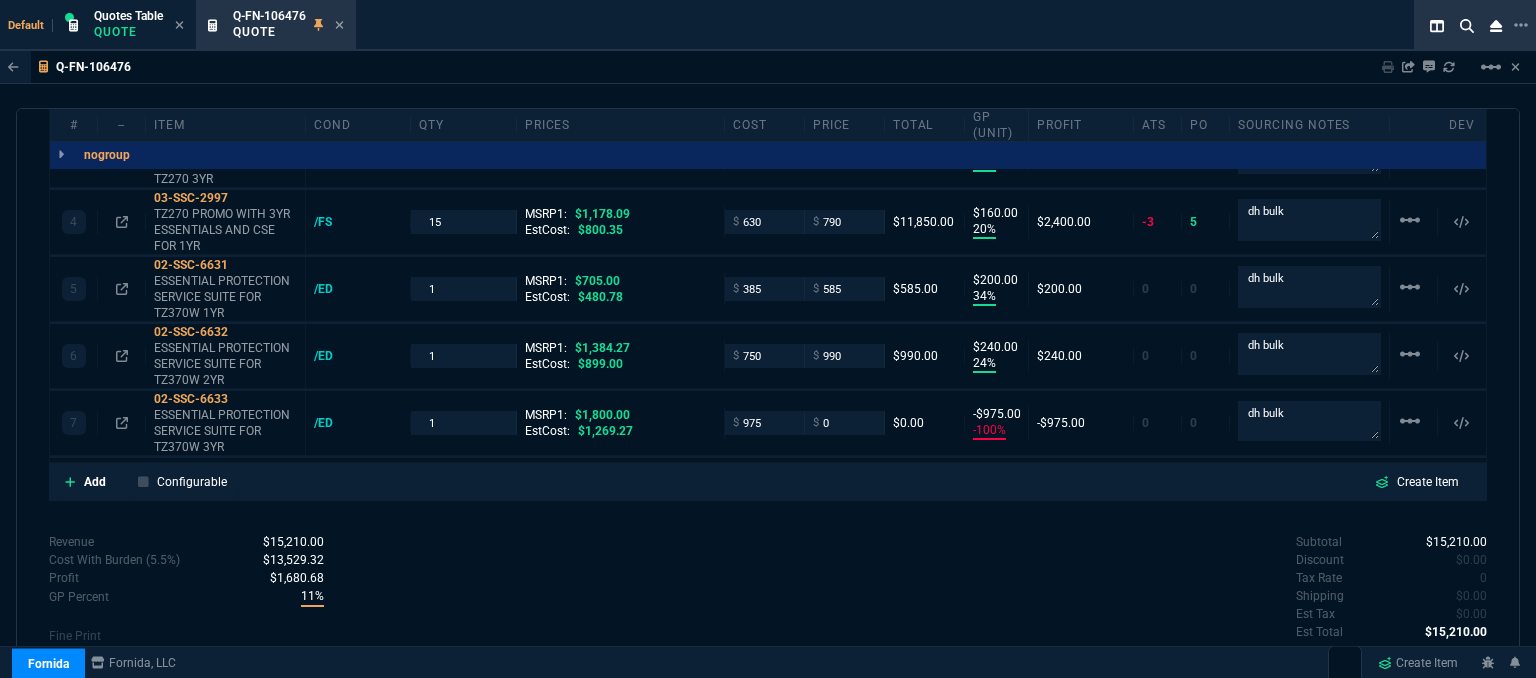 click on "Subtotal $15,210.00  Discount $0.00  Tax Rate 0  Shipping $0.00  Est Tax $0.00  Est Total $15,210.00" at bounding box center [1127, 588] 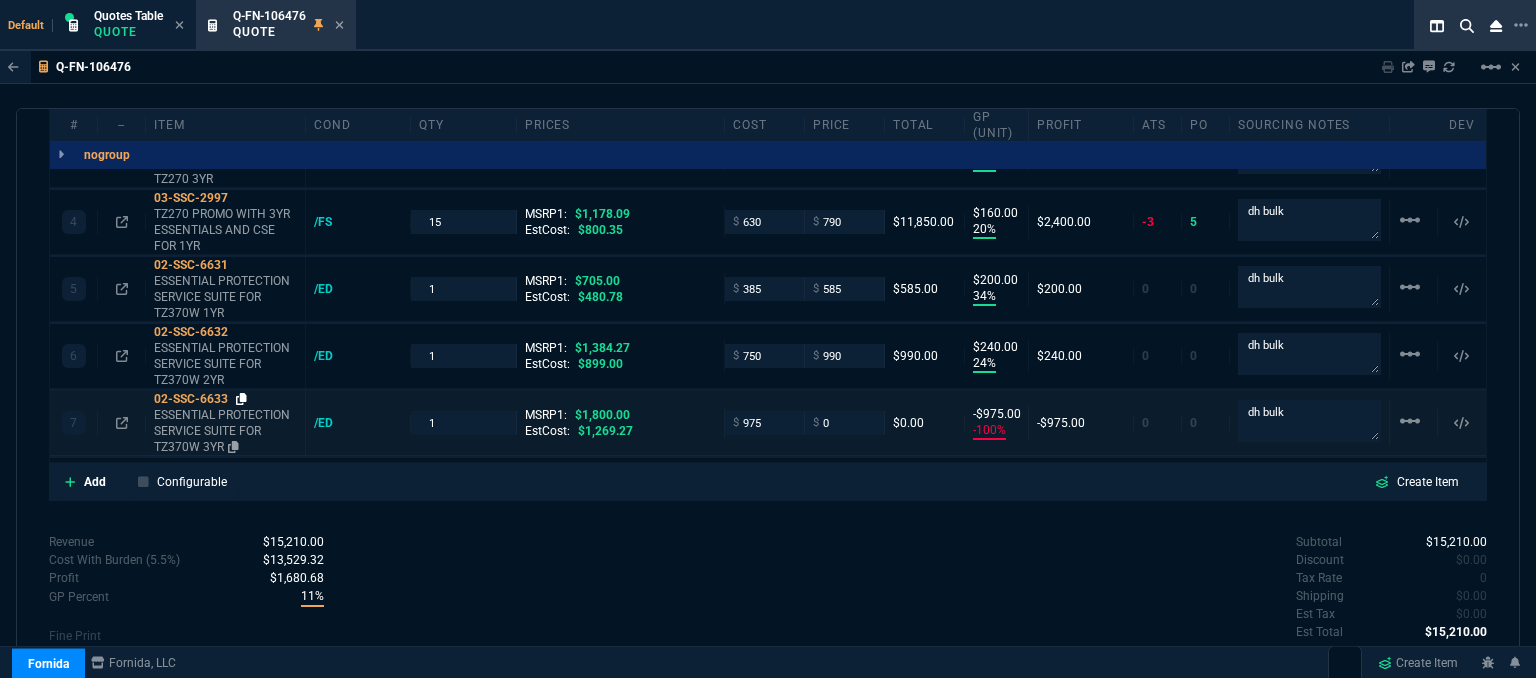click 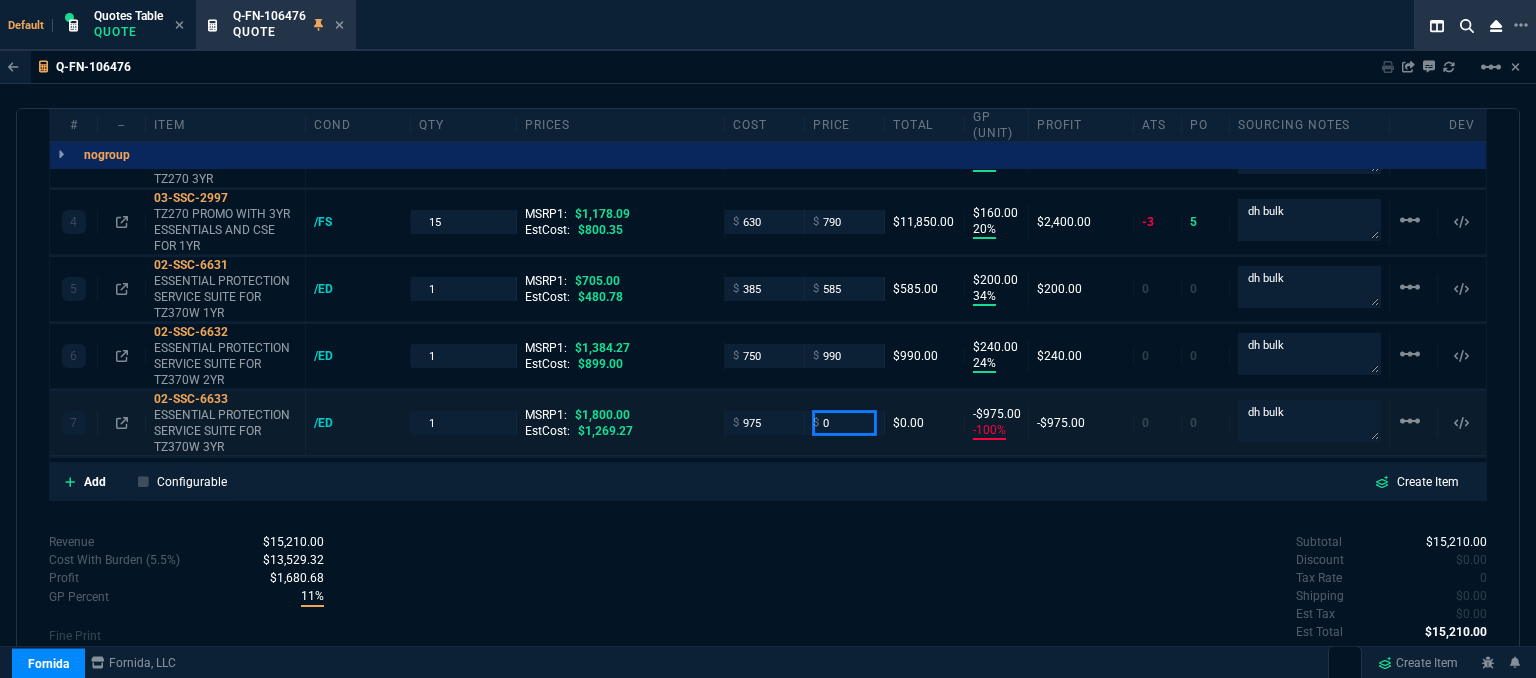 drag, startPoint x: 843, startPoint y: 401, endPoint x: 756, endPoint y: 393, distance: 87.36704 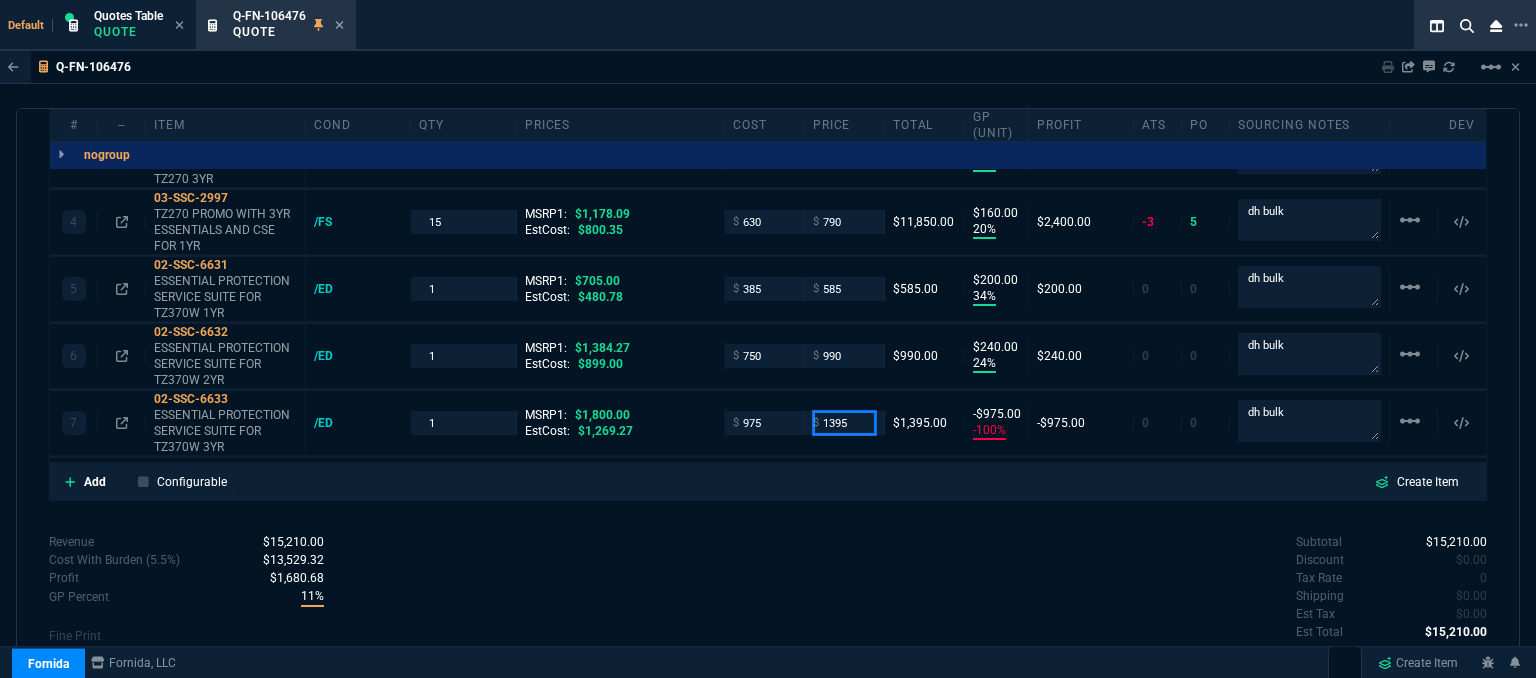 type on "1395" 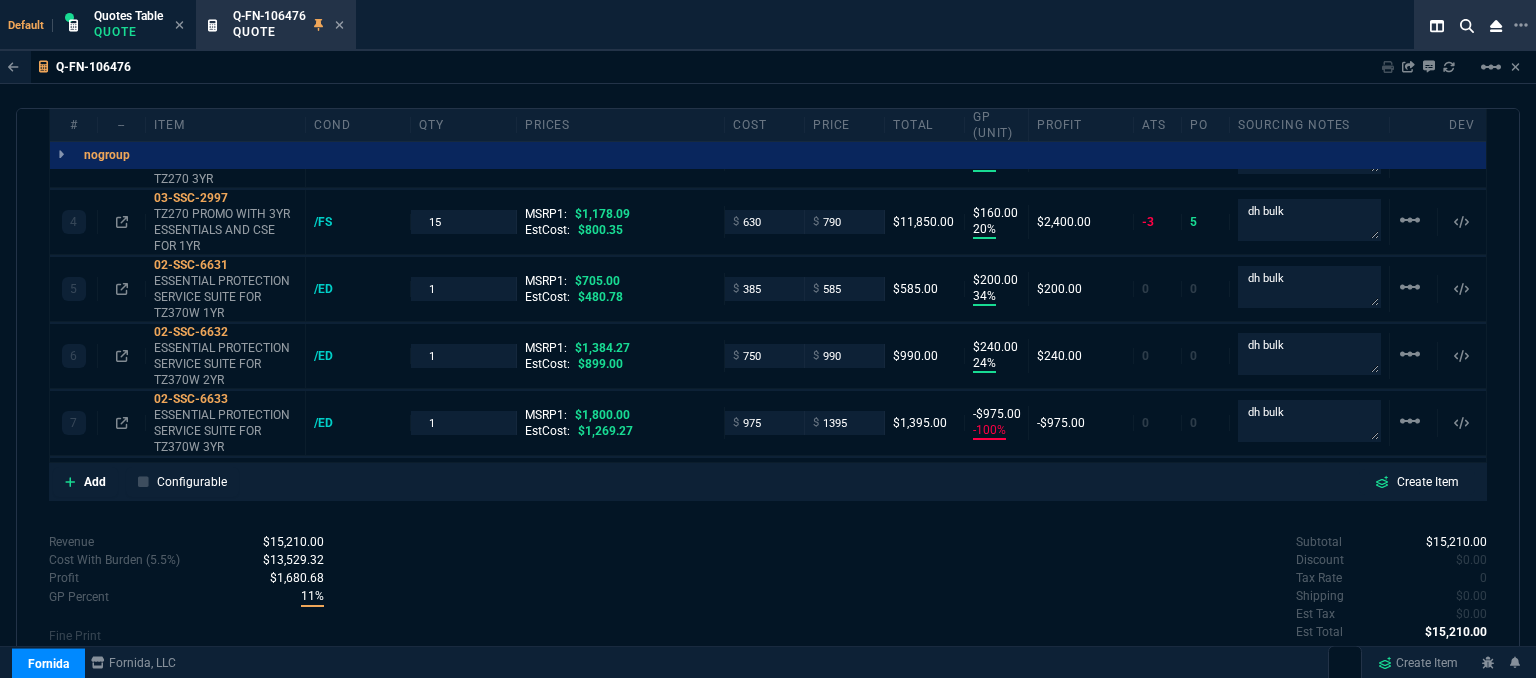 click on "Revenue $15,210.00  Cost $12,824.00  Cost With Burden (5.5%) $13,529.32  Profit $1,680.68  GP Percent 11%  Fine Print These prices do NOT include applicable taxes, insurance, shipping, delivery, setup fees, or any cables or cabling services or material unless specifically listed above. All prices are subject to change without notice. Supply subject to availability. Digital items are non-refundable, non-returnable unless otherwise specified." at bounding box center (408, 615) 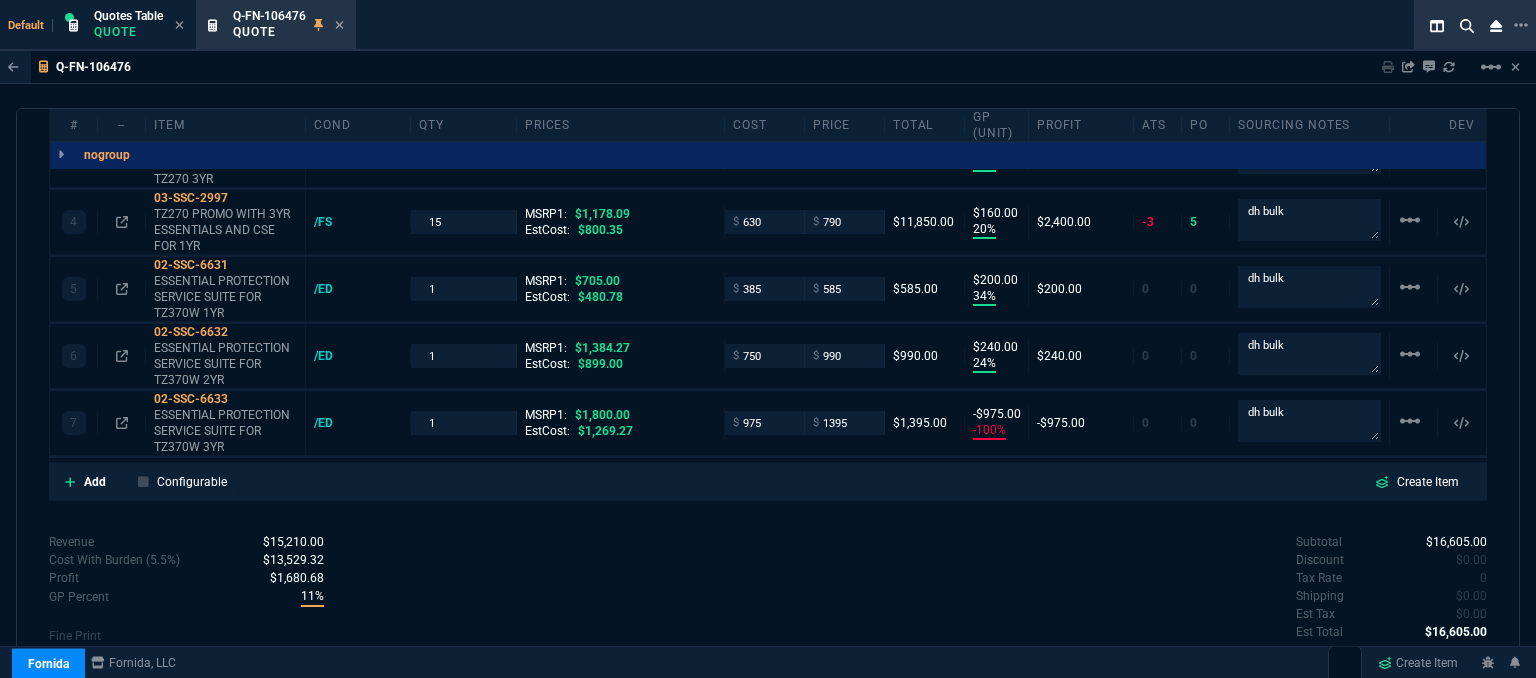 type on "30" 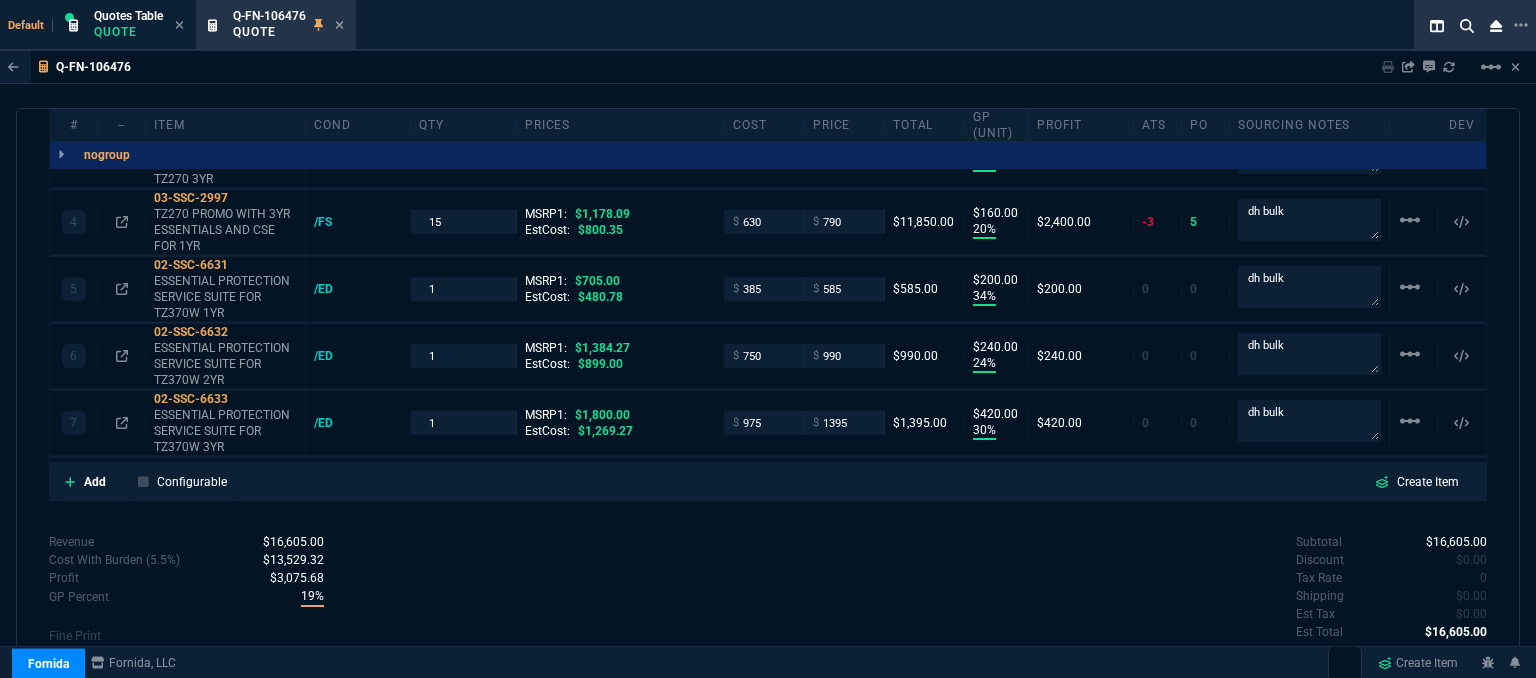 type on "23" 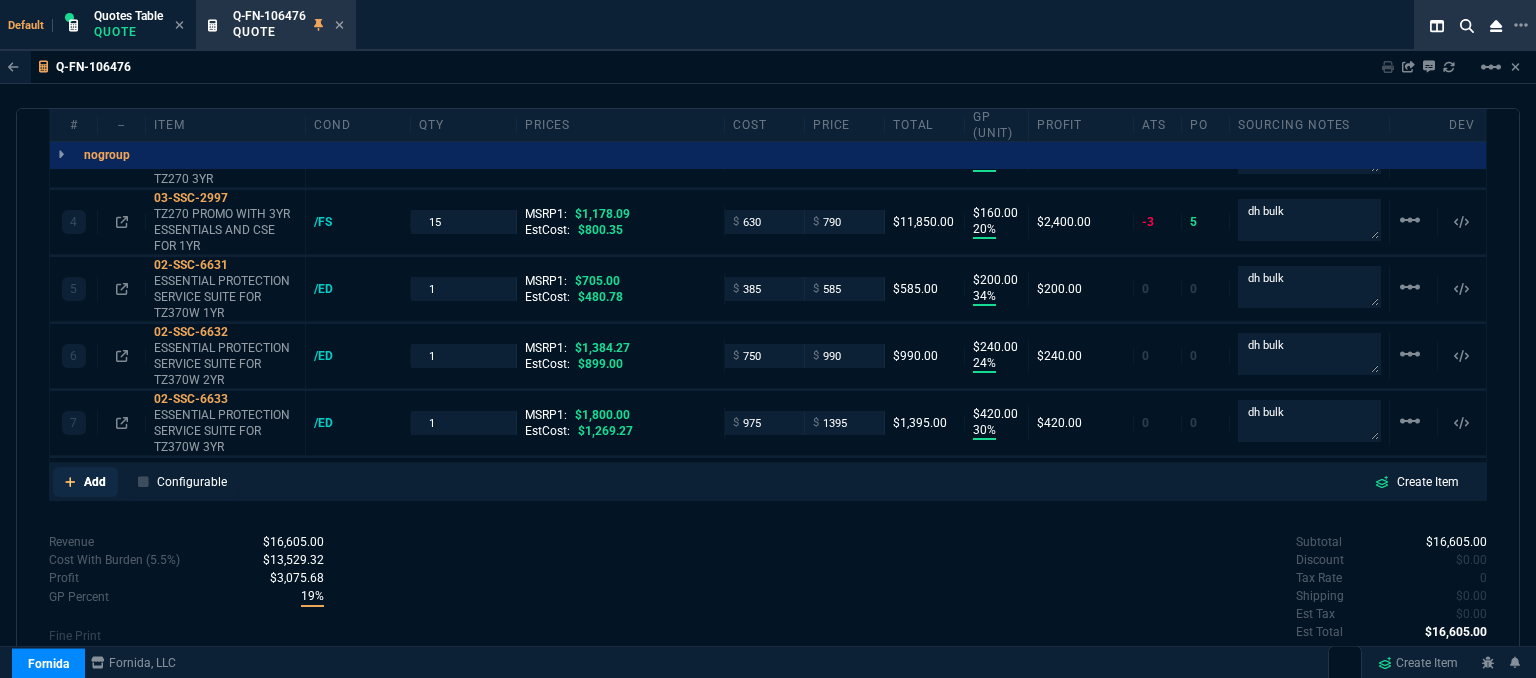 click 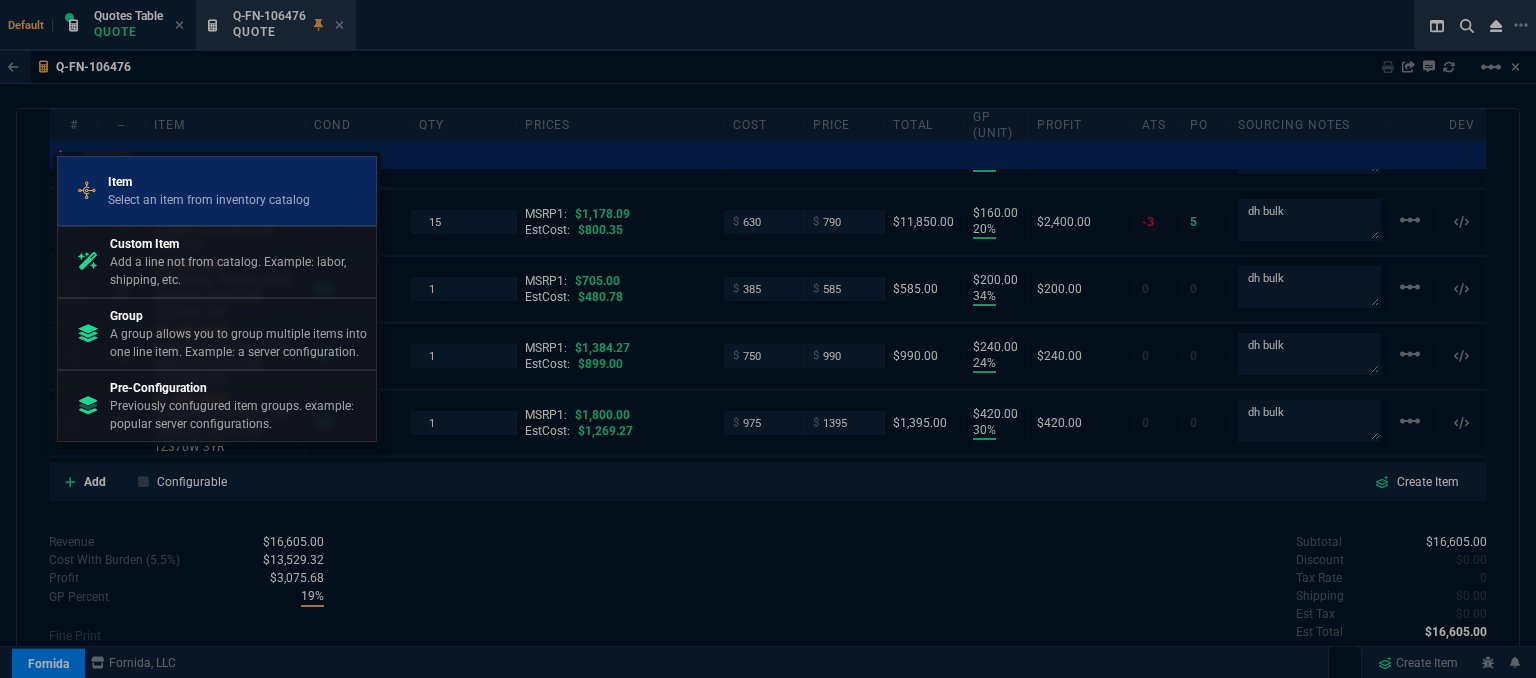 click on "Item" at bounding box center [209, 182] 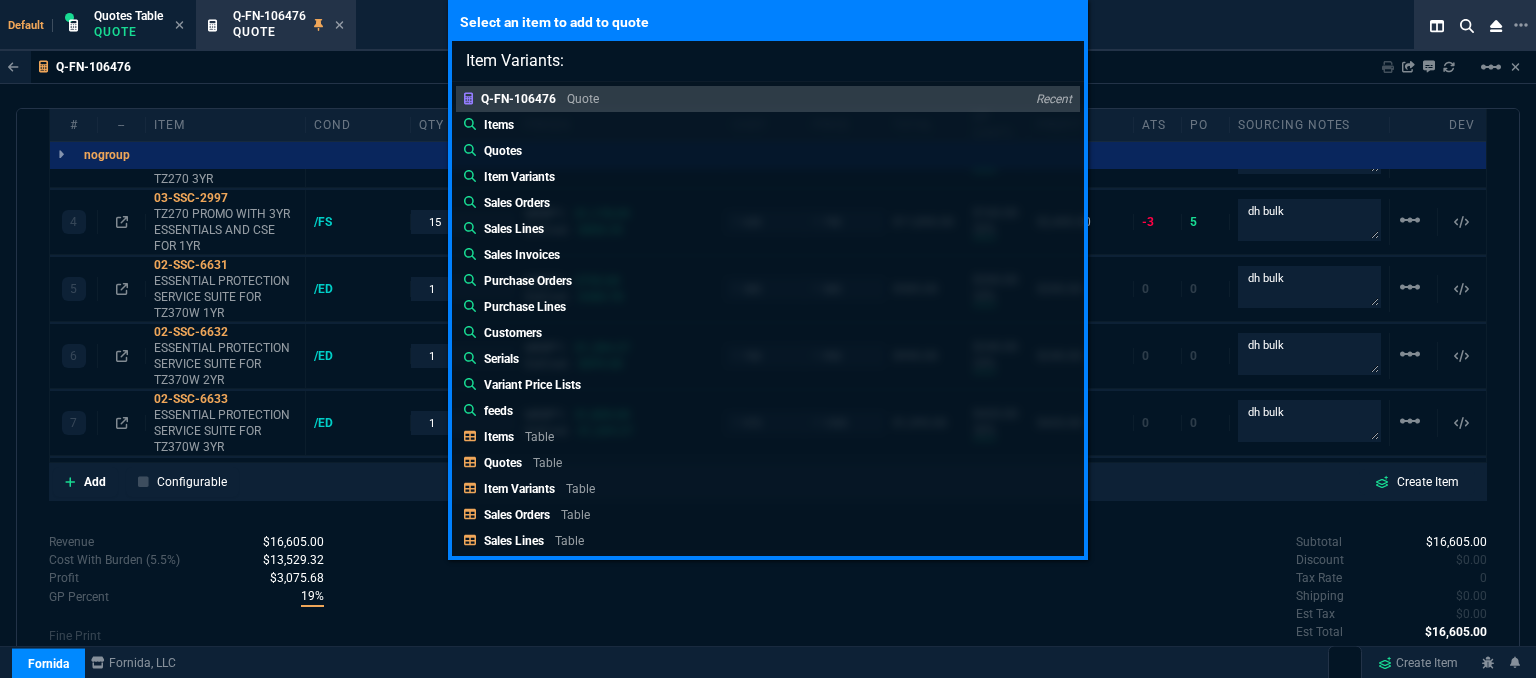 click on "Select an item to add to quote Item Variants:
Q-FN-106476
Quote
Recent
Items
Quotes
Item Variants
Sales Orders
Sales Lines
Sales Invoices
Purchase Orders
Purchase Lines
Customers
Serials
Variant Price Lists
feeds
Items
Table
Quotes
Table
Item Variants
Table
Sales Orders
Table
Sales Lines
Table
Sales Invoices
Table
Buy Report
Table
Purchase Orders
Table
Purchase Lines
Table
Purchase Invoices
Table
Customers
Table
Vendors
Table
Channel Orders
Table
Serials
Table
Amazon Listings
Table
MAP
Table
Variant Price Lists
Table
feeds
Table
New Quote New Purchase Order Switch Client to ZaynTek, LLC Cody Taylor Send Teams Chat MOMMY&THE SALES REPS Tiny" 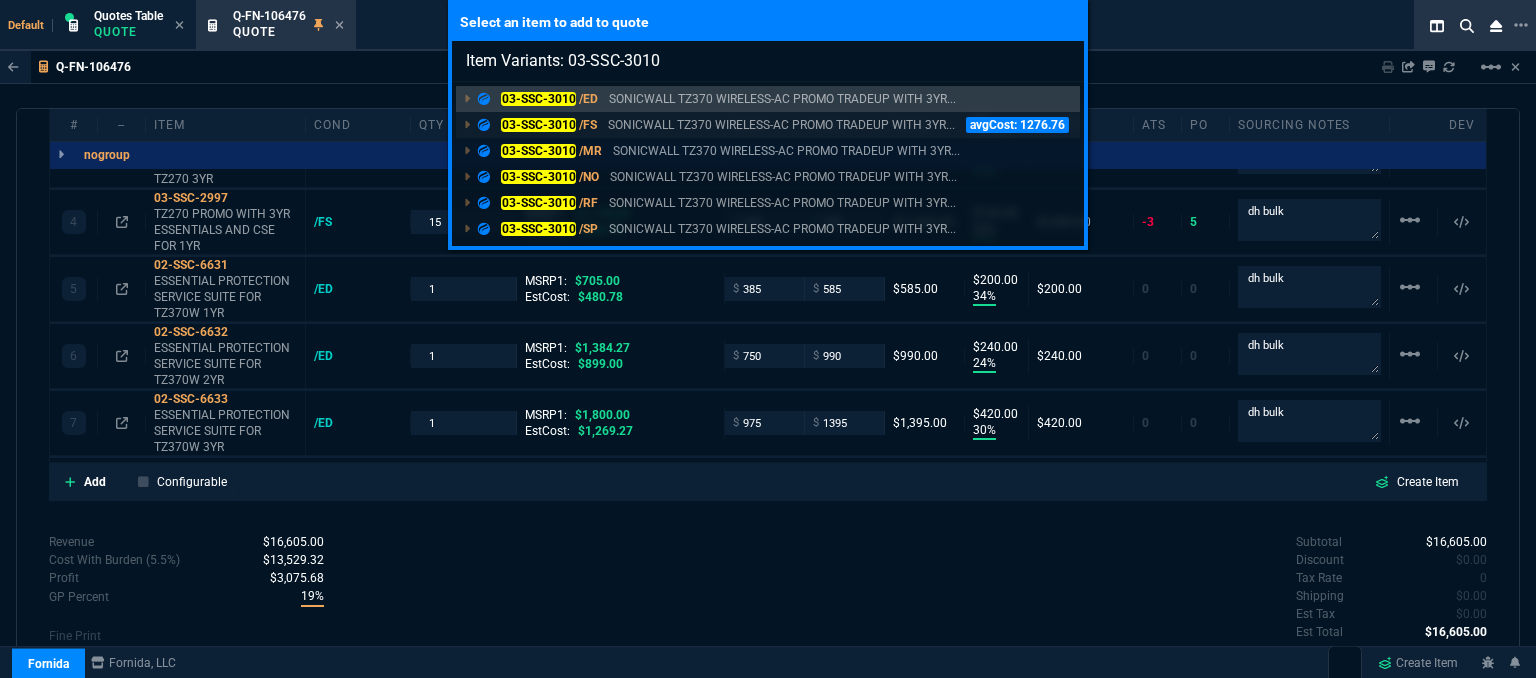 type on "Item Variants: 03-SSC-3010" 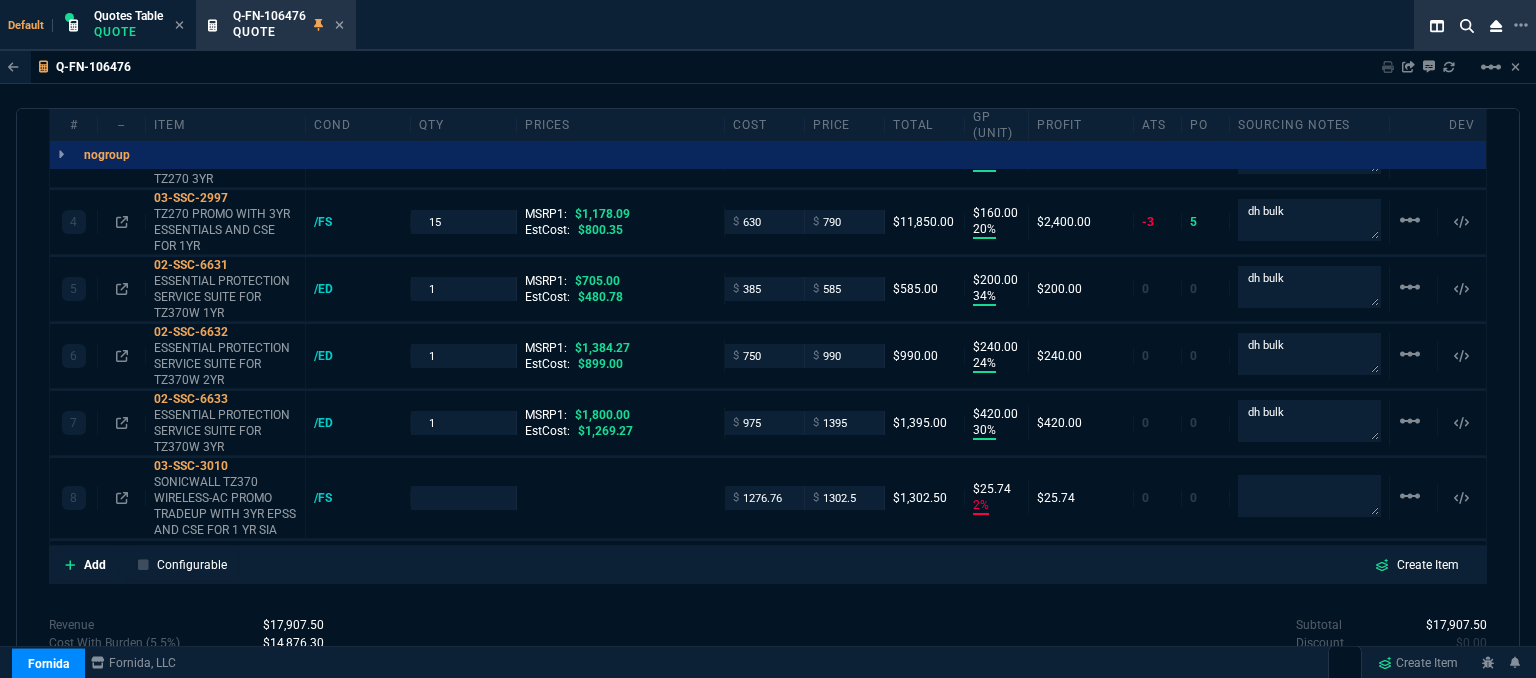type on "34" 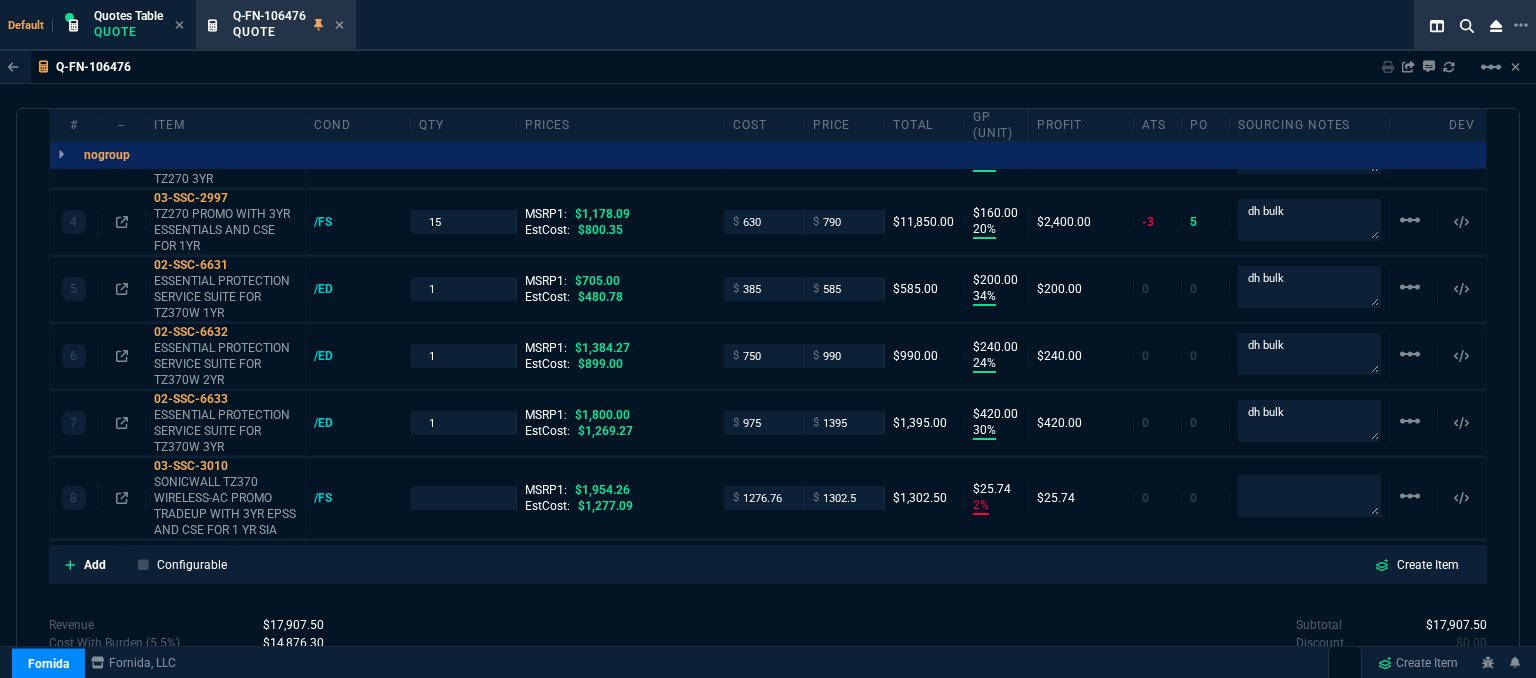 type on "18" 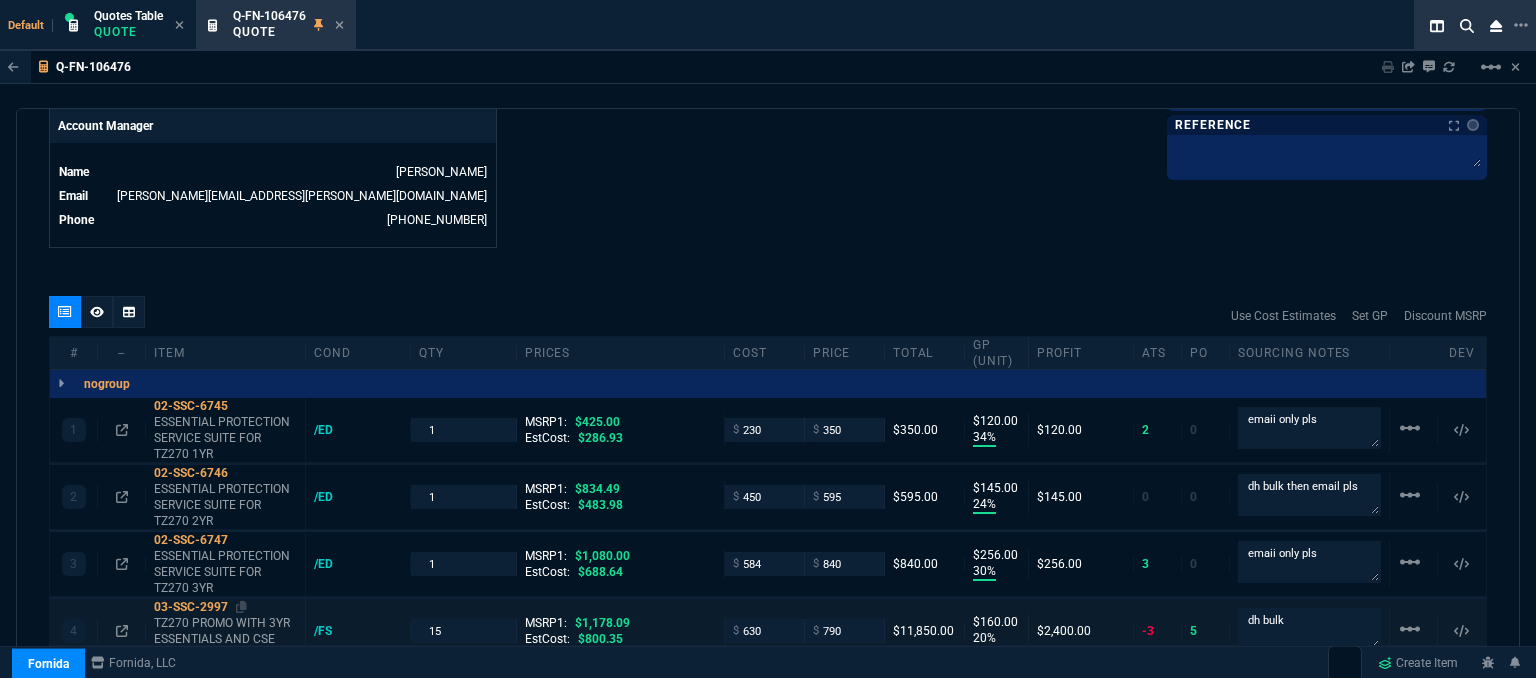 scroll, scrollTop: 1092, scrollLeft: 0, axis: vertical 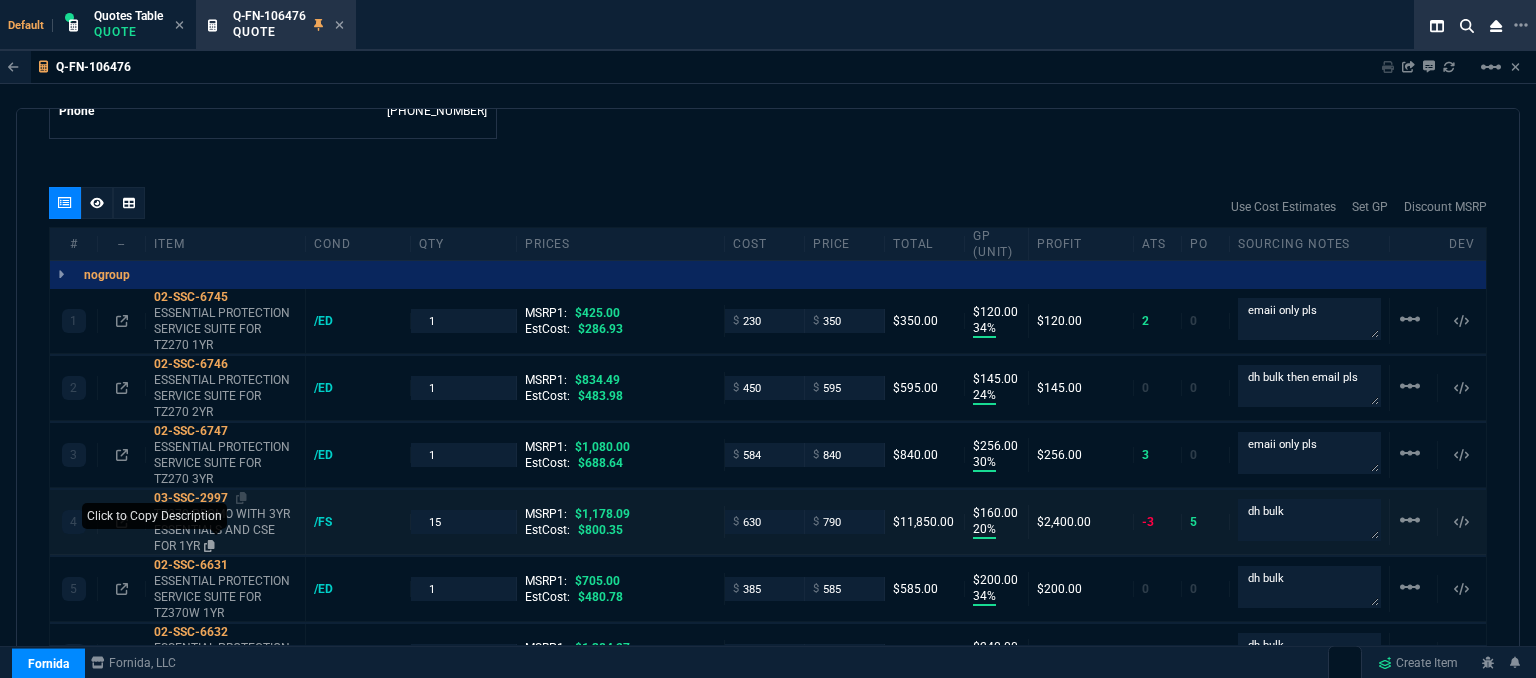 click 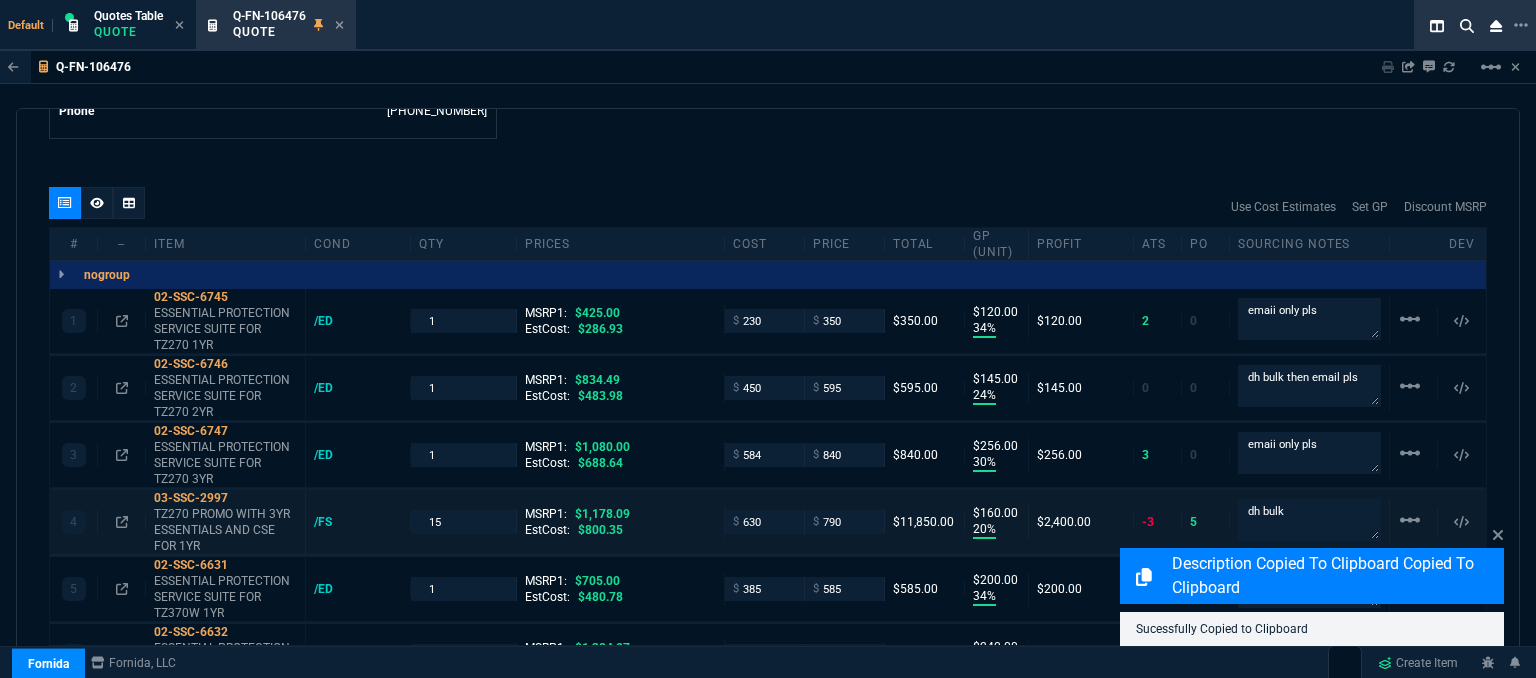 scroll, scrollTop: 1505, scrollLeft: 0, axis: vertical 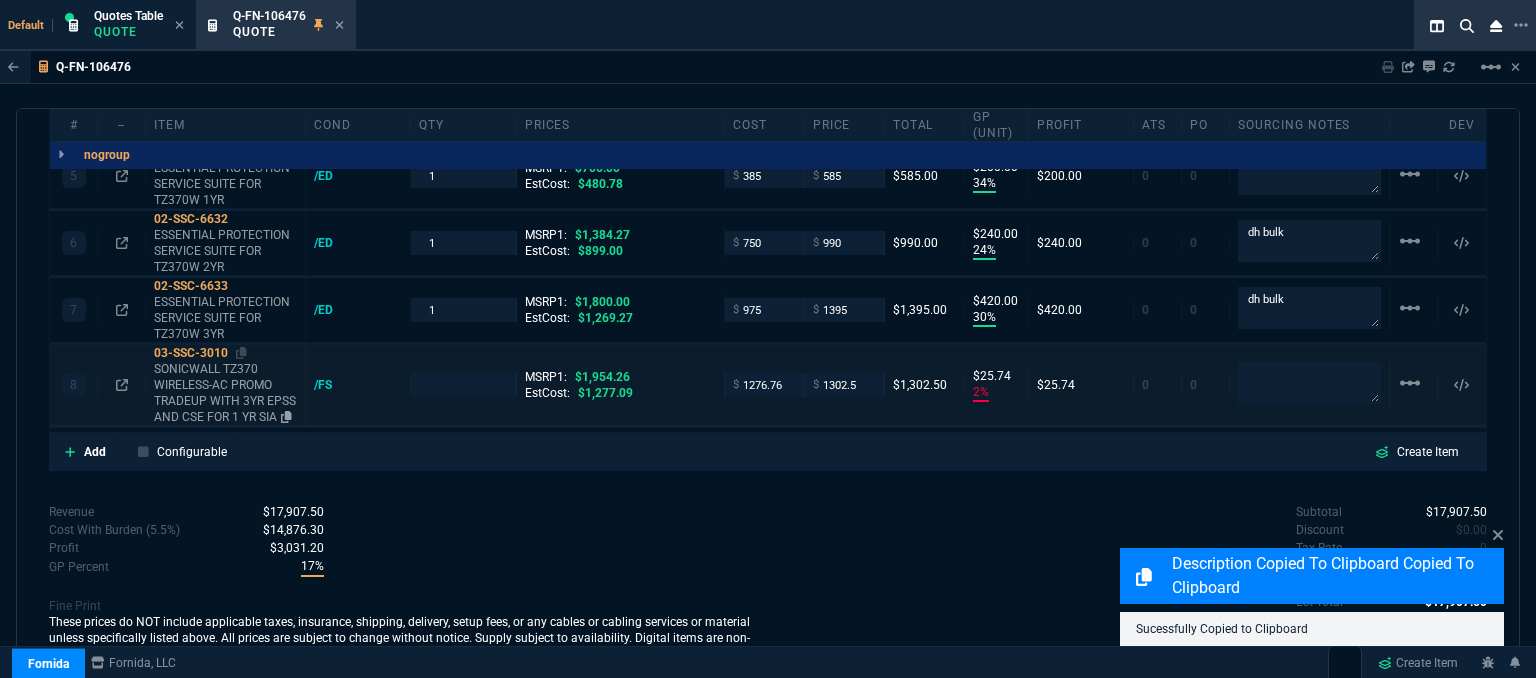 click on "SONICWALL TZ370 WIRELESS-AC PROMO TRADEUP WITH 3YR EPSS AND CSE FOR 1 YR SIA" at bounding box center [225, 393] 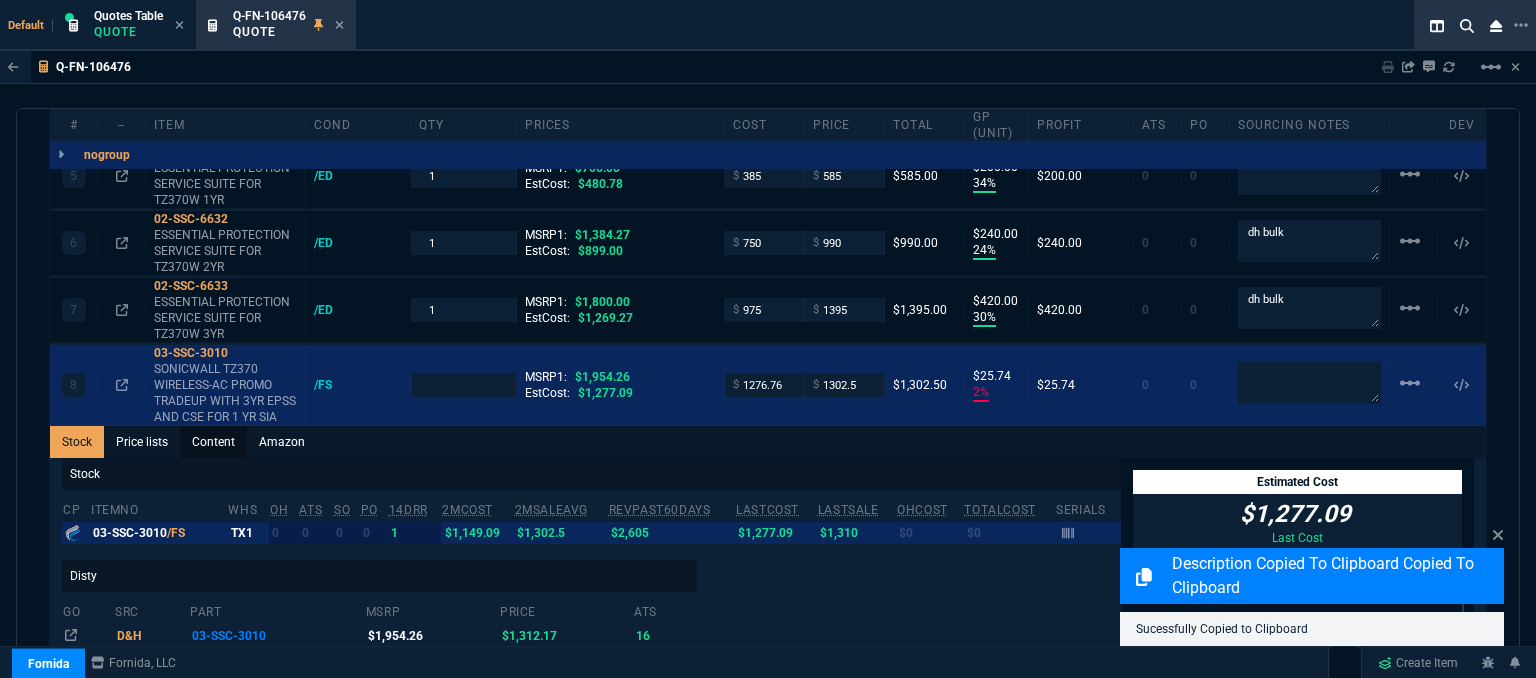 click on "Content" at bounding box center (213, 442) 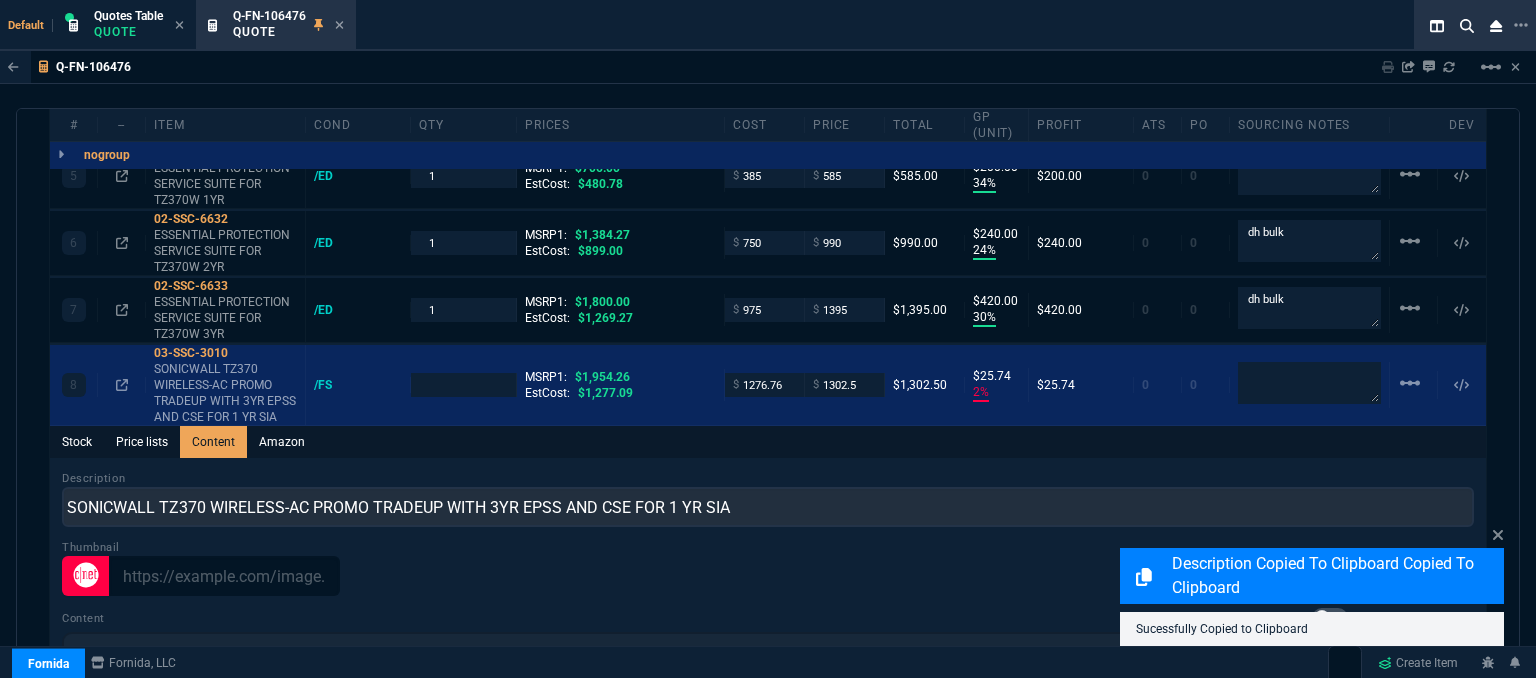 scroll, scrollTop: 0, scrollLeft: 0, axis: both 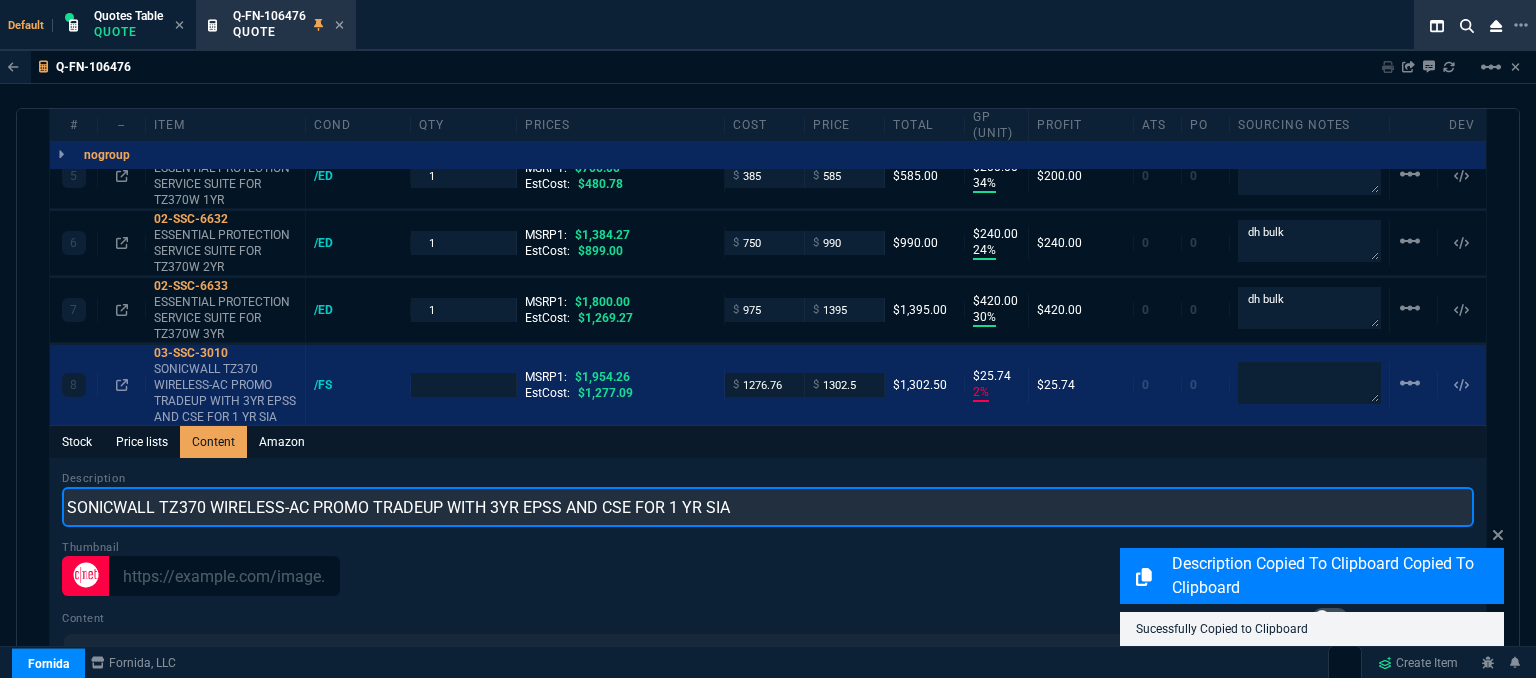 drag, startPoint x: 755, startPoint y: 485, endPoint x: 44, endPoint y: 473, distance: 711.10126 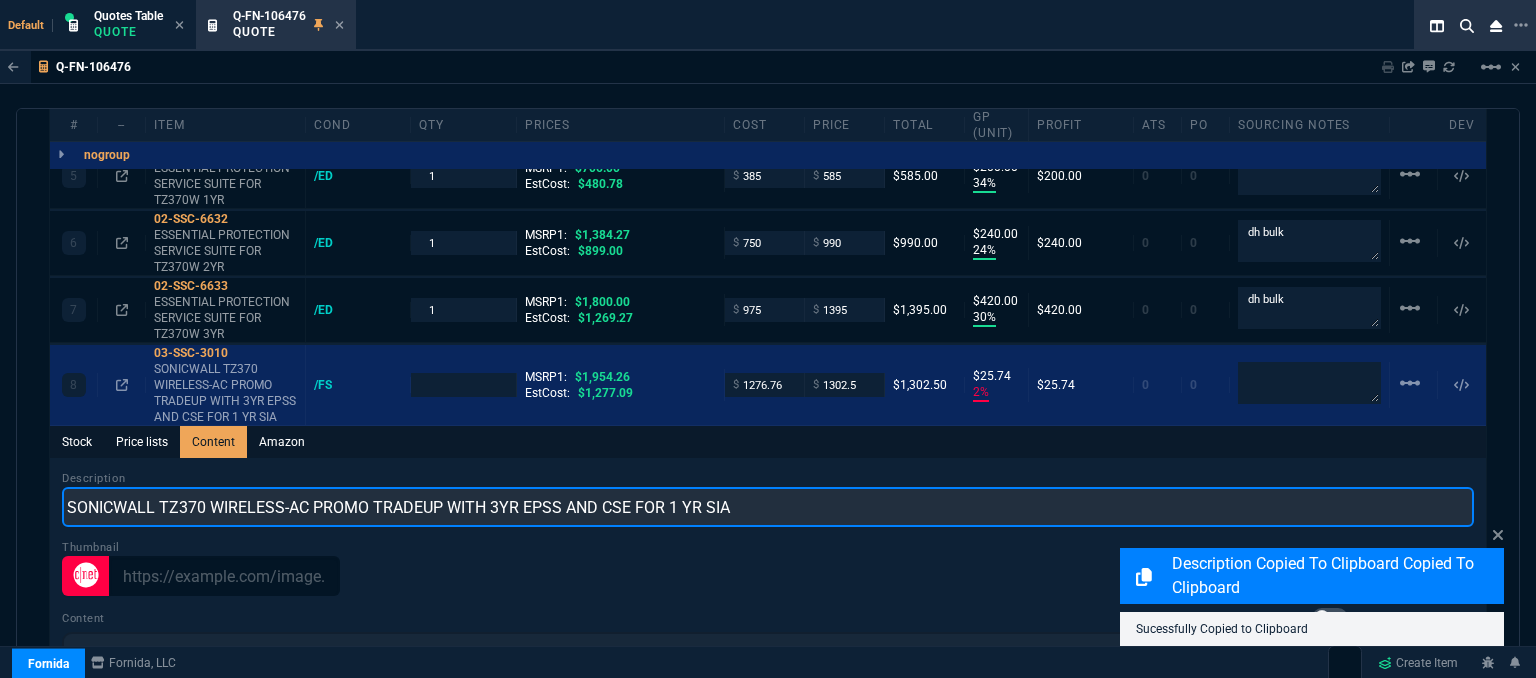 click on "quote   Q-FN-106476  Total Computer Services draft Fornida, LLC 2609 Technology Dr Suite 300 Plano, TX 75074 Details Number Q-FN-106476  Order ID Q-FN-106476  Customer Code TOT314  Total Units 22  Expires Tue - 8/5/25, 9:11 PM Creator fiona.rossi@fornida.com  Created Tue - 7/22/25, 9:11 PM Print Specs Number Q-FN-106476  Customer ID TOT314  Customer Name Total Computer Services  Expires 8/5/25,  4:11 PM  Customer PO # --  Payment Terms CREDITCARD  Shipping Agent FEDEX | GRD  Customer Customer Code TOT314  Customer Name Total Computer Services  Customer PO # empty  Payment Terms CREDITCARD  email support@totalcomputerservices.net  phone (215) 485-5001    Origin  existing / email   Origin Comment    Staff Sales Person ROSS  Engineer 1 --  Engineer 2 --  Shipping Ship Date -- Agent FEDEX  Agent Service GRD  Account Id --  Sales Order* Number --  id --  Account Manager Name Fiona  Email fiona.rossi@fornida.com  Phone 469-249-2107  Fornida, LLC 2609 Technology Dr Suite 300 Plano, TX 75074  Share Link  Cody Taylor" at bounding box center (768, 396) 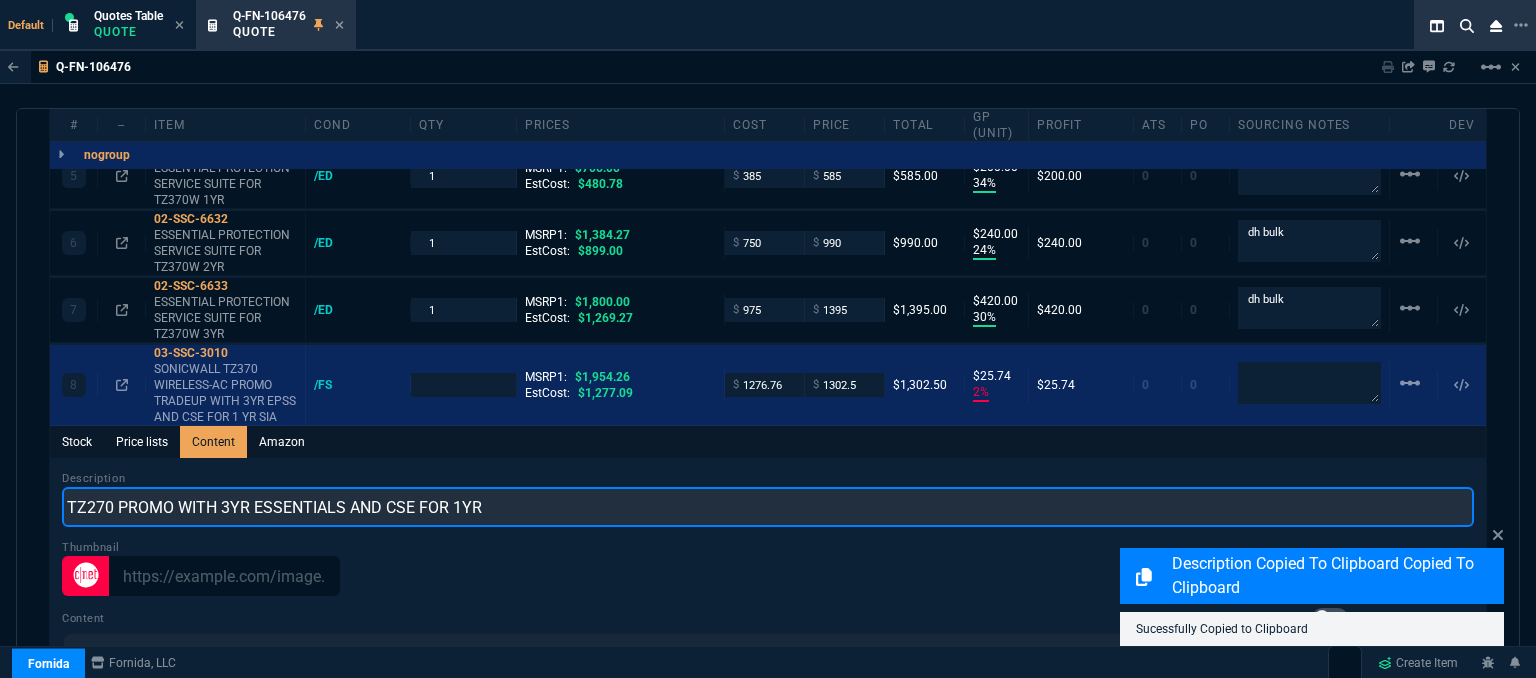 click on "TZ270 PROMO WITH 3YR ESSENTIALS AND CSE FOR 1YR" at bounding box center [768, 507] 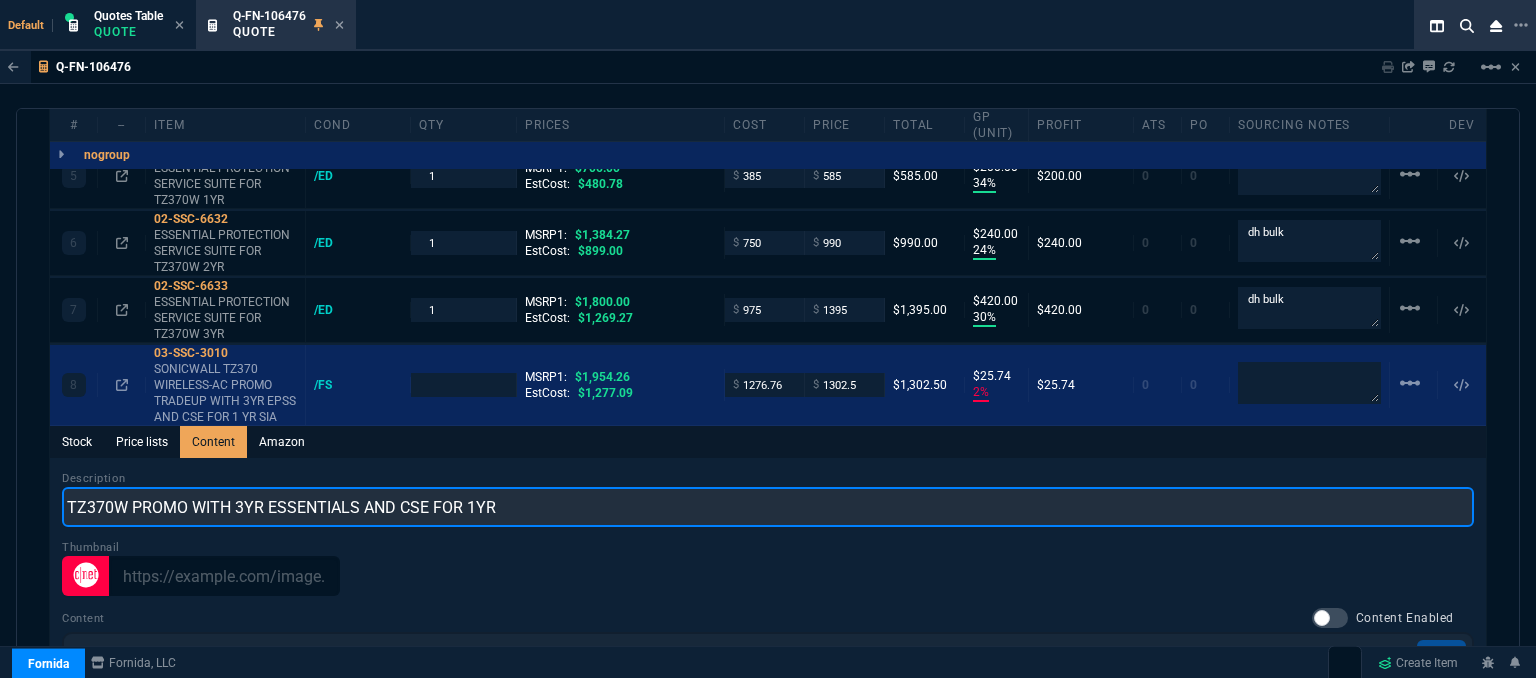 type on "TZ370W PROMO WITH 3YR ESSENTIALS AND CSE FOR 1YR" 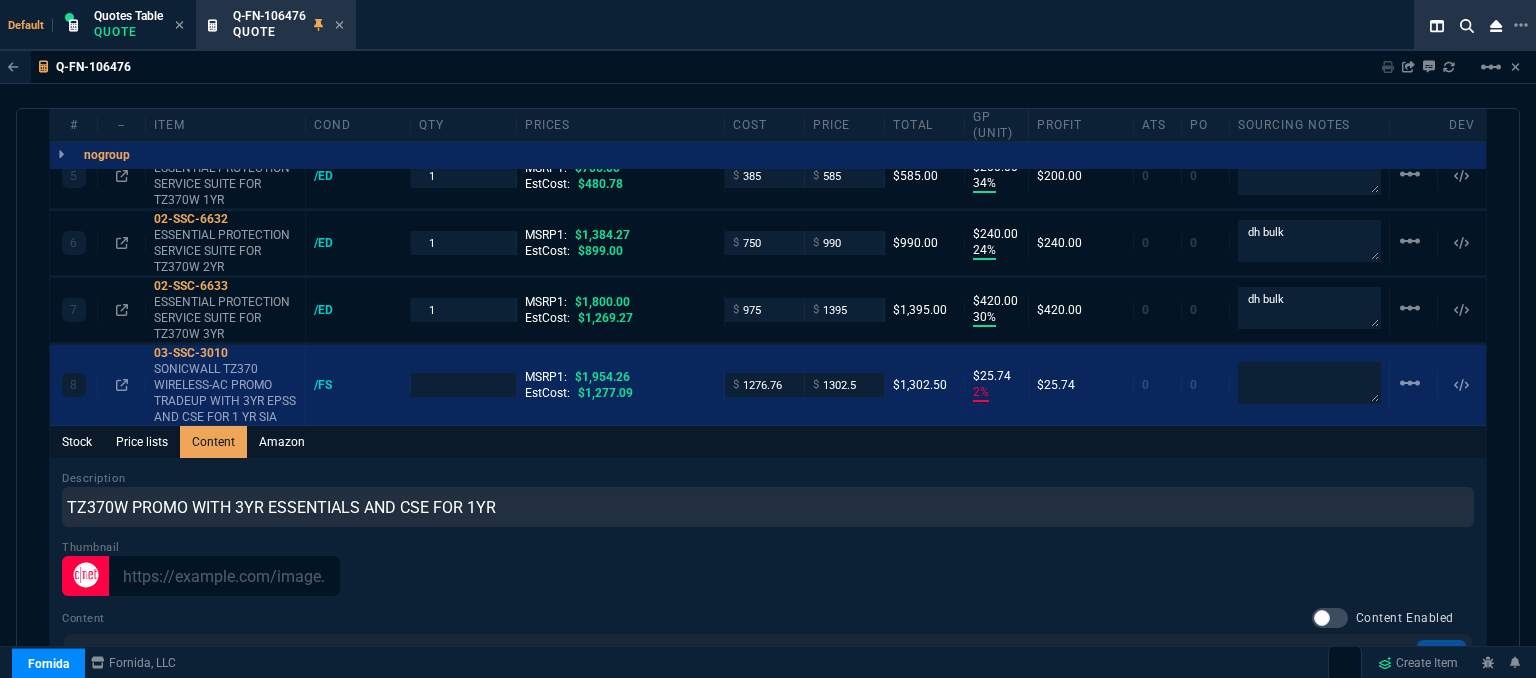 click on "Description TZ370W PROMO WITH 3YR ESSENTIALS AND CSE FOR 1YR Thumbnail Content Content Enabled Save File Edit View Insert Format Tools Table Help To open the popup, press Shift+Enter To open the popup, press Shift+Enter To open the popup, press Shift+Enter To open the popup, press Shift+Enter p Press Alt+0 for help 0 words" at bounding box center (768, 751) 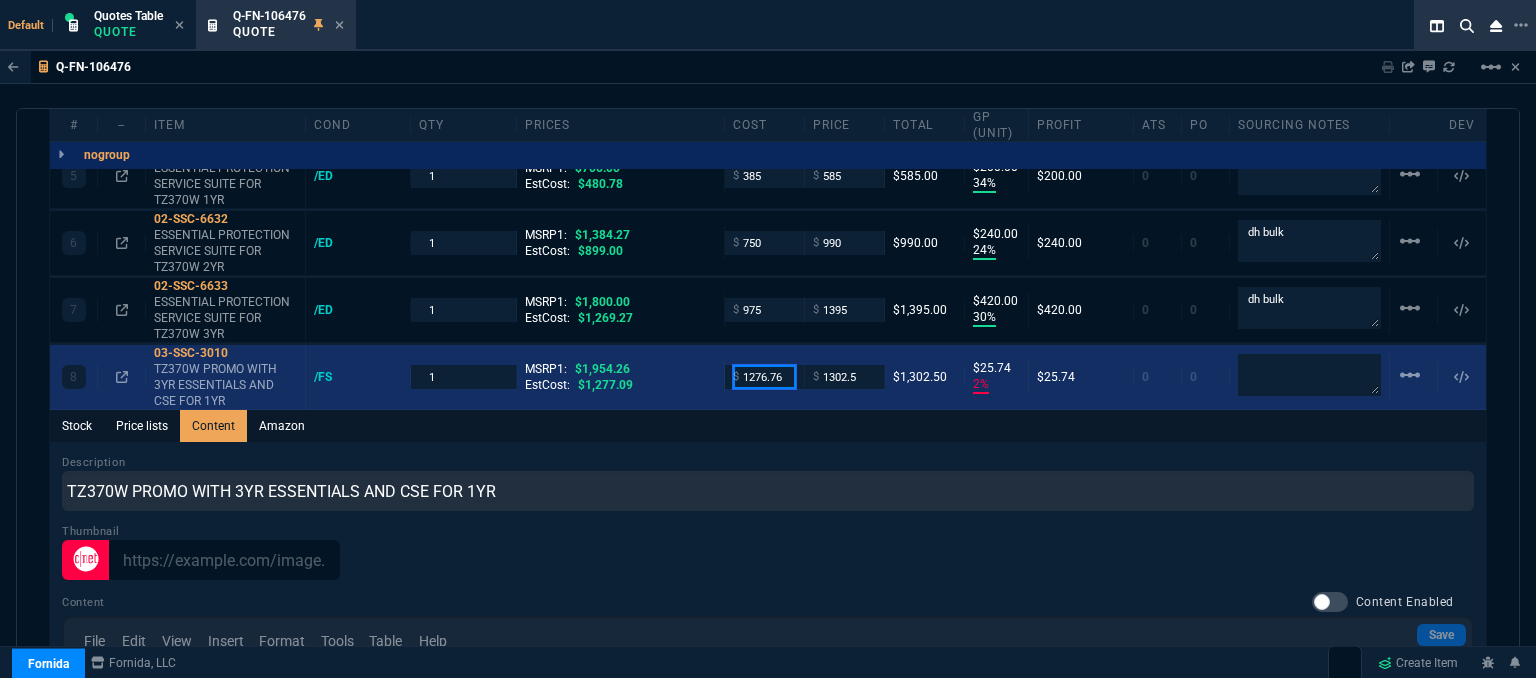 click on "1276.76" at bounding box center [764, 376] 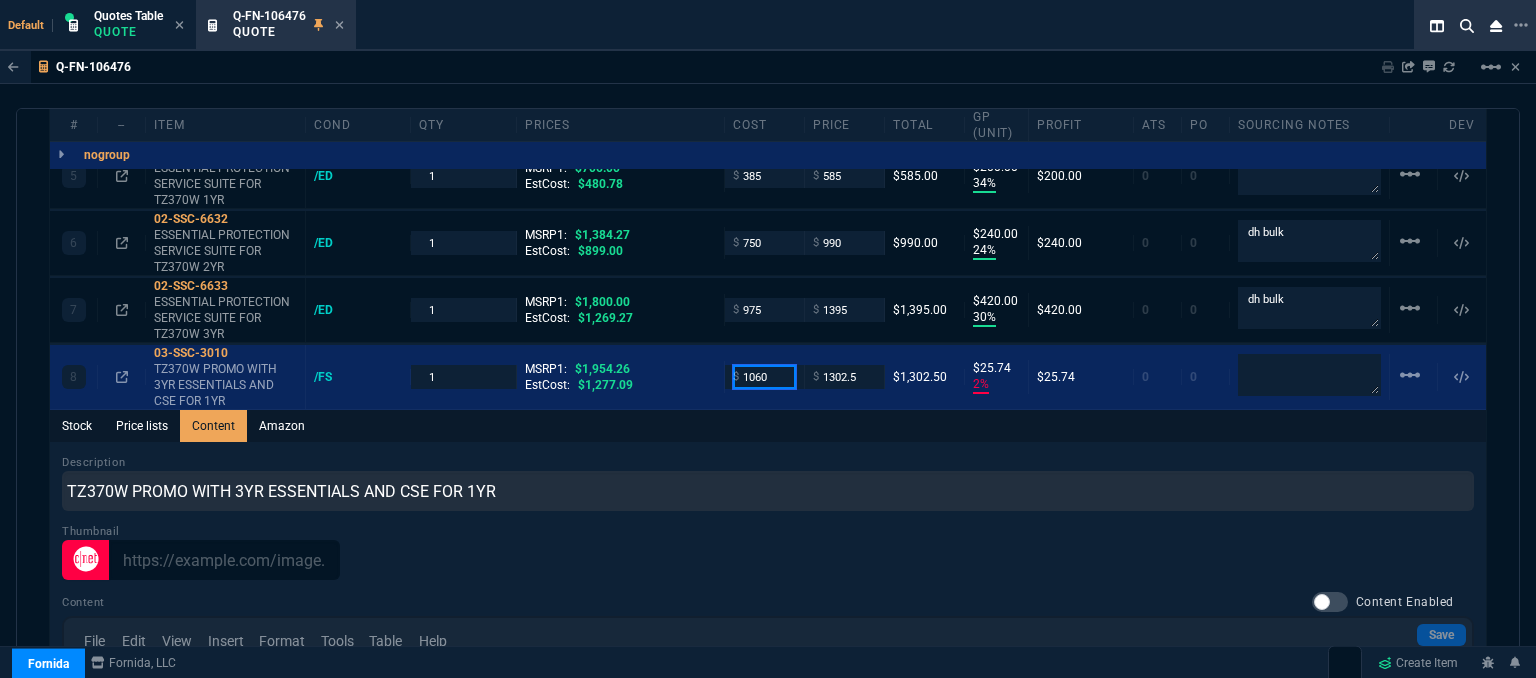 type on "1060" 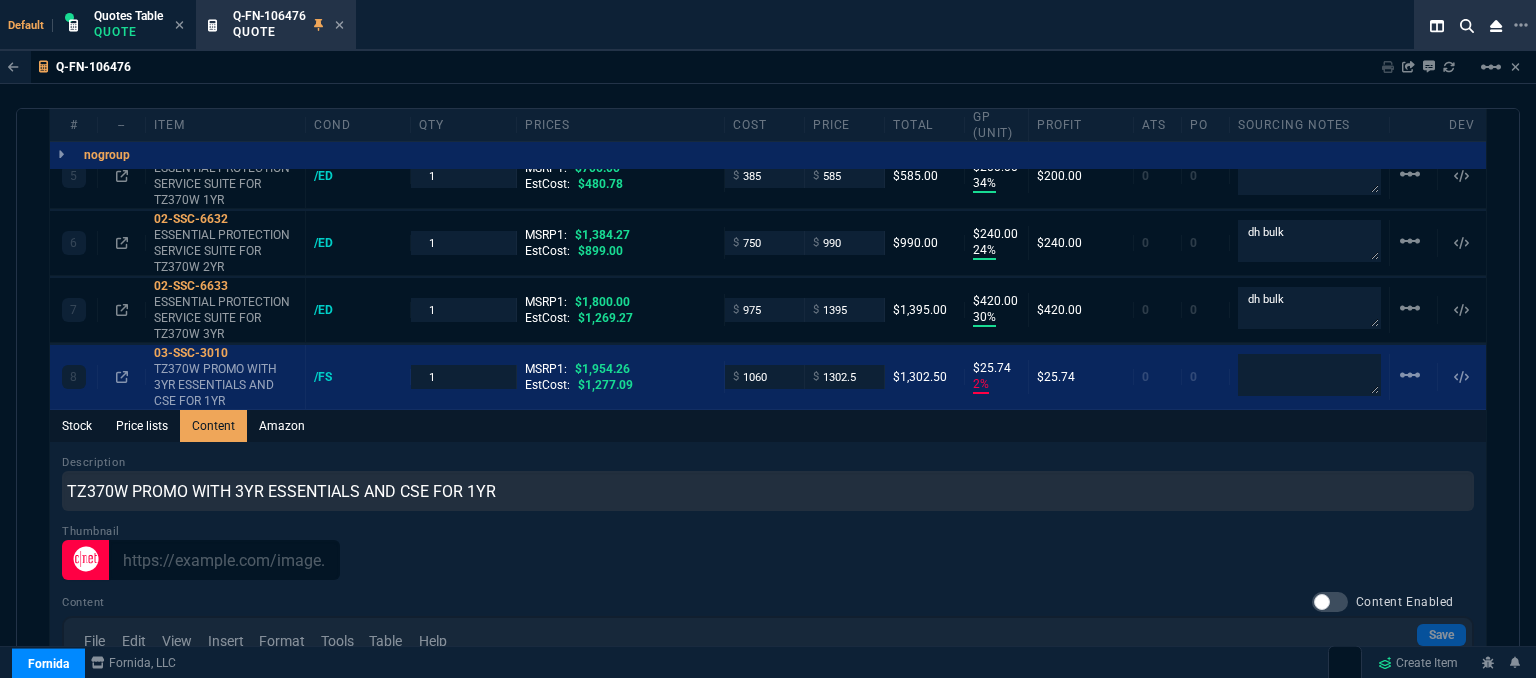 click on "Description TZ370W PROMO WITH 3YR ESSENTIALS AND CSE FOR 1YR Thumbnail Content Content Enabled Save File Edit View Insert Format Tools Table Help To open the popup, press Shift+Enter To open the popup, press Shift+Enter To open the popup, press Shift+Enter To open the popup, press Shift+Enter p Press Alt+0 for help 0 words" at bounding box center [768, 735] 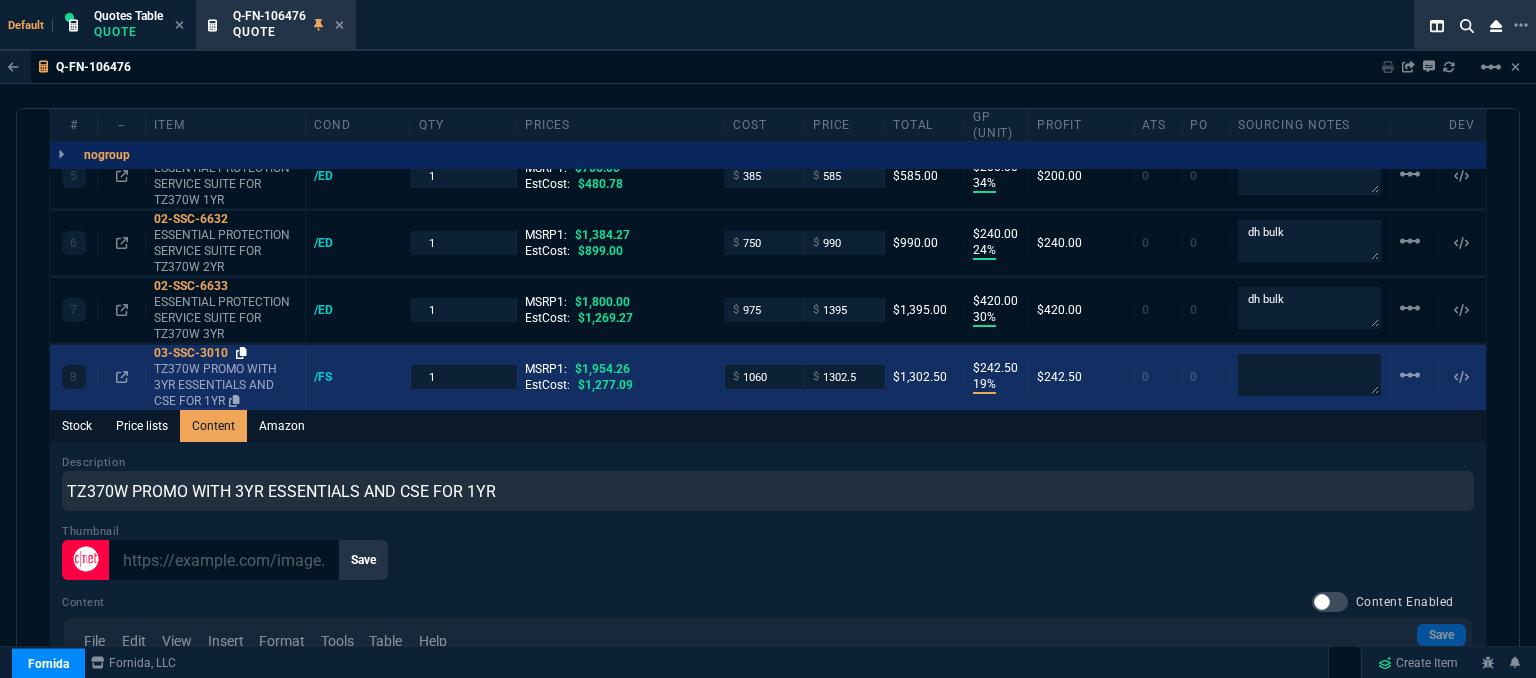 click 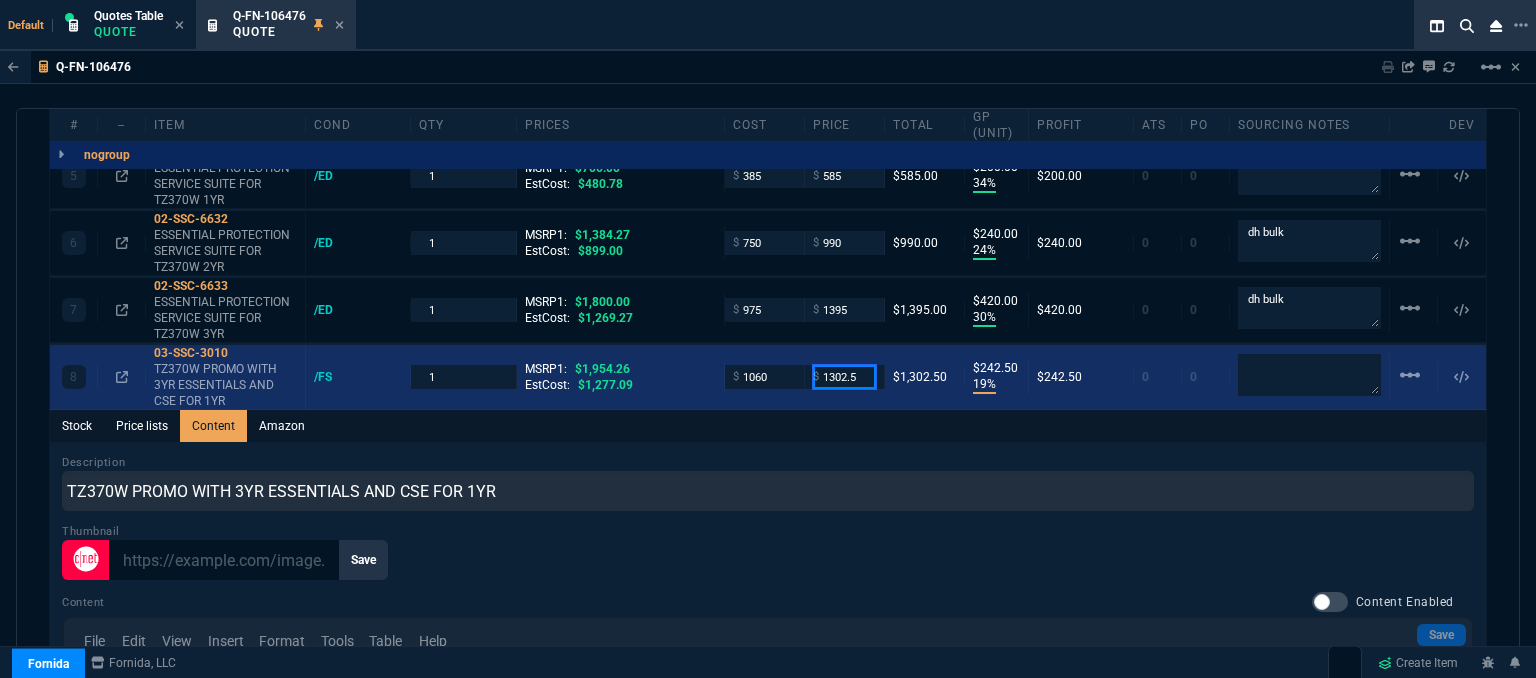 click on "1302.5" at bounding box center (844, 376) 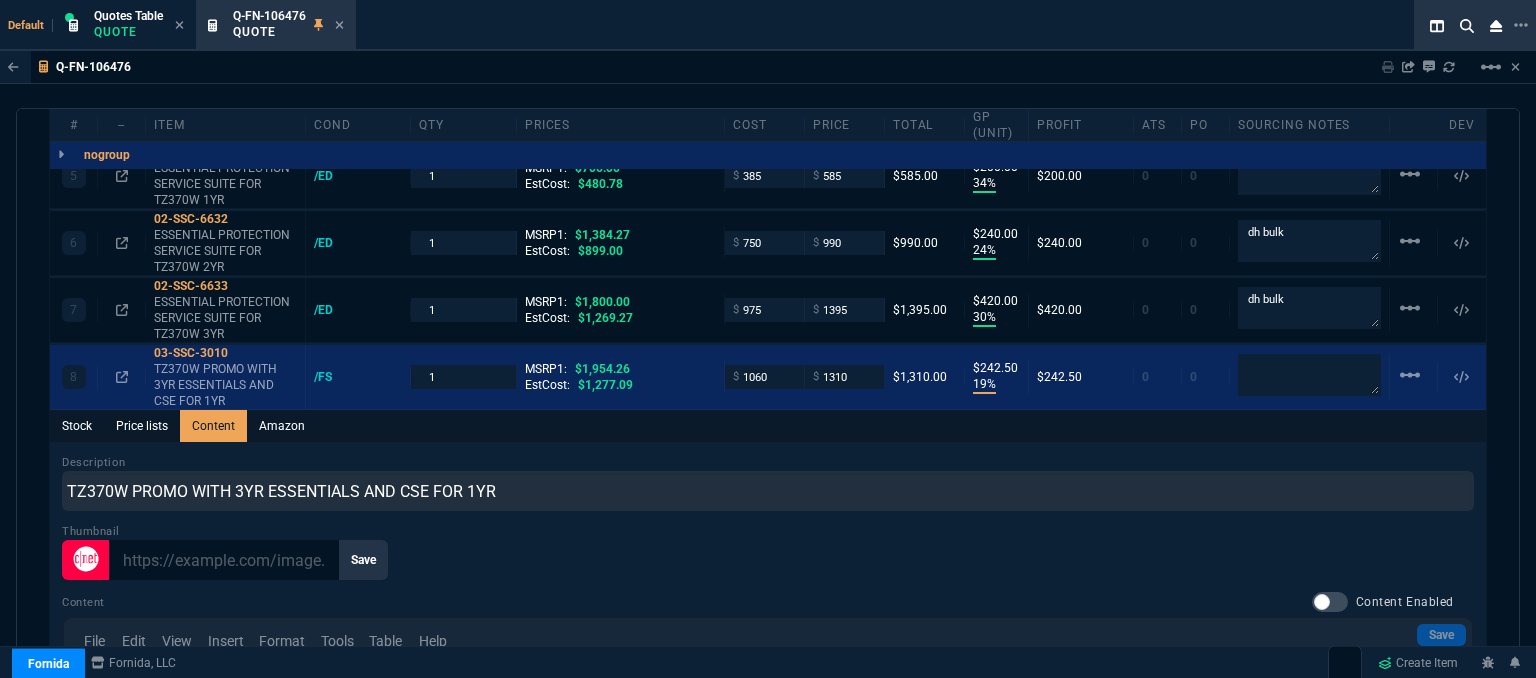 click on "Stock Price lists Content Amazon" at bounding box center (768, 426) 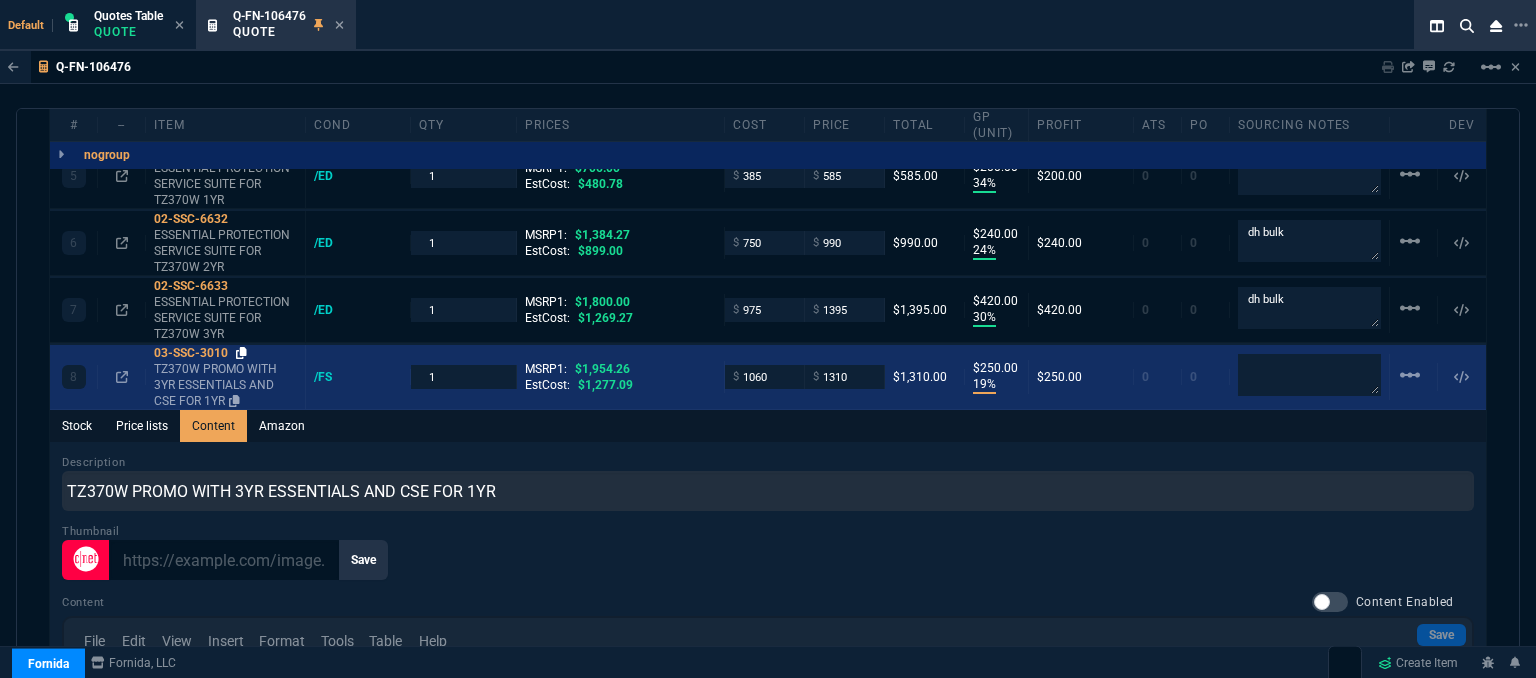 click 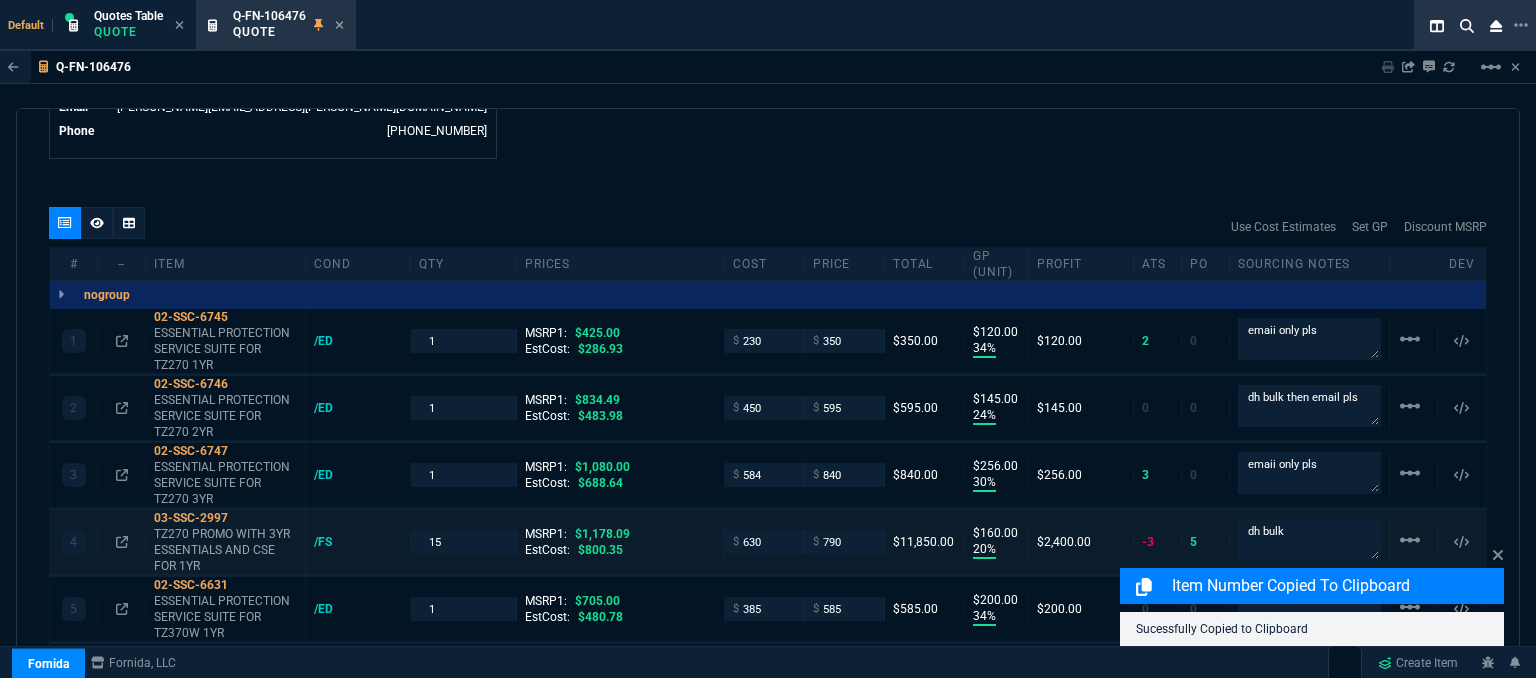 scroll, scrollTop: 1205, scrollLeft: 0, axis: vertical 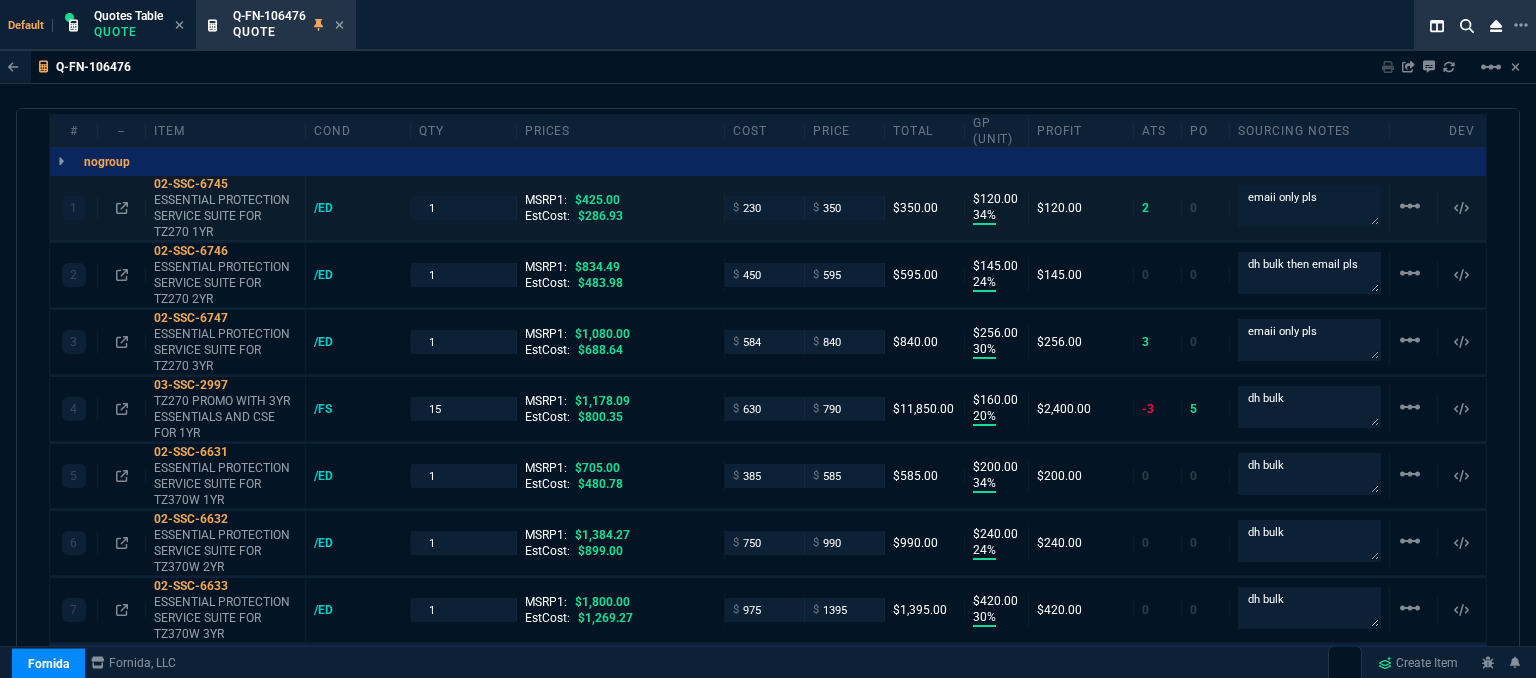 drag, startPoint x: 805, startPoint y: 21, endPoint x: 752, endPoint y: 212, distance: 198.21706 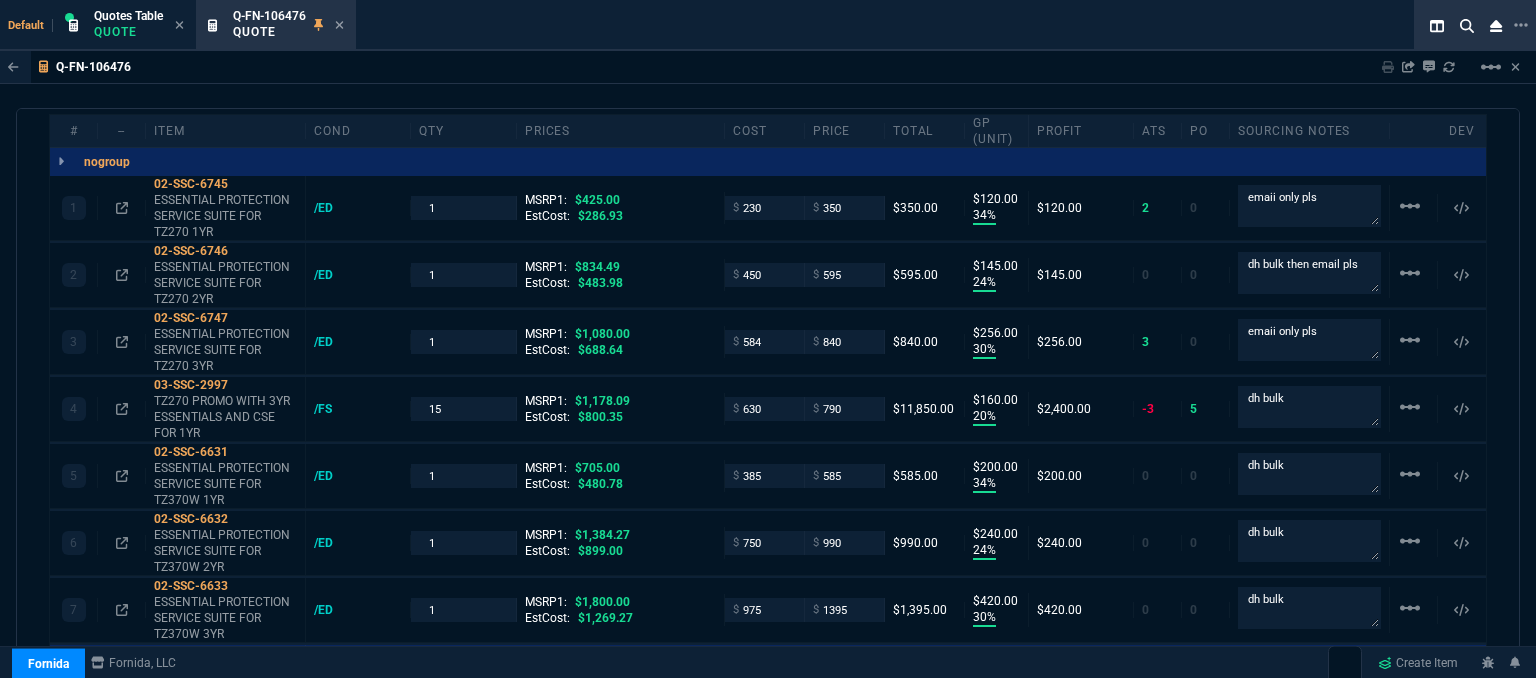 scroll, scrollTop: 1505, scrollLeft: 0, axis: vertical 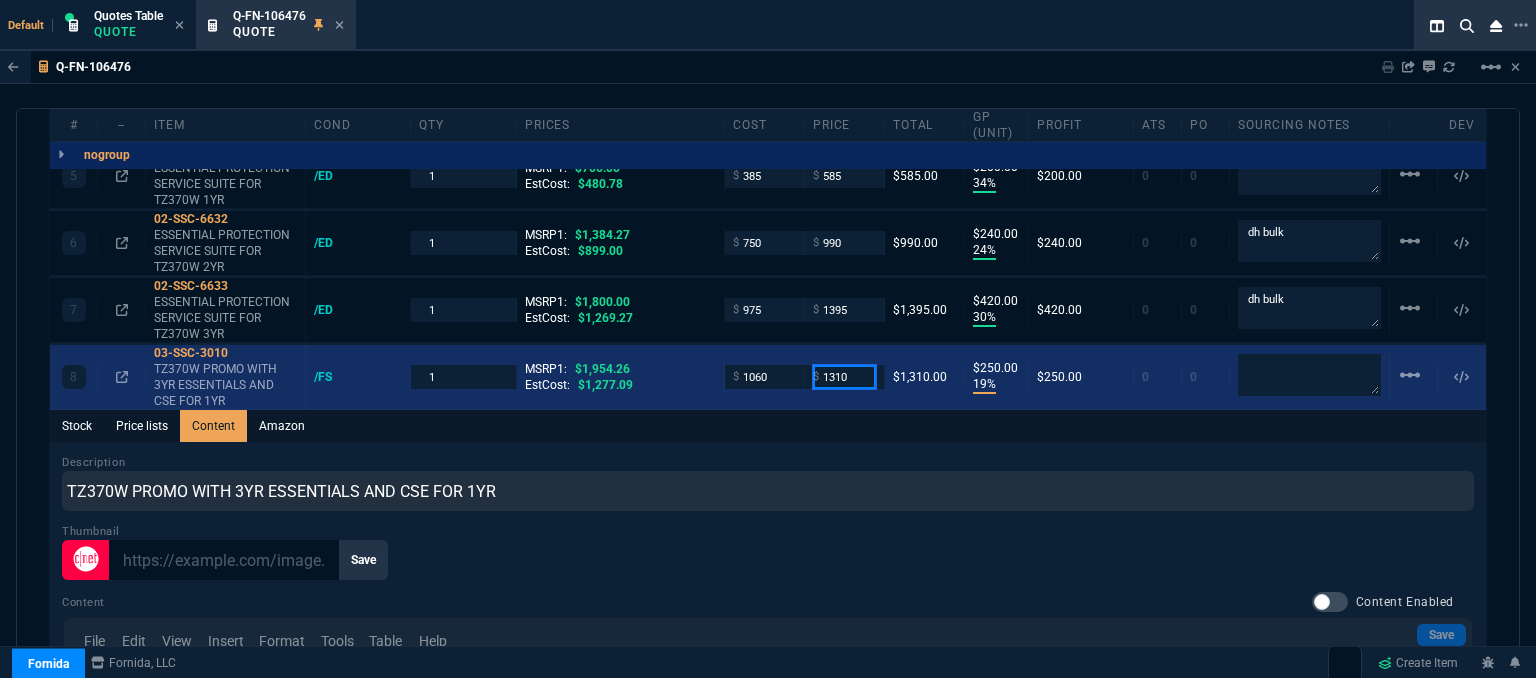 click on "1310" at bounding box center [844, 376] 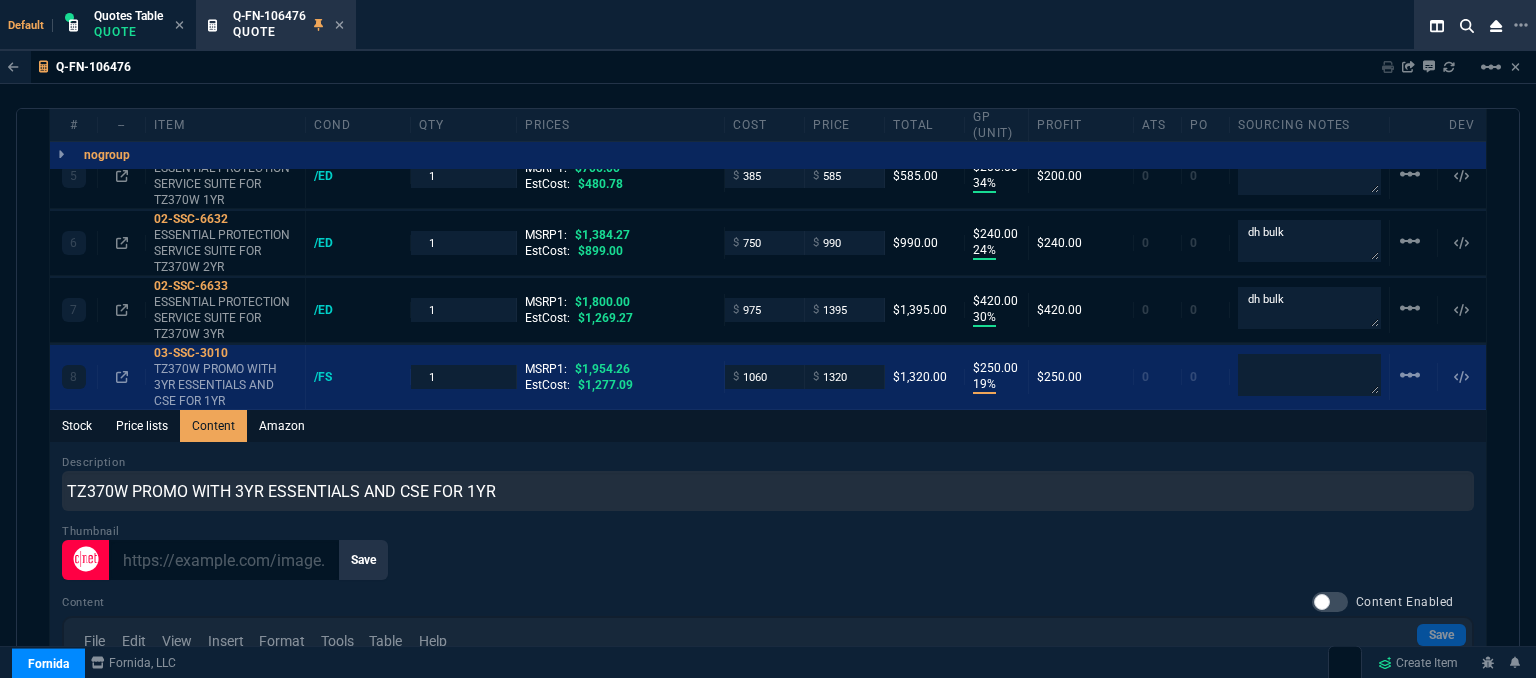 click on "Description TZ370W PROMO WITH 3YR ESSENTIALS AND CSE FOR 1YR Thumbnail Save Content Content Enabled Save File Edit View Insert Format Tools Table Help To open the popup, press Shift+Enter To open the popup, press Shift+Enter To open the popup, press Shift+Enter To open the popup, press Shift+Enter p Press Alt+0 for help 0 words" at bounding box center [768, 735] 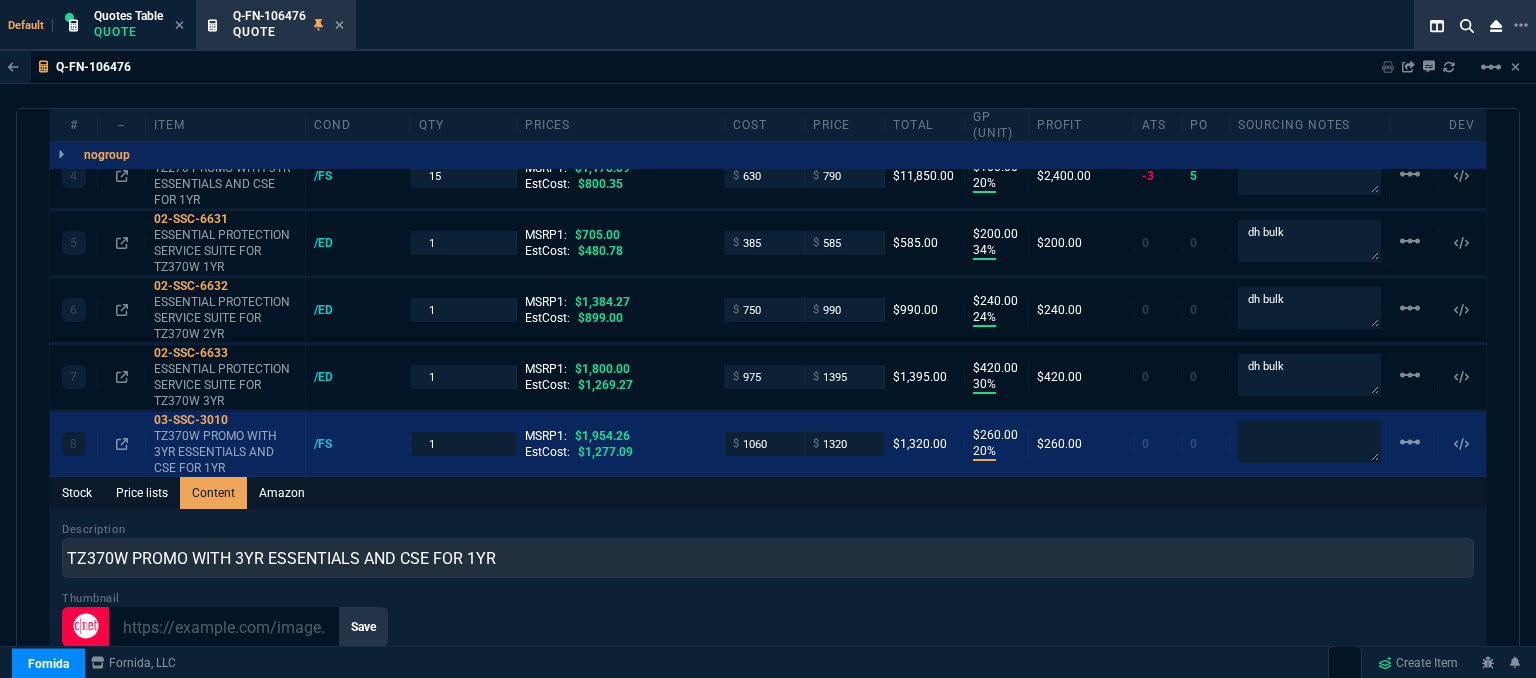 scroll, scrollTop: 1605, scrollLeft: 0, axis: vertical 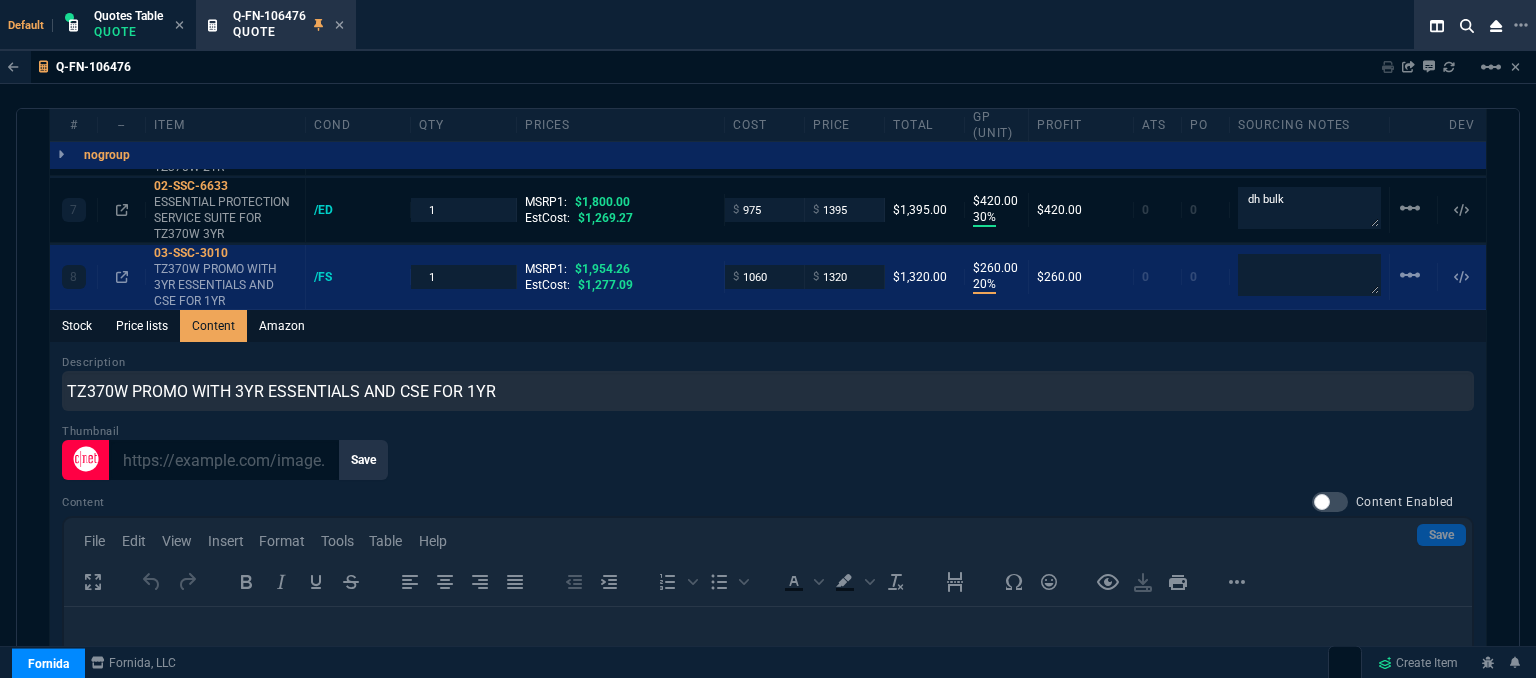 click on "Description TZ370W PROMO WITH 3YR ESSENTIALS AND CSE FOR 1YR" at bounding box center (768, 382) 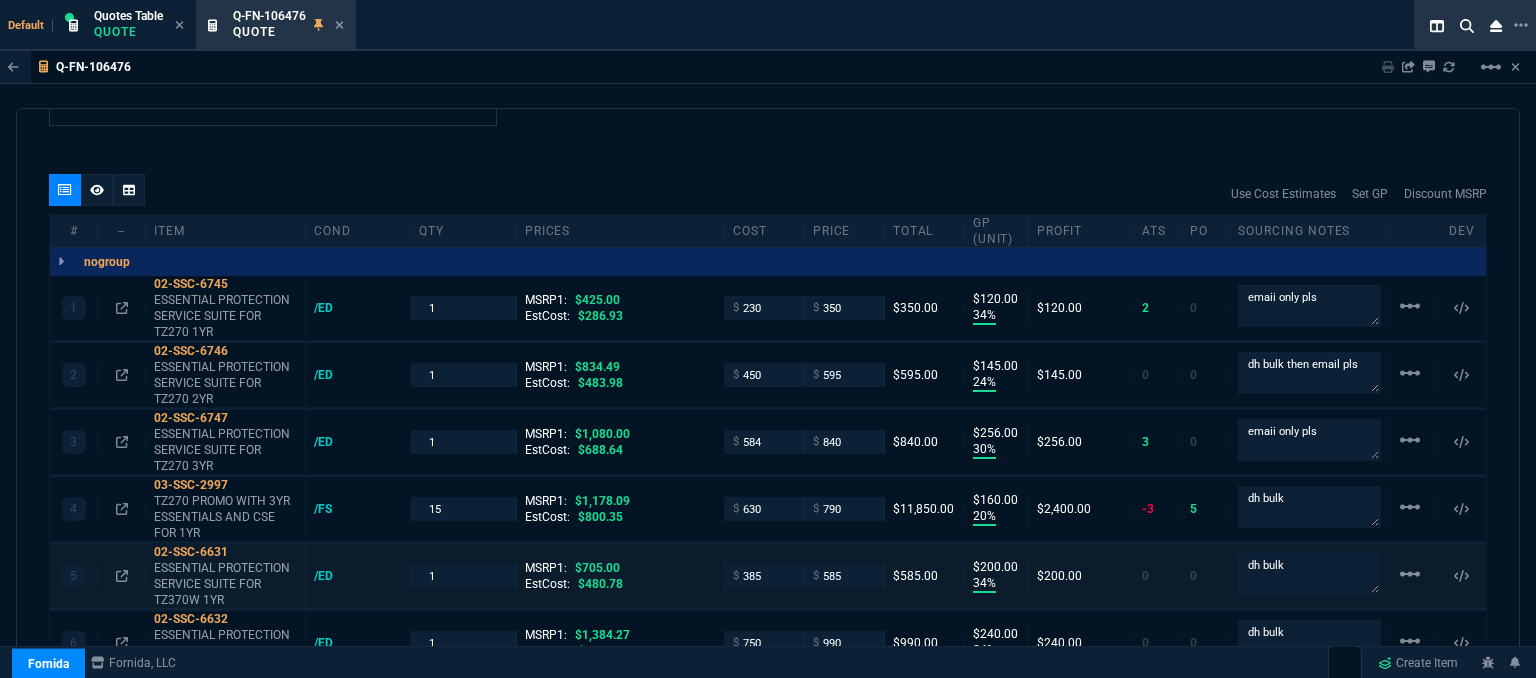 scroll, scrollTop: 1505, scrollLeft: 0, axis: vertical 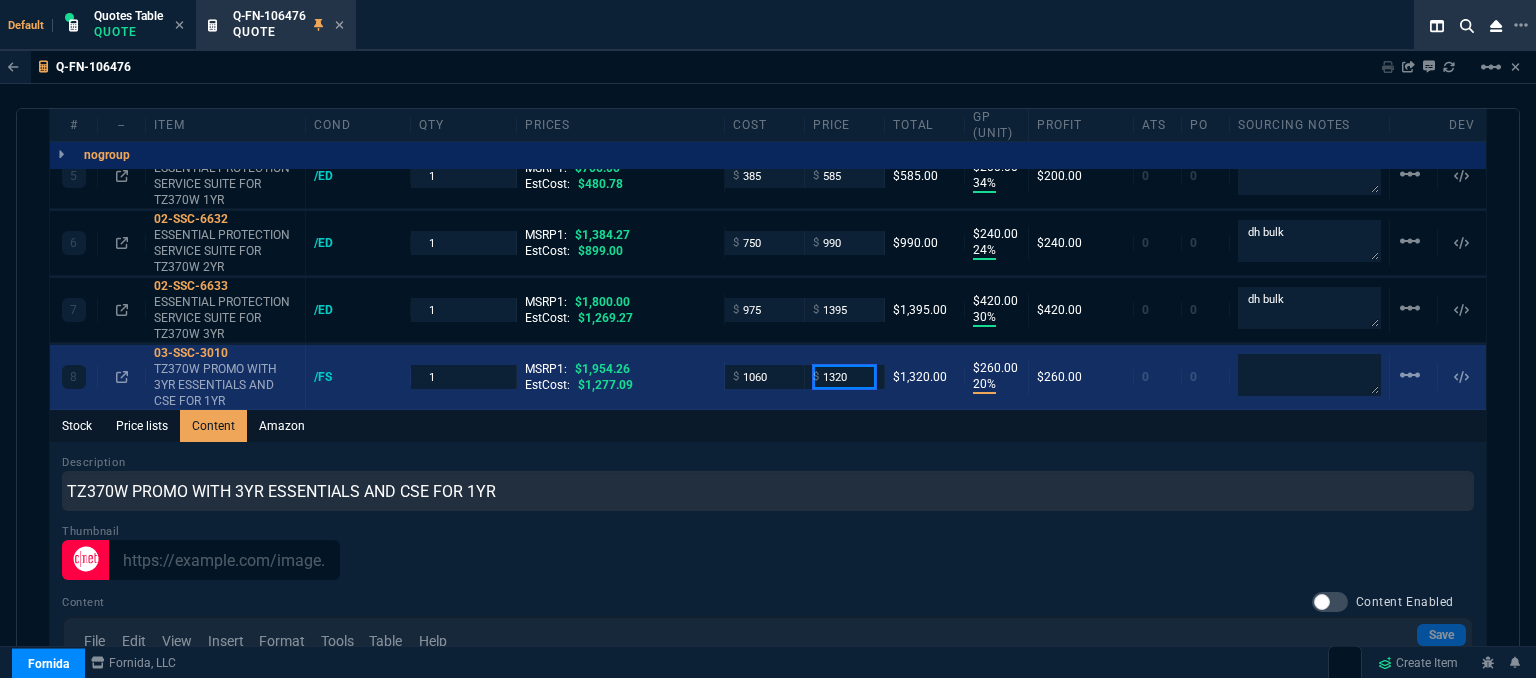 click on "1320" at bounding box center (844, 376) 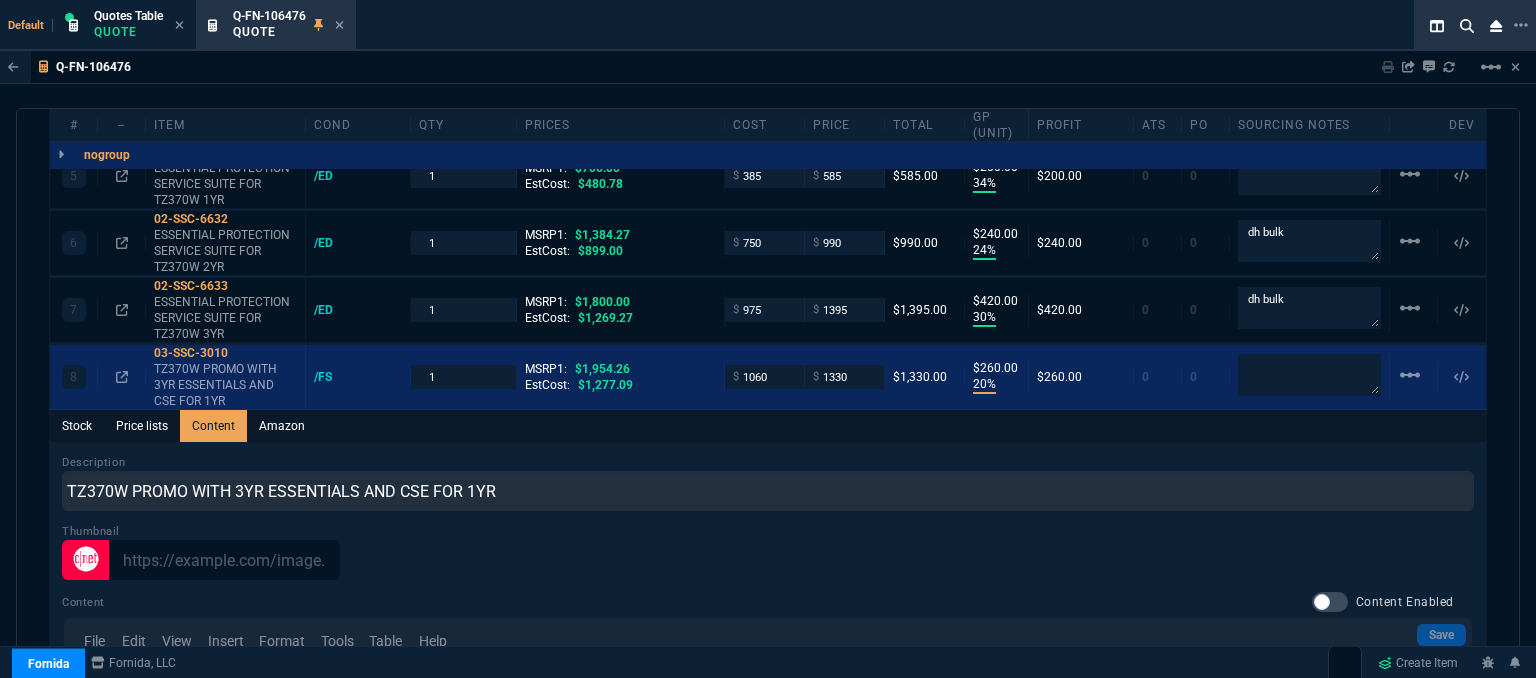 click on "Stock Price lists Content Amazon" at bounding box center [768, 426] 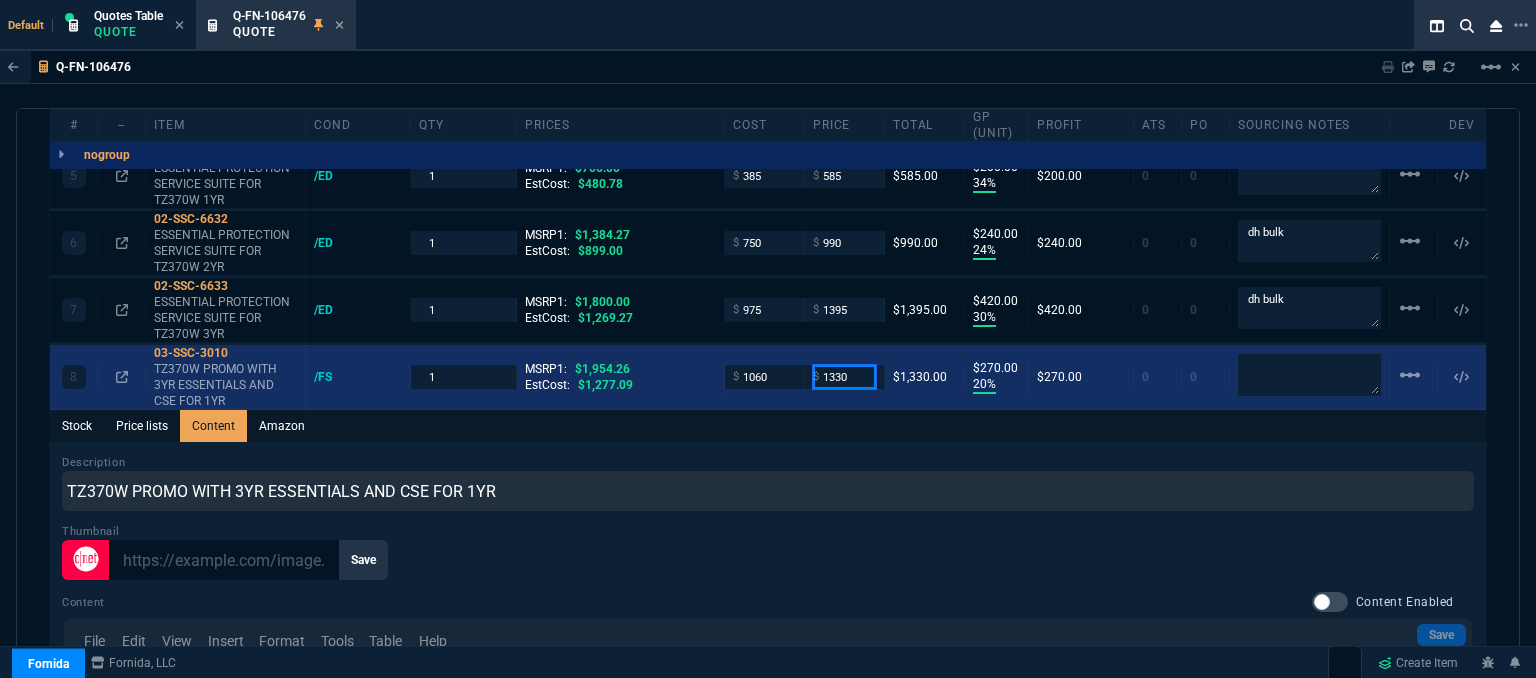 click on "1330" at bounding box center [844, 376] 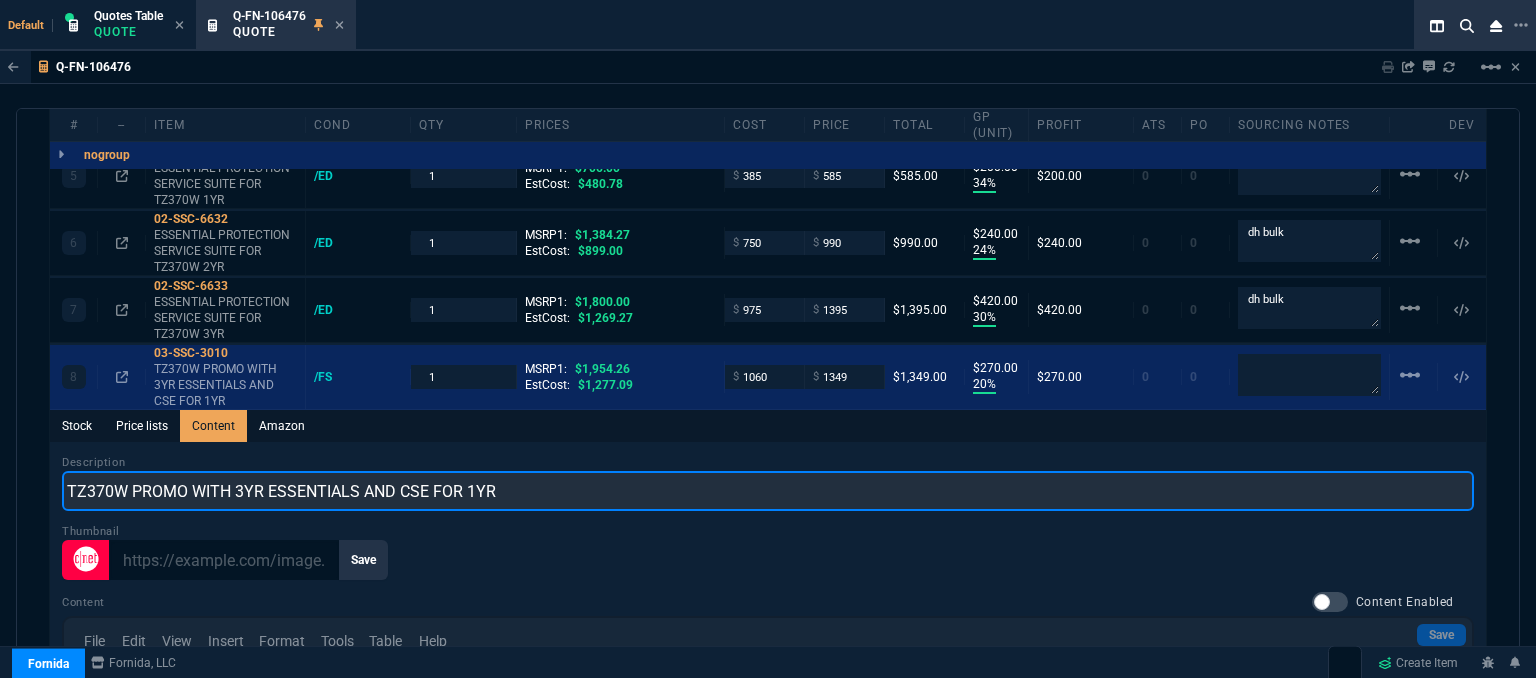 click on "TZ370W PROMO WITH 3YR ESSENTIALS AND CSE FOR 1YR" at bounding box center (768, 491) 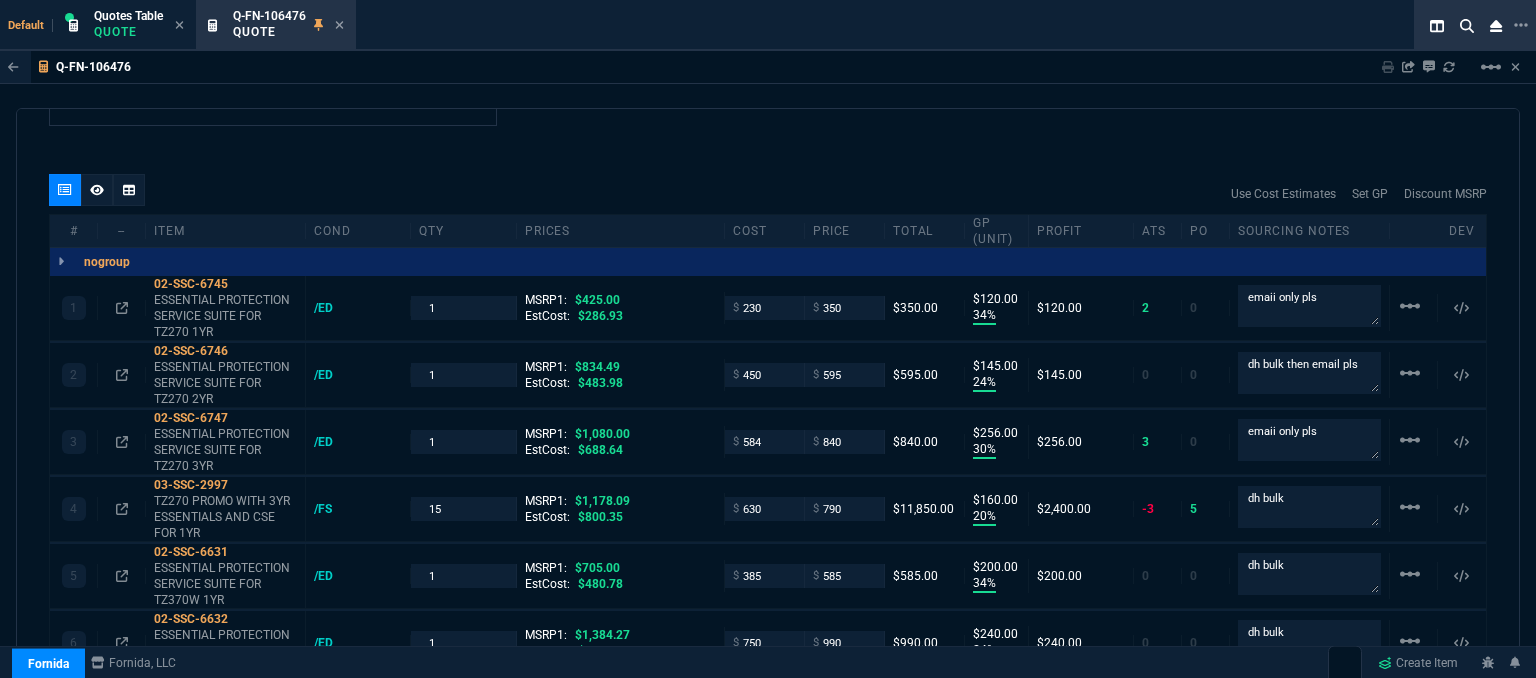 scroll, scrollTop: 1505, scrollLeft: 0, axis: vertical 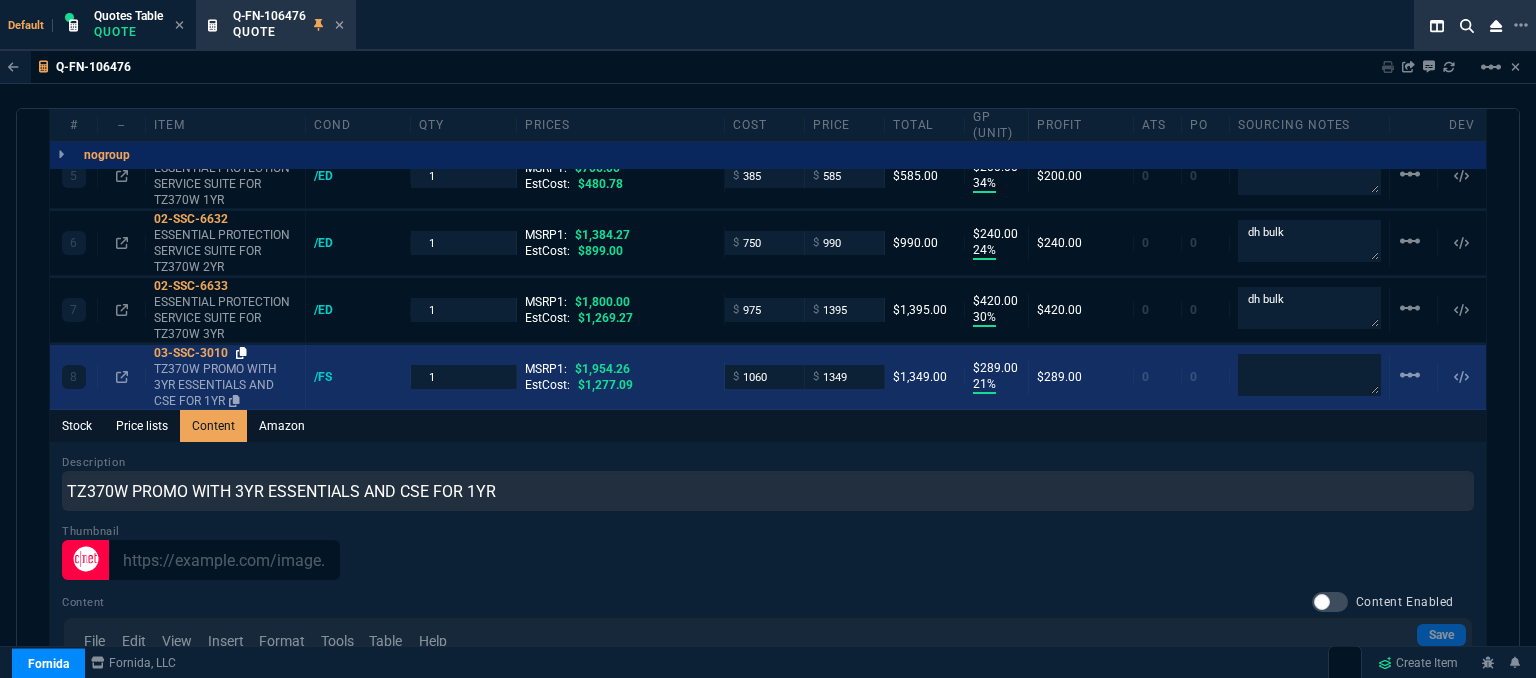 click 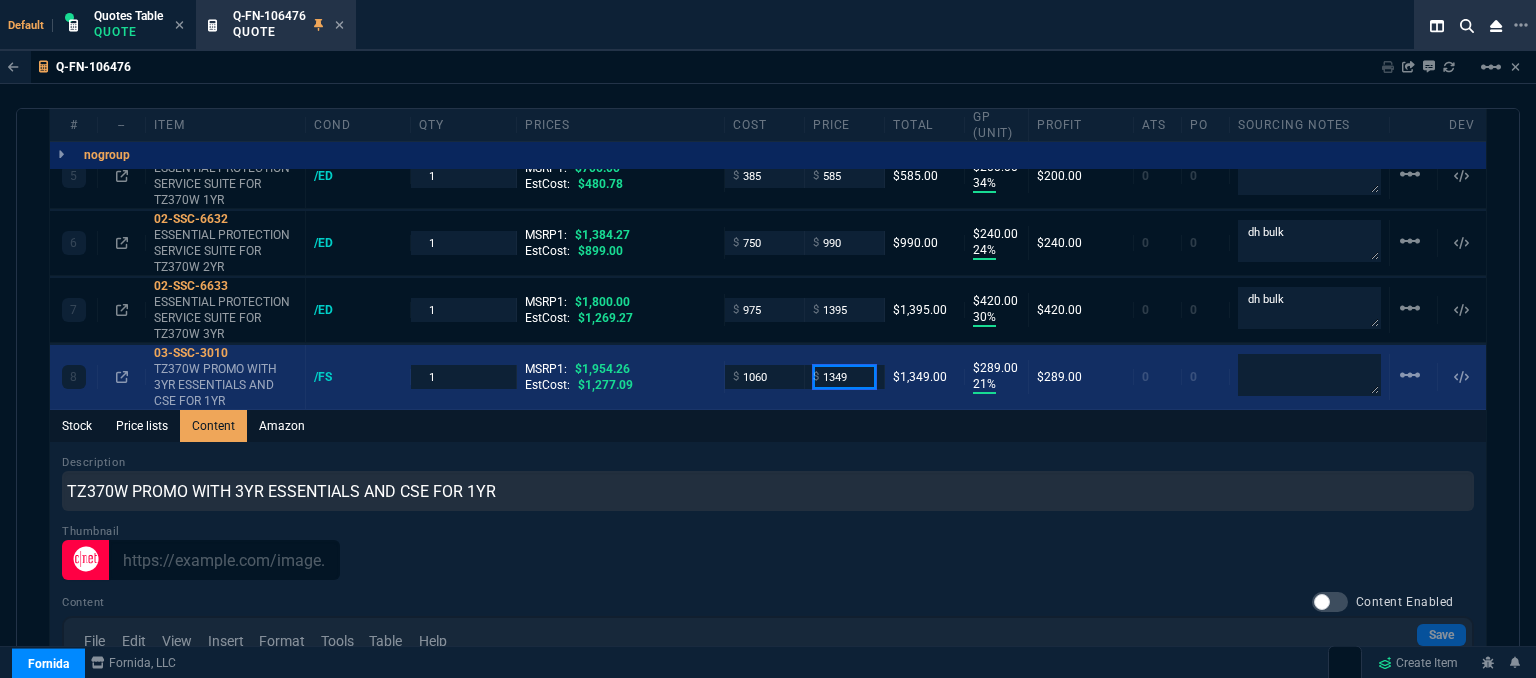 click on "1349" at bounding box center [844, 376] 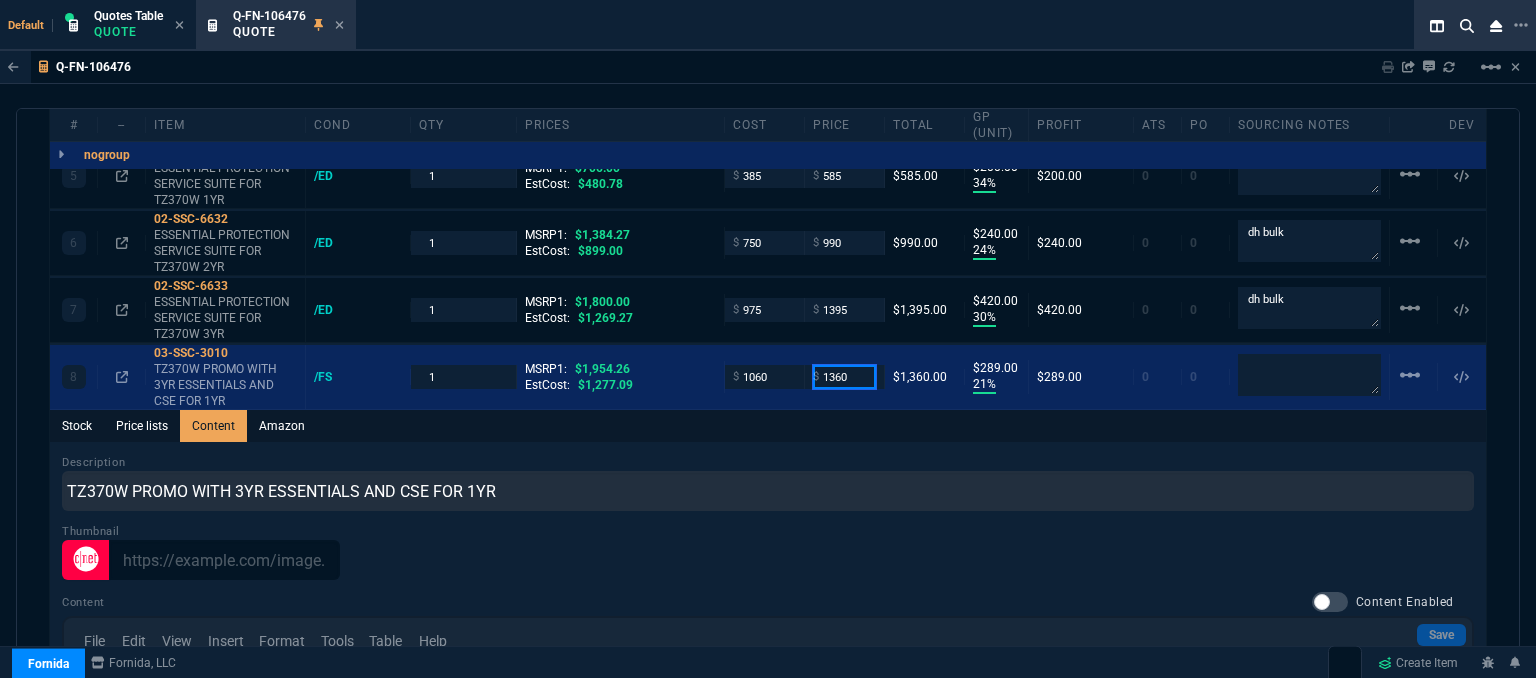 type on "1360" 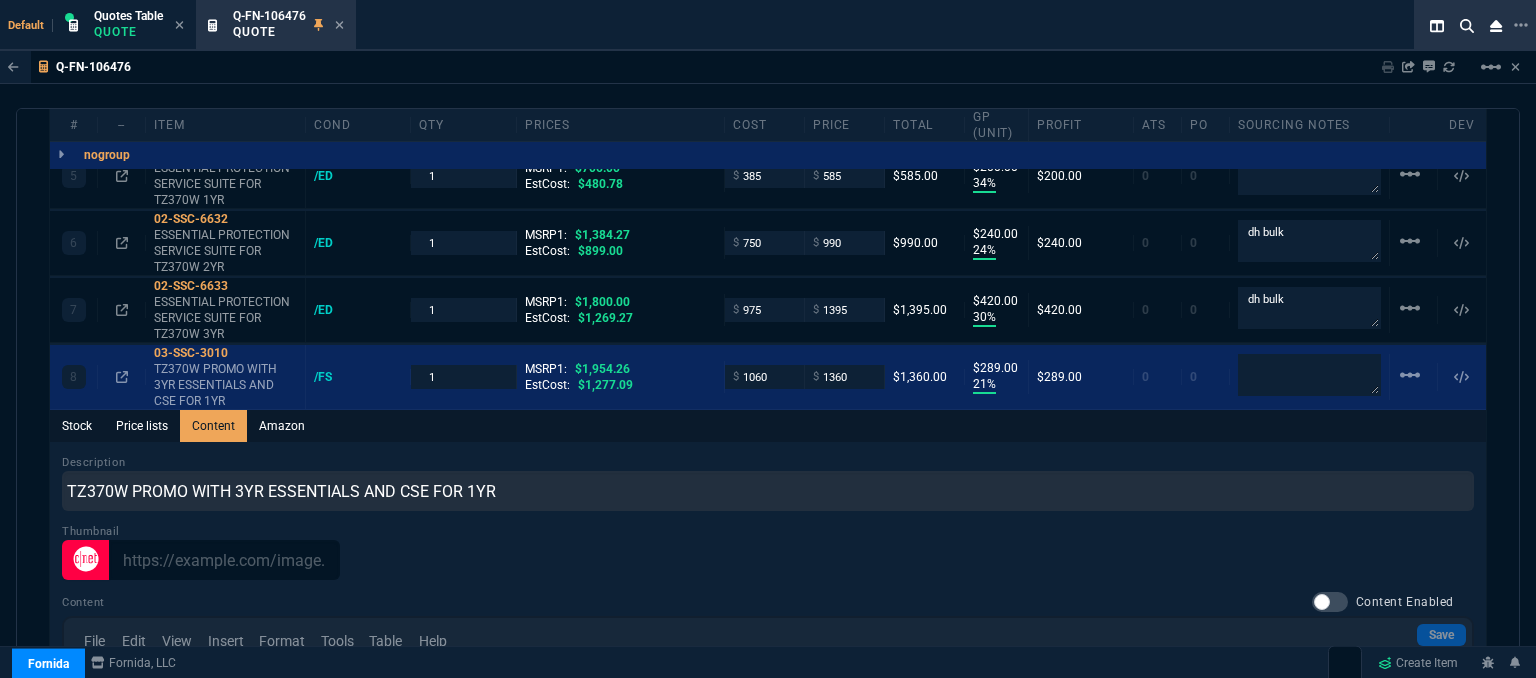 click on "Stock Price lists Content Amazon" at bounding box center [768, 426] 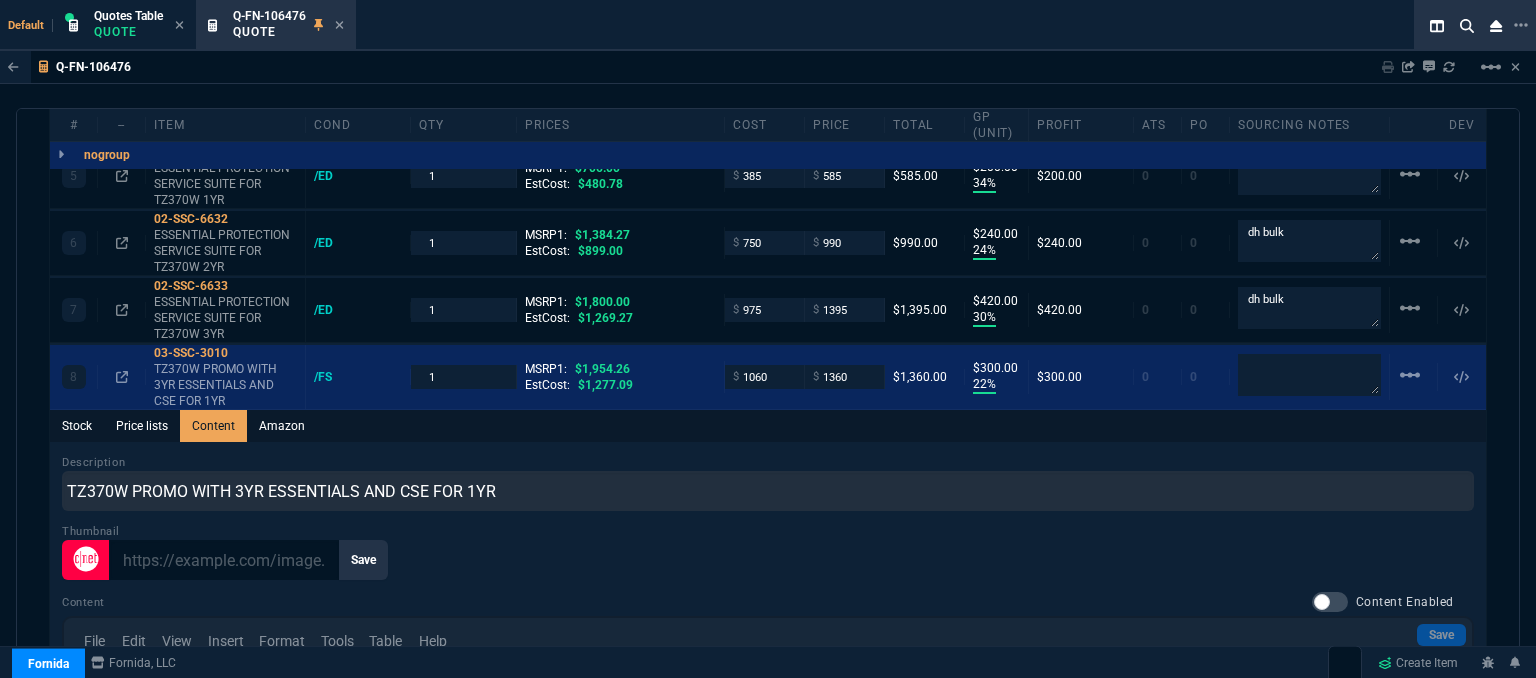 scroll, scrollTop: 143, scrollLeft: 0, axis: vertical 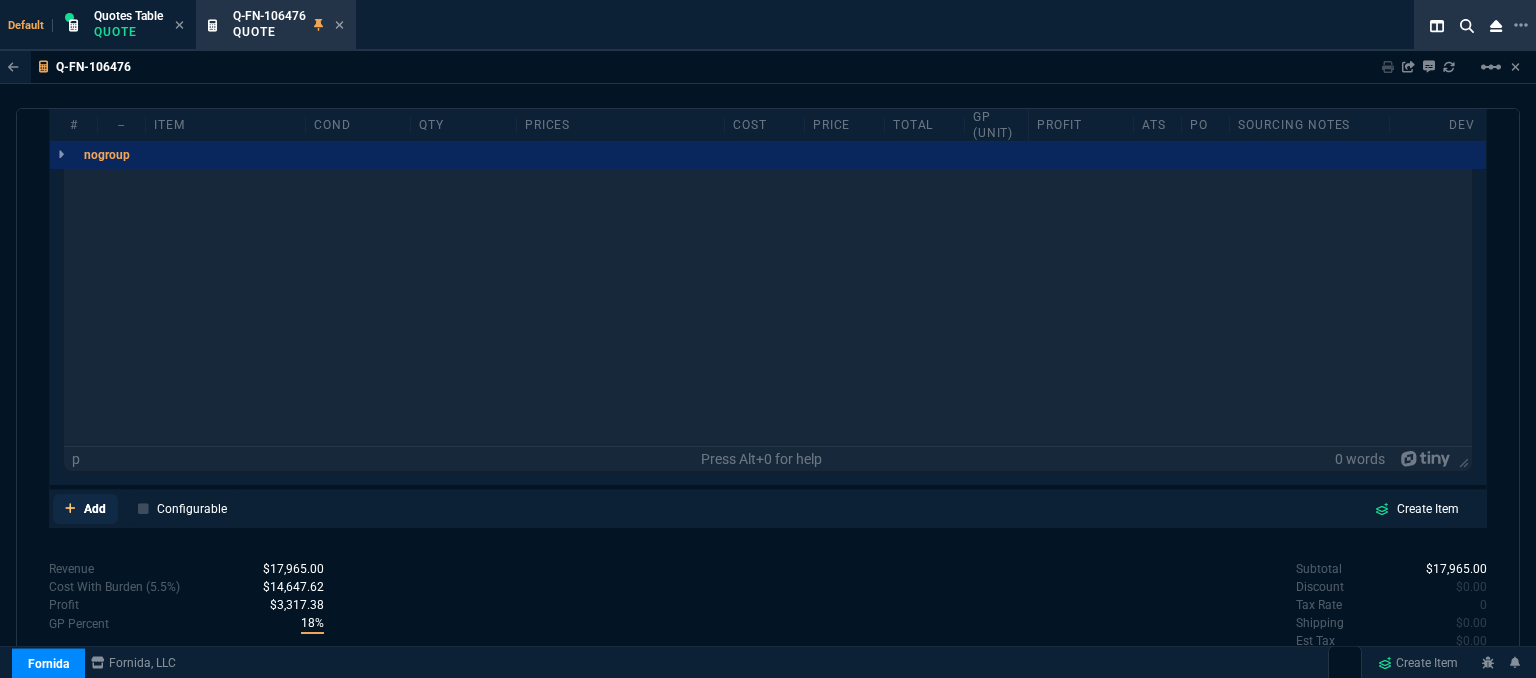 click on "Add" at bounding box center (85, 509) 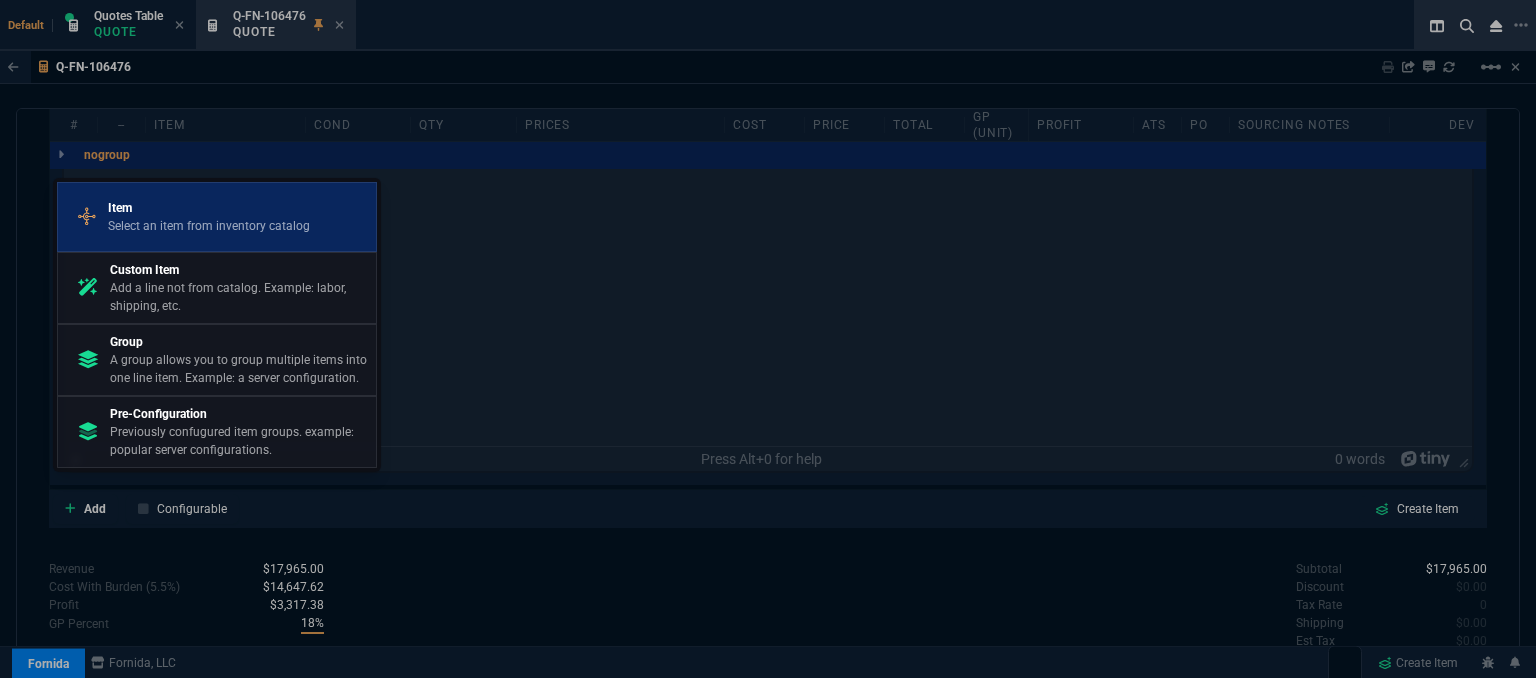 click on "Item" at bounding box center (209, 208) 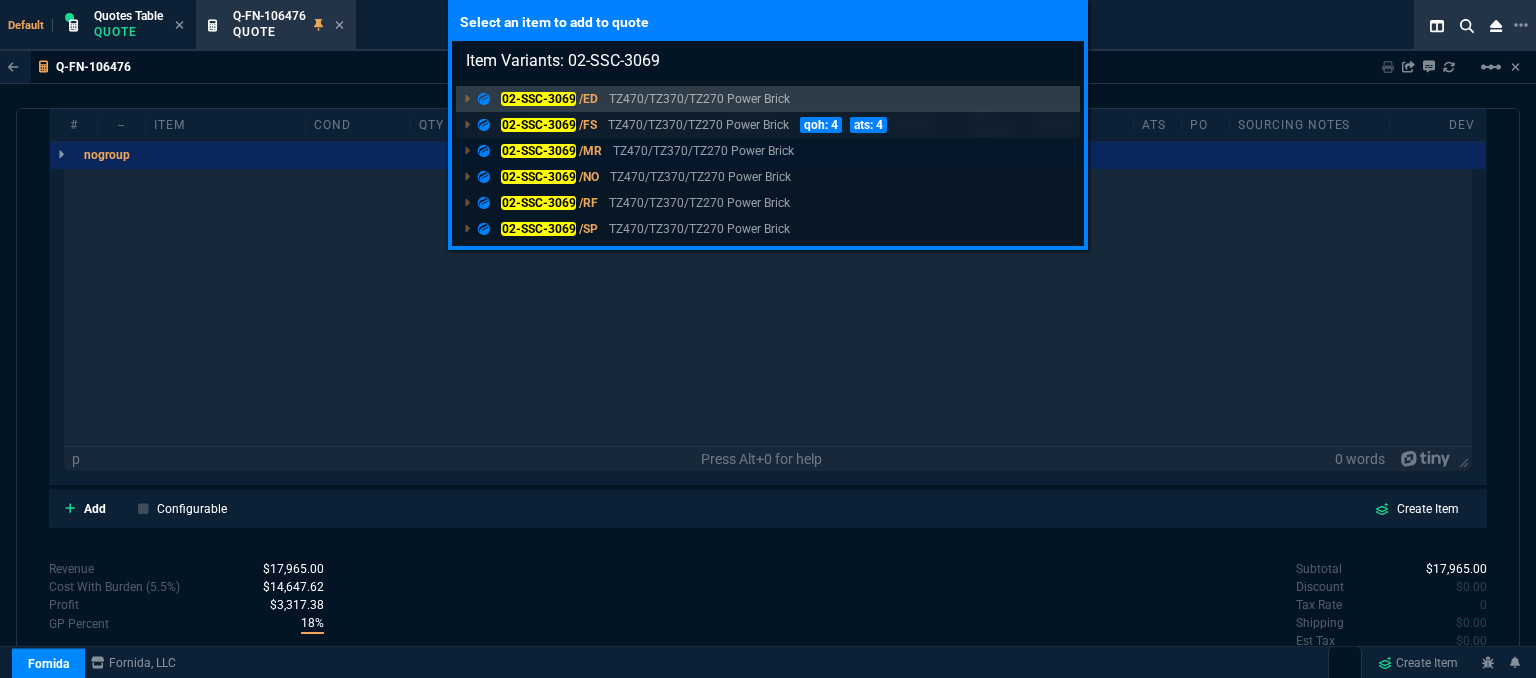 type on "Item Variants: 02-SSC-3069" 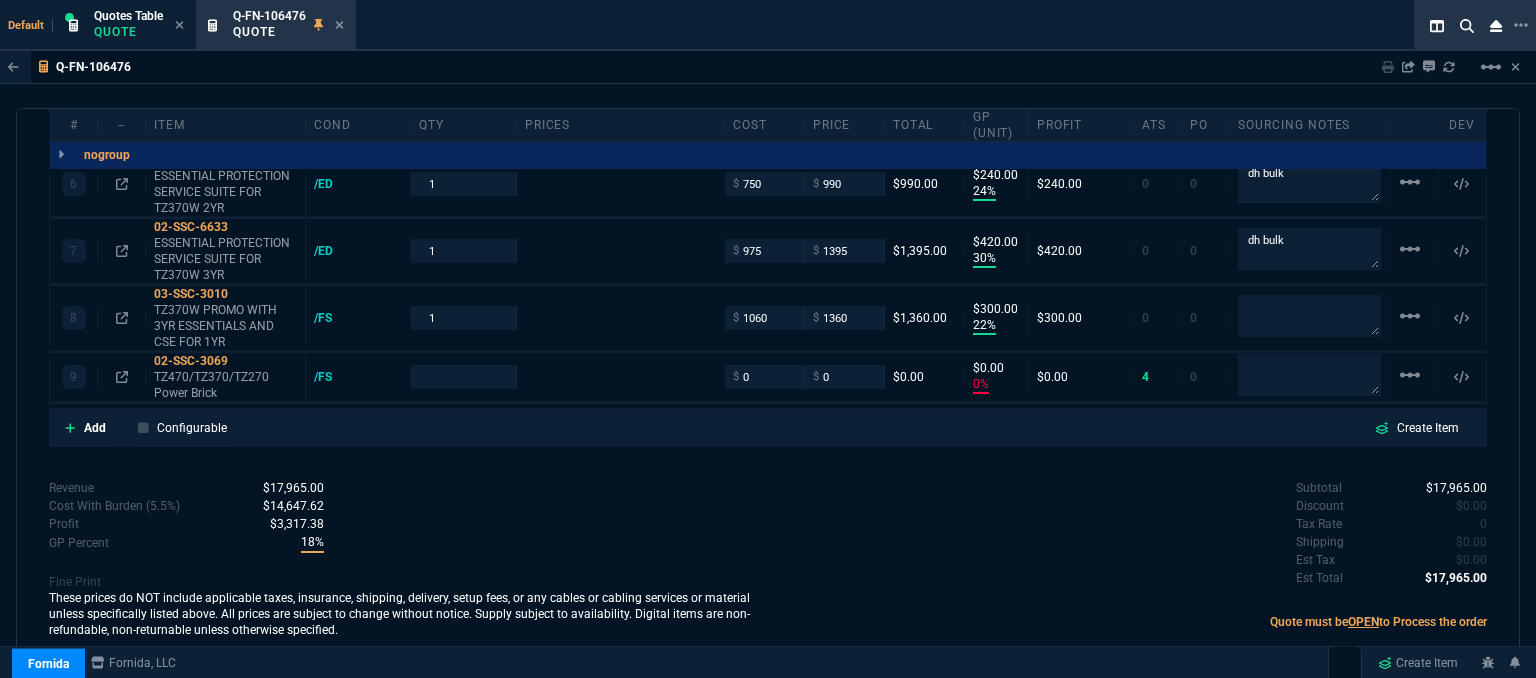 type on "34" 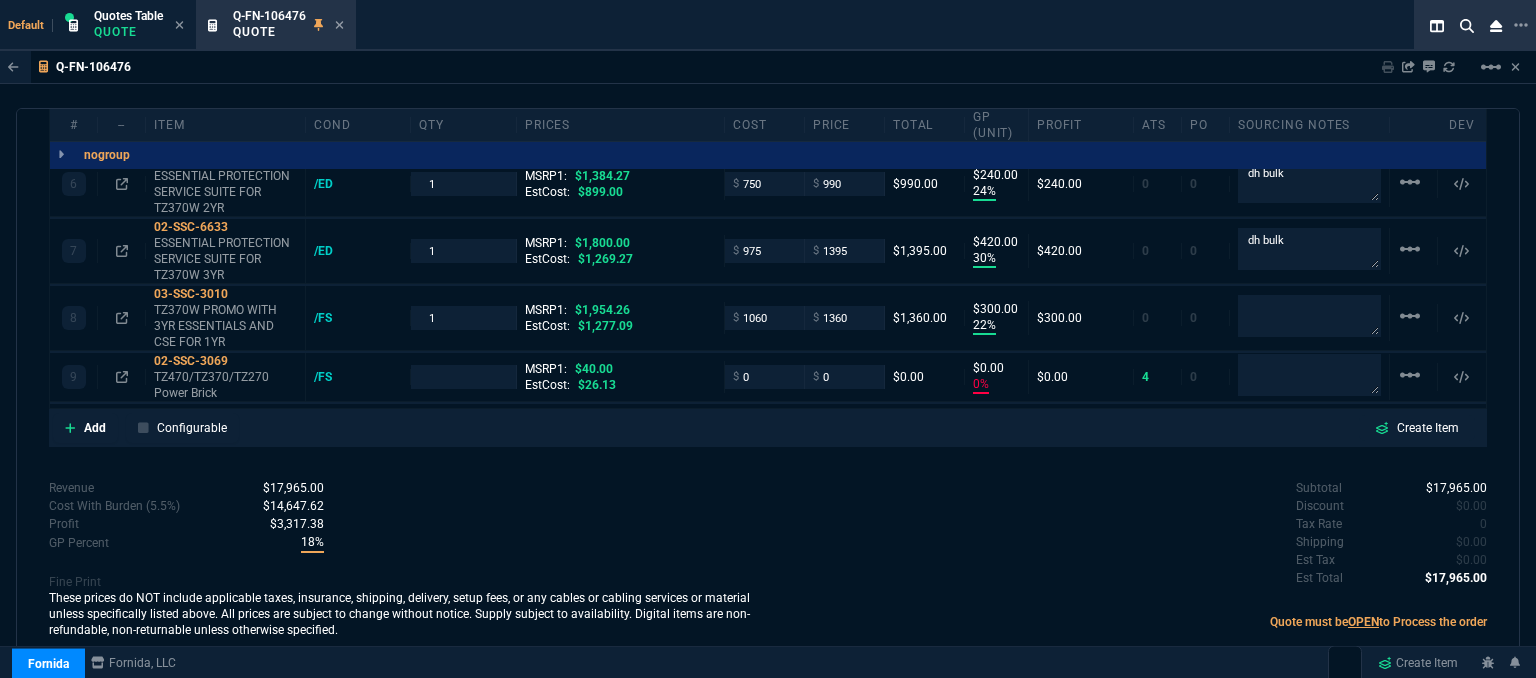 scroll, scrollTop: 1540, scrollLeft: 0, axis: vertical 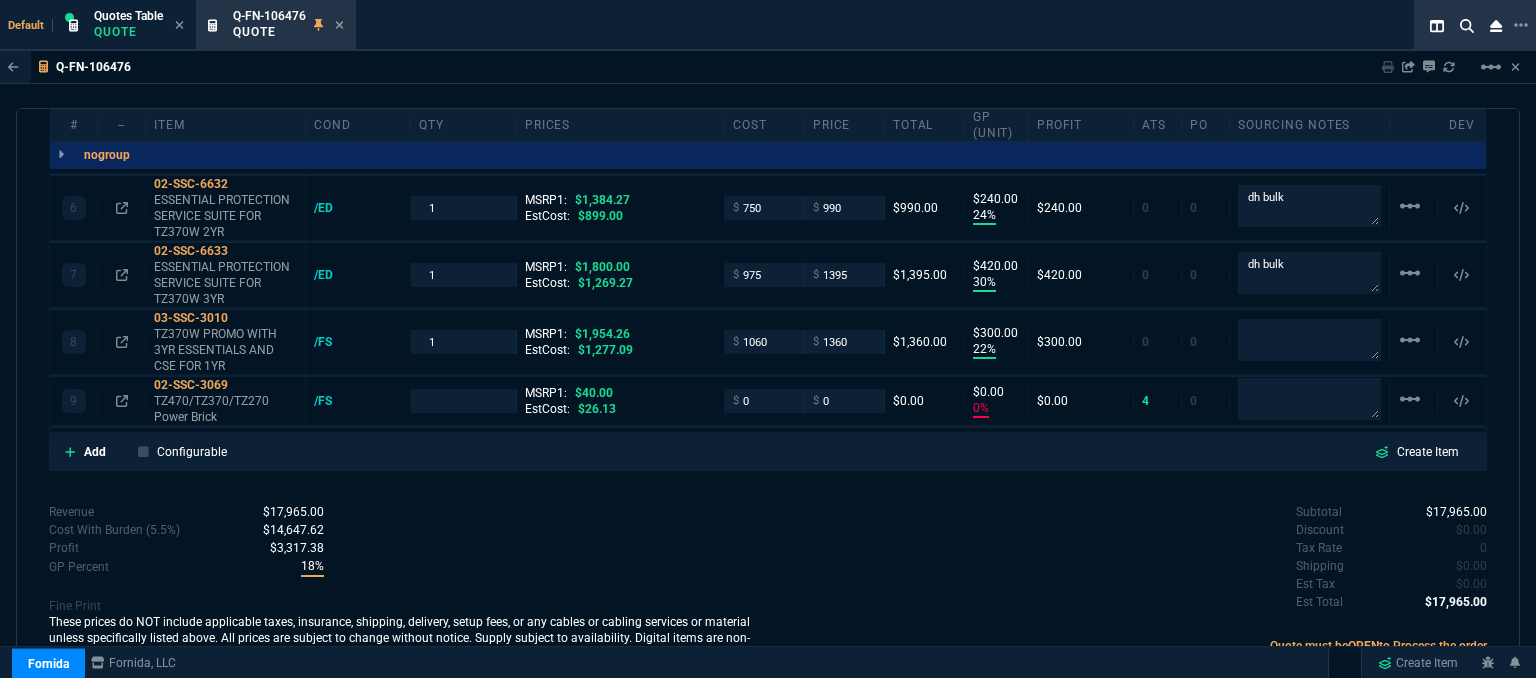 type on "18" 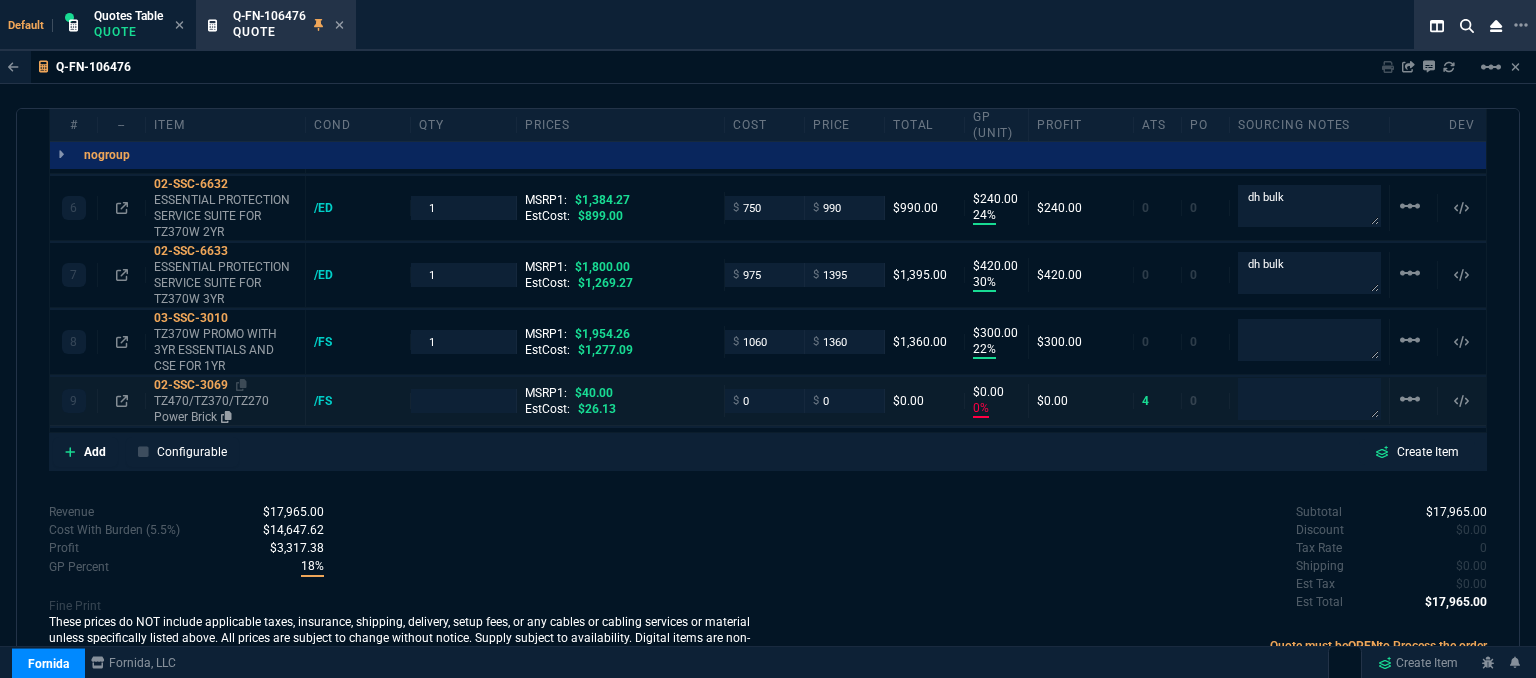 click on "TZ470/TZ370/TZ270 Power Brick" at bounding box center (225, 409) 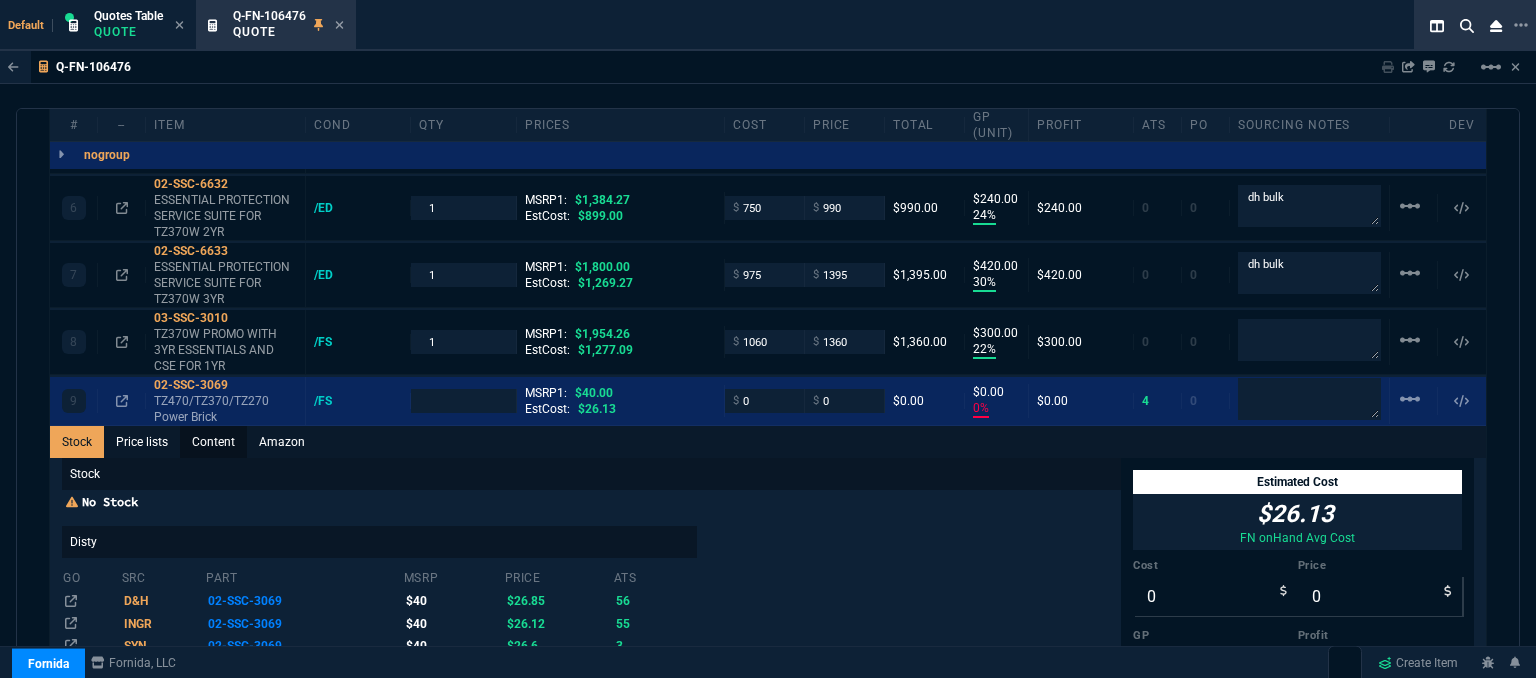 click on "Content" at bounding box center (213, 442) 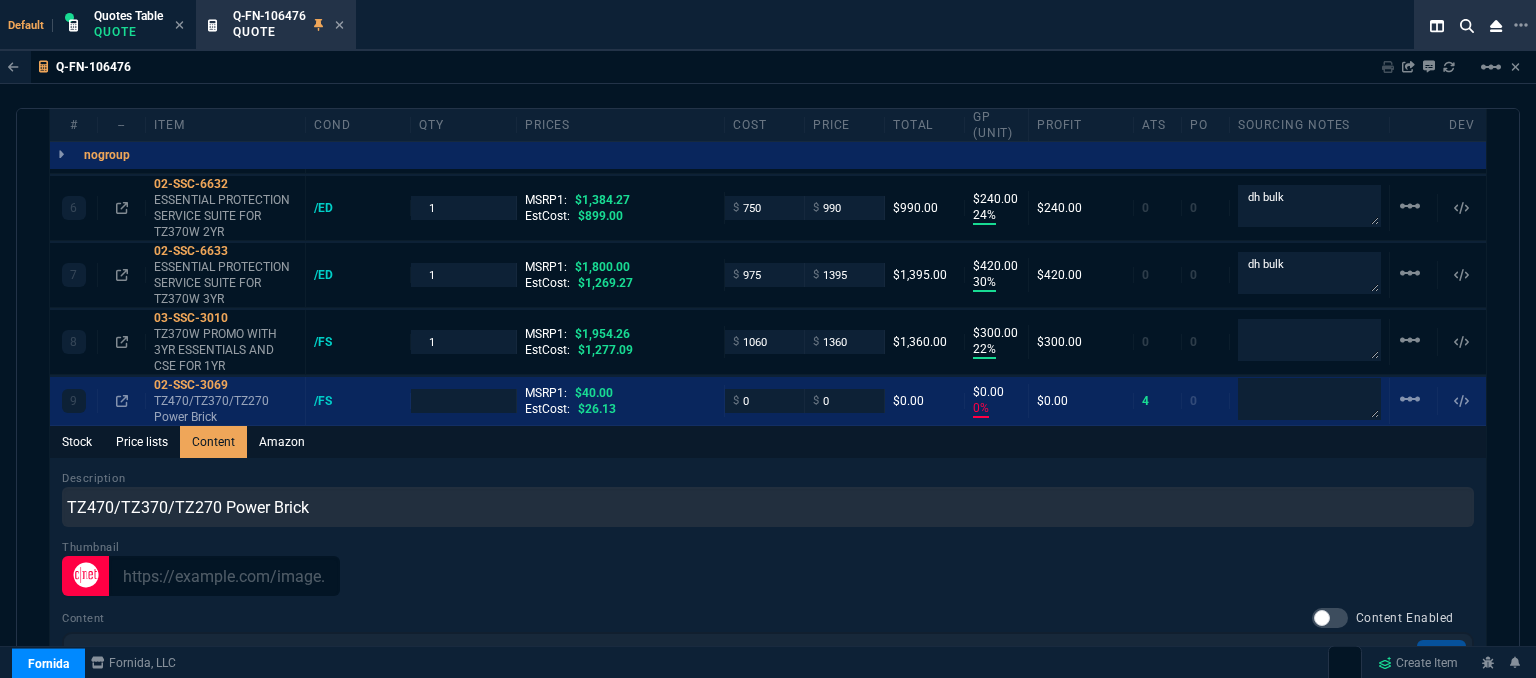 scroll, scrollTop: 0, scrollLeft: 0, axis: both 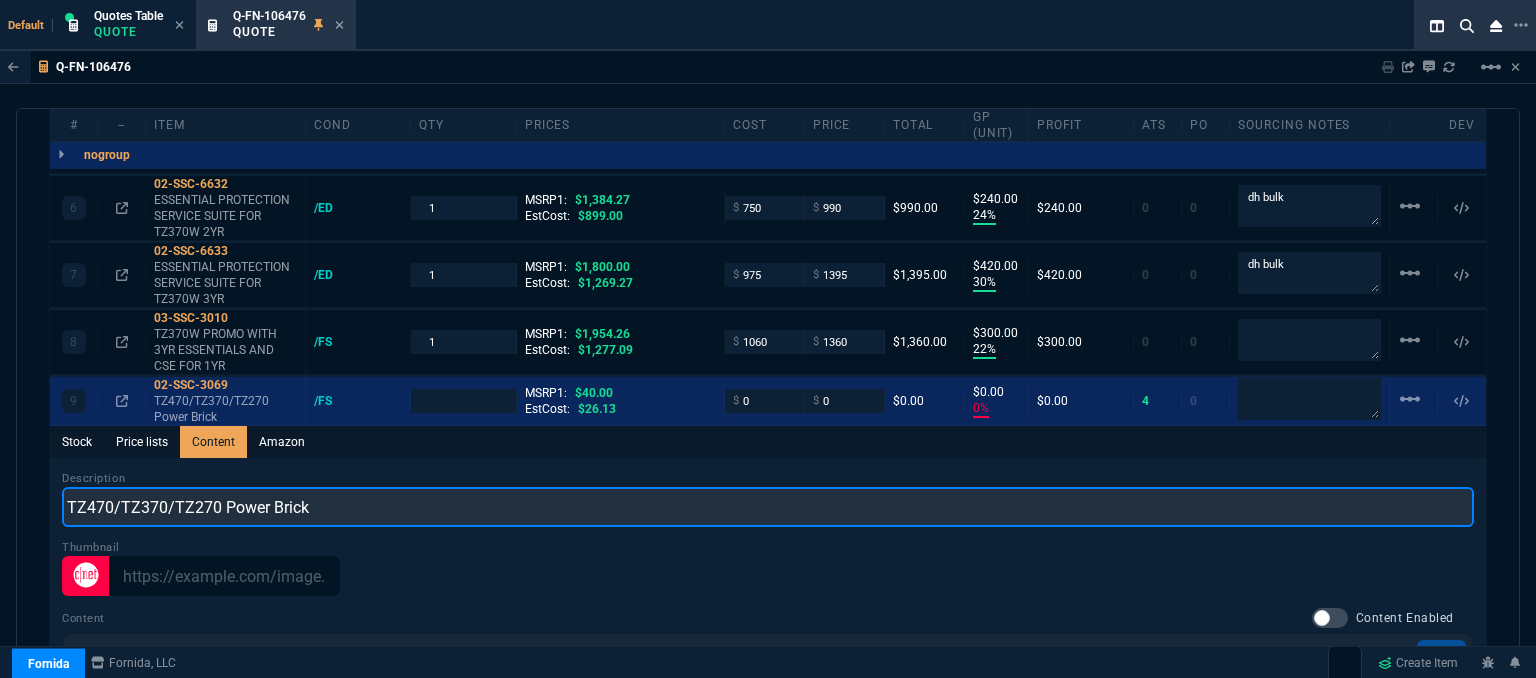 drag, startPoint x: 408, startPoint y: 470, endPoint x: 632, endPoint y: 468, distance: 224.00893 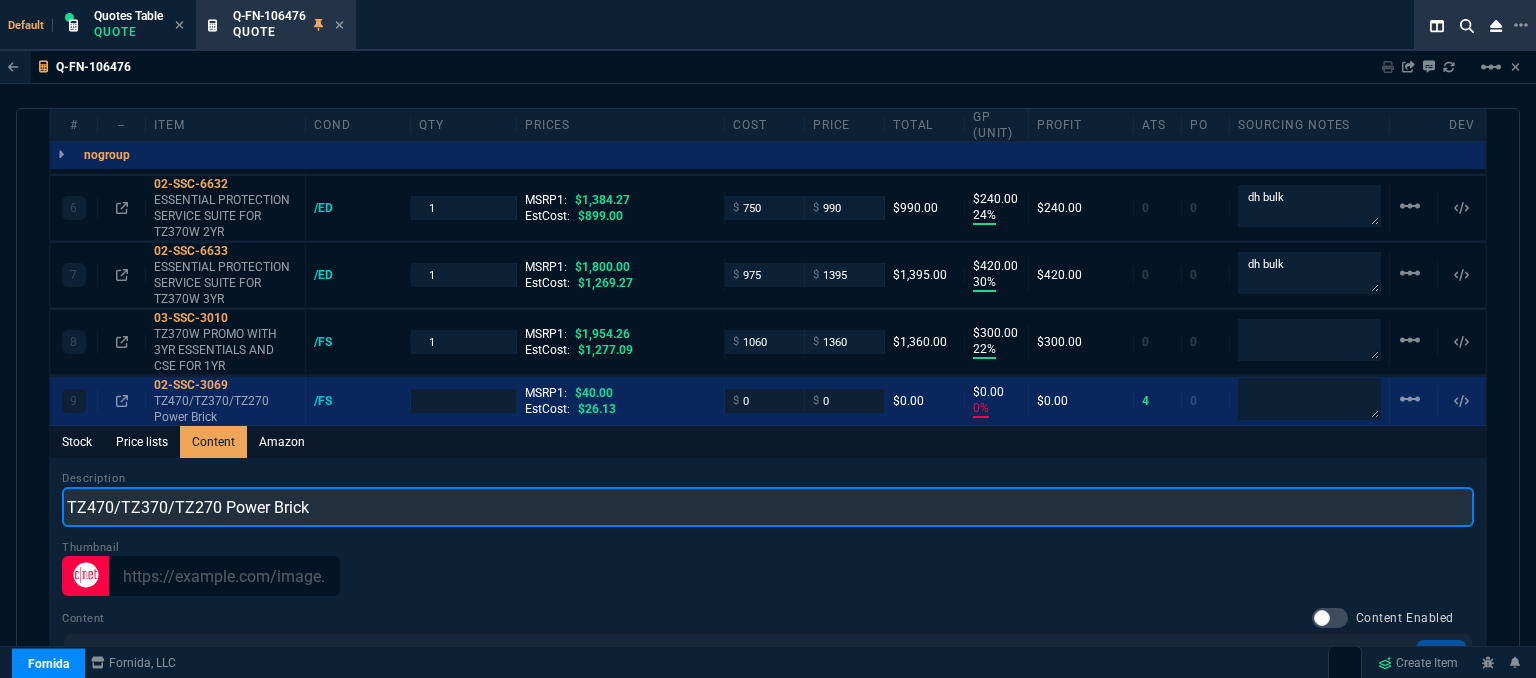 click on "Q-FN-106476 Sharing Q-FN-106476 Link Dev Link  Share on Teams linear_scale  quote   Q-FN-106476  Total Computer Services draft Fornida, LLC 2609 Technology Dr Suite 300 Plano, TX 75074 Details Number Q-FN-106476  Order ID Q-FN-106476  Customer Code TOT314  Total Units 23  Expires Tue - 8/5/25, 9:11 PM Creator fiona.rossi@fornida.com  Created Tue - 7/22/25, 9:11 PM Print Specs Number Q-FN-106476  Customer ID TOT314  Customer Name Total Computer Services  Expires 8/5/25,  4:11 PM  Customer PO # --  Payment Terms CREDITCARD  Shipping Agent FEDEX | GRD  Customer Customer Code TOT314  Customer Name Total Computer Services  Customer PO # empty  Payment Terms CREDITCARD  email support@totalcomputerservices.net  phone (215) 485-5001    Origin  existing / email   Origin Comment    Staff Sales Person ROSS  Engineer 1 --  Engineer 2 --  Shipping Ship Date -- Agent FEDEX  Agent Service GRD  Account Id --  Sales Order* Number --  id --  Account Manager Name Fiona  Email fiona.rossi@fornida.com  Phone 469-249-2107  SEND PA" at bounding box center (768, 415) 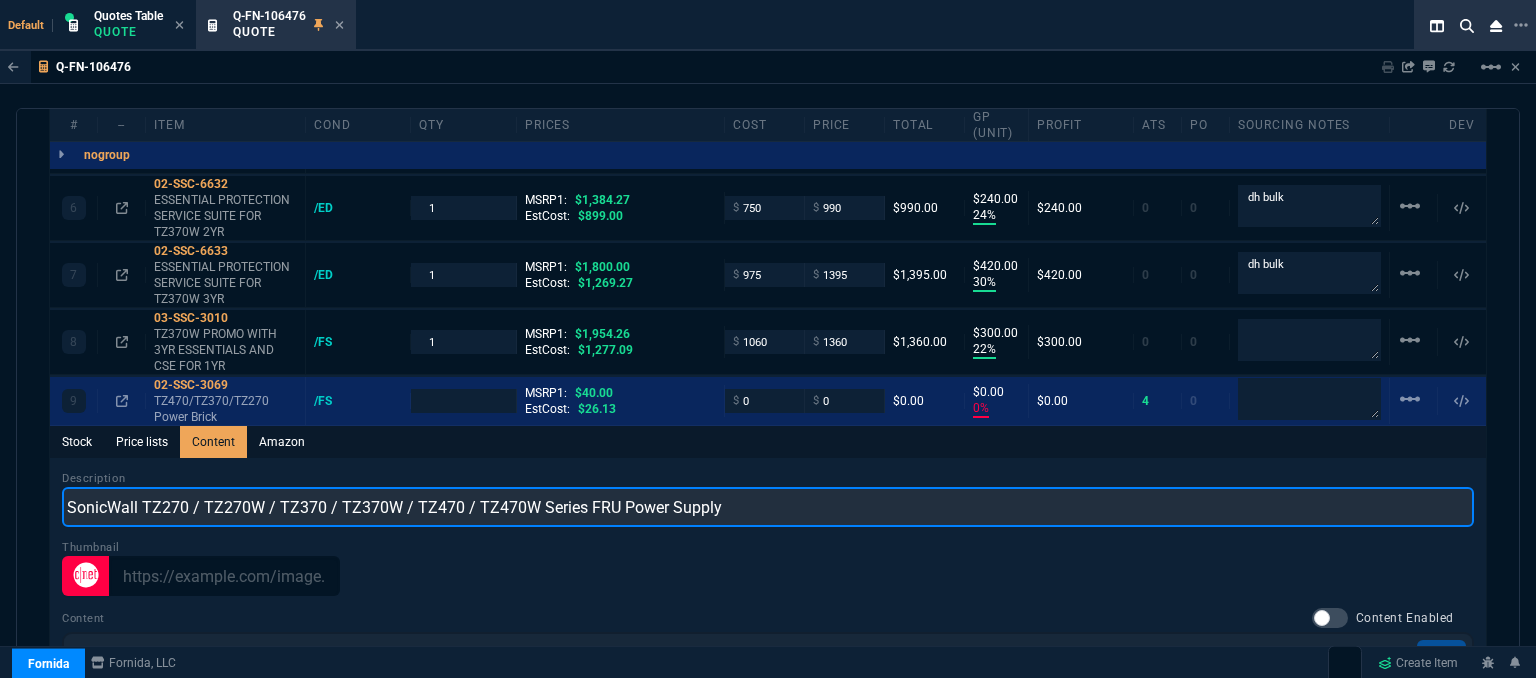 click on "SonicWall TZ270 / TZ270W / TZ370 / TZ370W / TZ470 / TZ470W Series FRU Power Supply" at bounding box center [768, 507] 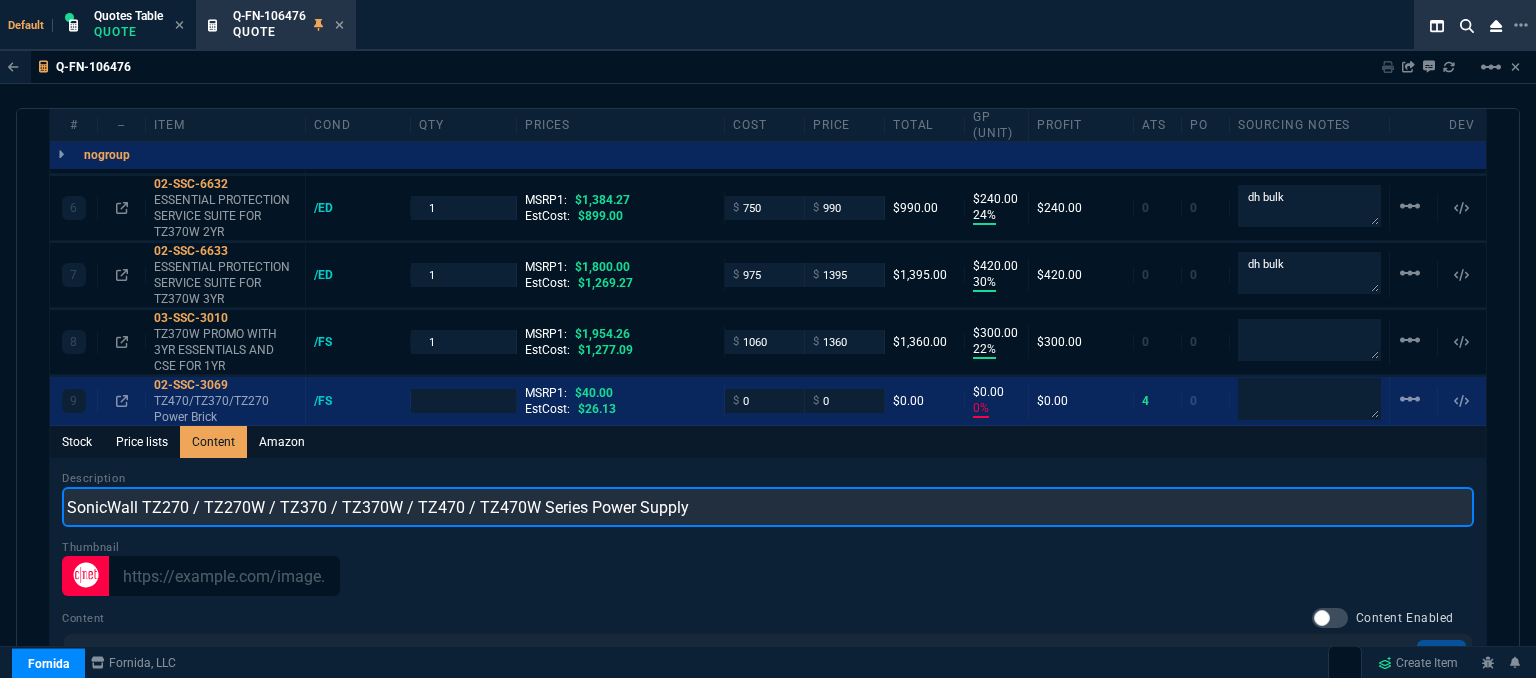 type on "SonicWall TZ270 / TZ270W / TZ370 / TZ370W / TZ470 / TZ470W Series Power Supply" 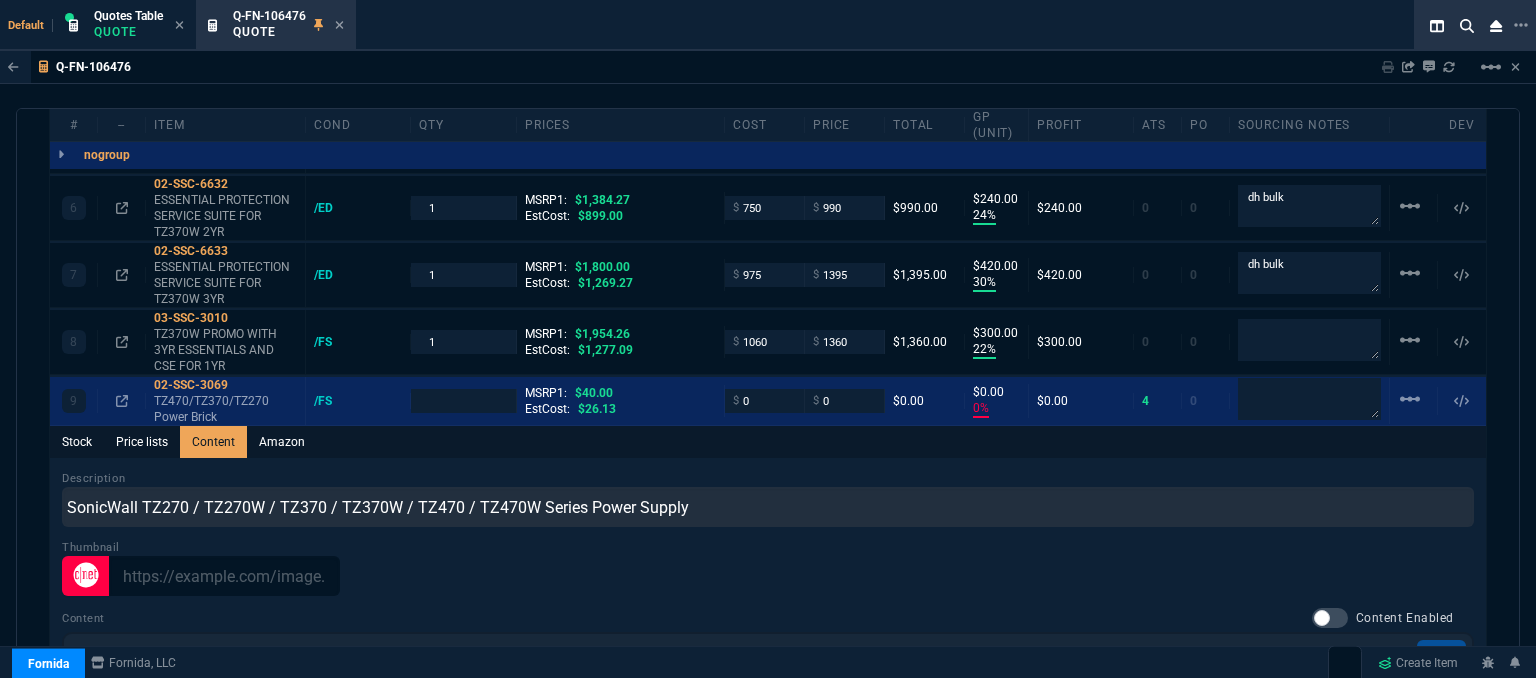 click on "Stock Price lists Content Amazon" at bounding box center (768, 442) 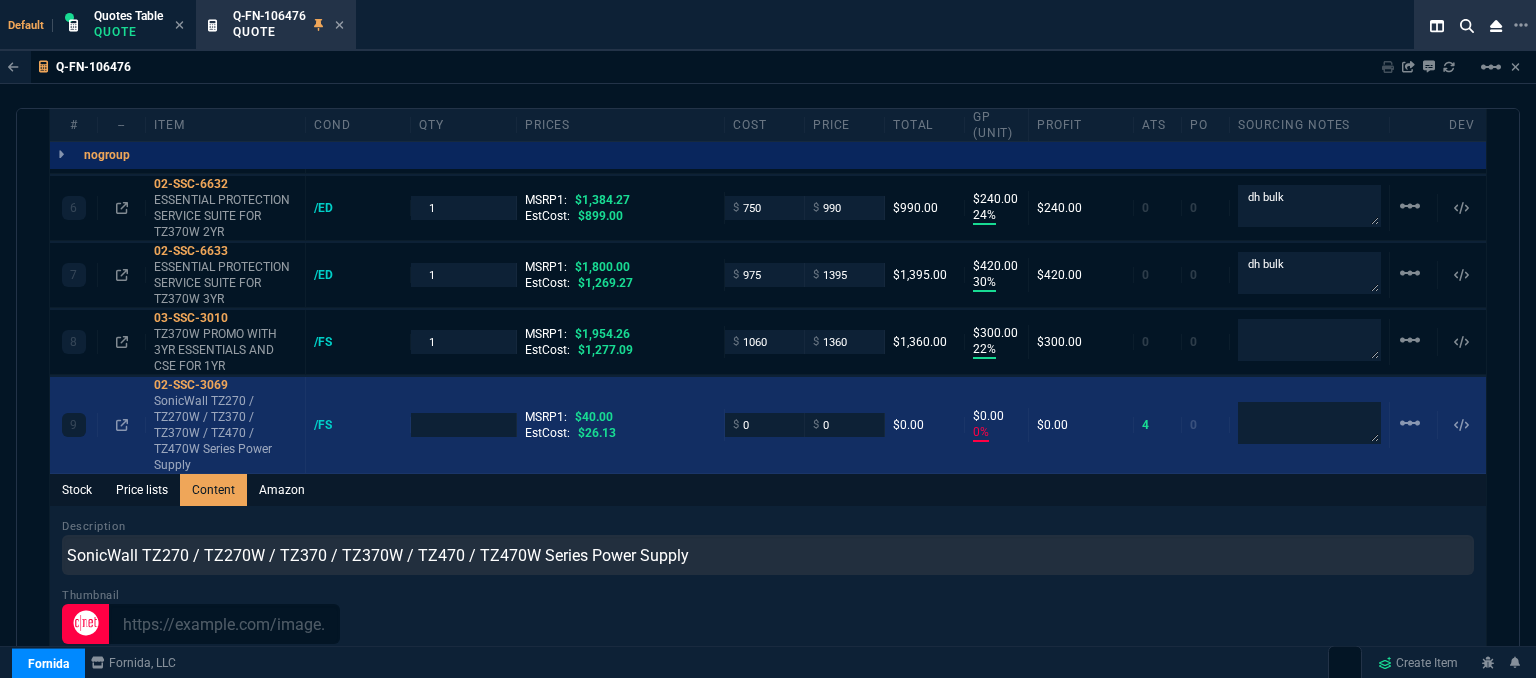 type on "1" 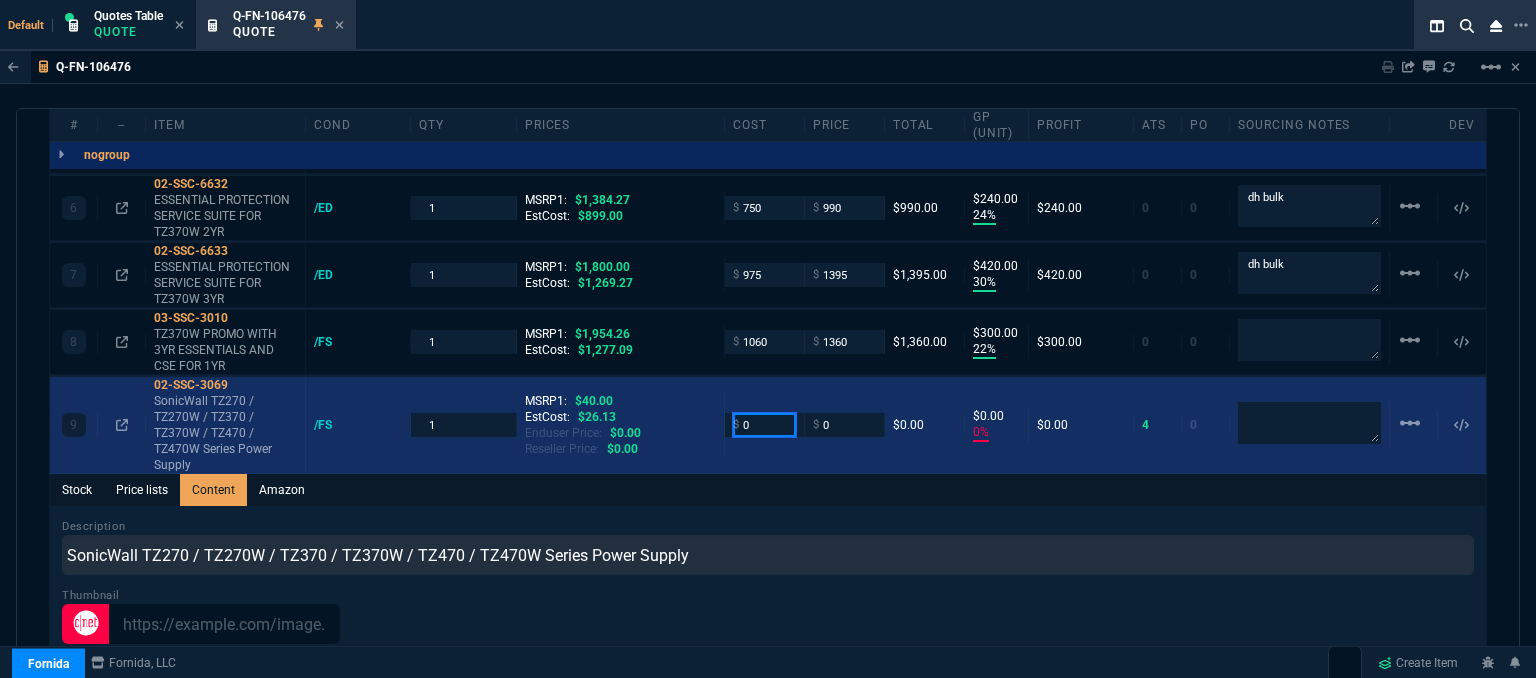 drag, startPoint x: 760, startPoint y: 407, endPoint x: 681, endPoint y: 404, distance: 79.05694 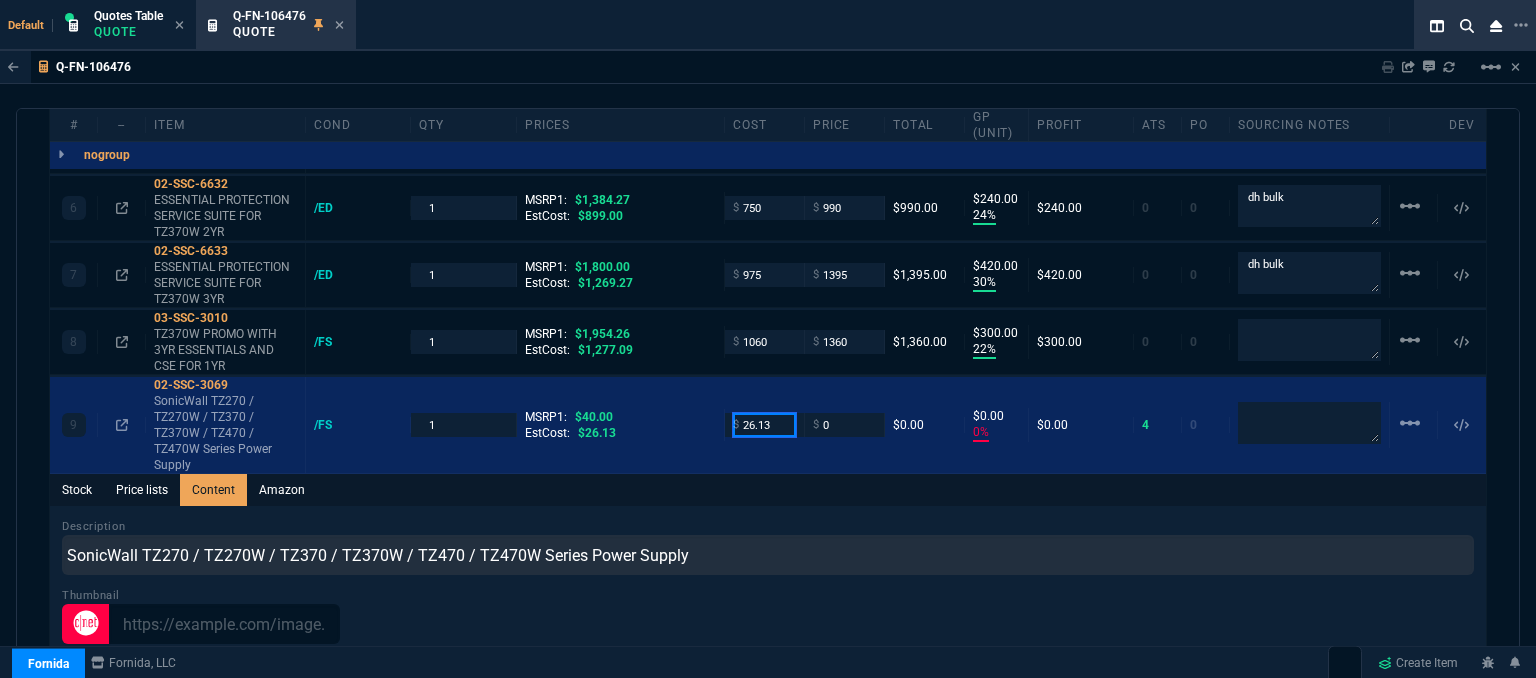 type on "26.13" 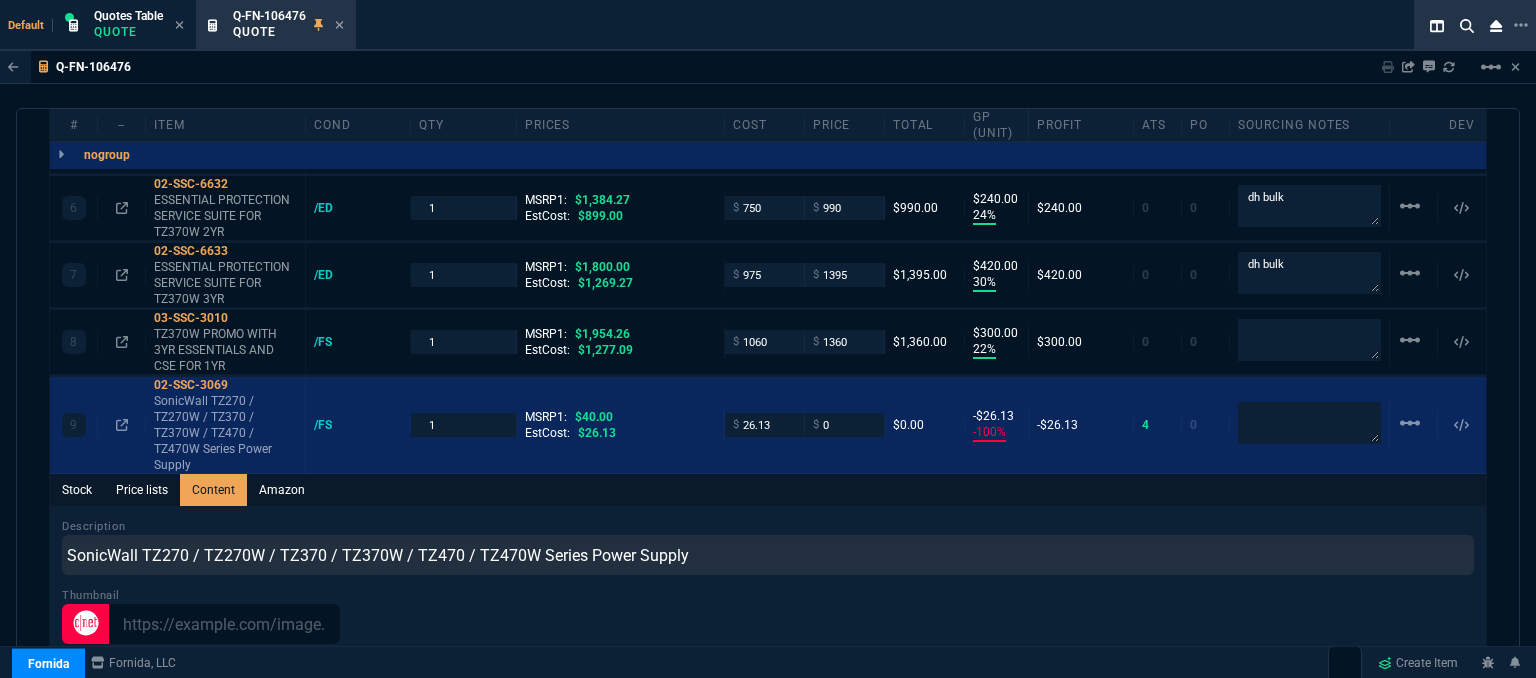 click on "Stock Price lists Content Amazon" at bounding box center (768, 490) 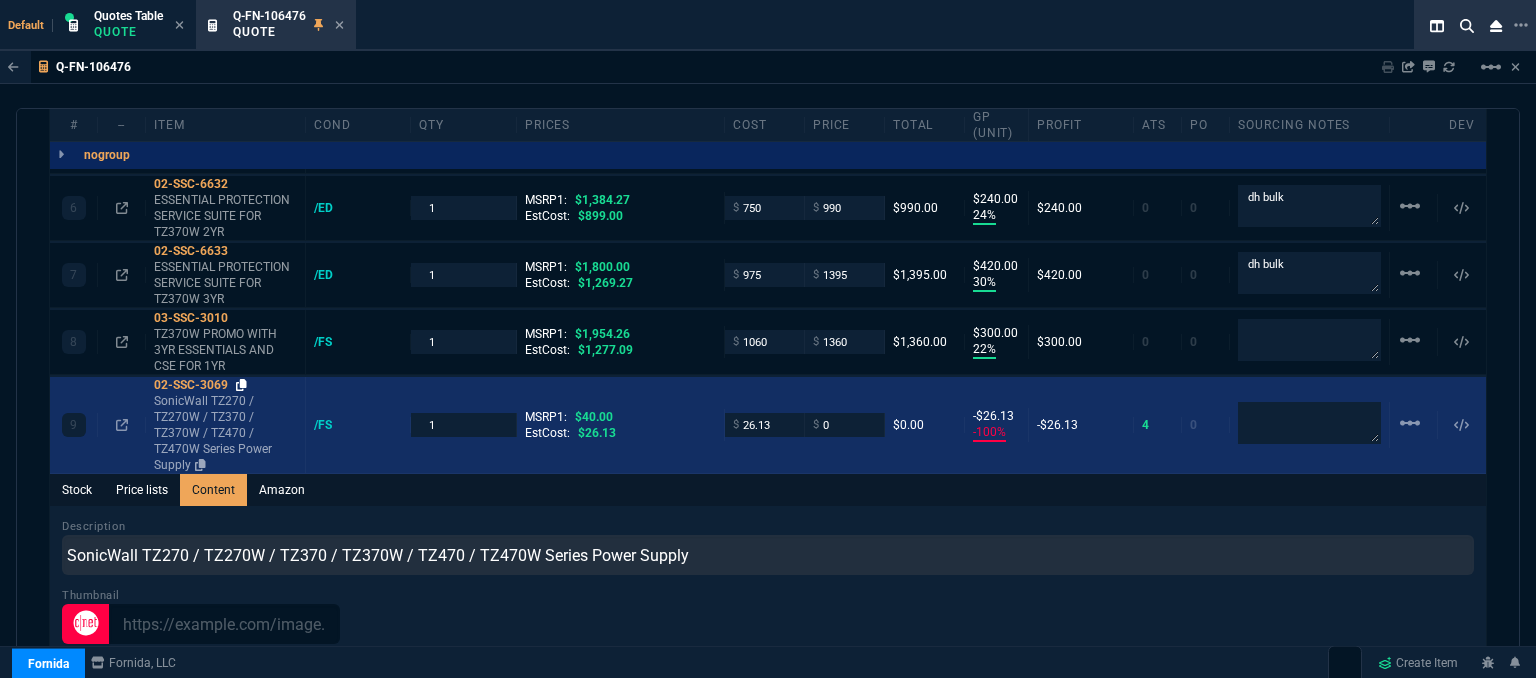 click at bounding box center (241, 385) 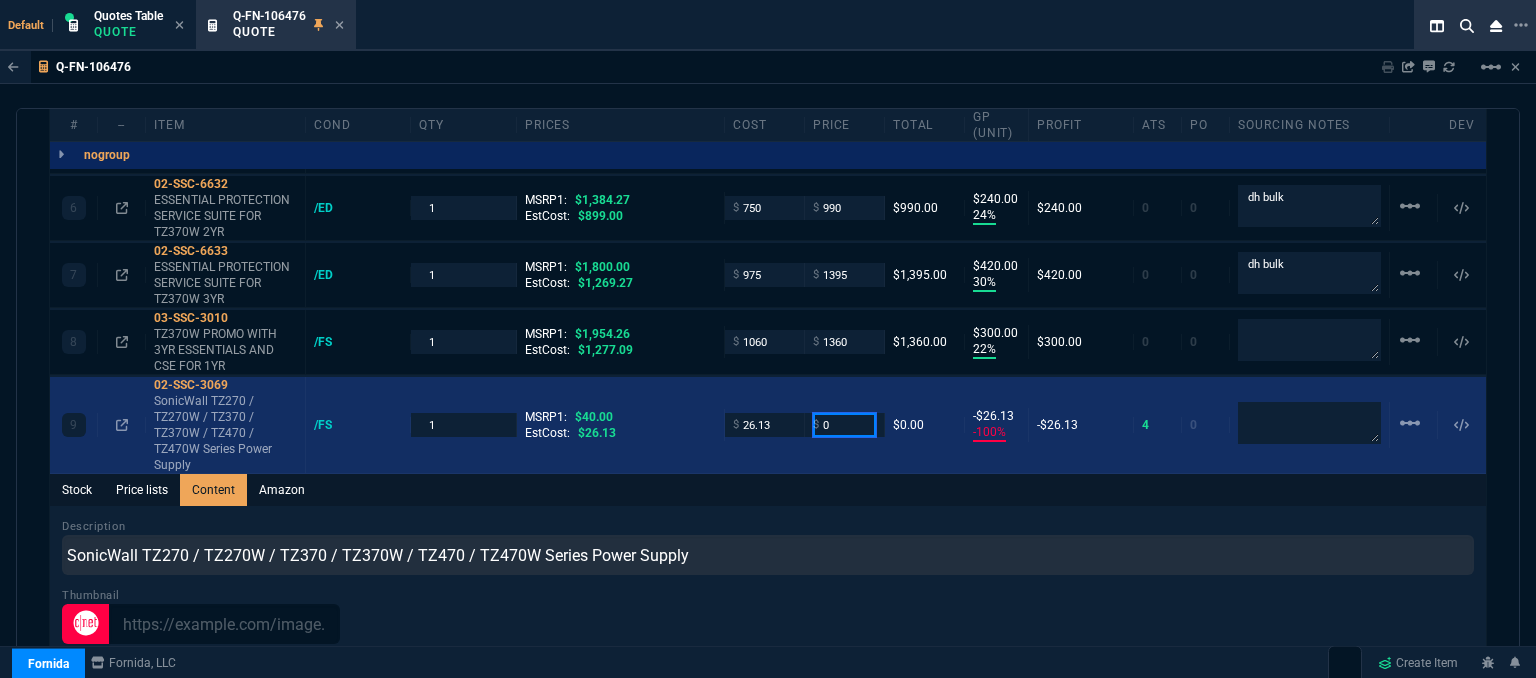 drag, startPoint x: 848, startPoint y: 403, endPoint x: 797, endPoint y: 403, distance: 51 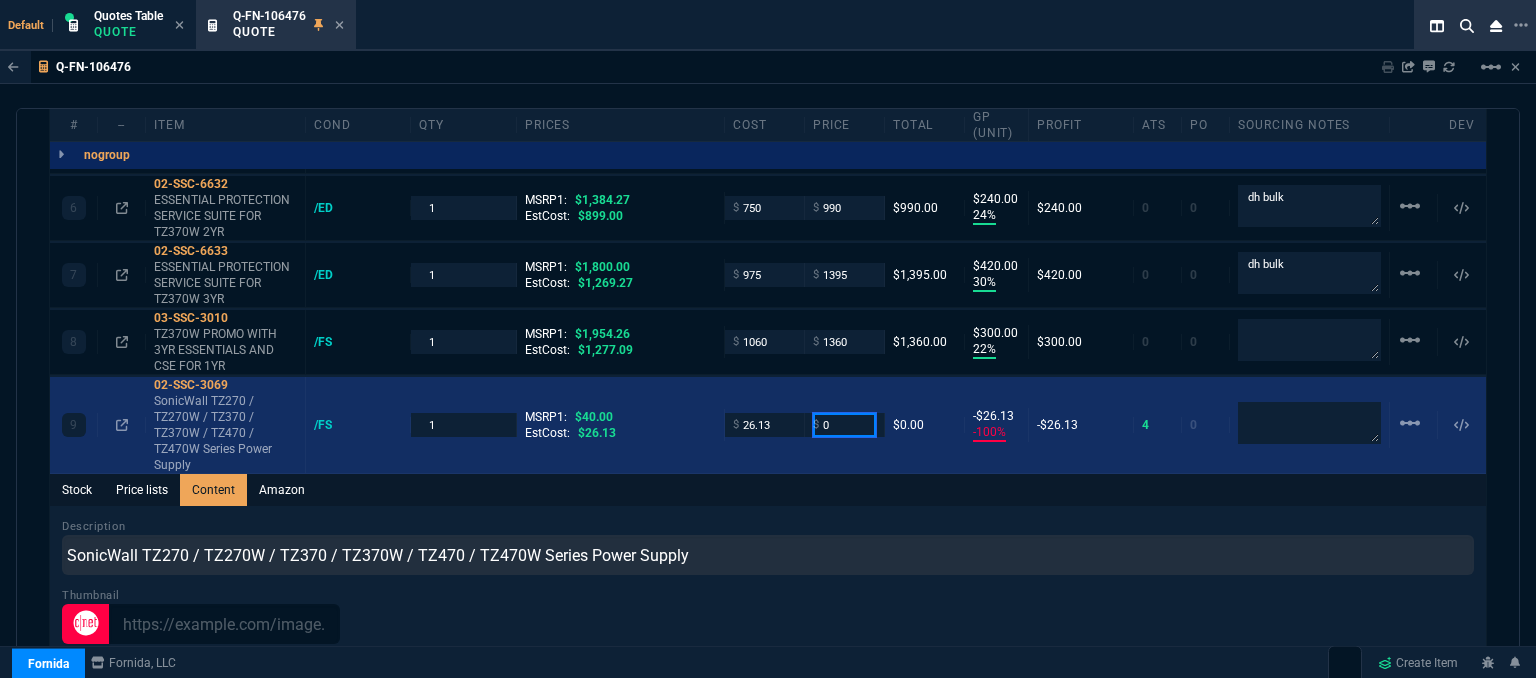click on "9   02-SSC-3069   SonicWall TZ270 / TZ270W / TZ370 / TZ370W / TZ470 / TZ470W Series Power Supply   /FS  1  MSRP1:  $40.00  EstCost:   $26.13   Enduser Price:  $0.00  Reseller Price:  $0.00 $ 26.13 $ 0  $0.00  -$26.13  -100%   -$26.13   4   0  linear_scale" at bounding box center [768, 425] 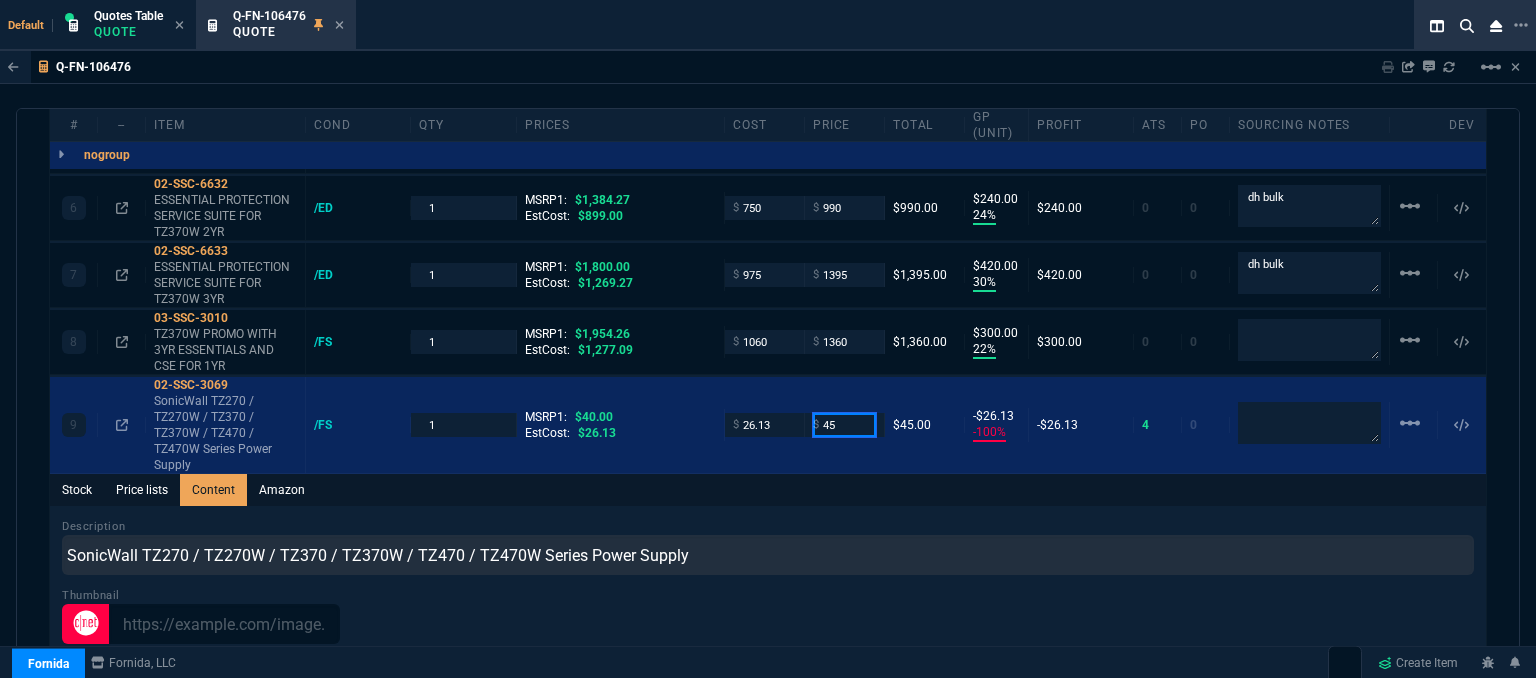 type on "45" 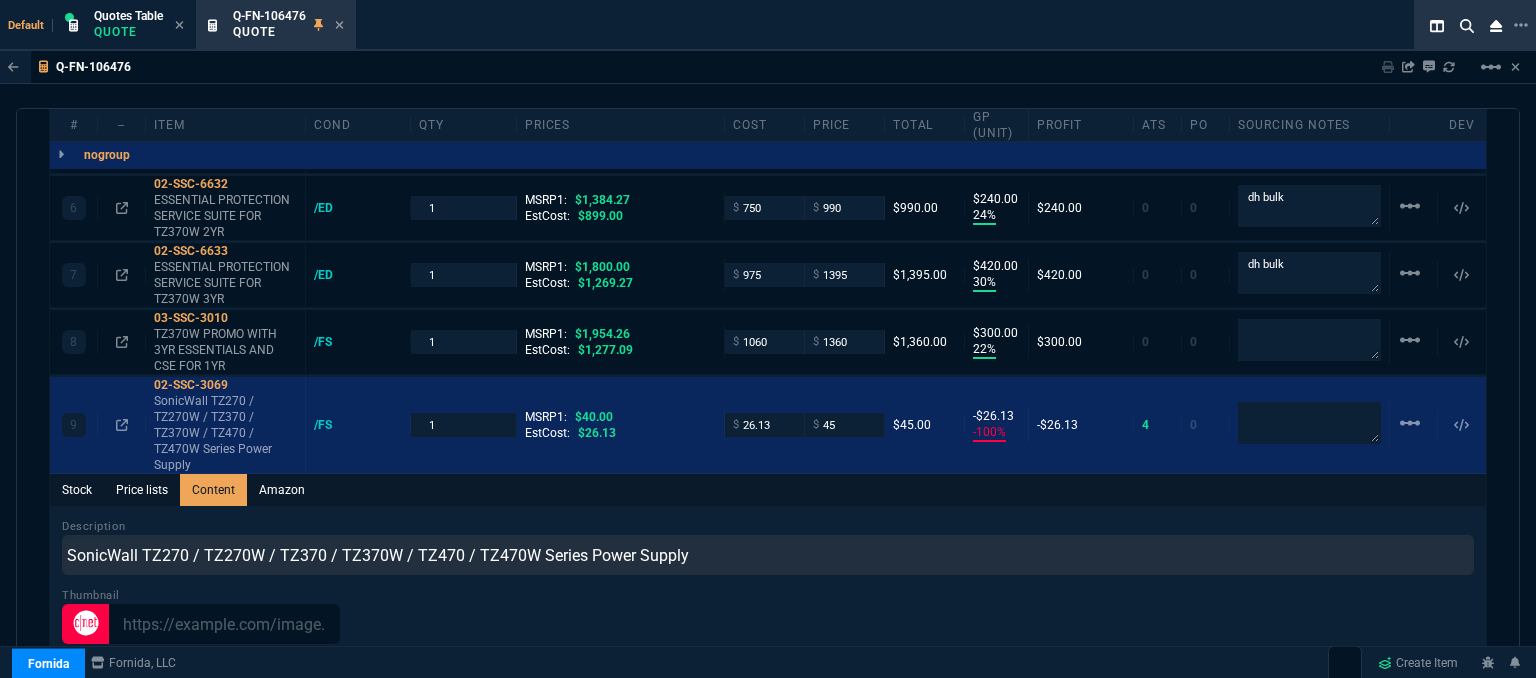 click on "Stock Price lists Content Amazon" at bounding box center (768, 490) 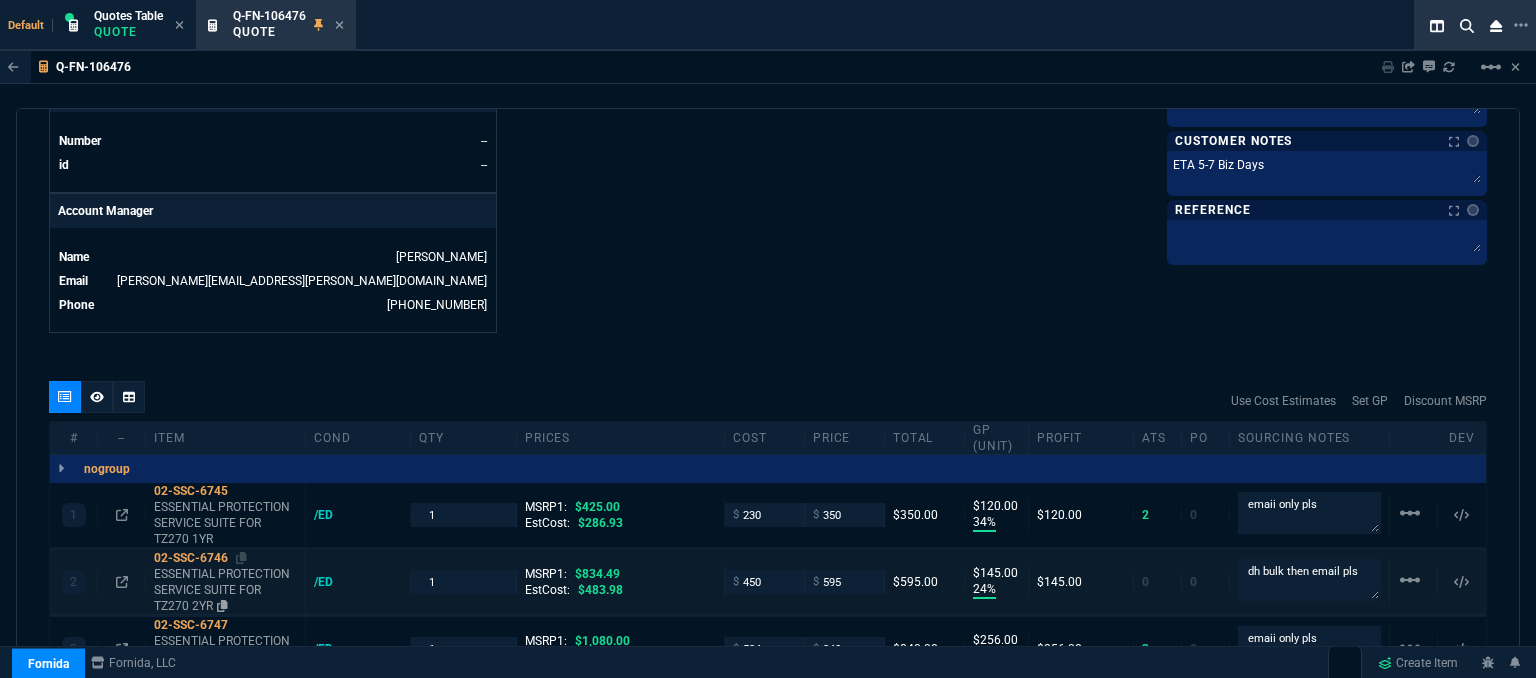 scroll, scrollTop: 1040, scrollLeft: 0, axis: vertical 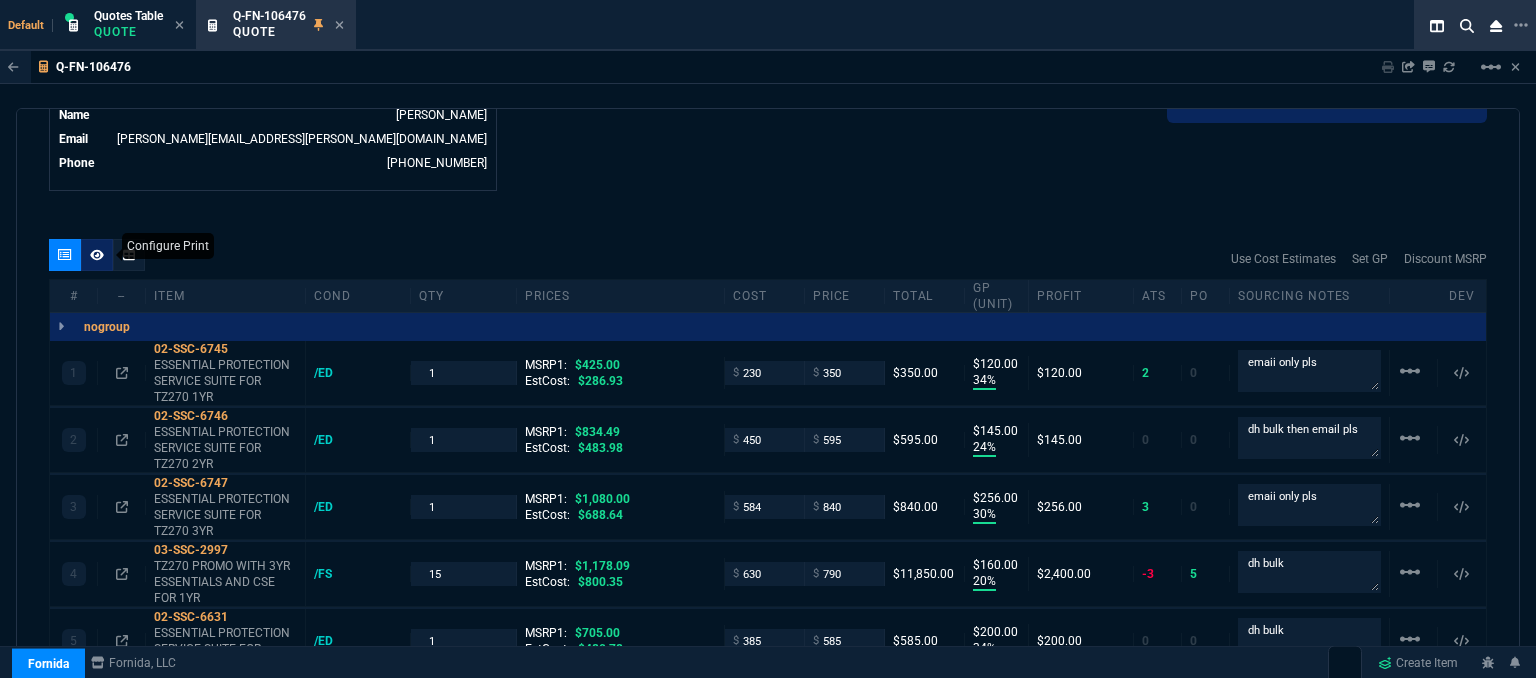click 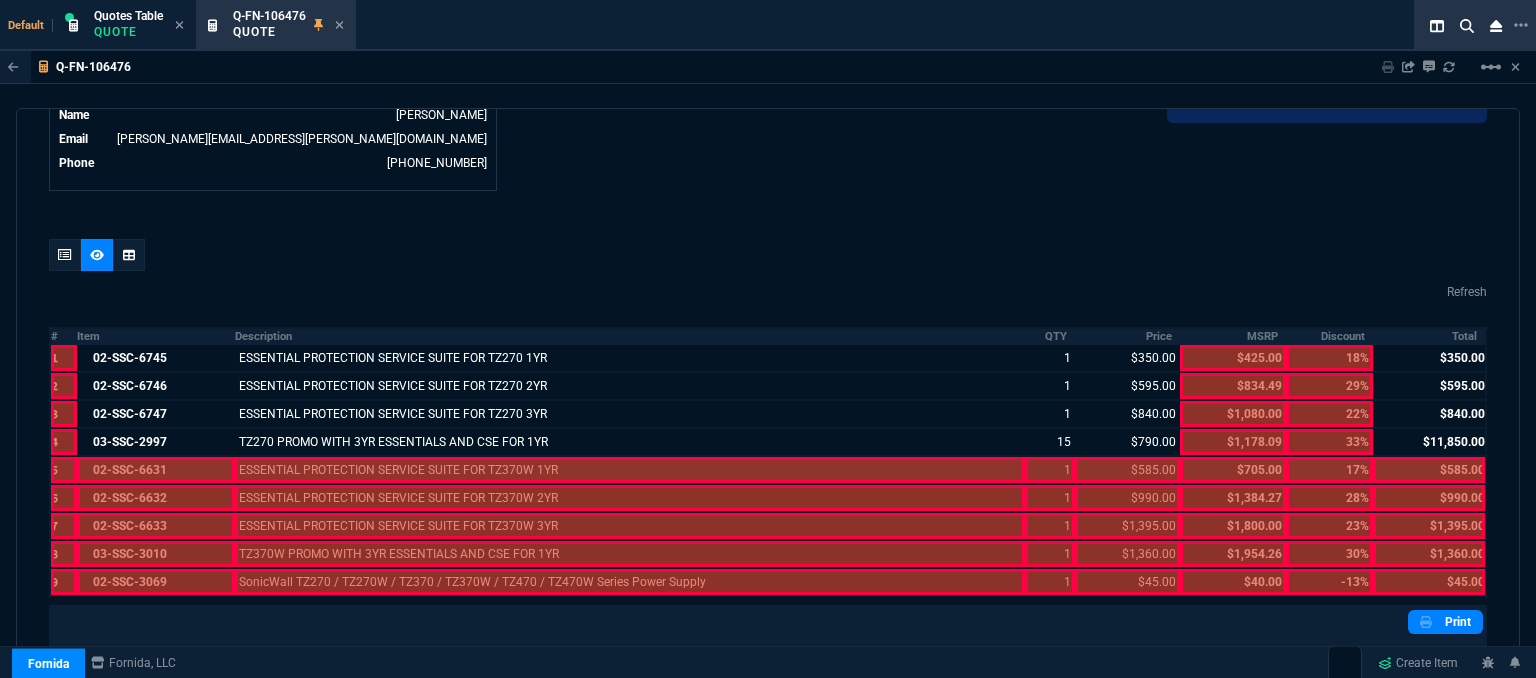click at bounding box center [156, 470] 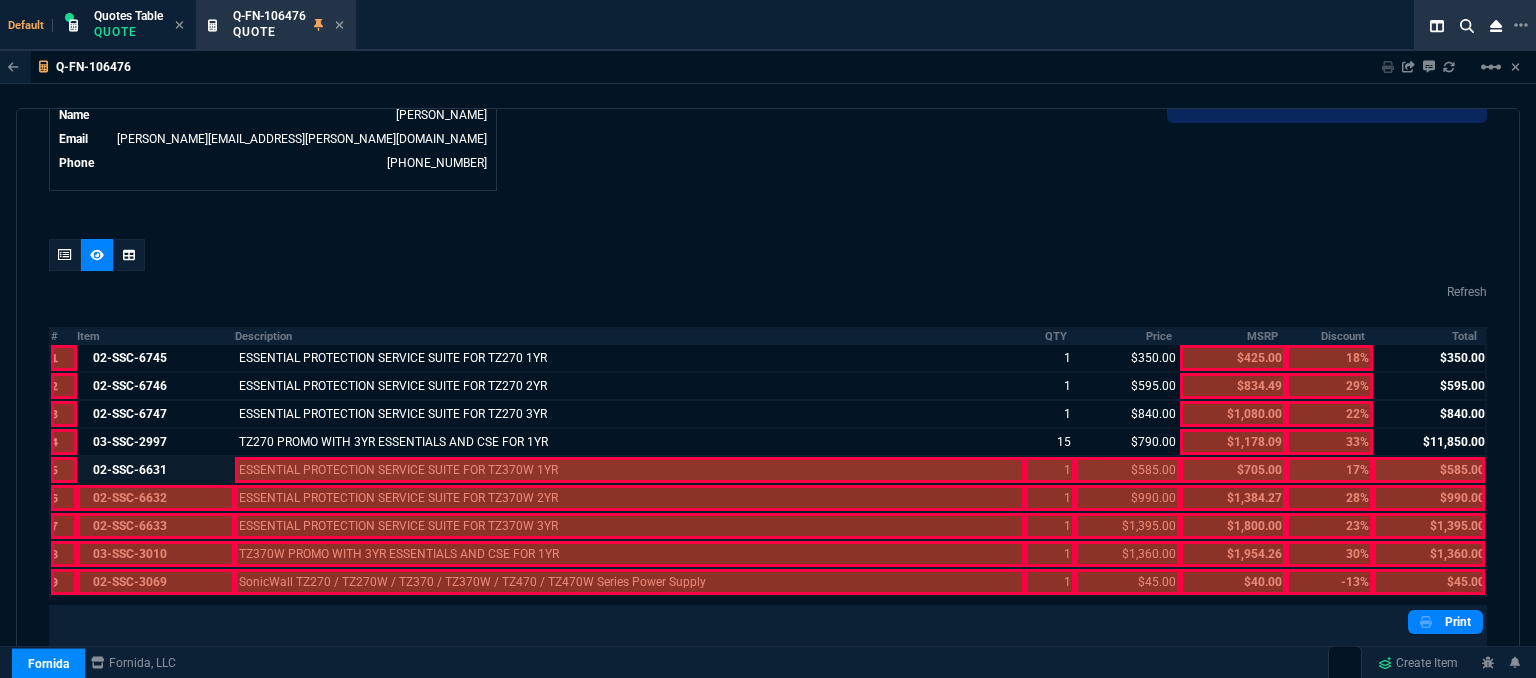 click at bounding box center [156, 498] 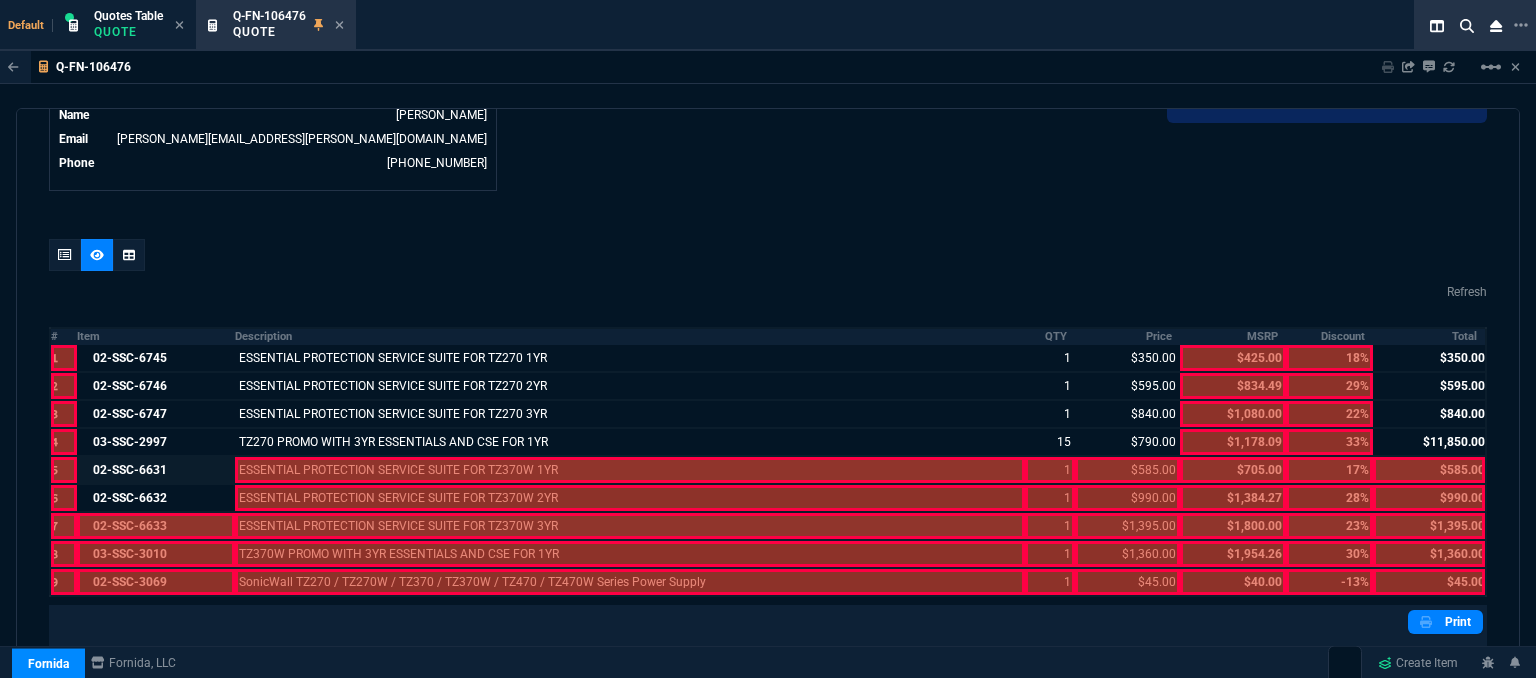click at bounding box center (156, 526) 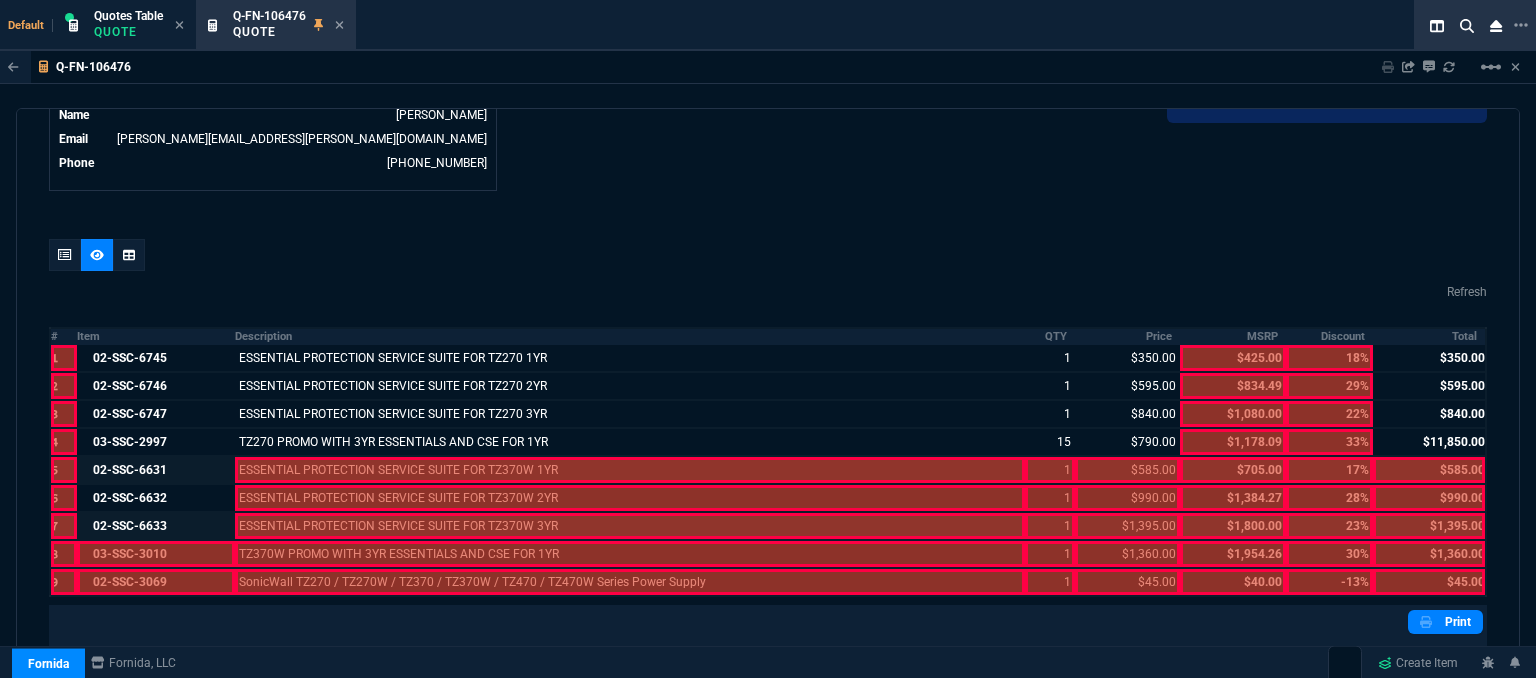 click at bounding box center [156, 554] 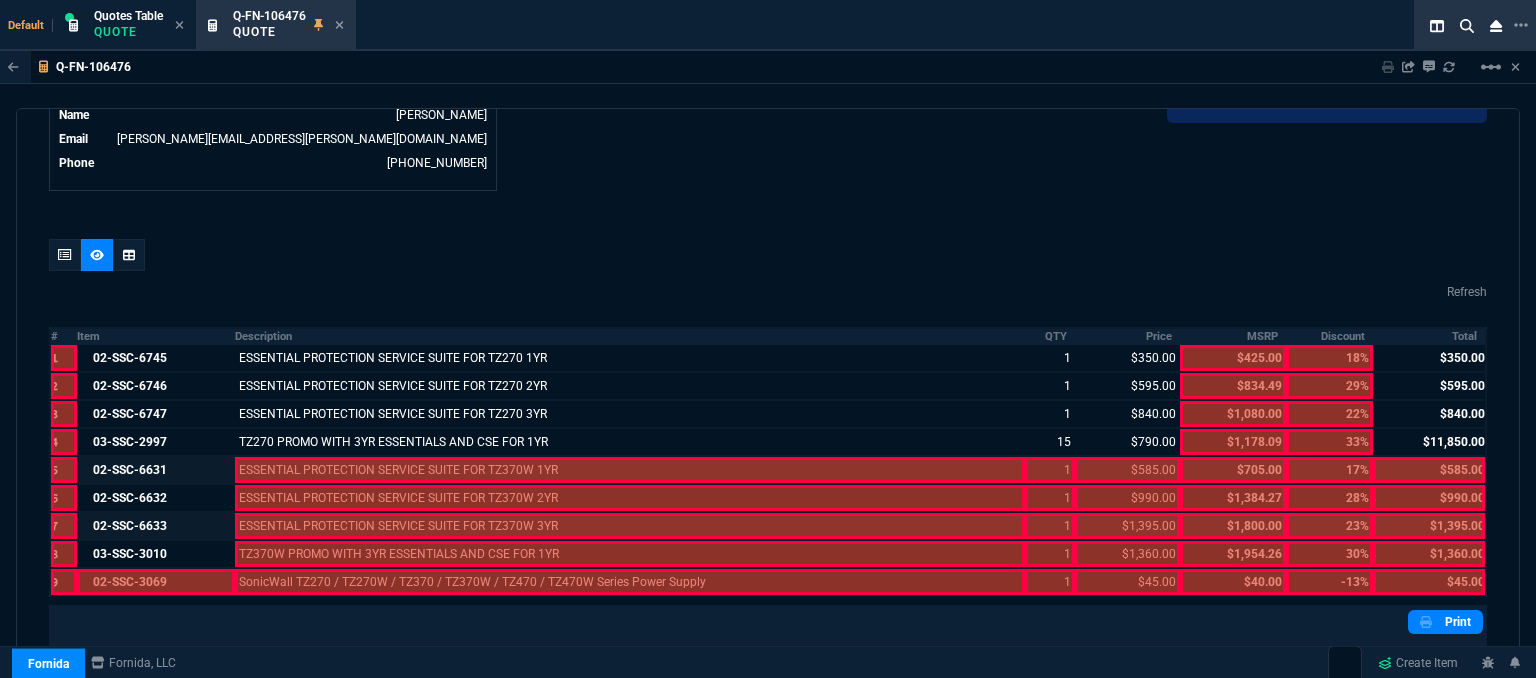 click at bounding box center (156, 582) 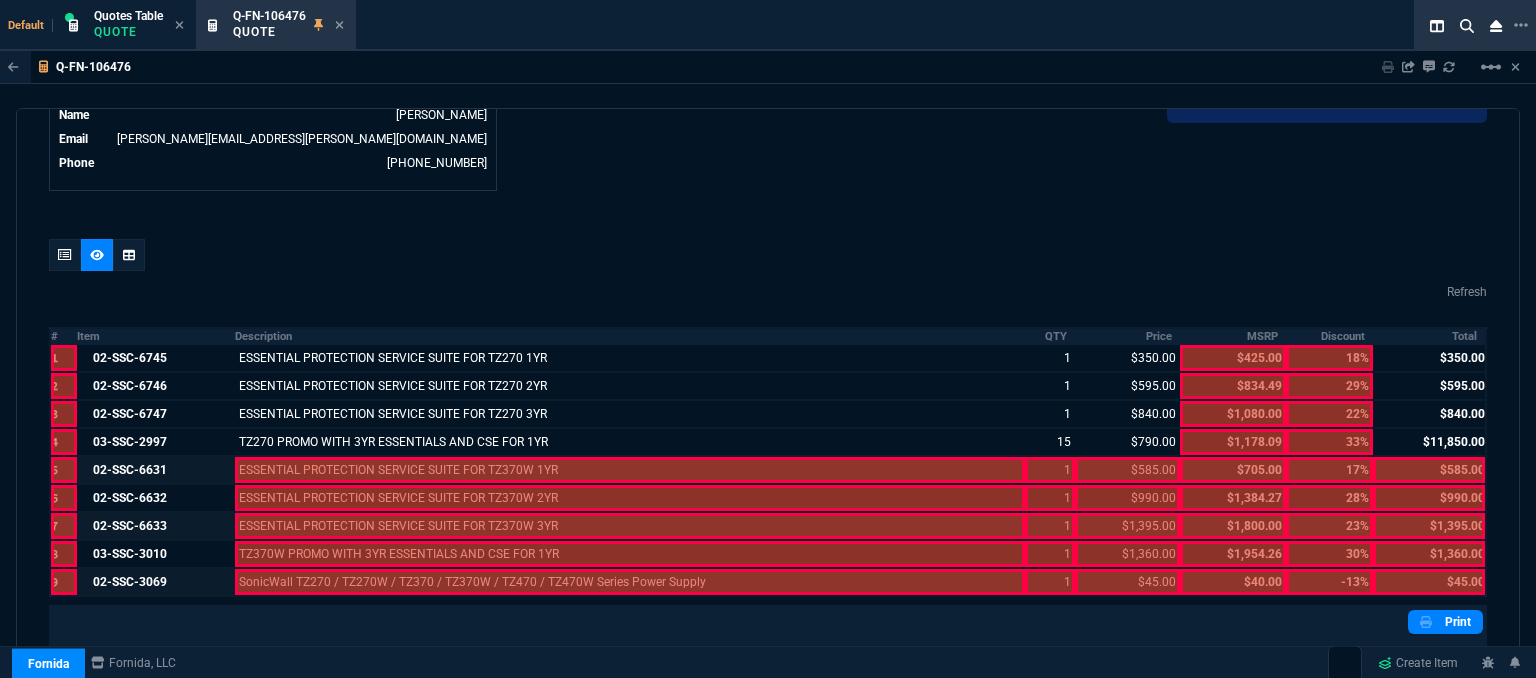 click at bounding box center (630, 582) 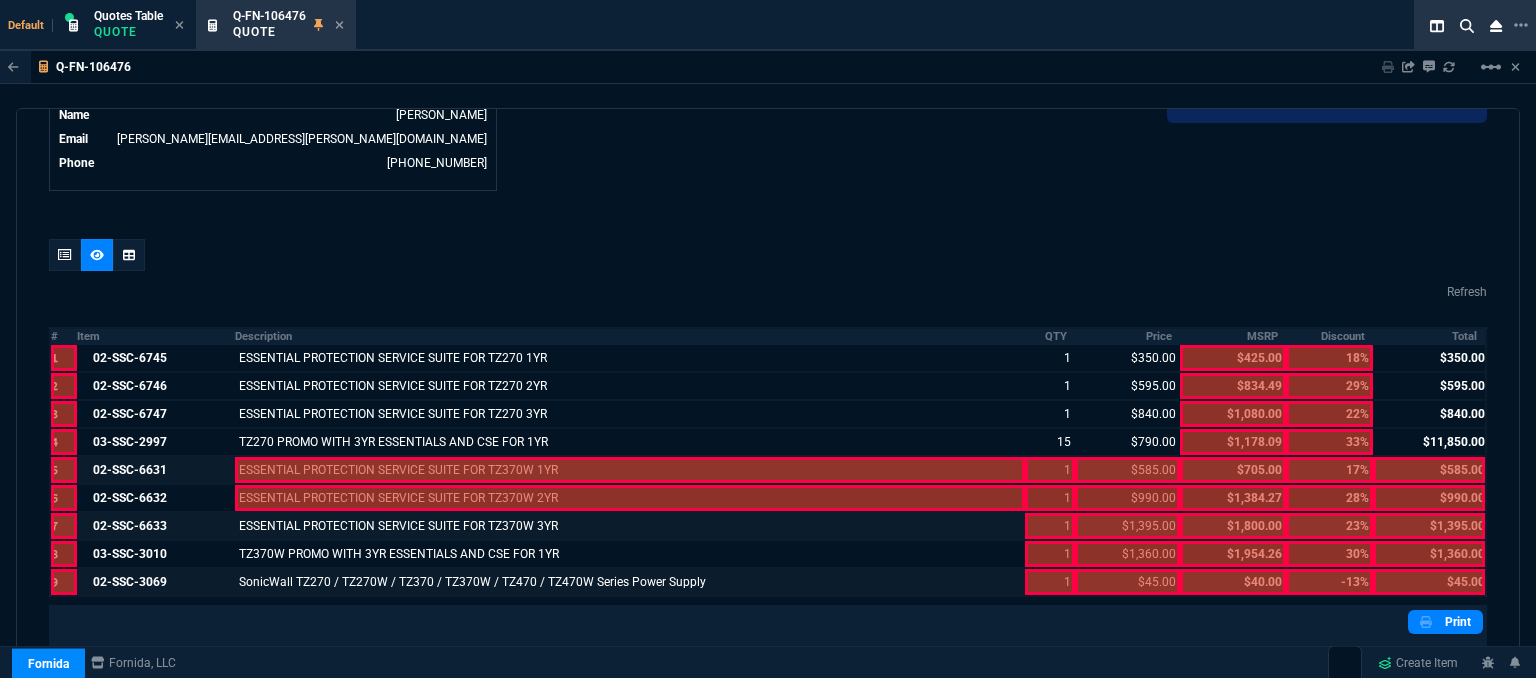 click at bounding box center [630, 498] 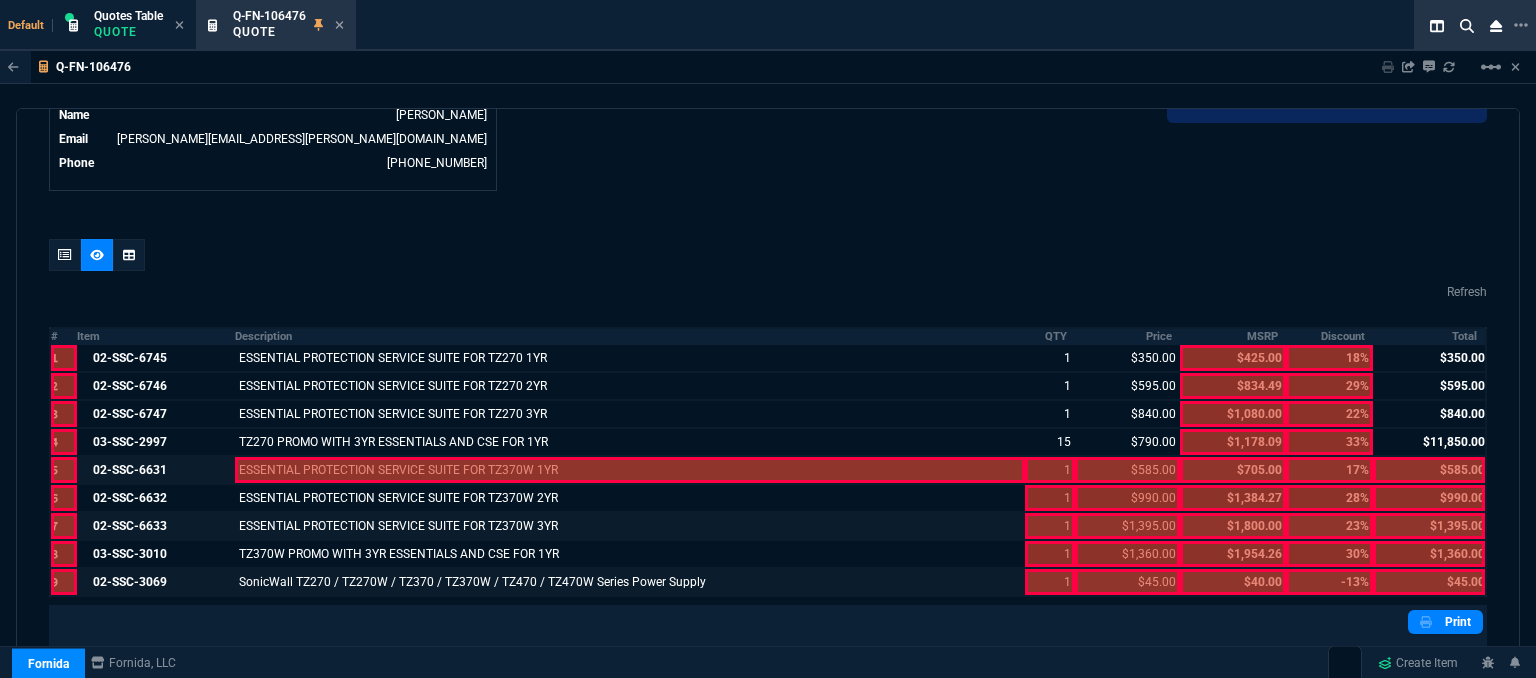 click at bounding box center [630, 470] 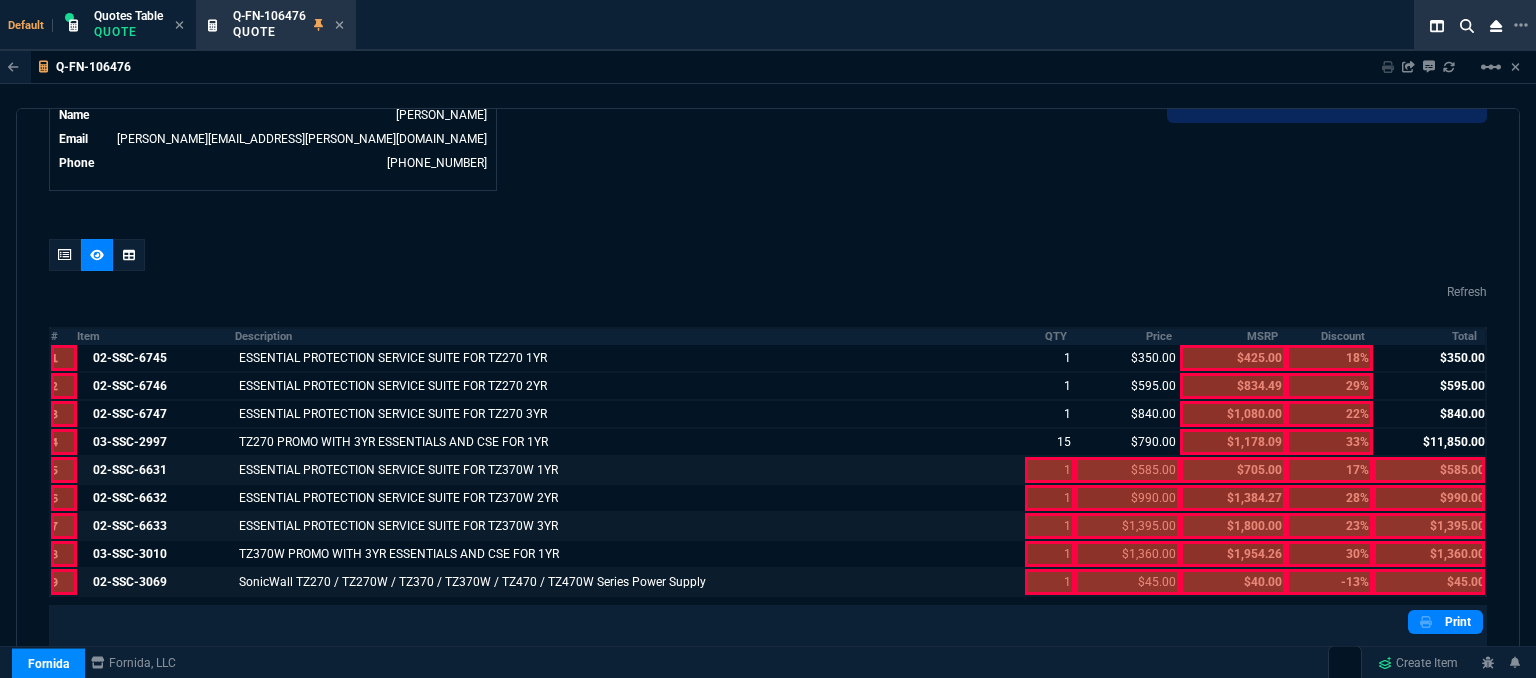 click at bounding box center [1050, 582] 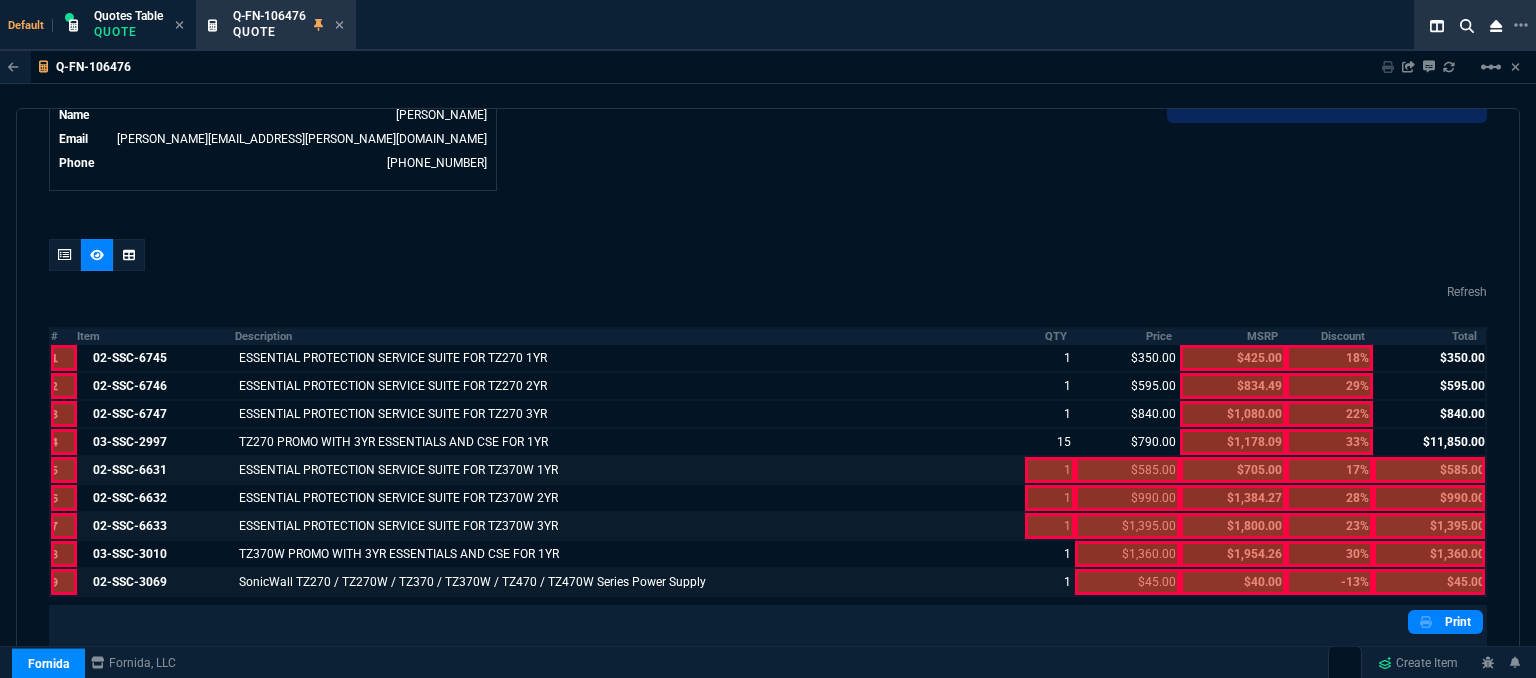 click at bounding box center [1050, 526] 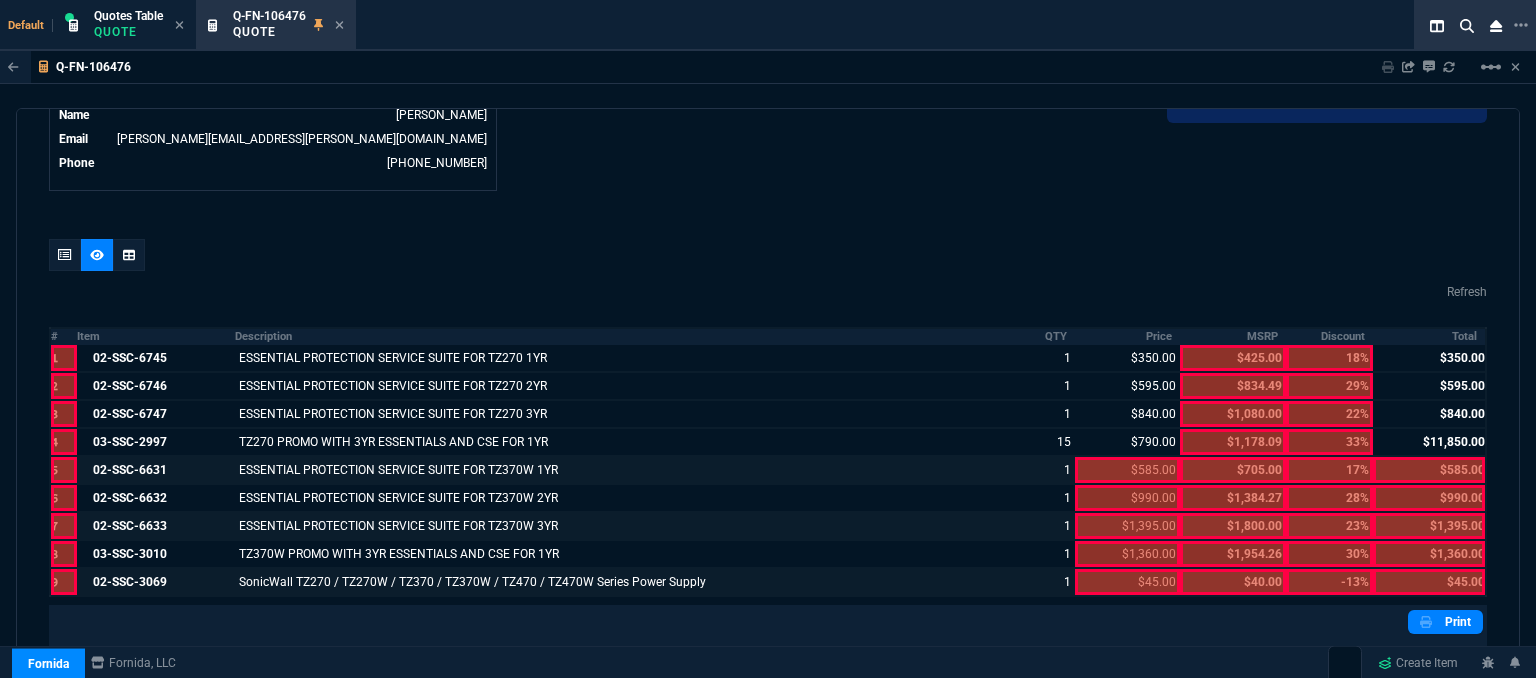 click at bounding box center [1127, 470] 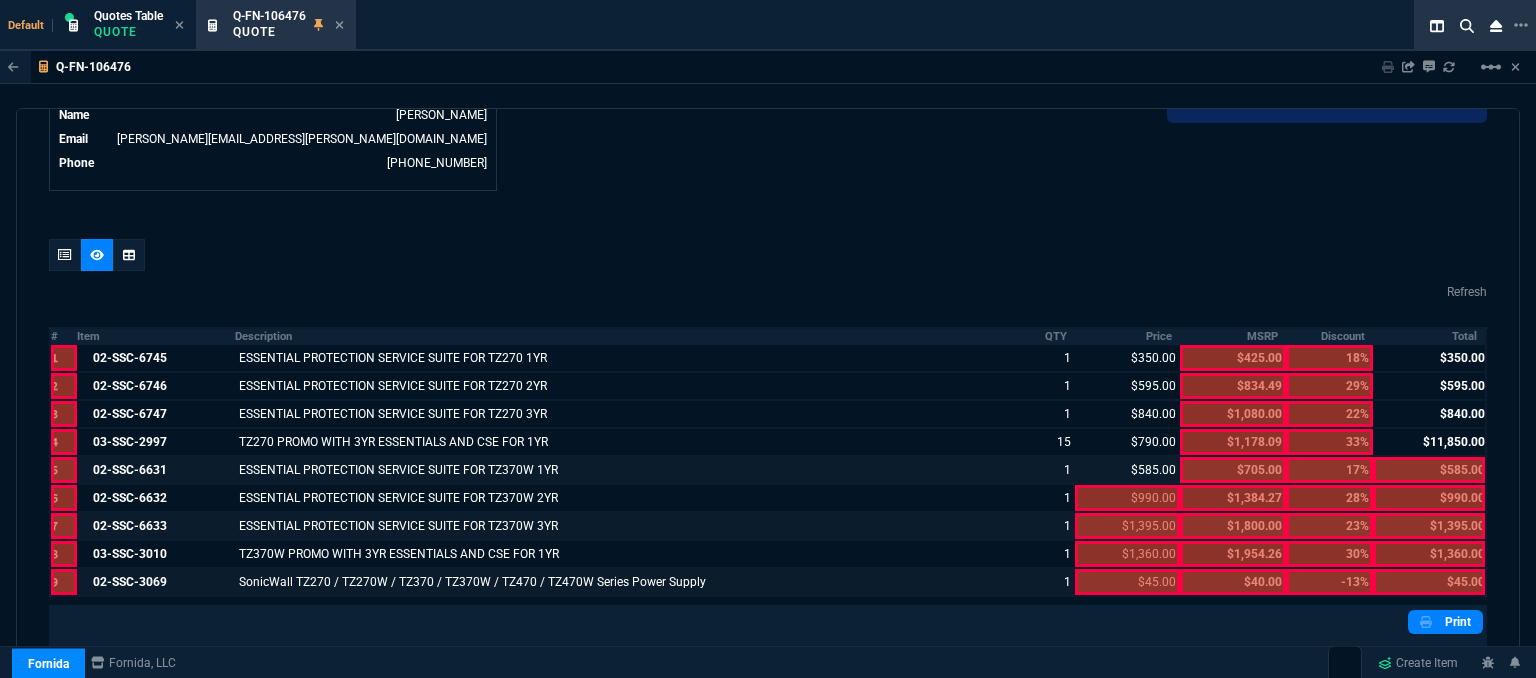 click at bounding box center [1127, 498] 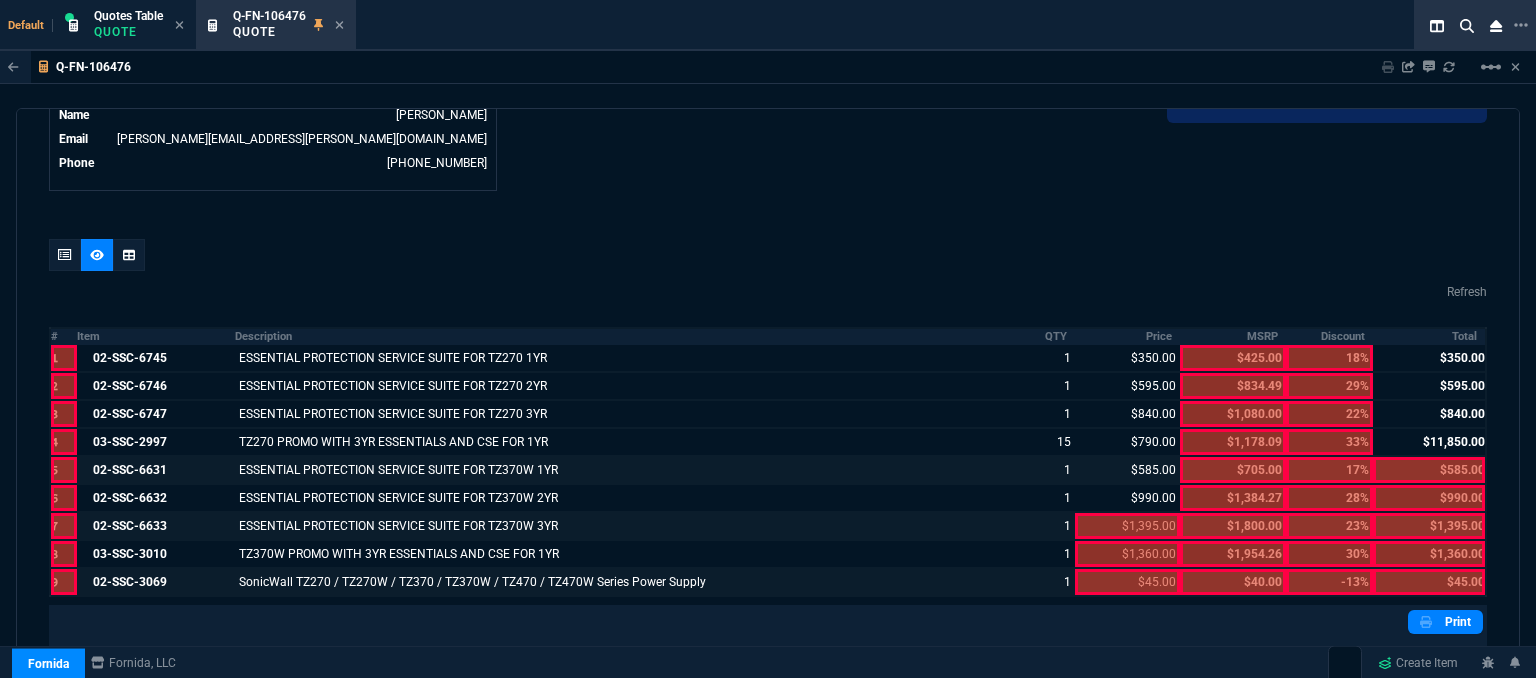 click at bounding box center (1127, 526) 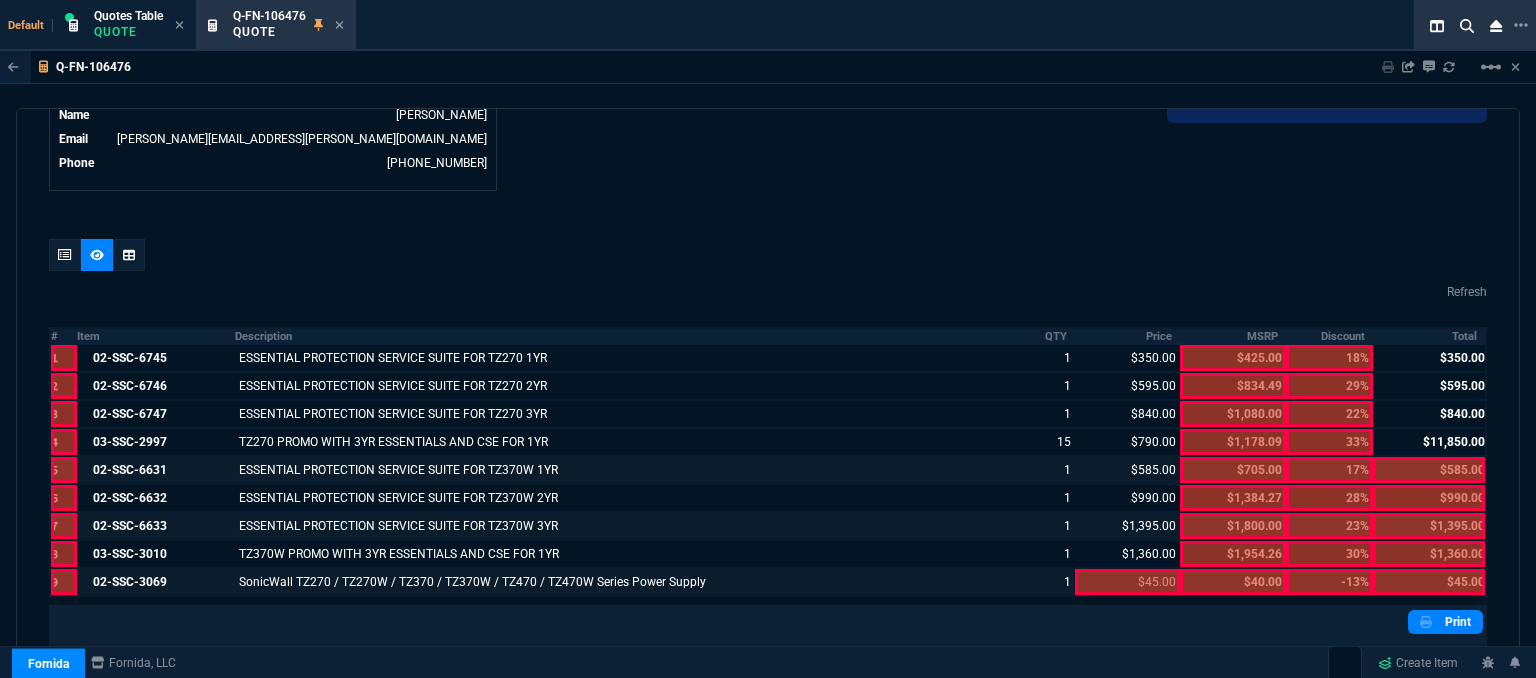 click at bounding box center (1127, 582) 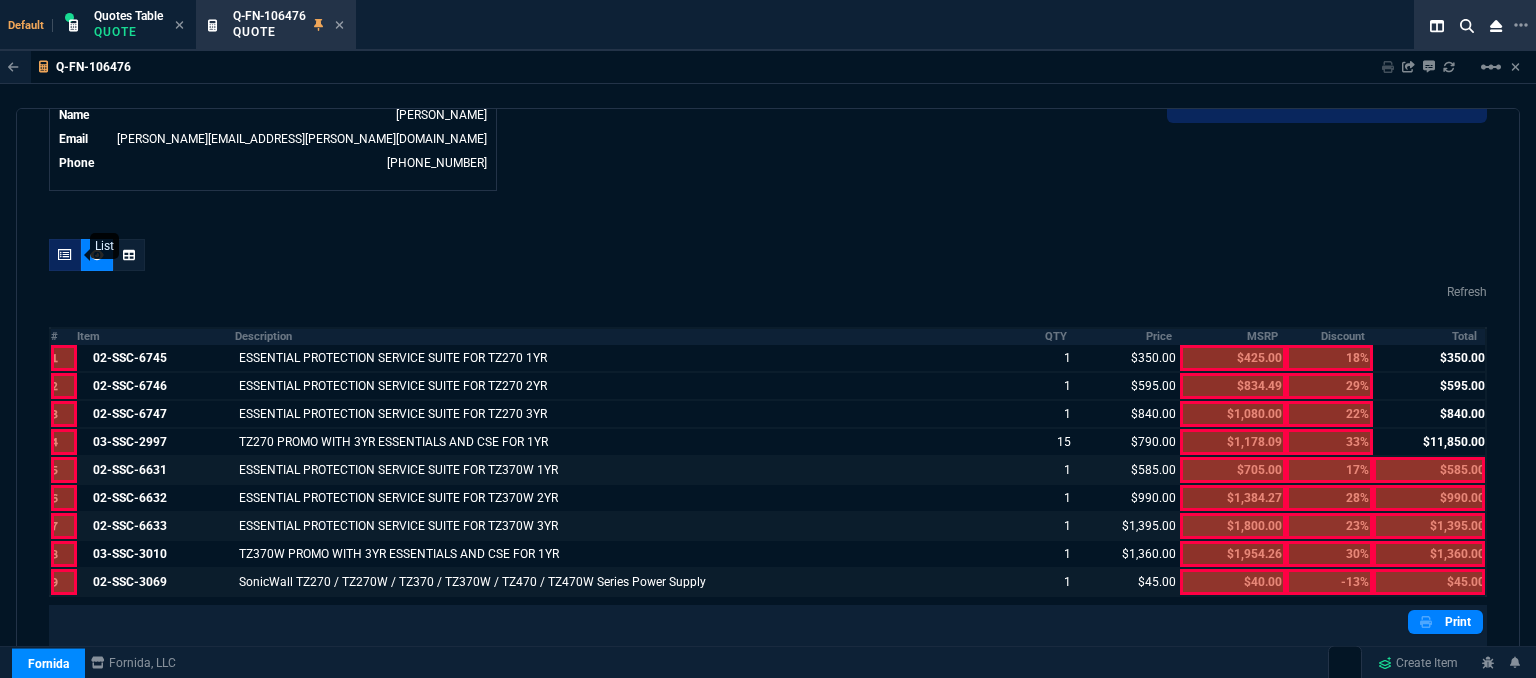 click at bounding box center (65, 255) 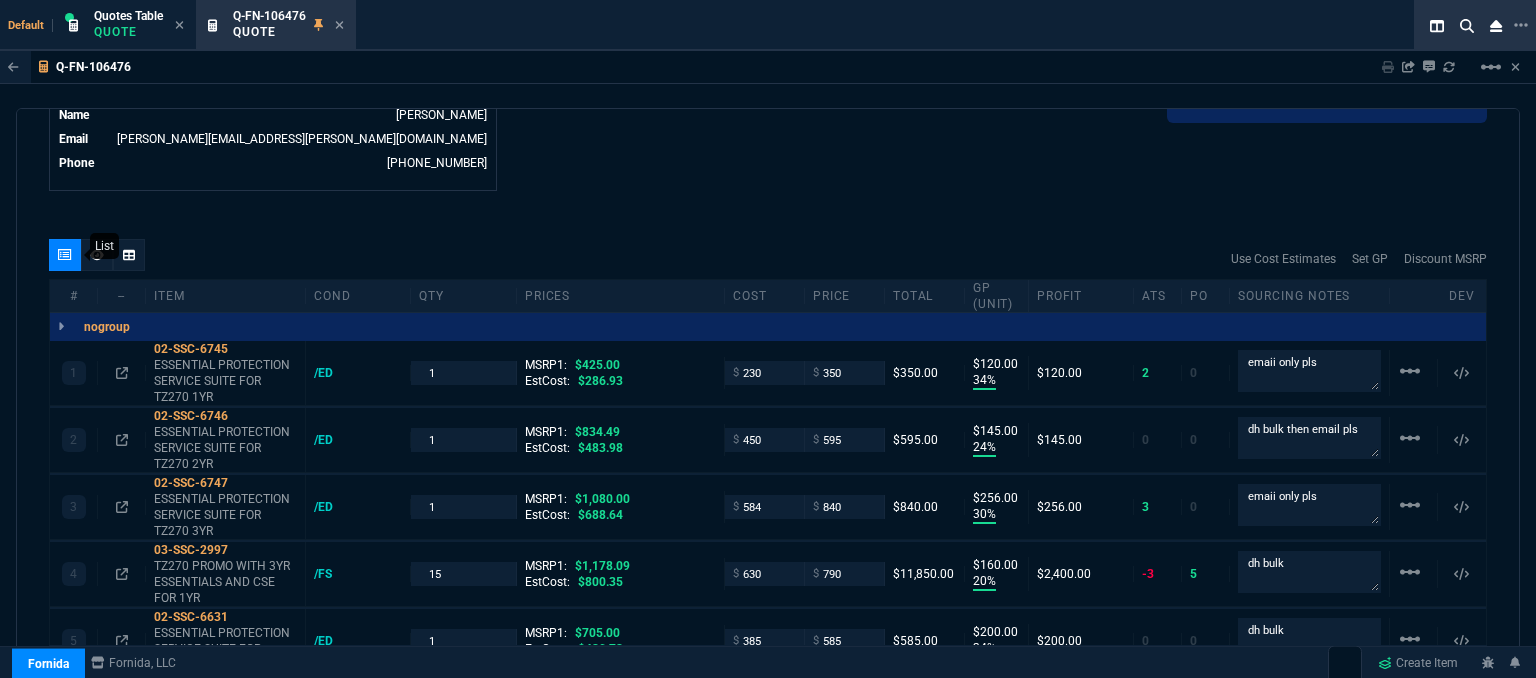 type on "34" 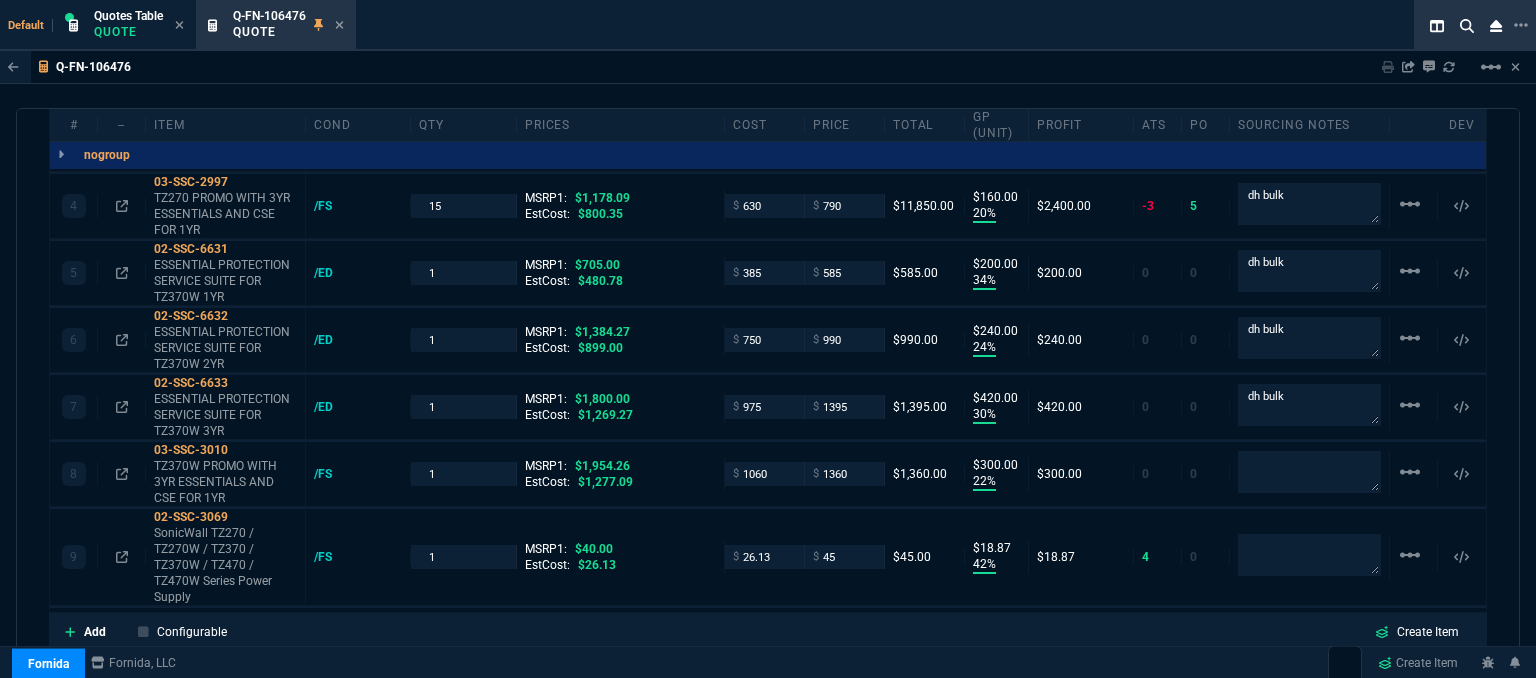 scroll, scrollTop: 1440, scrollLeft: 0, axis: vertical 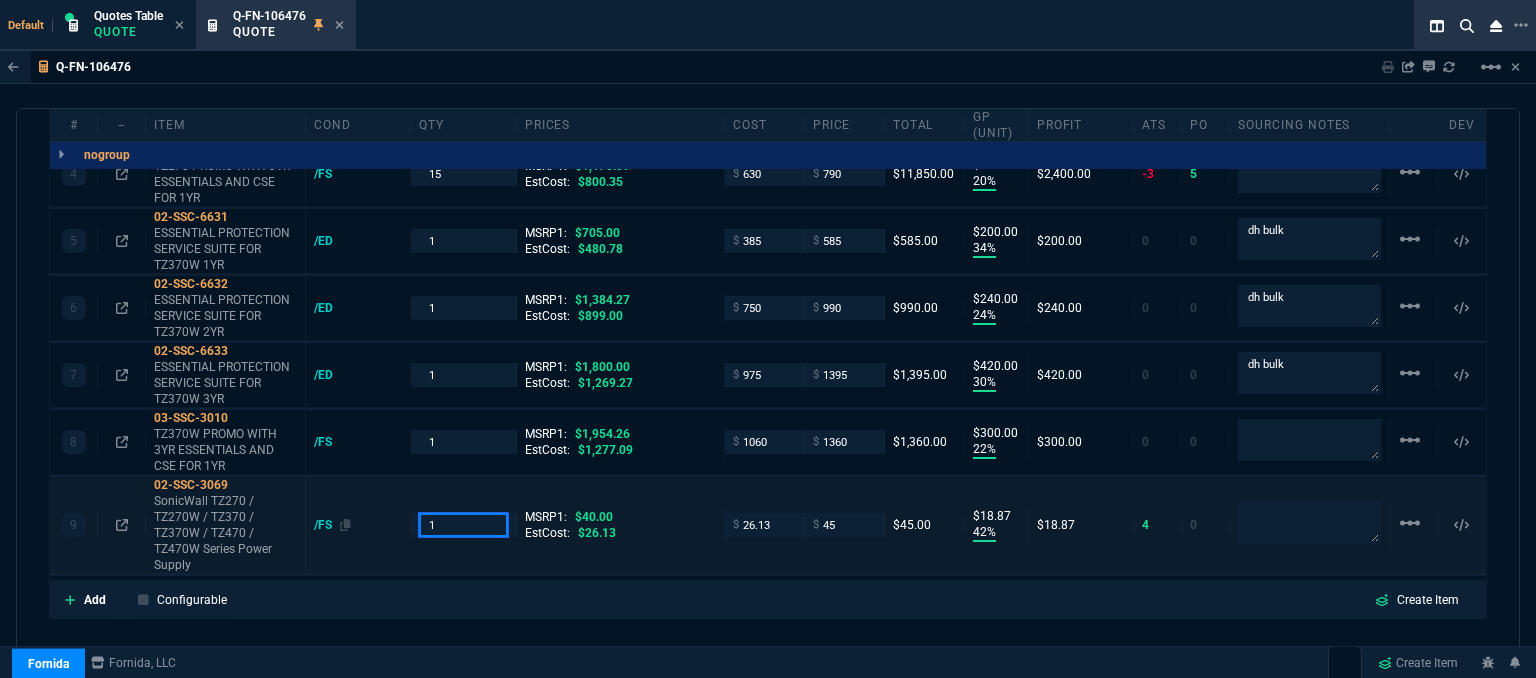 drag, startPoint x: 452, startPoint y: 504, endPoint x: 315, endPoint y: 503, distance: 137.00365 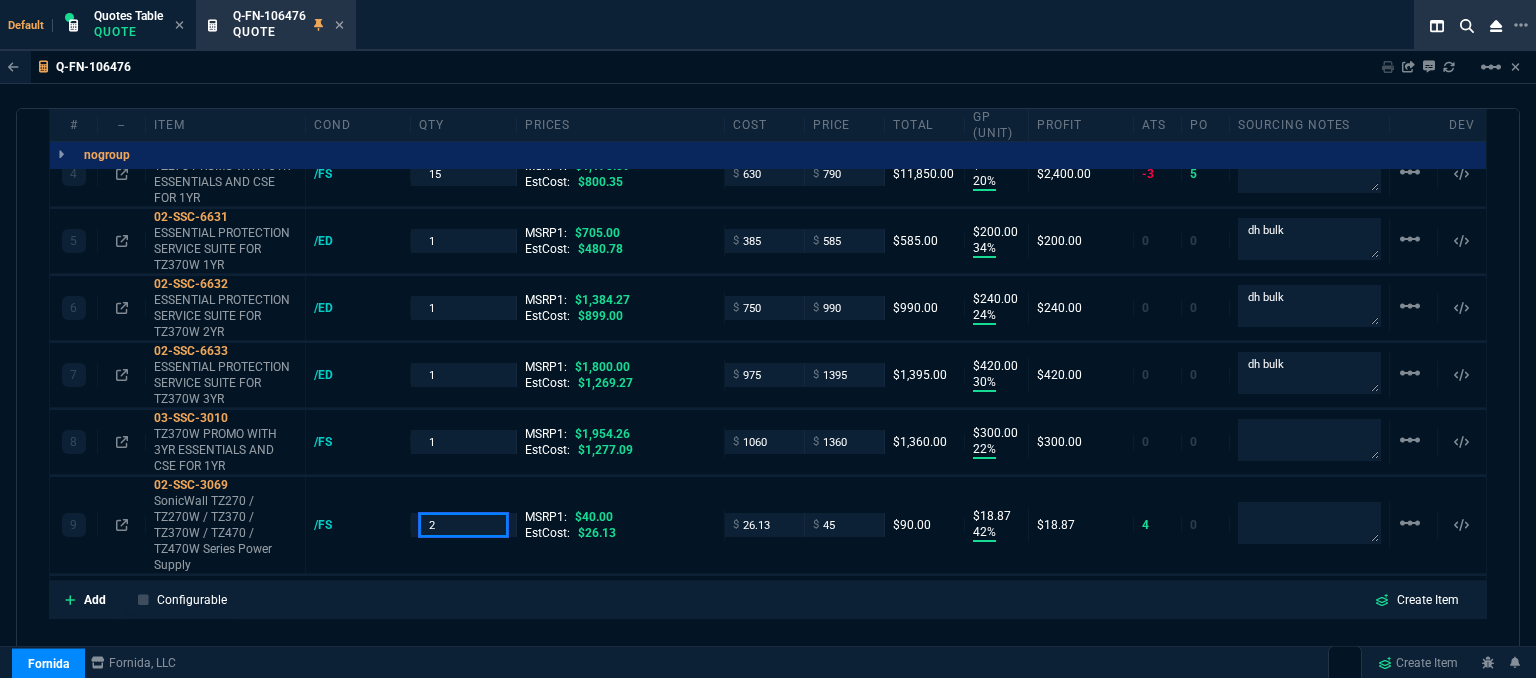type on "2" 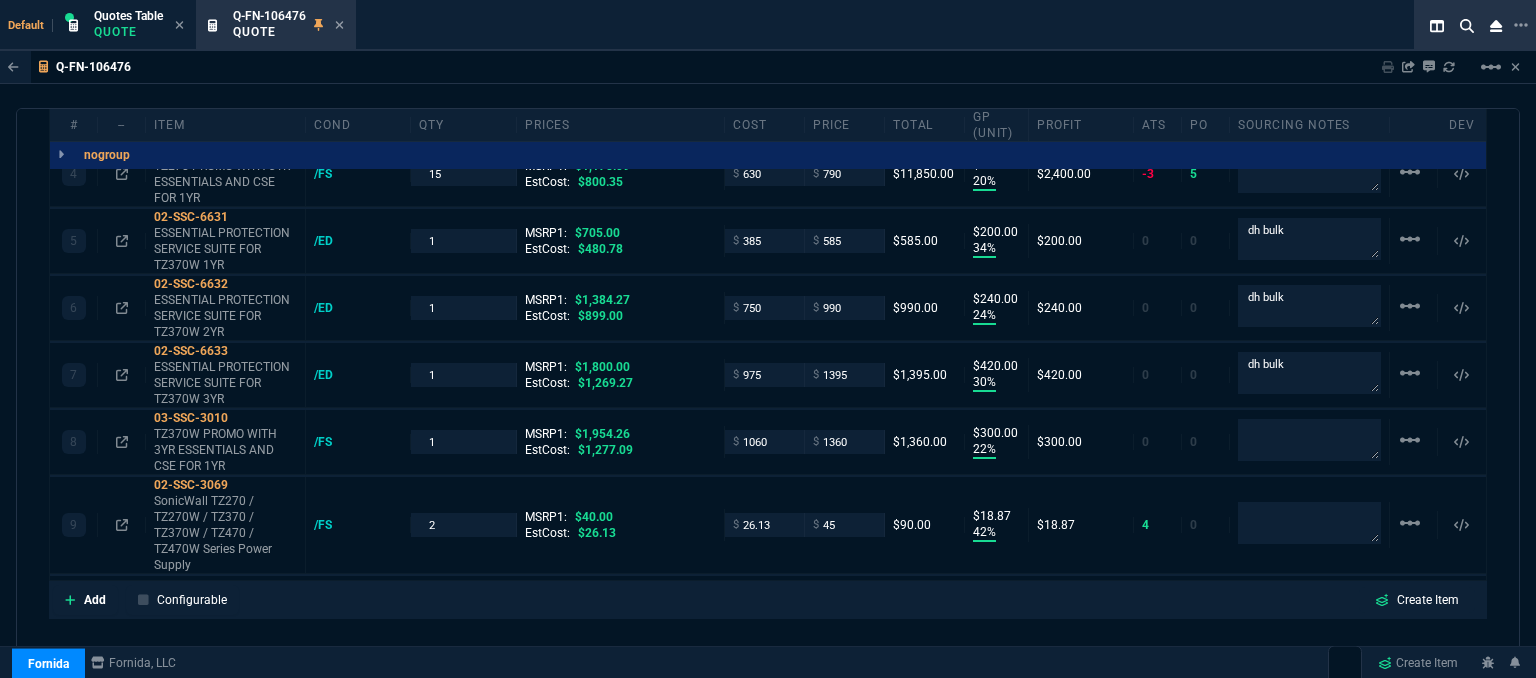 click on "Add Configurable  Create Item" at bounding box center [768, 600] 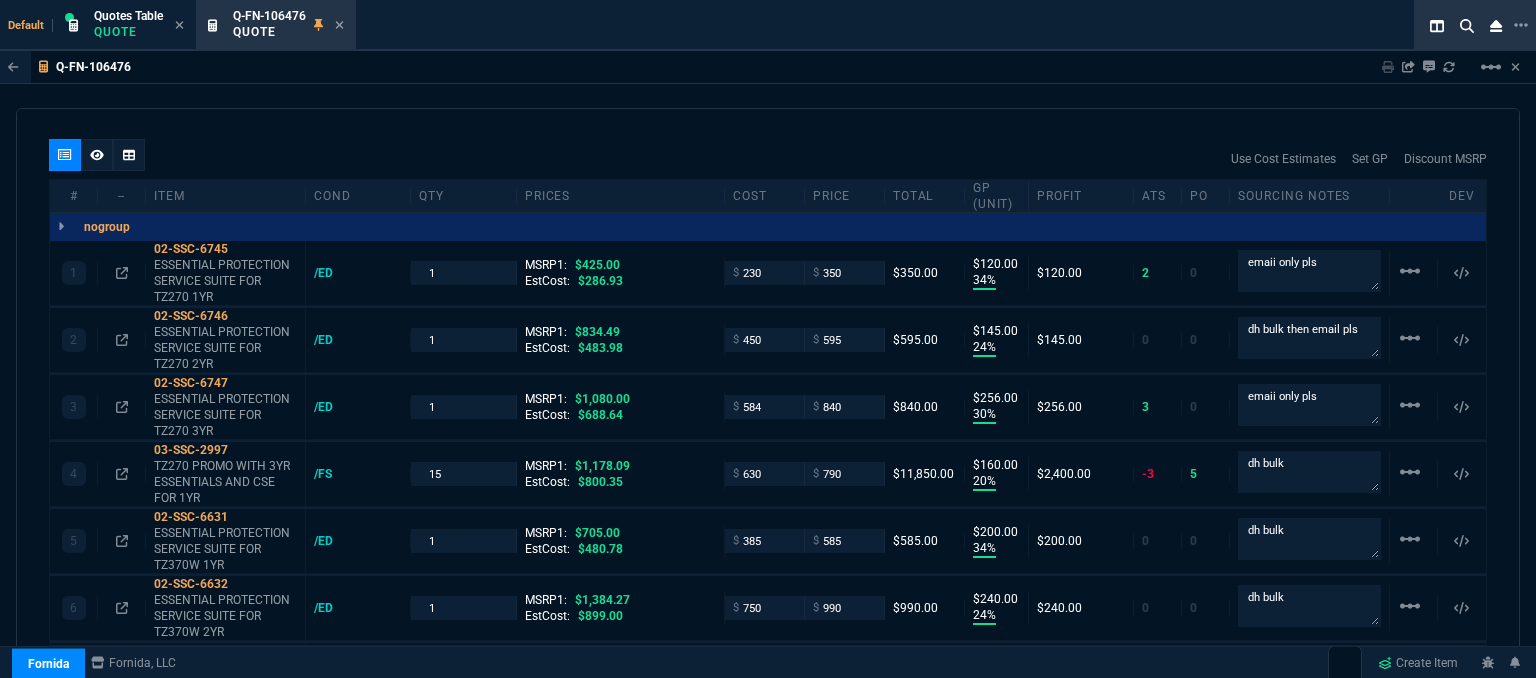 scroll, scrollTop: 740, scrollLeft: 0, axis: vertical 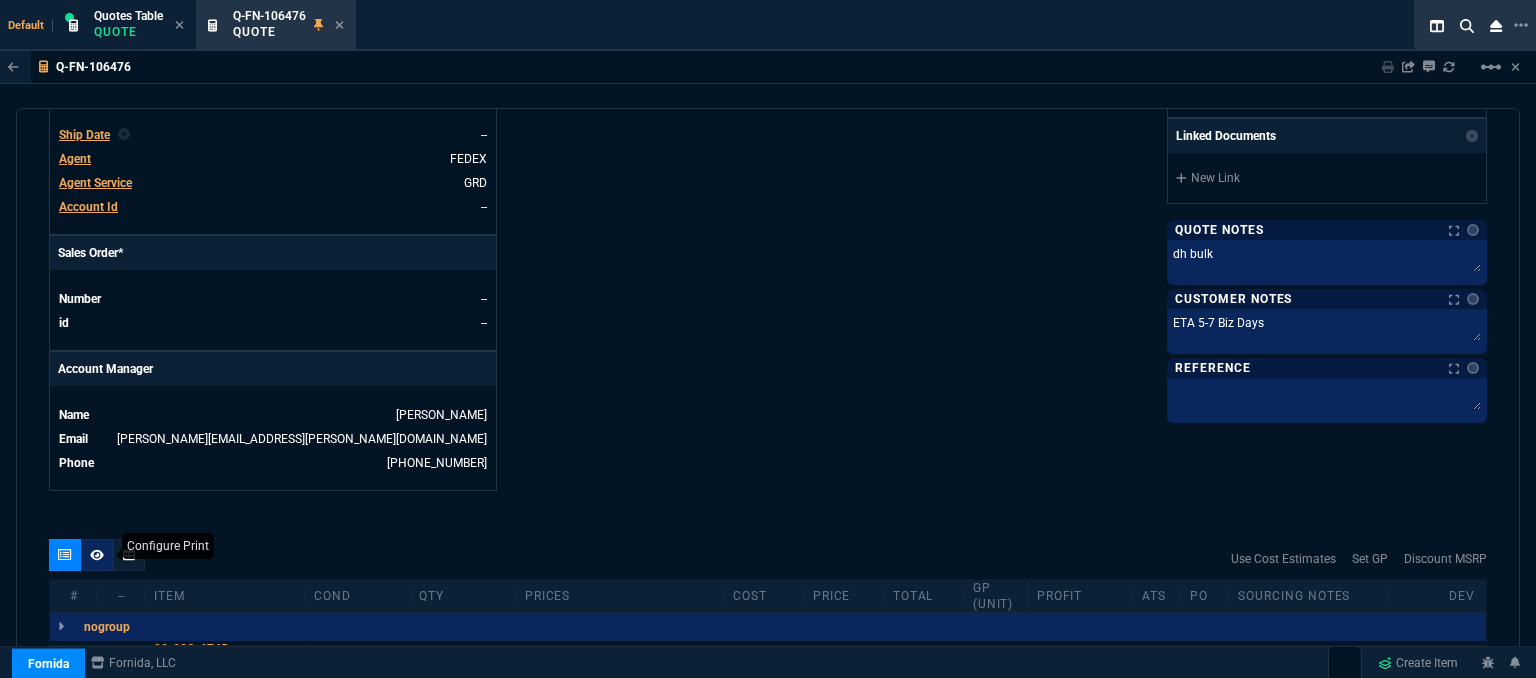 click at bounding box center (97, 555) 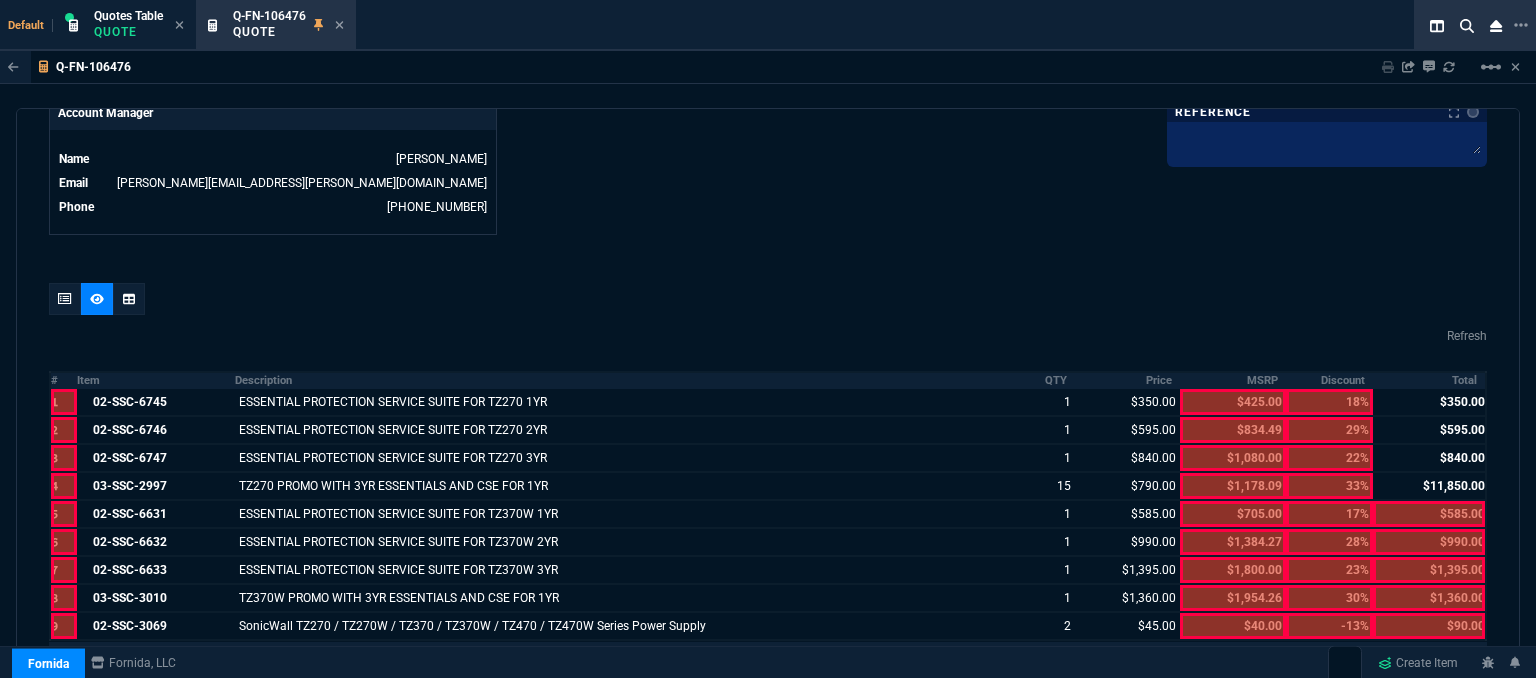 scroll, scrollTop: 1140, scrollLeft: 0, axis: vertical 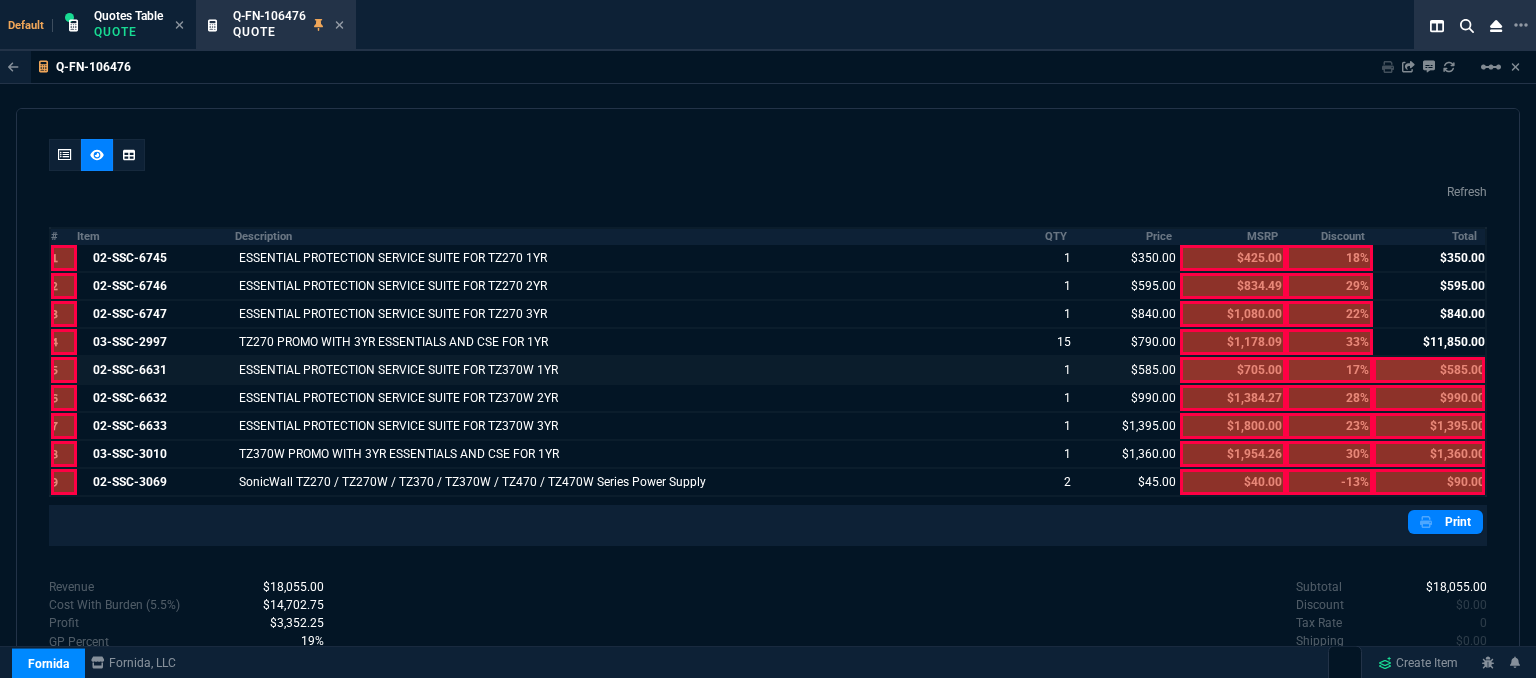 click at bounding box center [1429, 370] 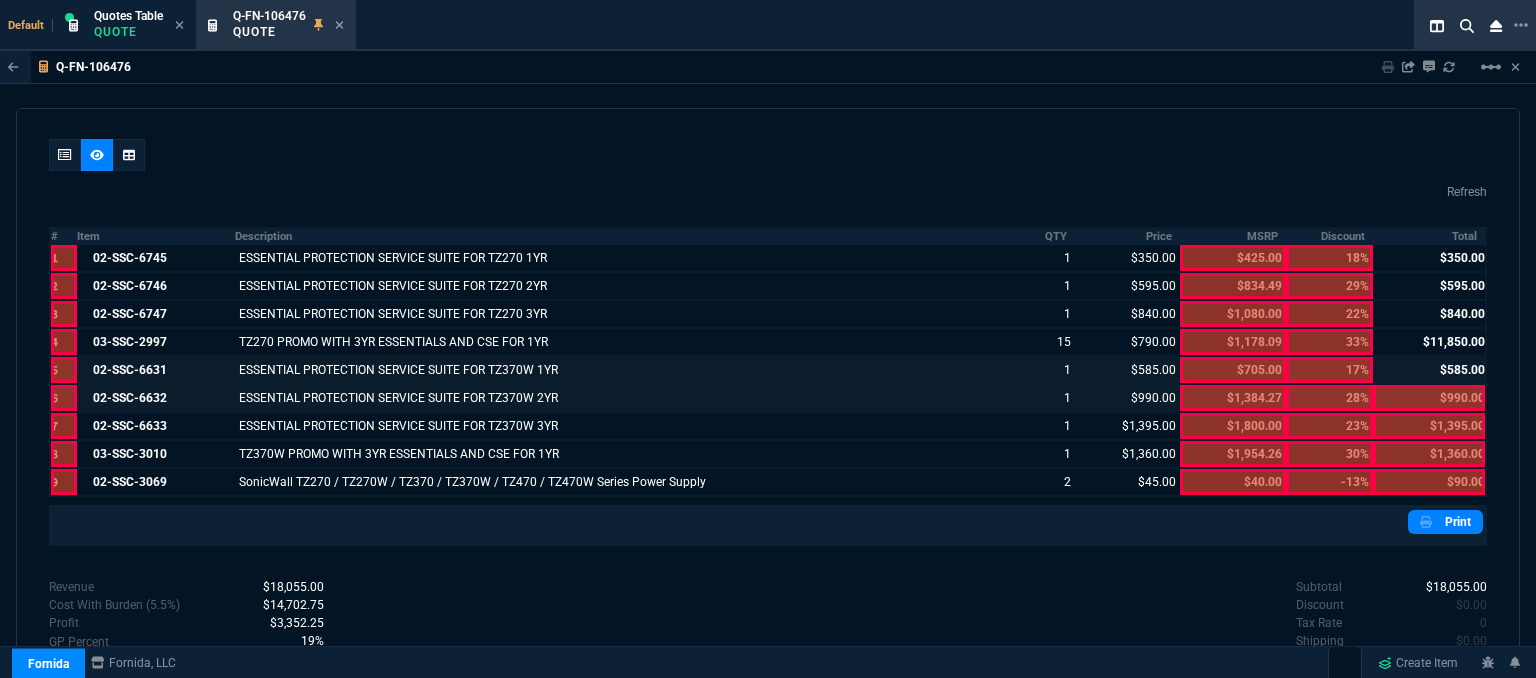 click at bounding box center [1429, 398] 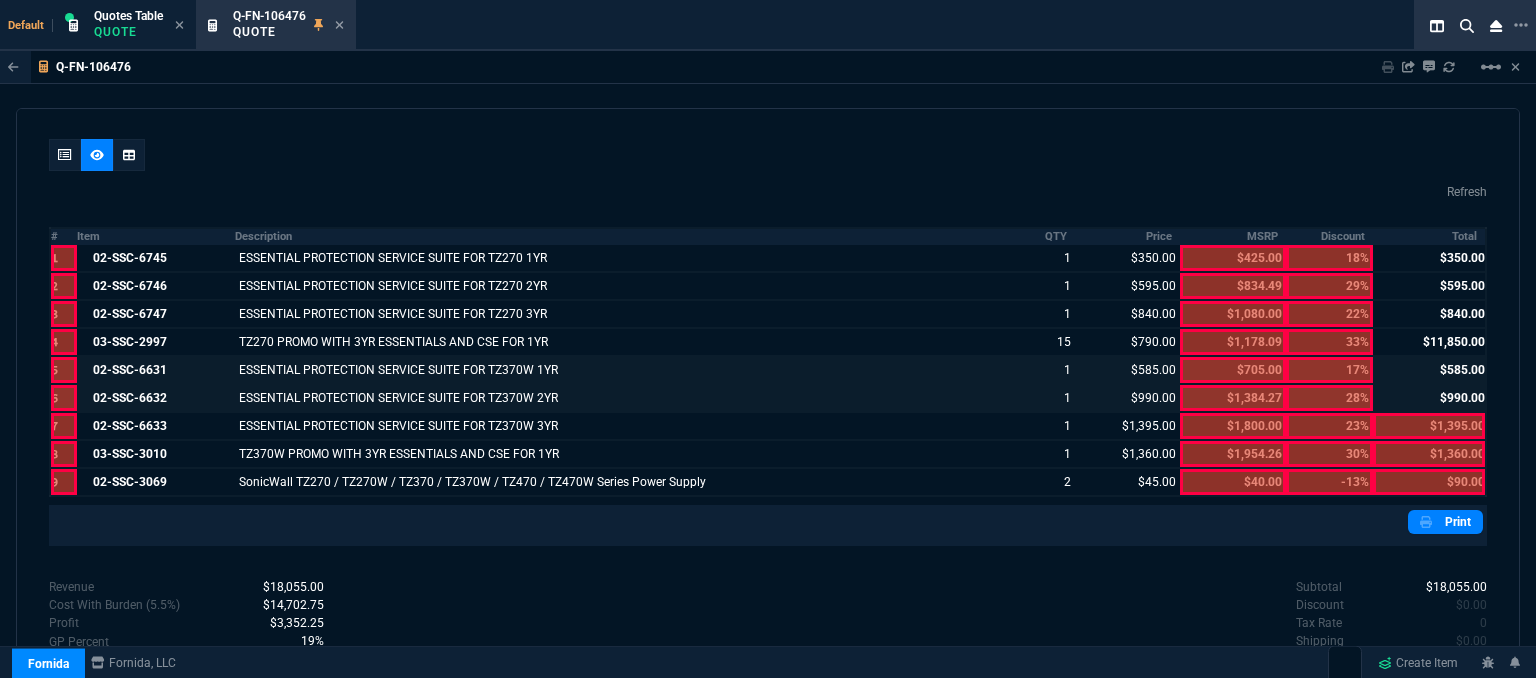 click at bounding box center [1429, 426] 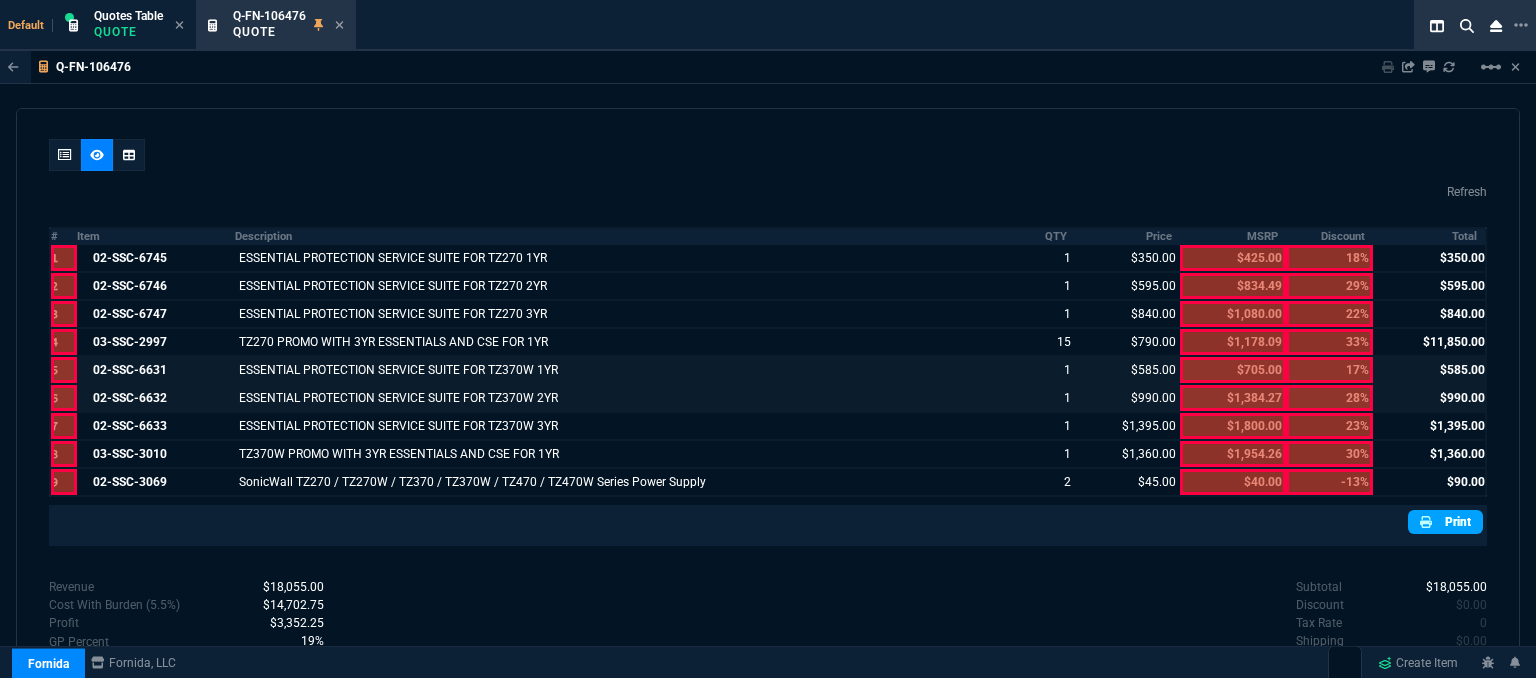 click on "Print" at bounding box center (1445, 522) 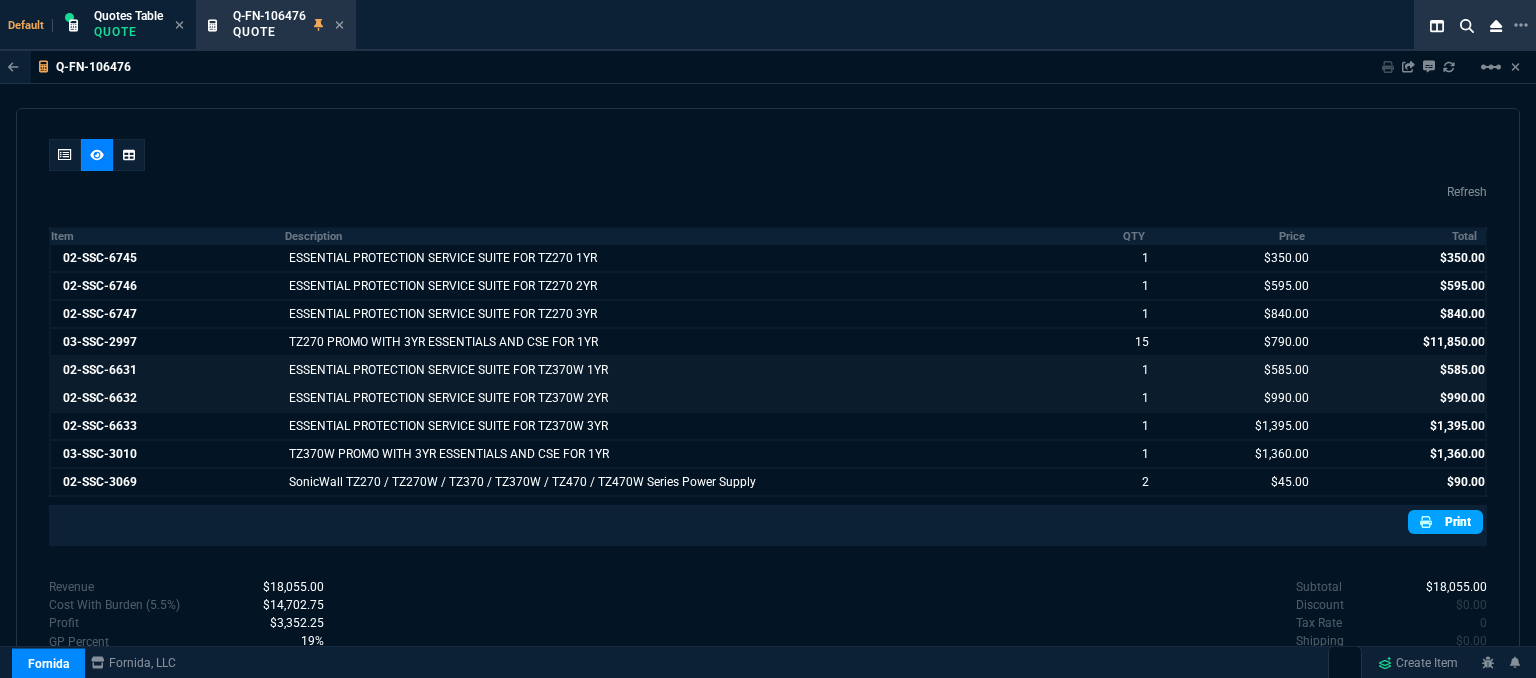 scroll, scrollTop: 1218, scrollLeft: 0, axis: vertical 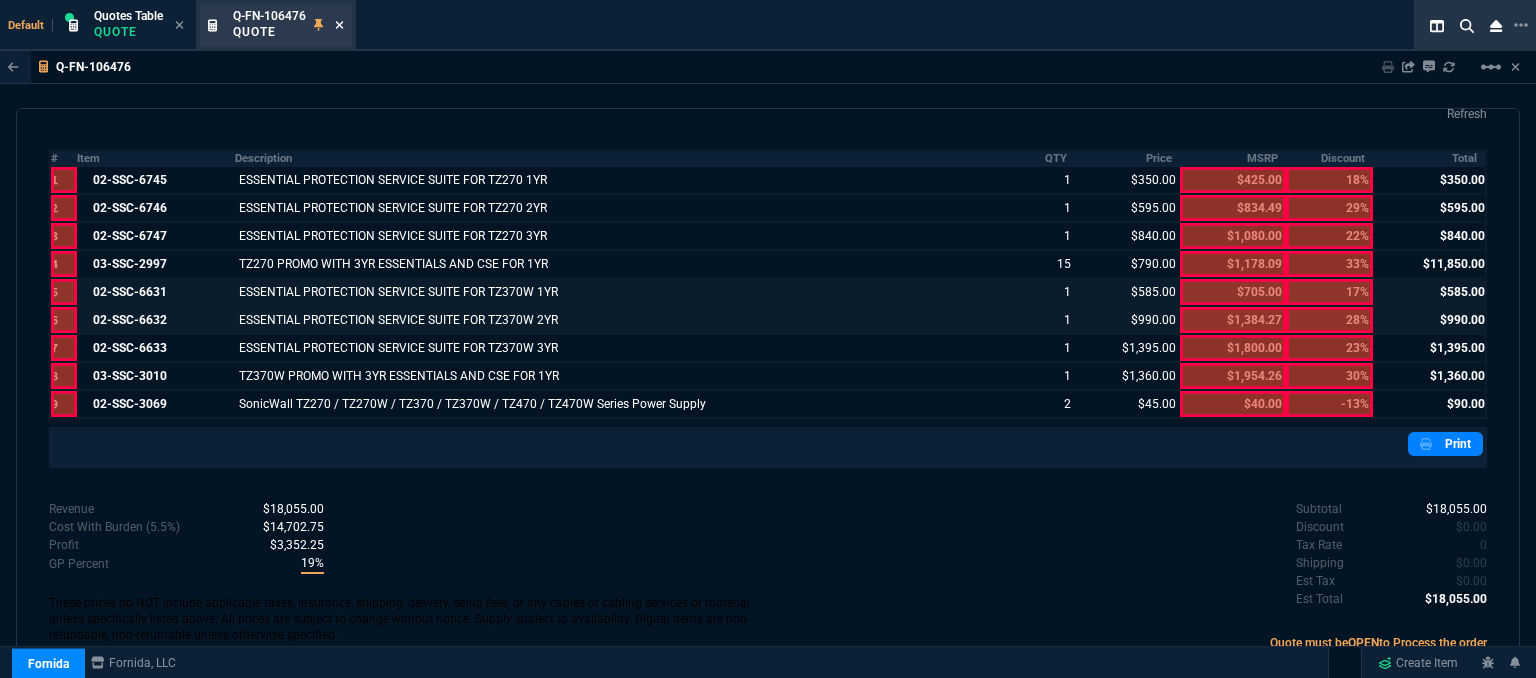 click 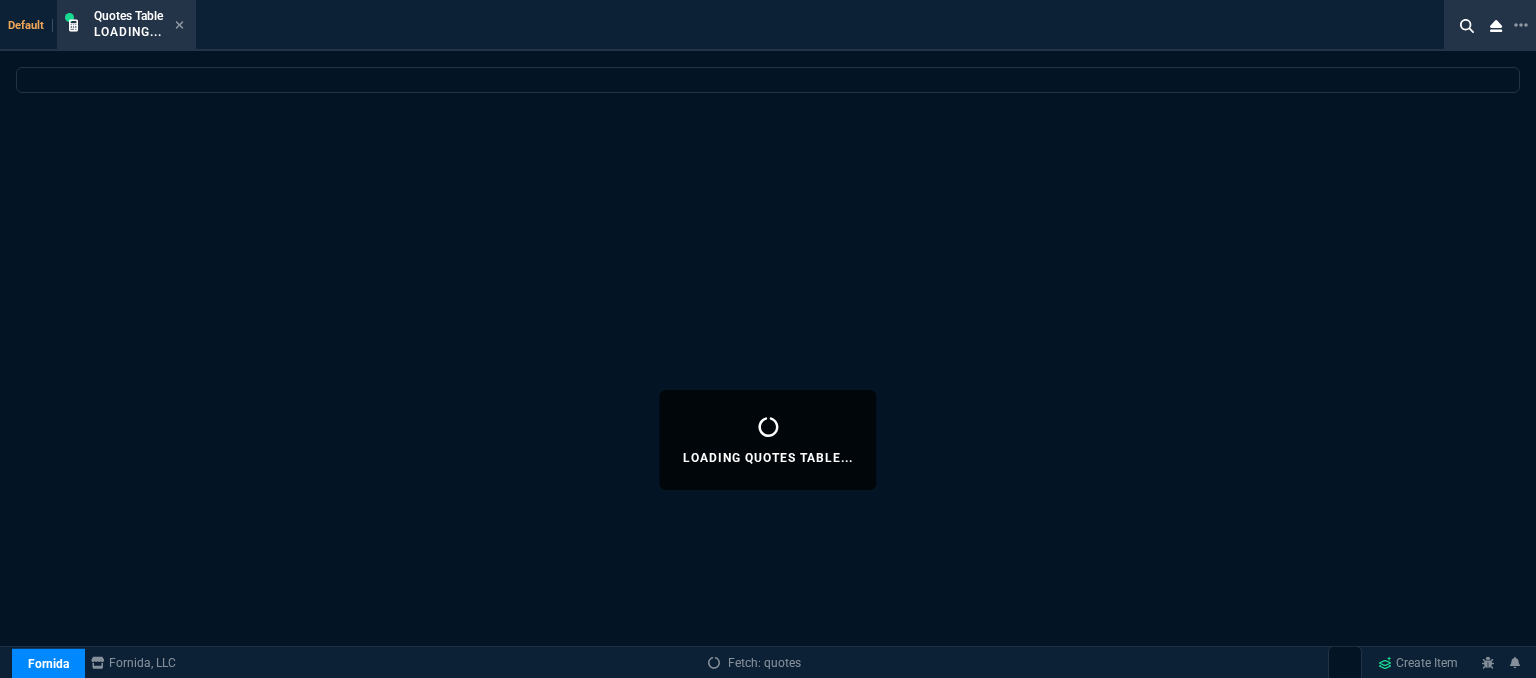 select 